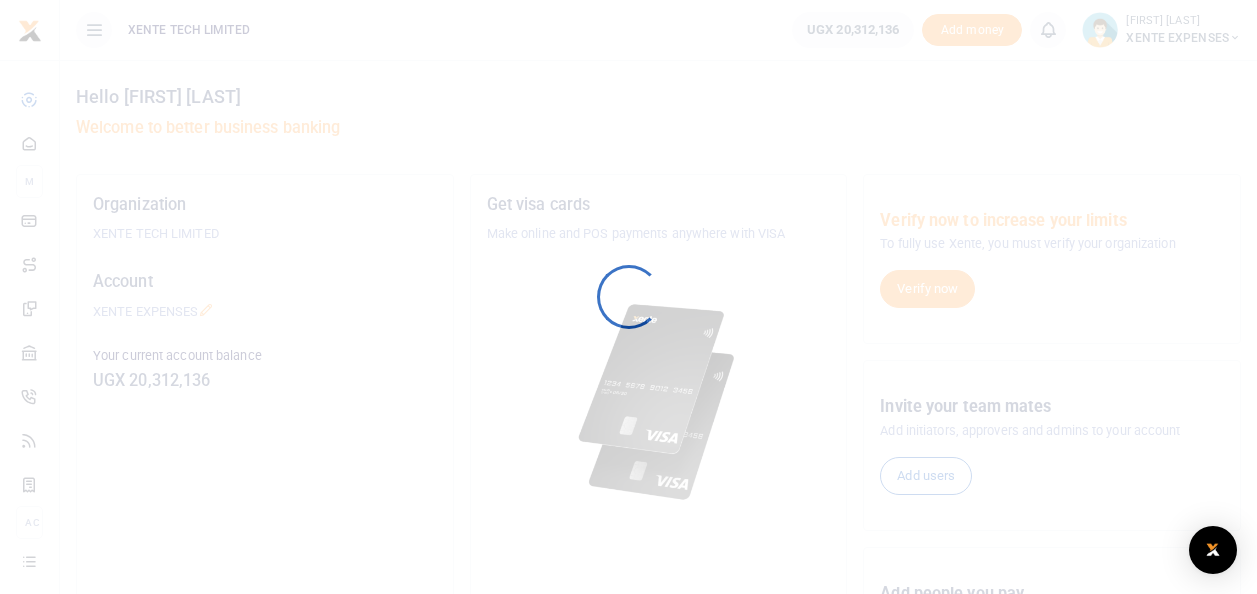 scroll, scrollTop: 0, scrollLeft: 0, axis: both 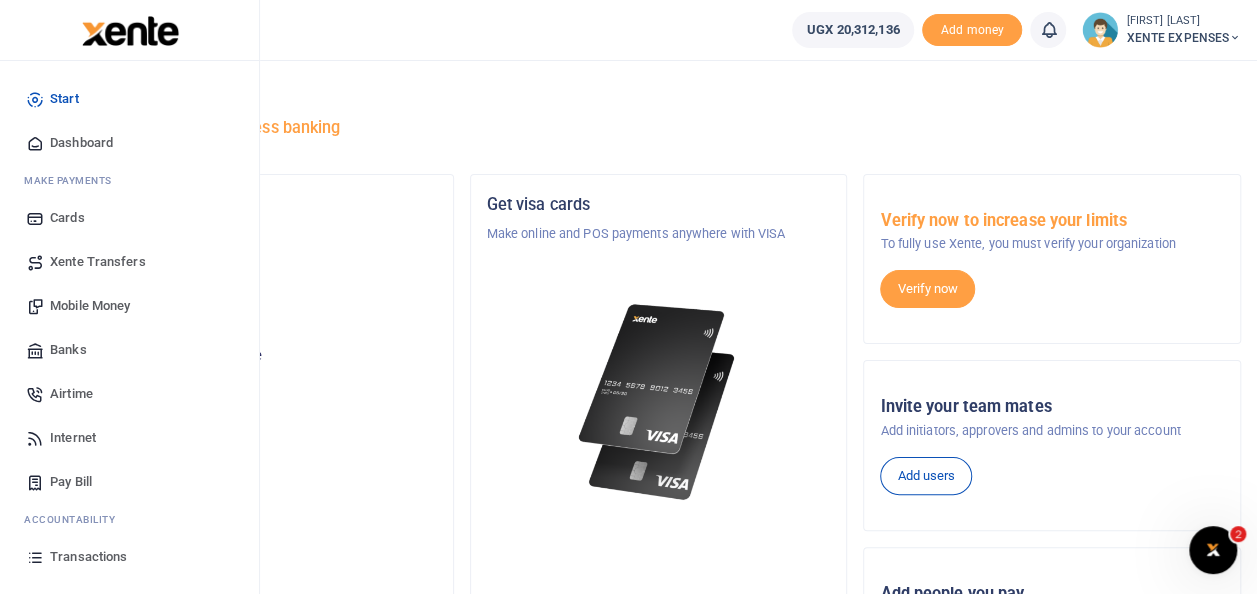 click on "Transactions" at bounding box center [88, 557] 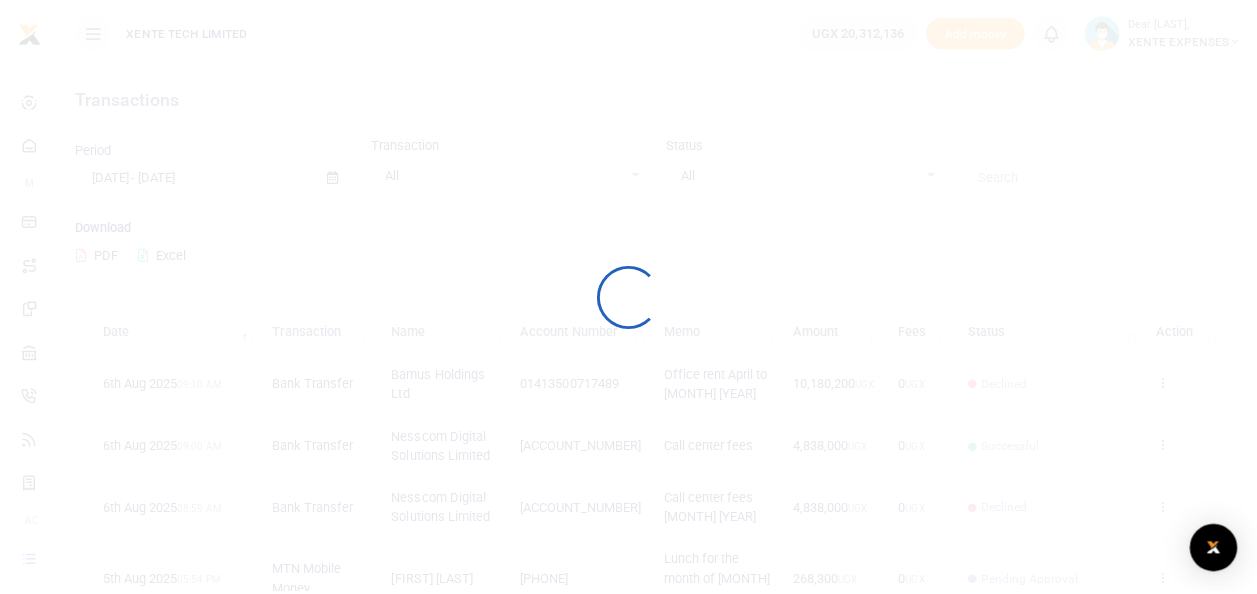 scroll, scrollTop: 0, scrollLeft: 0, axis: both 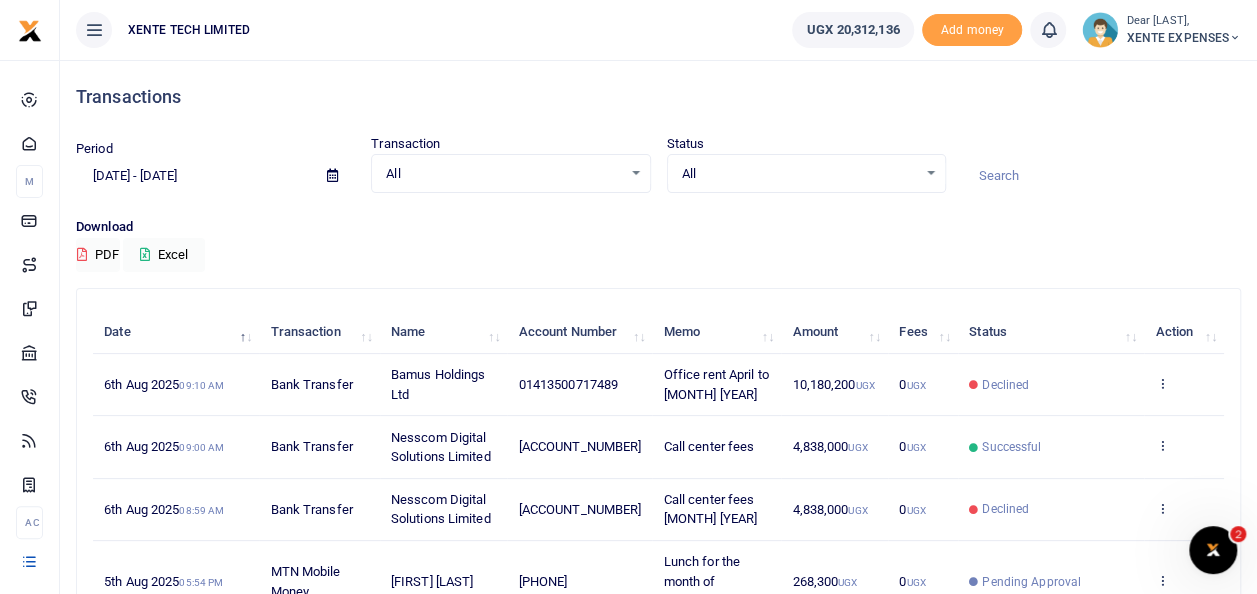 drag, startPoint x: 0, startPoint y: 0, endPoint x: 583, endPoint y: 260, distance: 638.34863 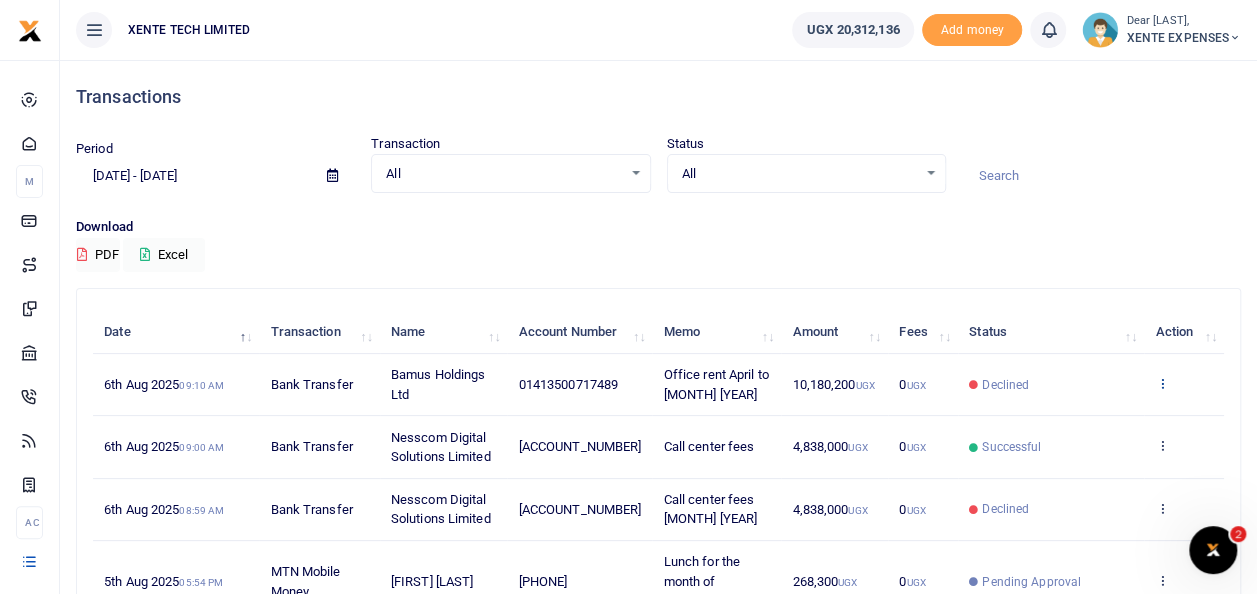 click at bounding box center [1161, 383] 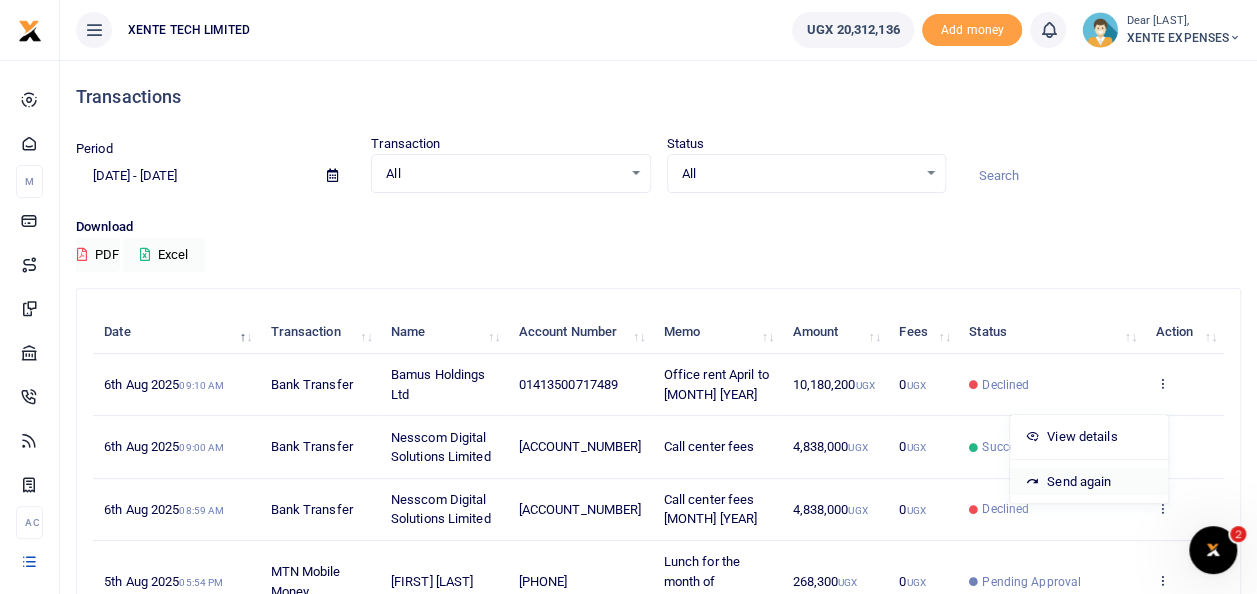 click on "Send again" at bounding box center (1089, 482) 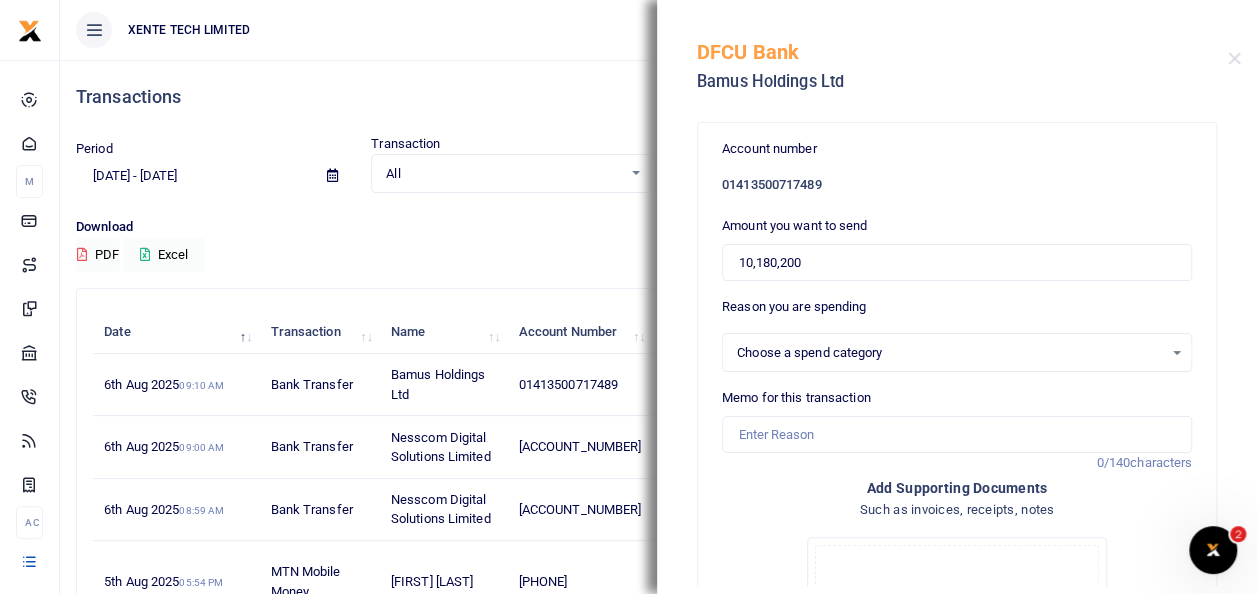 select on "11" 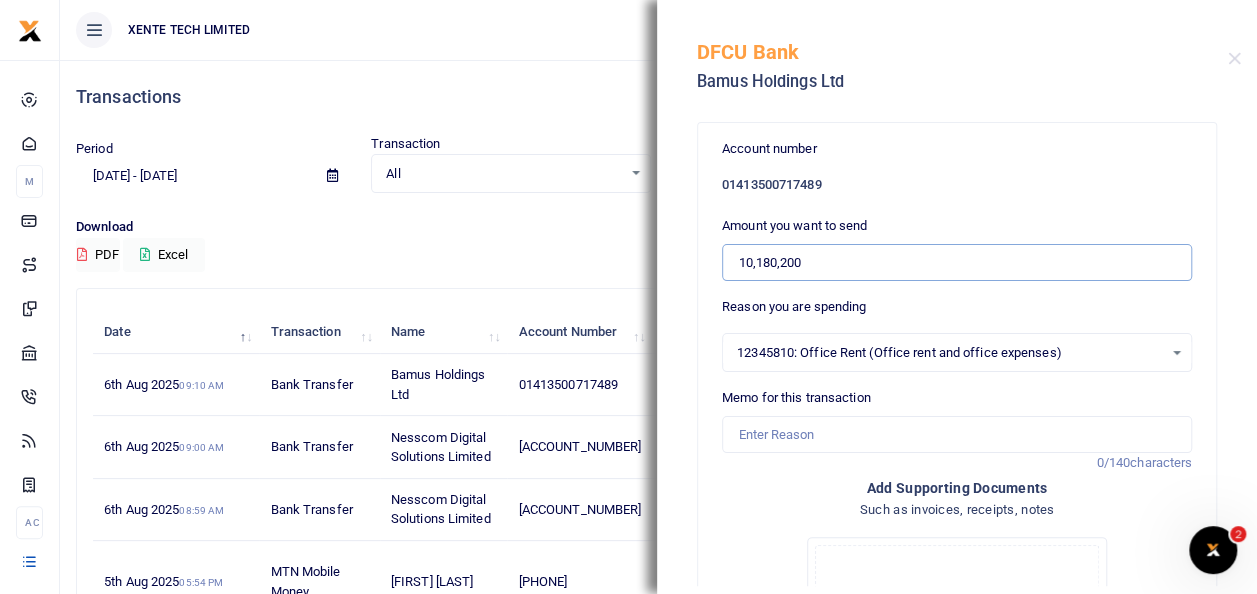 drag, startPoint x: 804, startPoint y: 260, endPoint x: 711, endPoint y: 274, distance: 94.04786 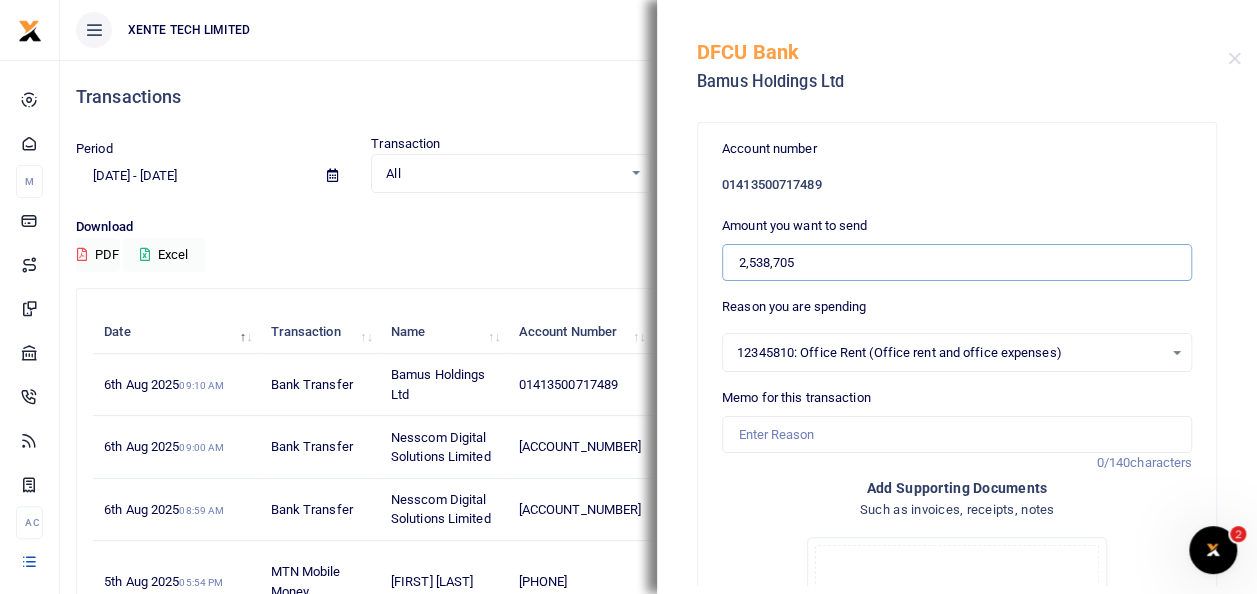 type on "2,538,705" 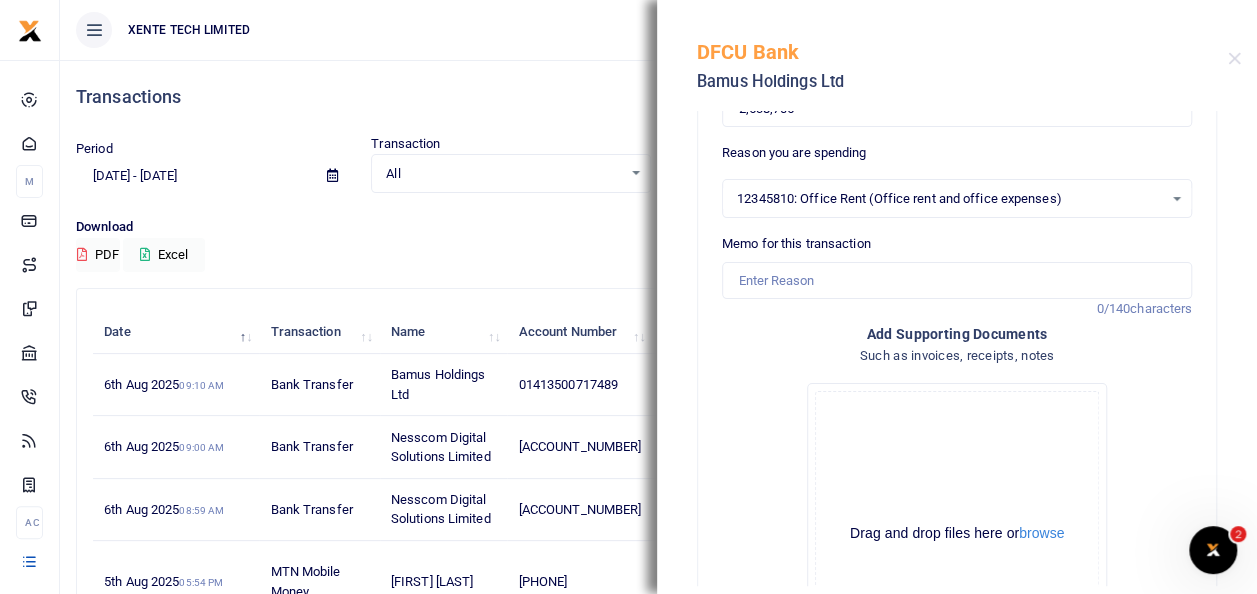 scroll, scrollTop: 160, scrollLeft: 0, axis: vertical 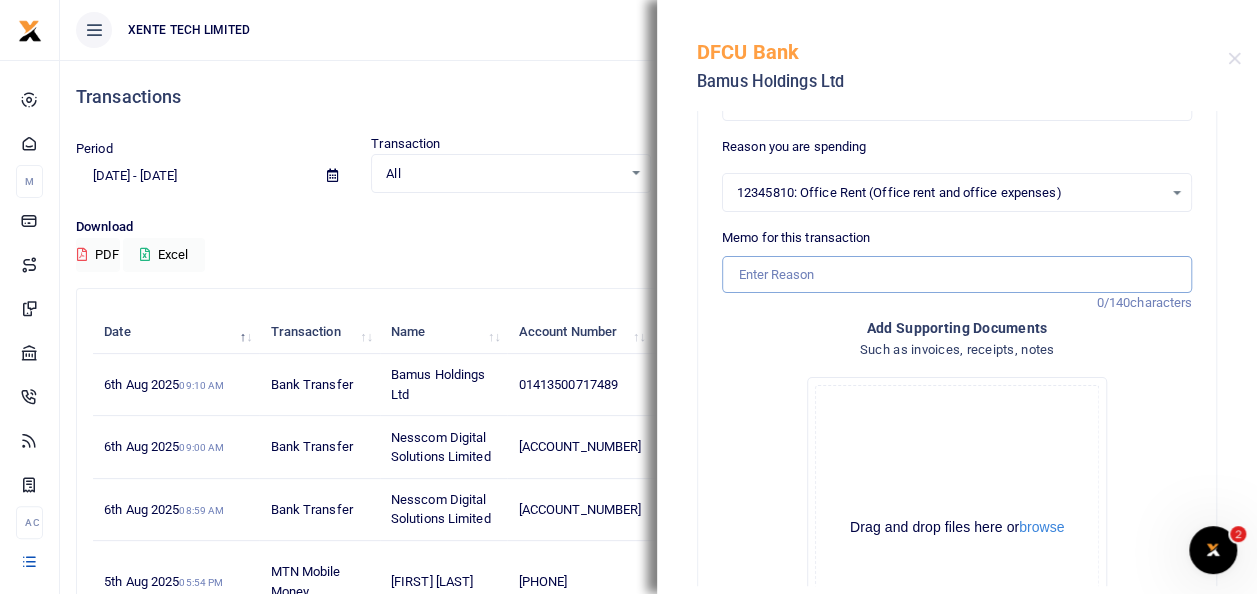 click on "Memo for this transaction" at bounding box center (957, 275) 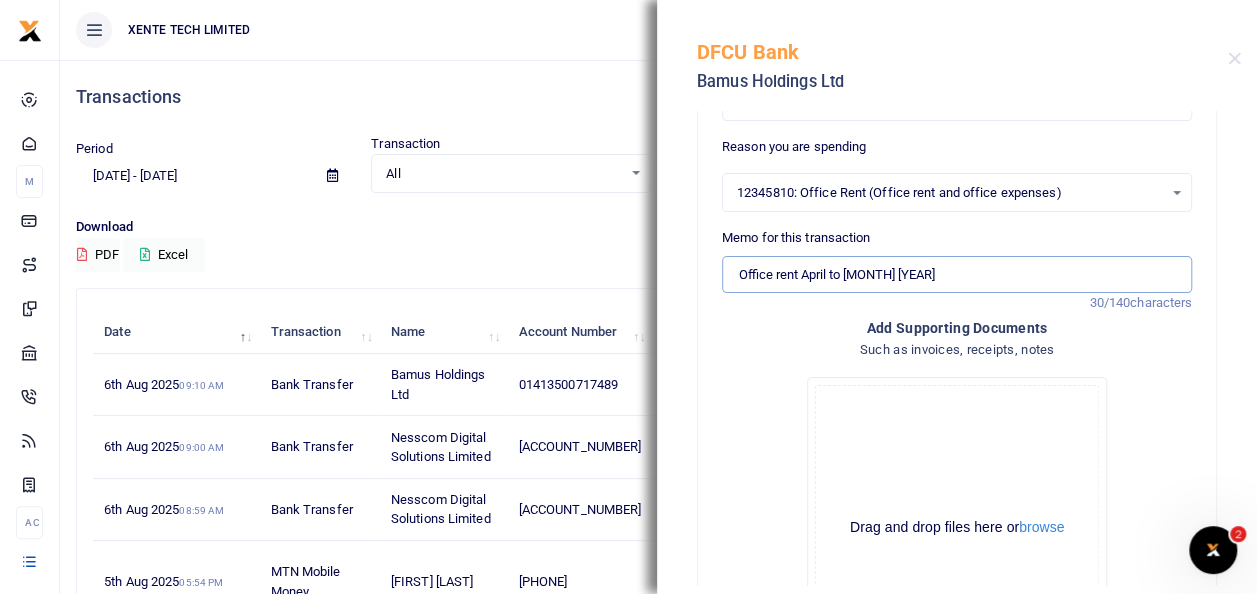 drag, startPoint x: 828, startPoint y: 272, endPoint x: 942, endPoint y: 300, distance: 117.388245 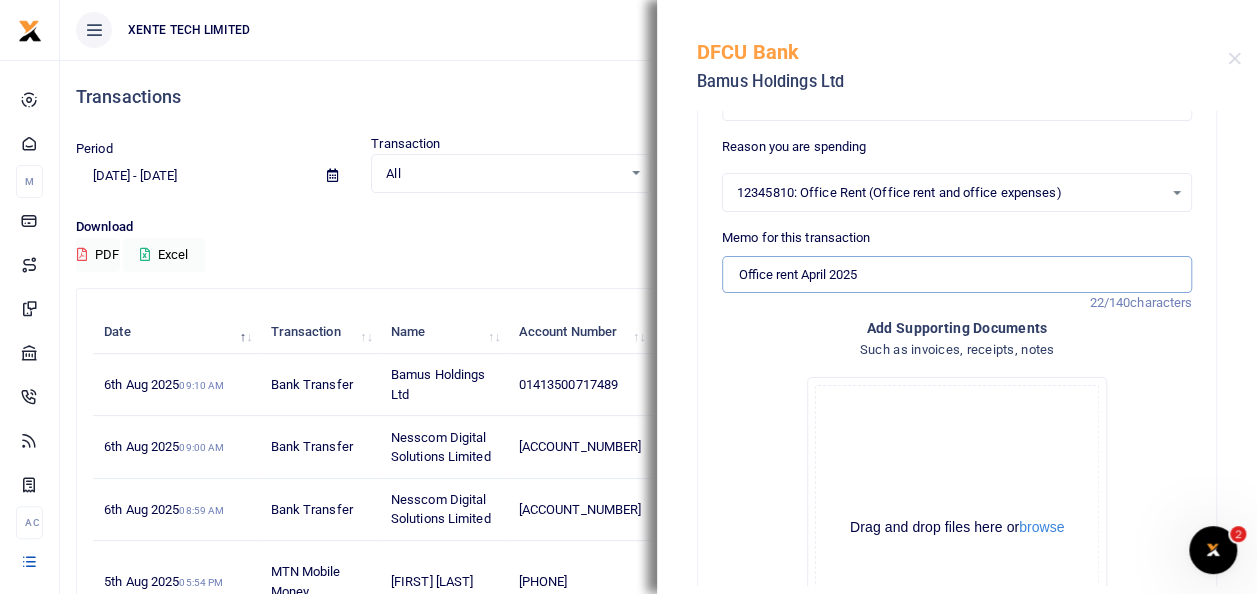 type on "Office rent April 2025" 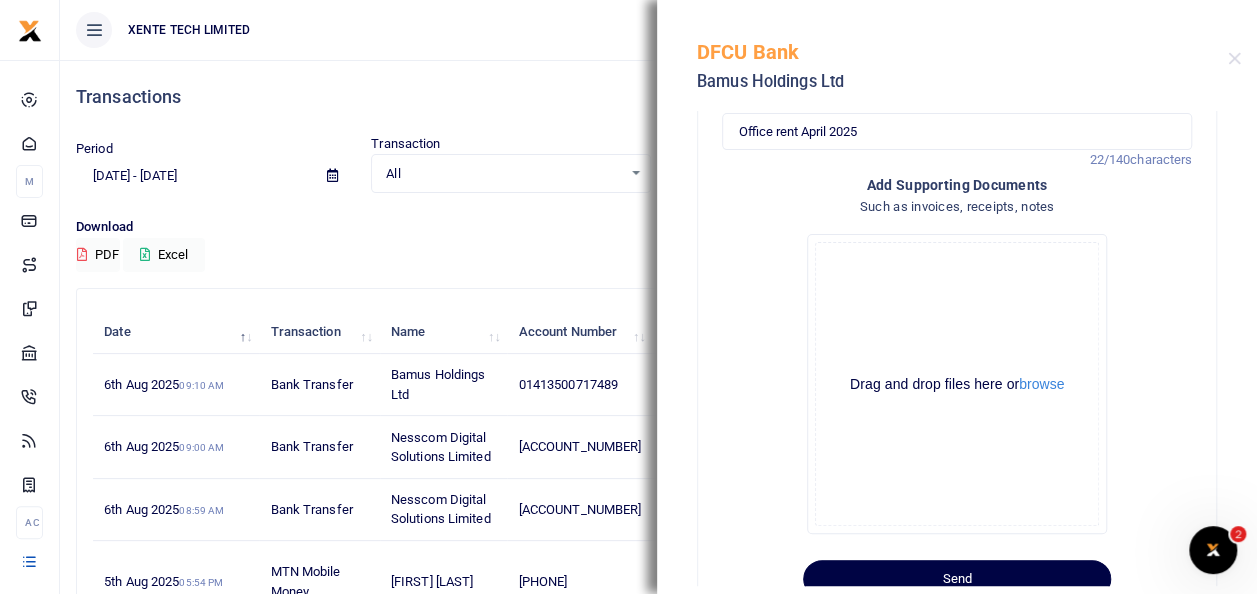 scroll, scrollTop: 361, scrollLeft: 0, axis: vertical 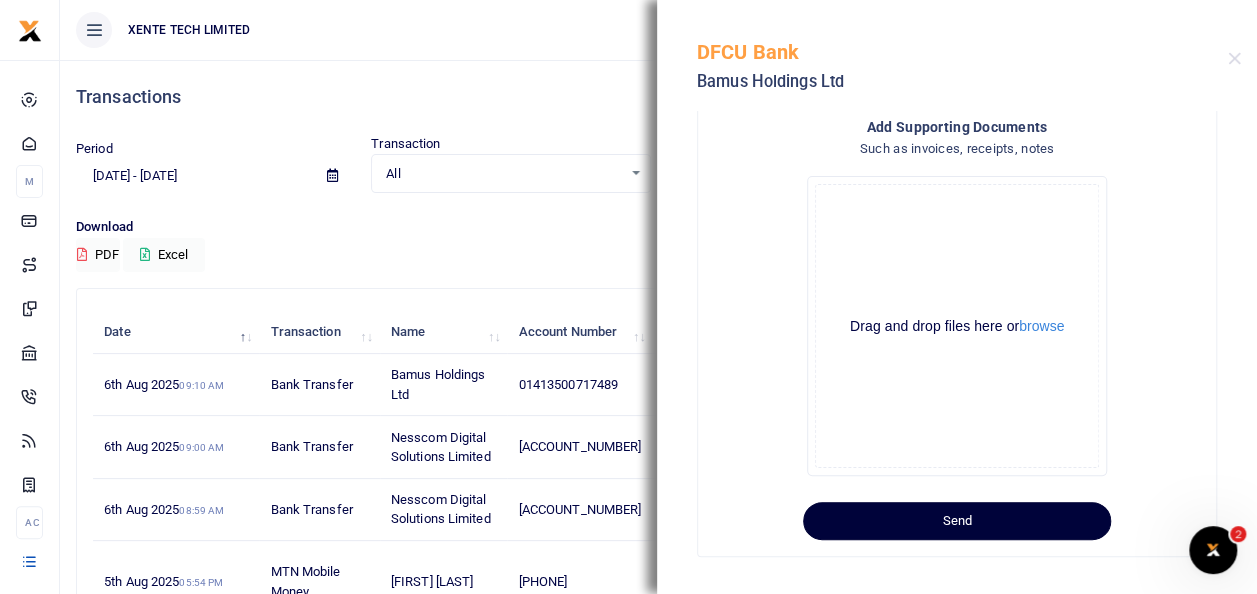 click on "Send" at bounding box center (957, 521) 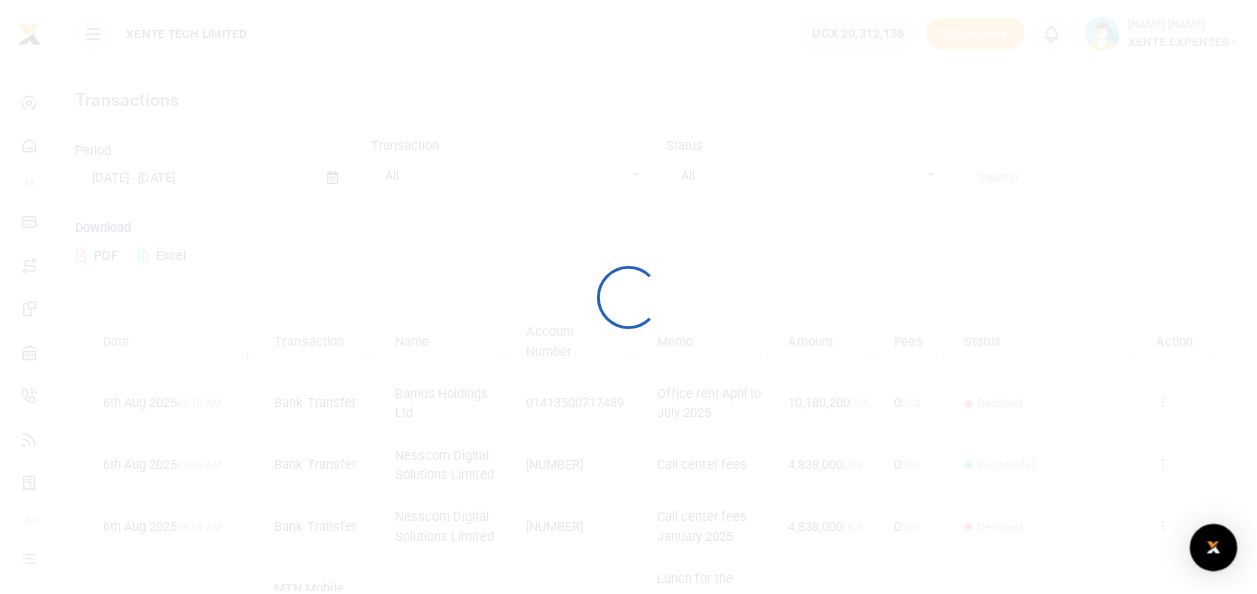 scroll, scrollTop: 0, scrollLeft: 0, axis: both 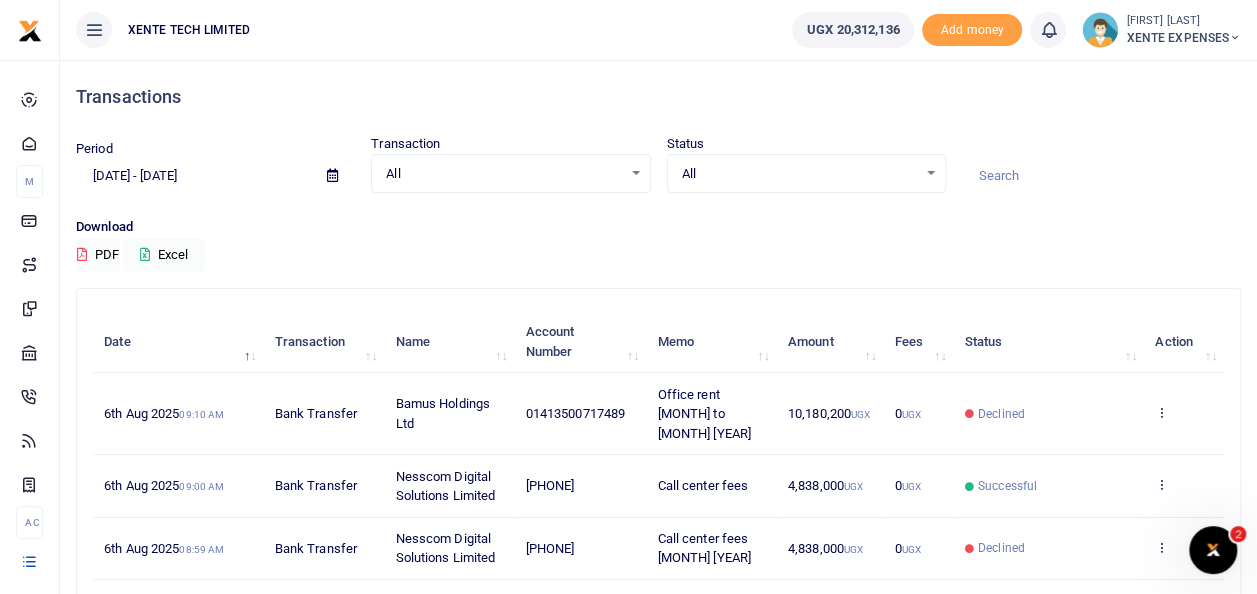 click at bounding box center (1101, 176) 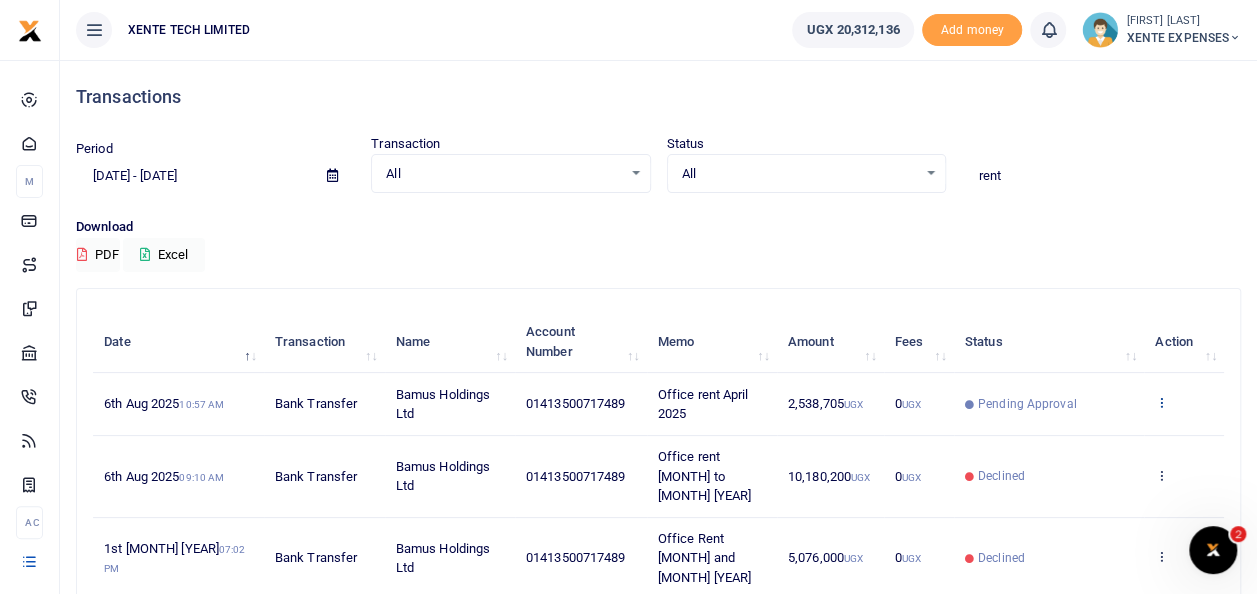 type on "rent" 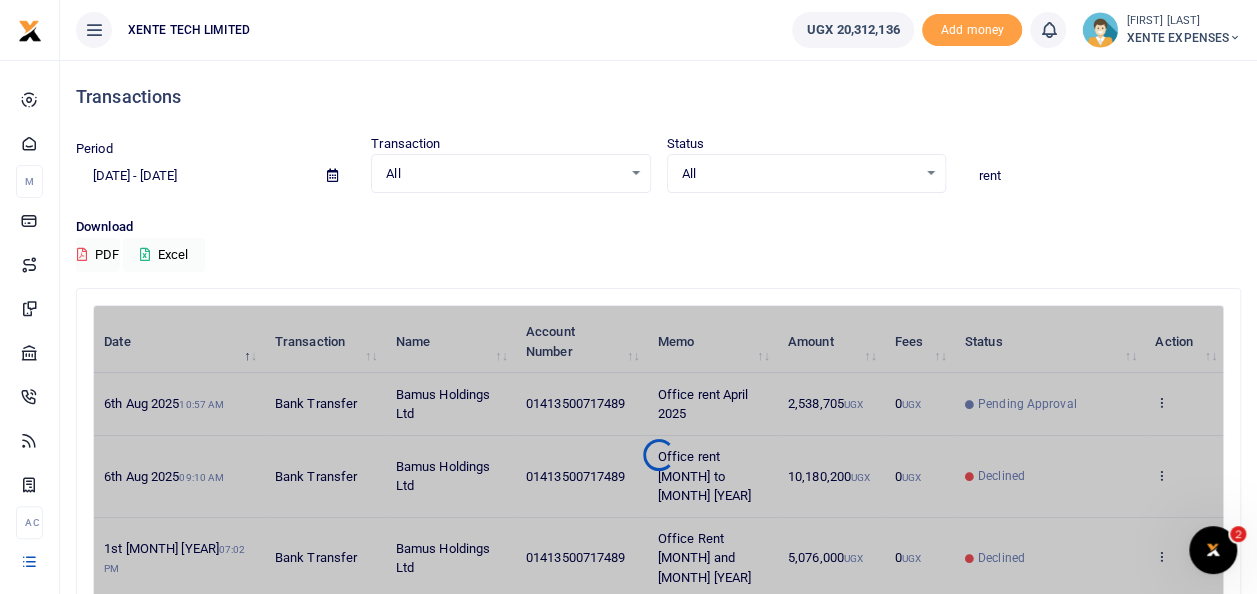 click on "Date Transaction Name Account Number Memo Amount Fees Status Action 6th Aug 2025  10:57 AM Bank Transfer Bamus Holdings Ltd 01413500717489 Office rent April 2025 2,538,705 UGX  0 UGX  Pending Approval
View details
Send again
6th Aug 2025  09:10 AM Bank Transfer Bamus Holdings Ltd 01413500717489 Office rent April to July 2025 10,180,200 UGX  0 UGX  Declined
View details
Send again
1st Aug 2025  07:02 PM Bank Transfer Bamus Holdings Ltd 01413500717489 Office Rent April and May 2025 5,076,000" at bounding box center [658, 455] 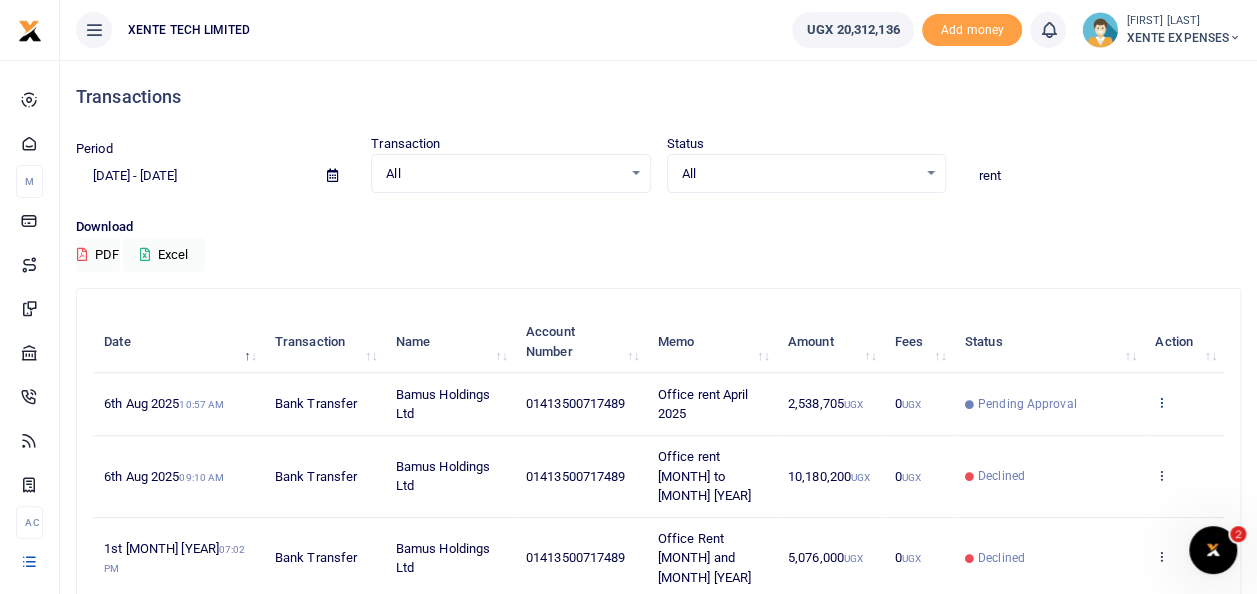 click at bounding box center [1161, 402] 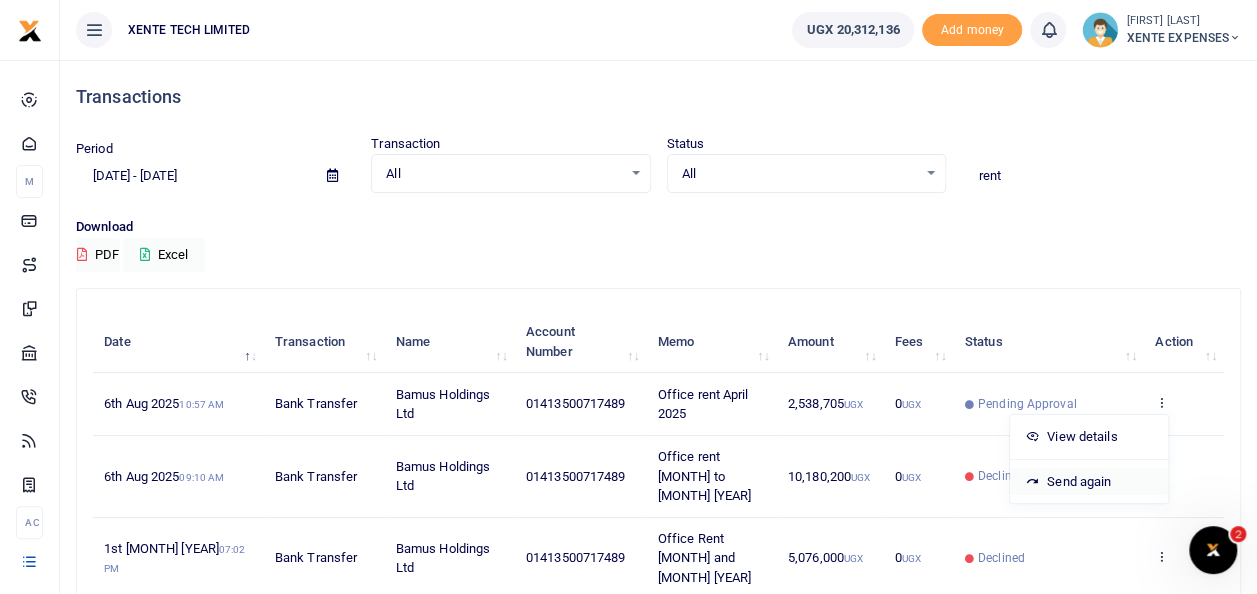 click on "Send again" at bounding box center (1089, 482) 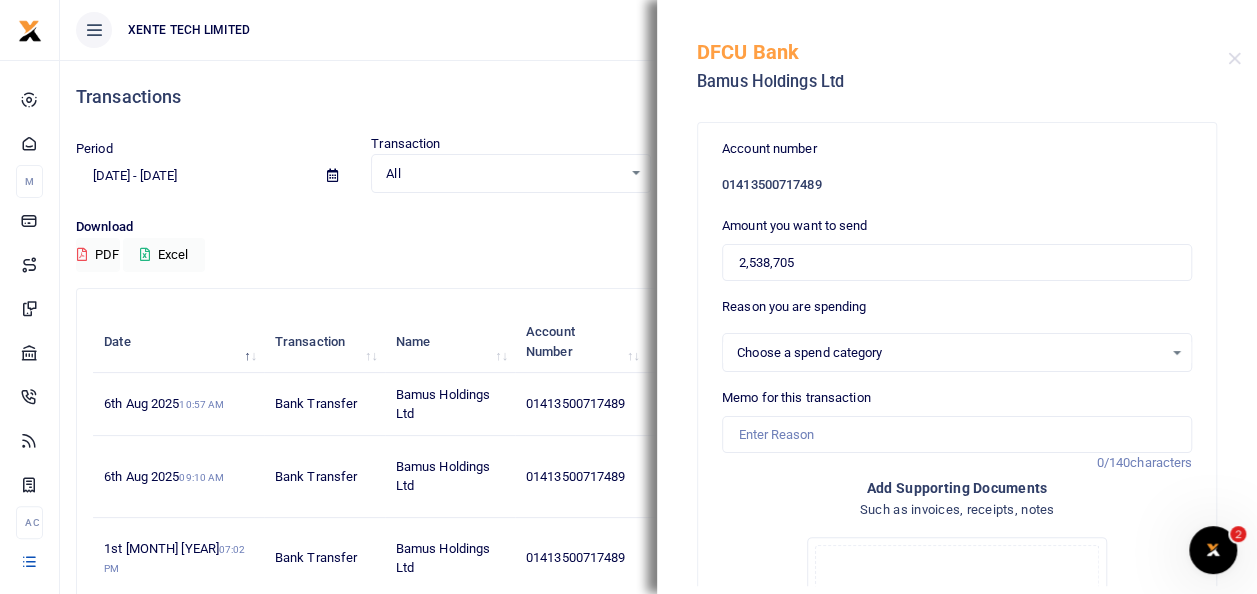 select on "11" 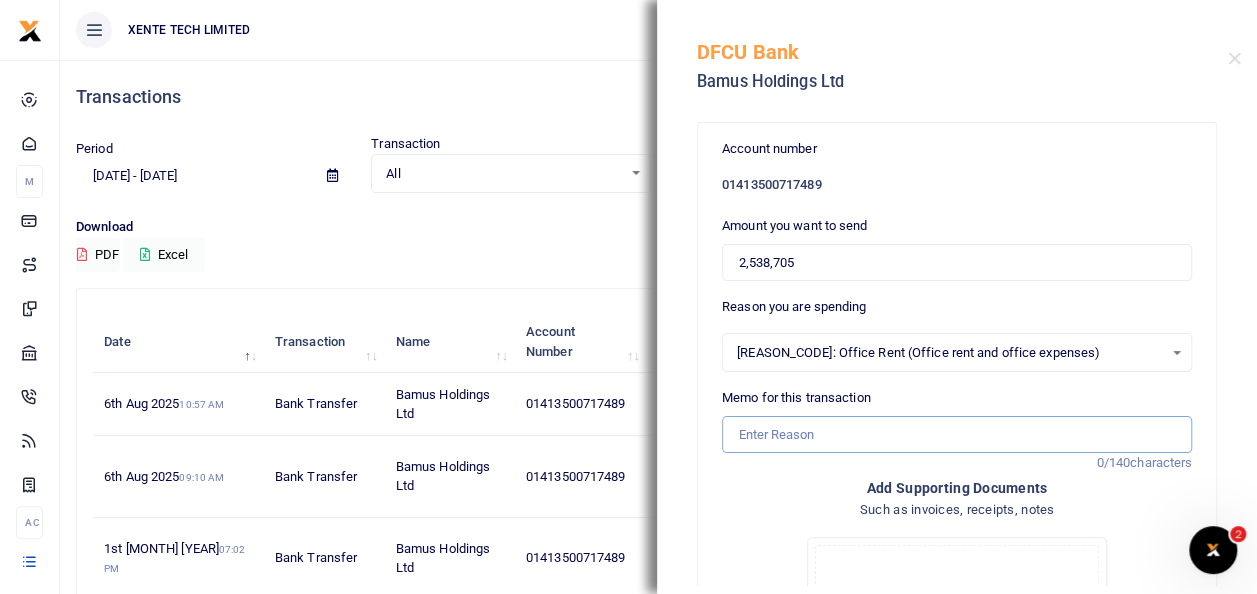 click on "Memo for this transaction" at bounding box center (957, 435) 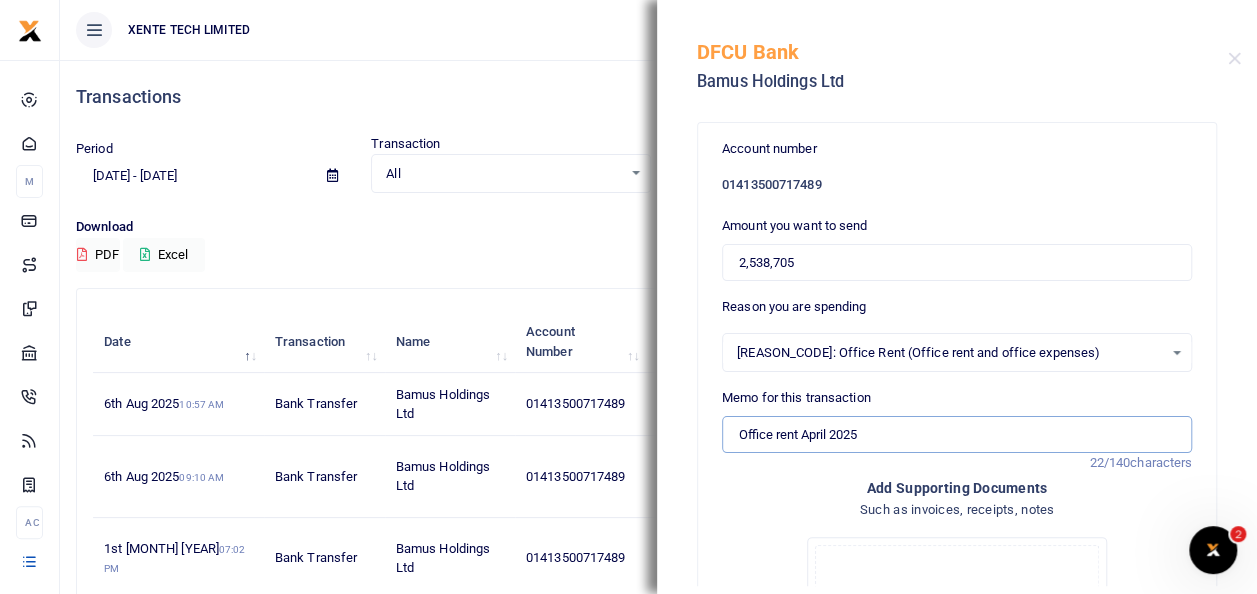 drag, startPoint x: 826, startPoint y: 432, endPoint x: 795, endPoint y: 437, distance: 31.400637 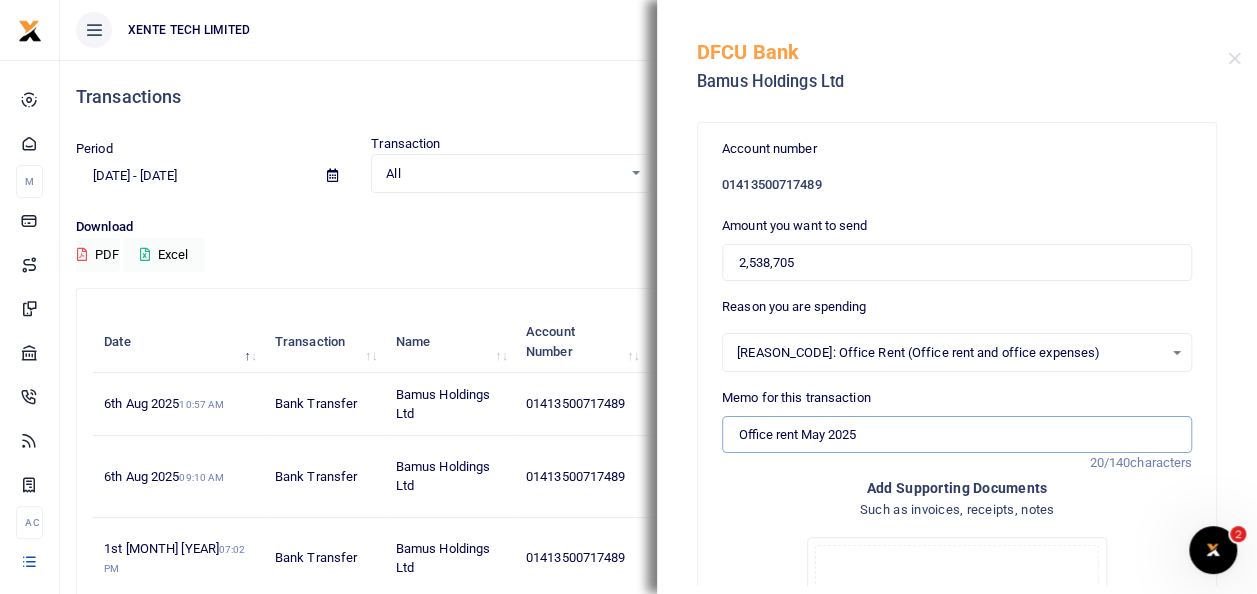 type on "Office rent May 2025" 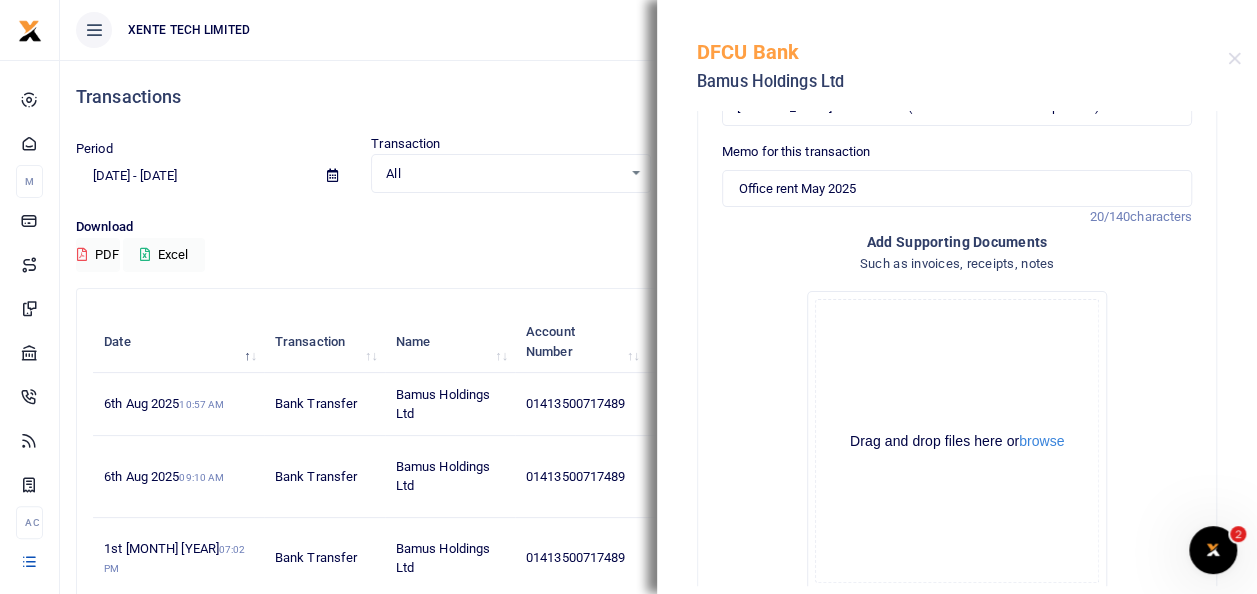 scroll, scrollTop: 270, scrollLeft: 0, axis: vertical 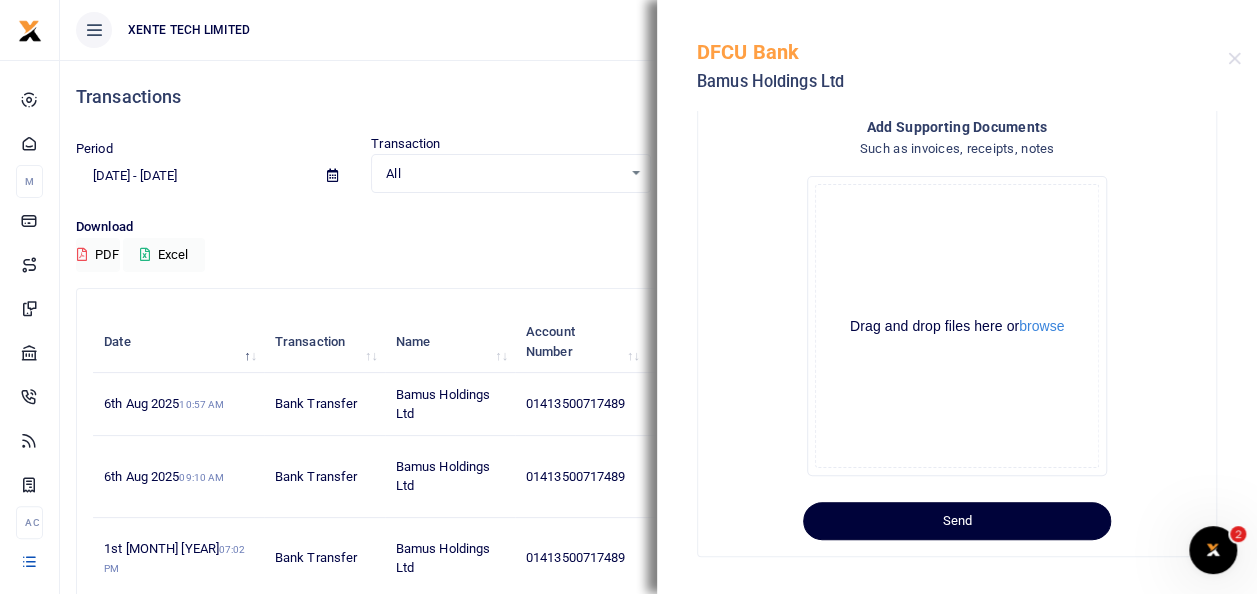click on "Send" at bounding box center [957, 521] 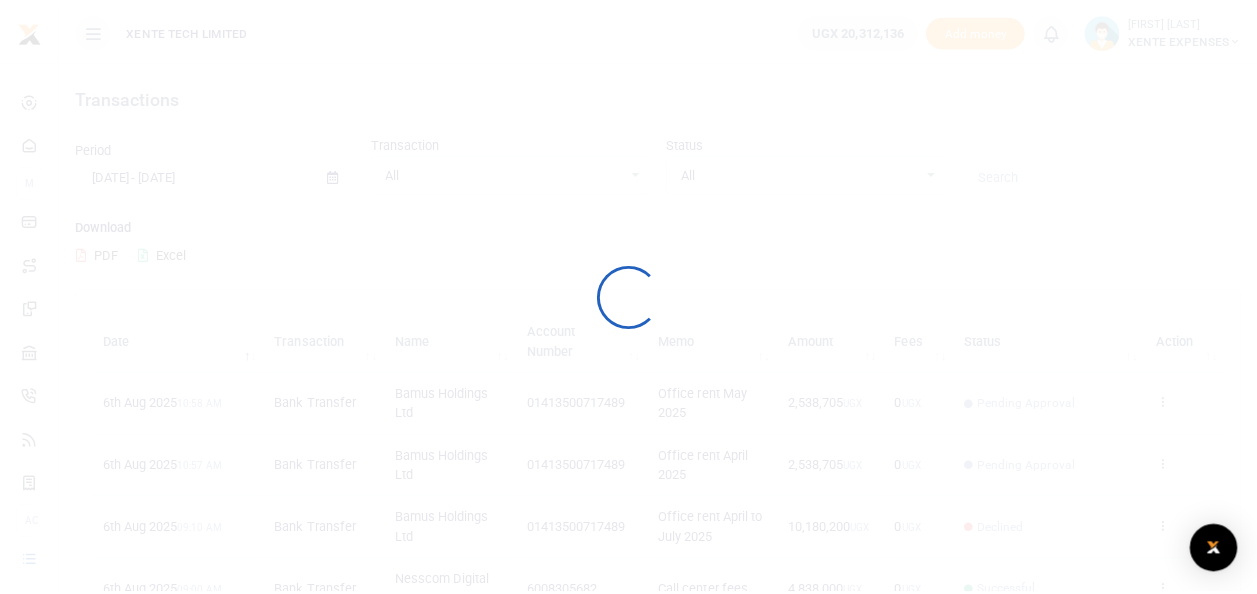 scroll, scrollTop: 0, scrollLeft: 0, axis: both 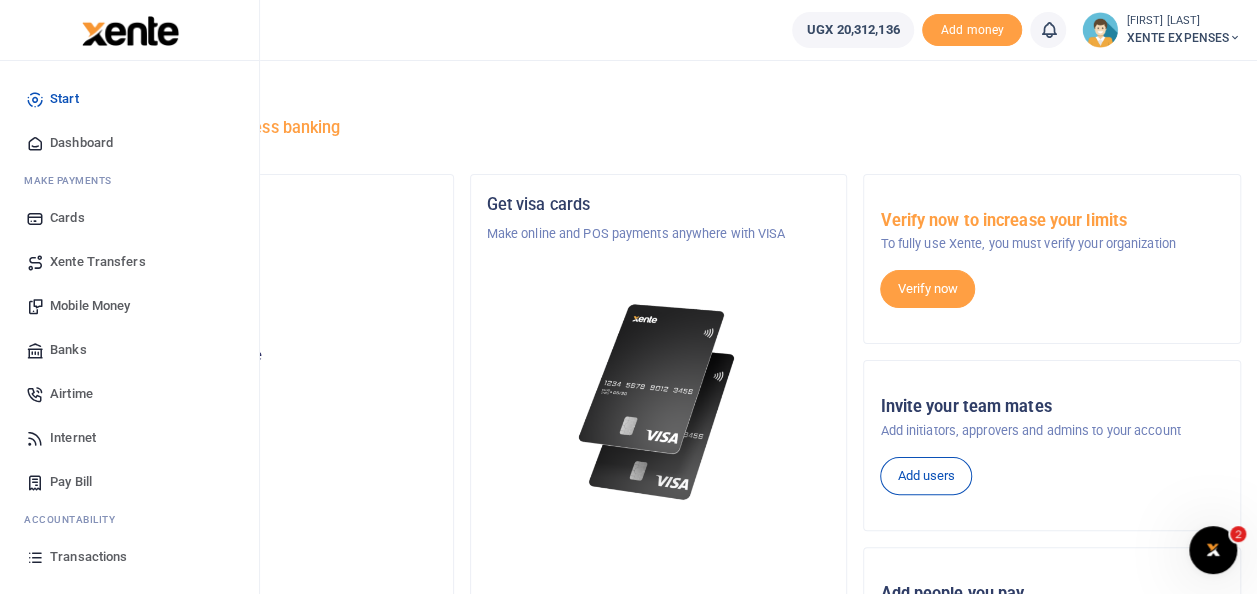 click on "Banks" at bounding box center (68, 350) 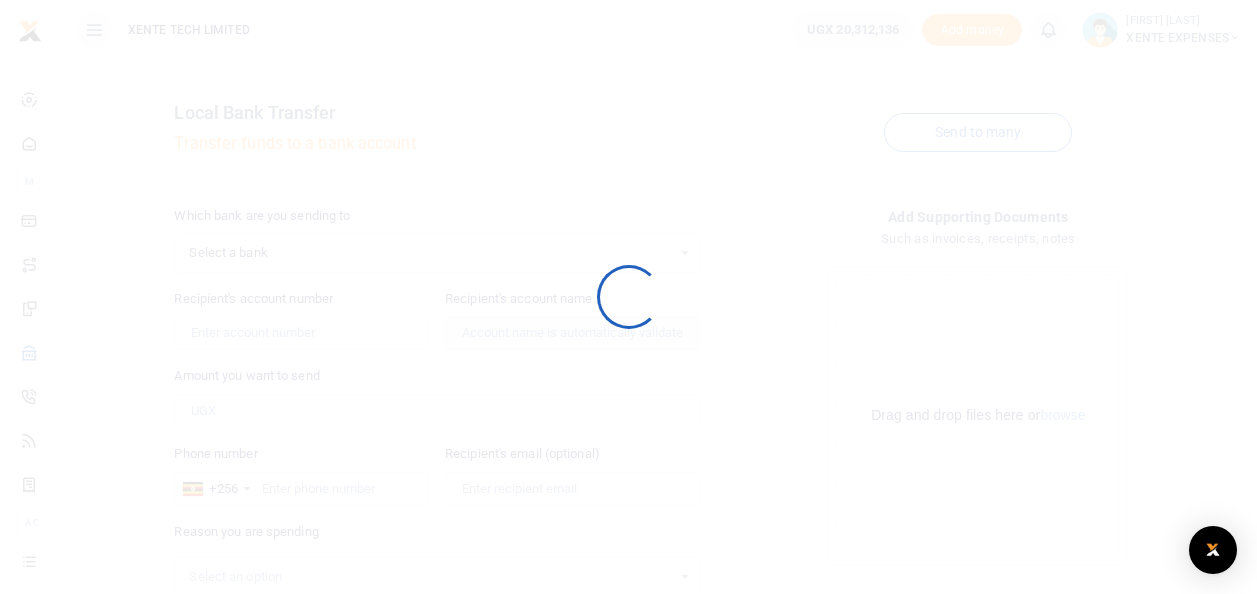 scroll, scrollTop: 0, scrollLeft: 0, axis: both 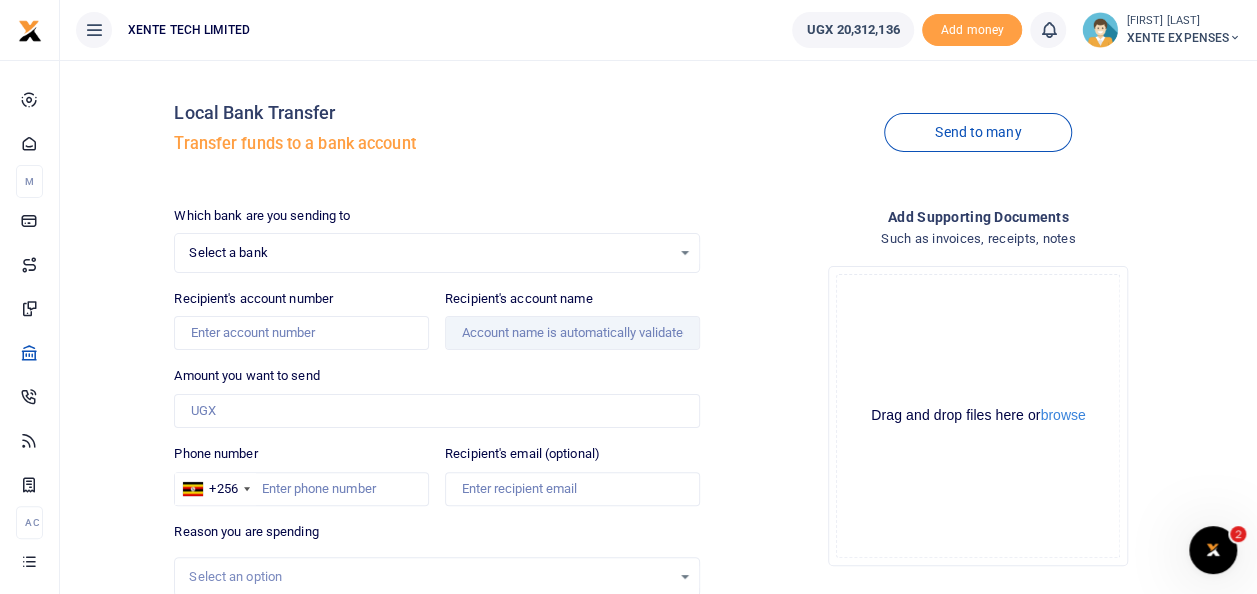click on "Select a bank Select an option..." at bounding box center [436, 253] 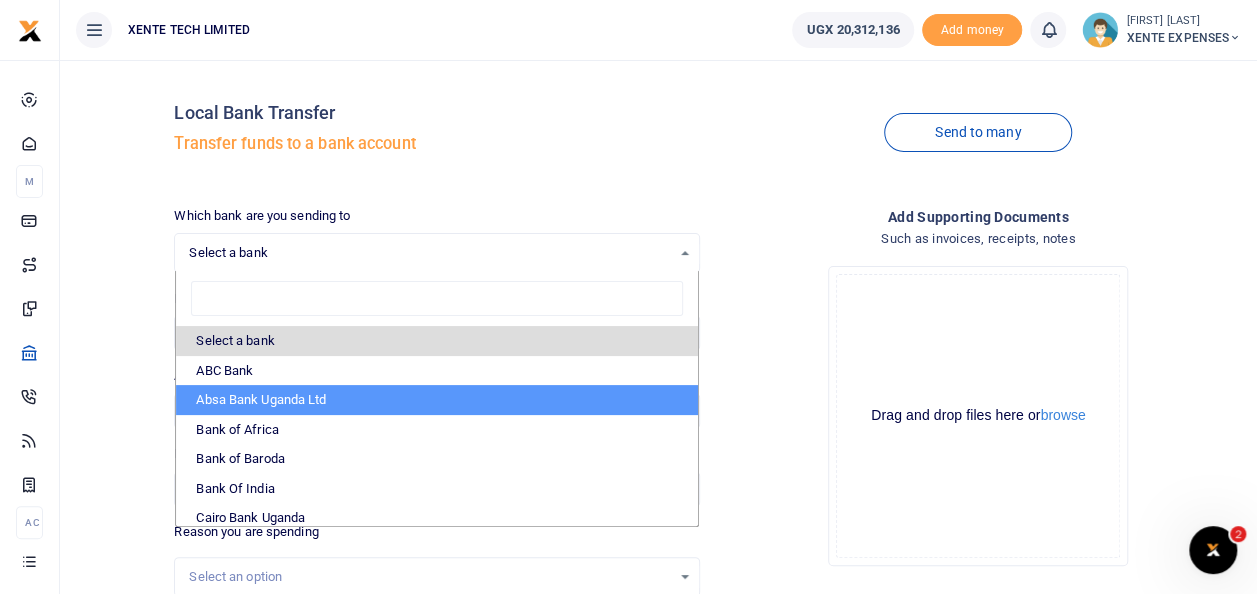 click on "Absa Bank Uganda Ltd" at bounding box center (436, 400) 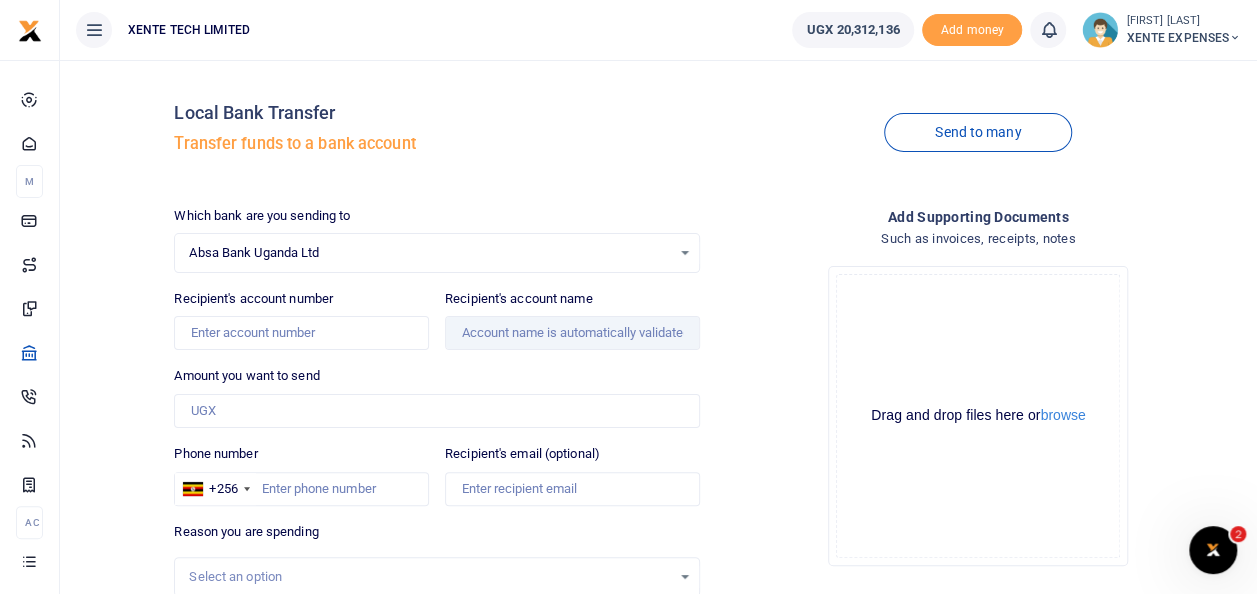 click on "Absa Bank Uganda Ltd Select an option..." at bounding box center [436, 253] 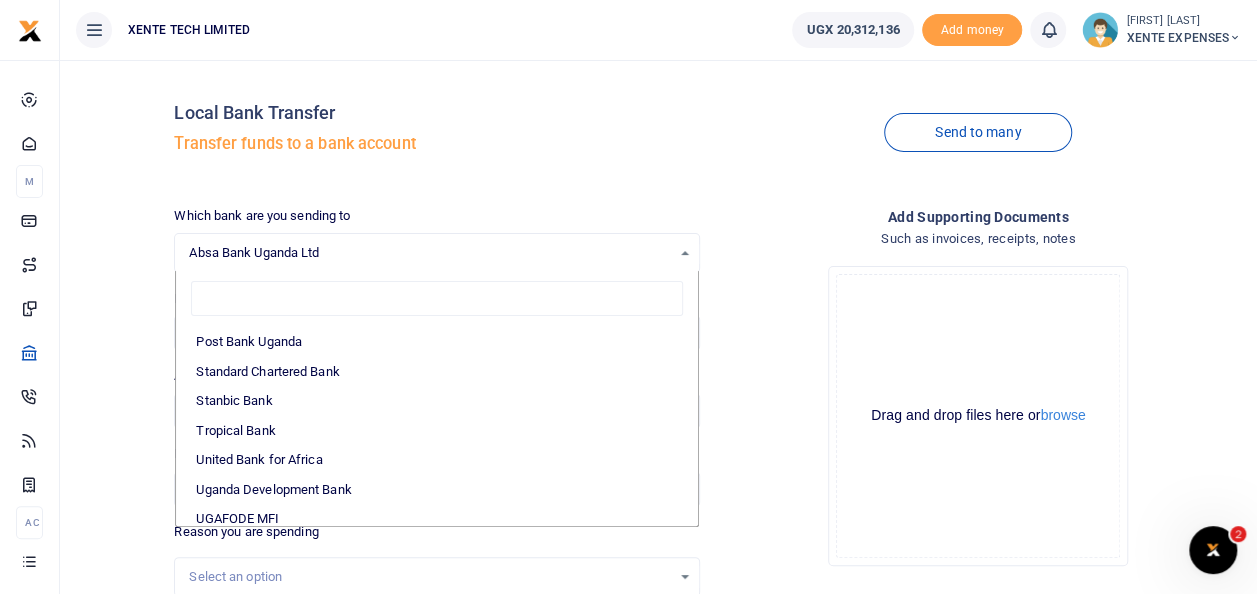 scroll, scrollTop: 596, scrollLeft: 0, axis: vertical 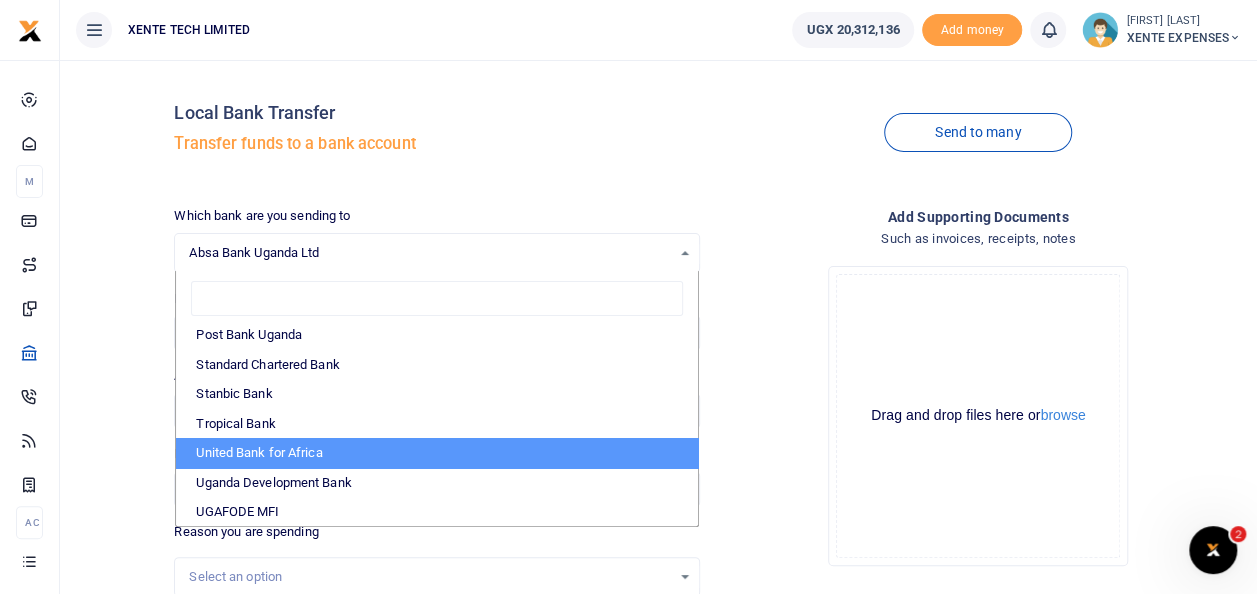 click on "Drop your files here Drag and drop files here or  browse Powered by  Uppy" at bounding box center [978, 416] 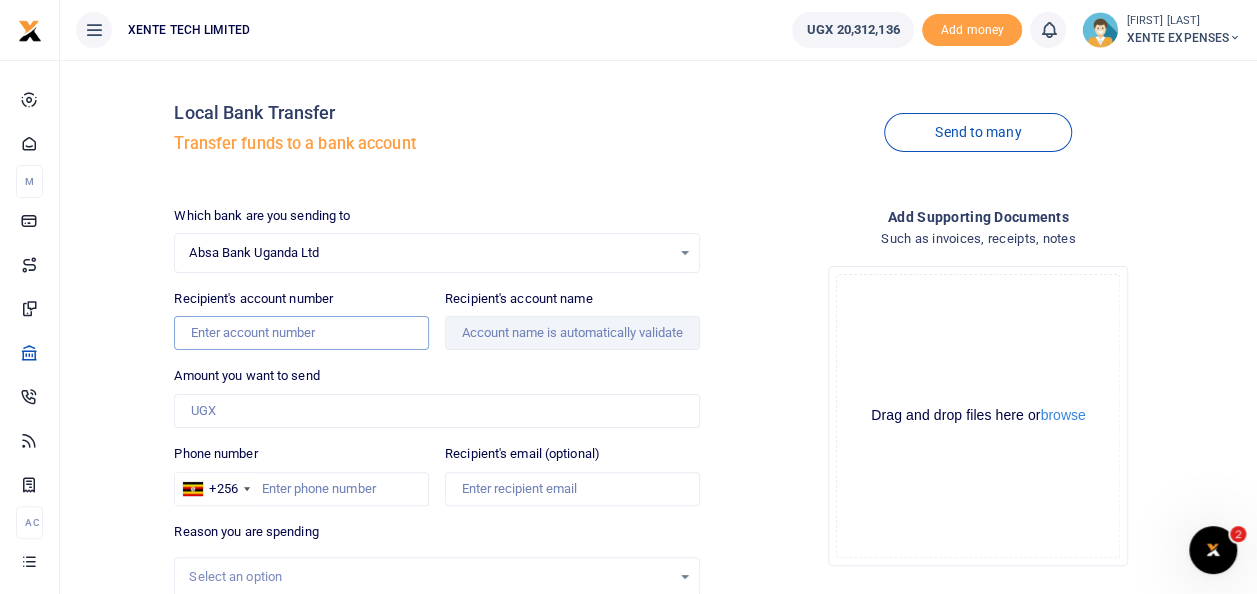 click on "Recipient's account number" at bounding box center (301, 333) 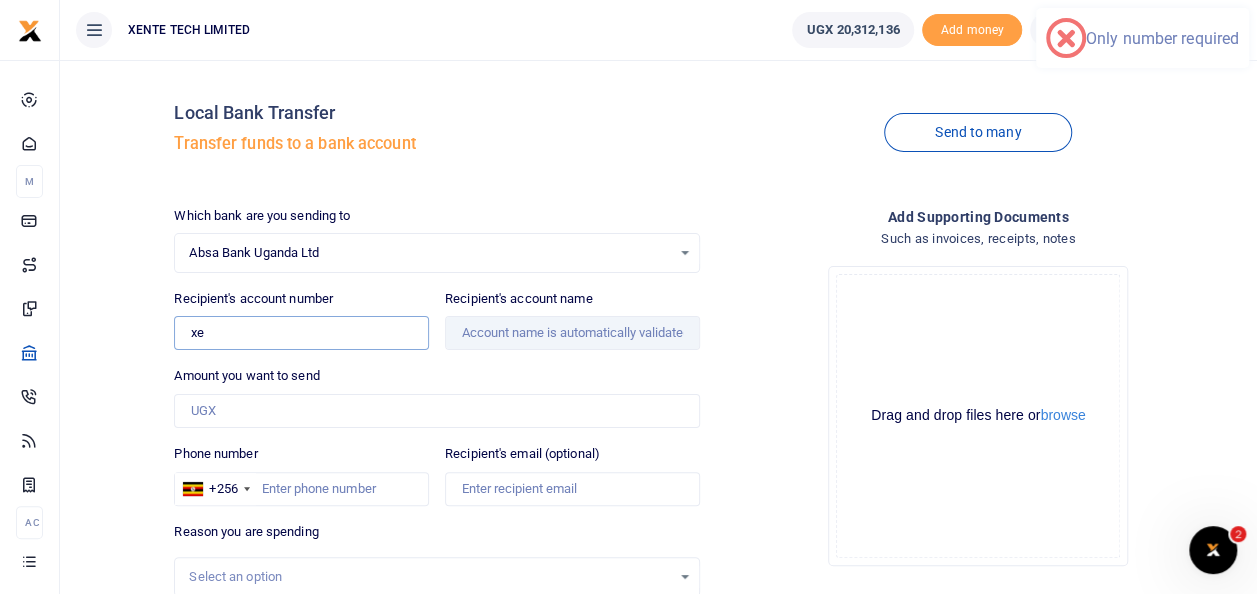 type on "x" 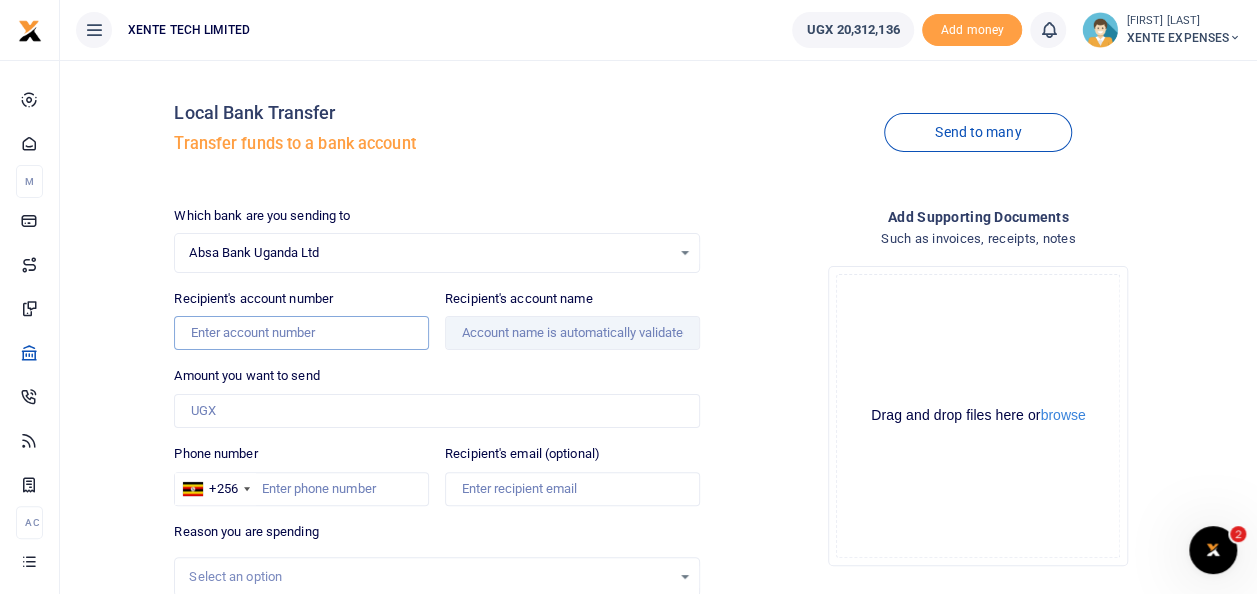 paste on "6005175303" 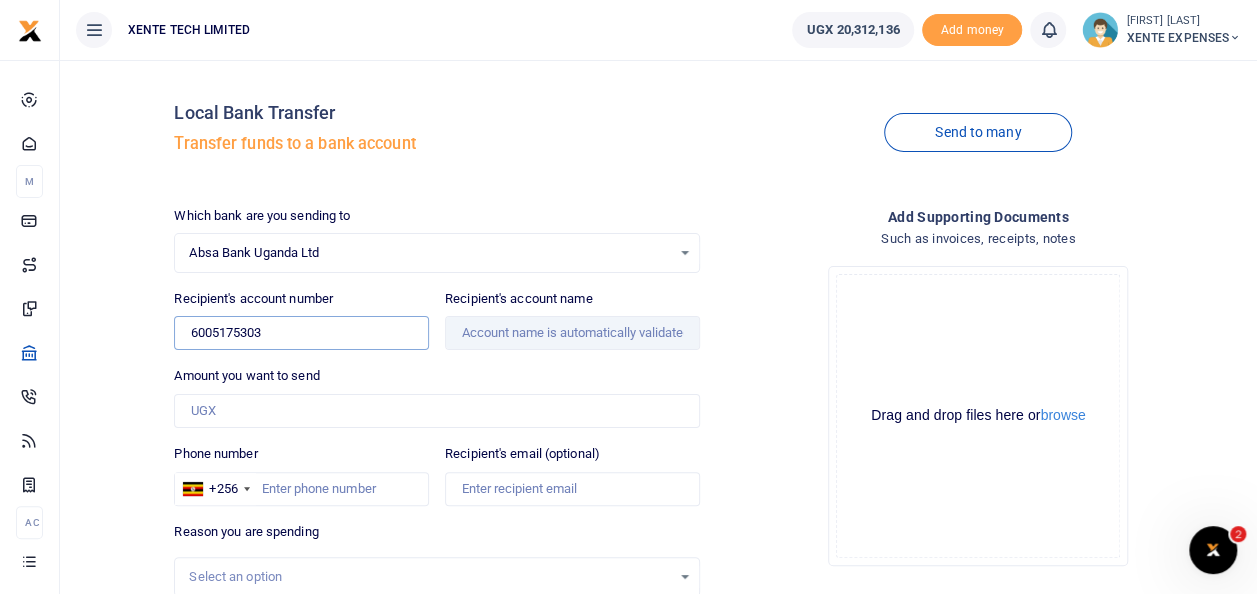 type on "6005175303" 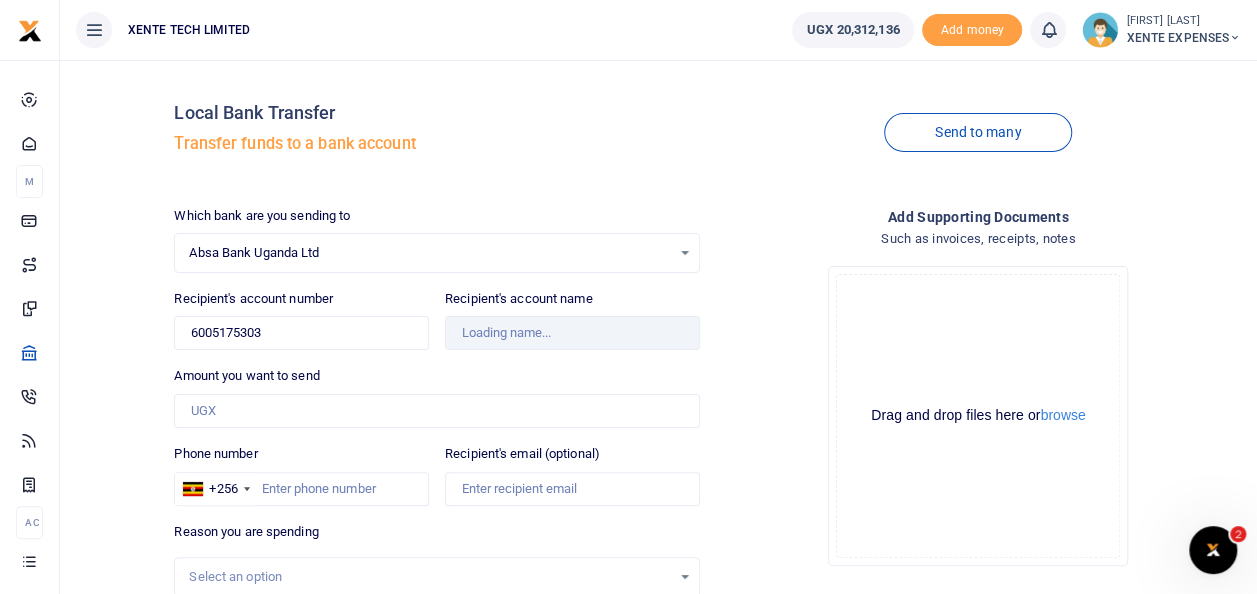type on "Xente Tech Limited" 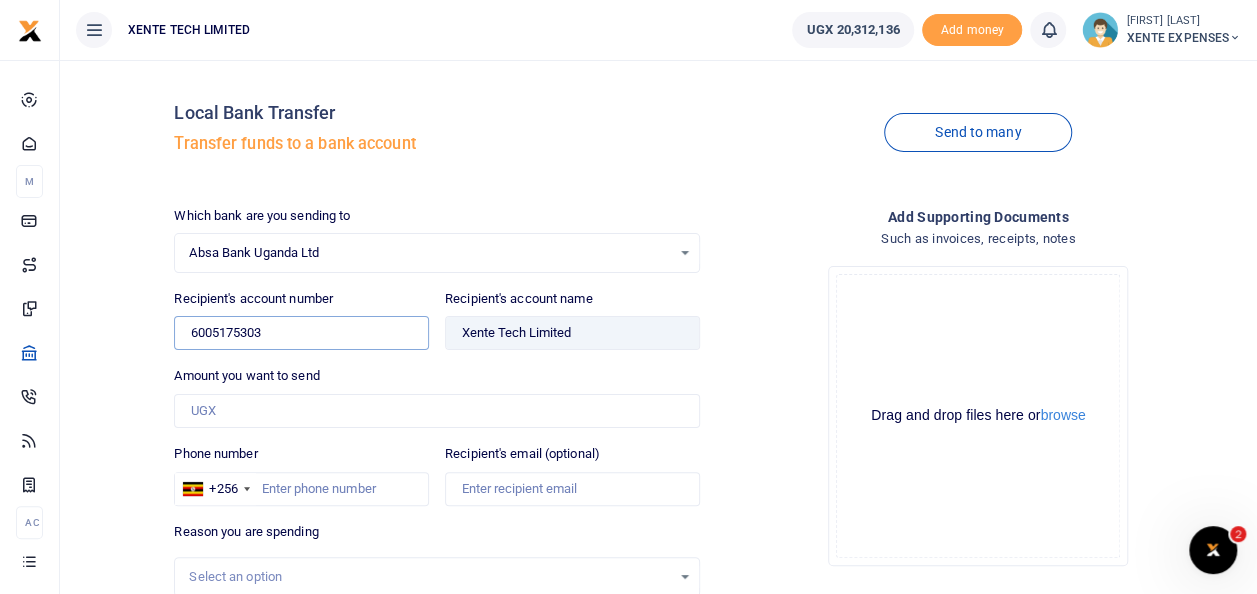 type on "6" 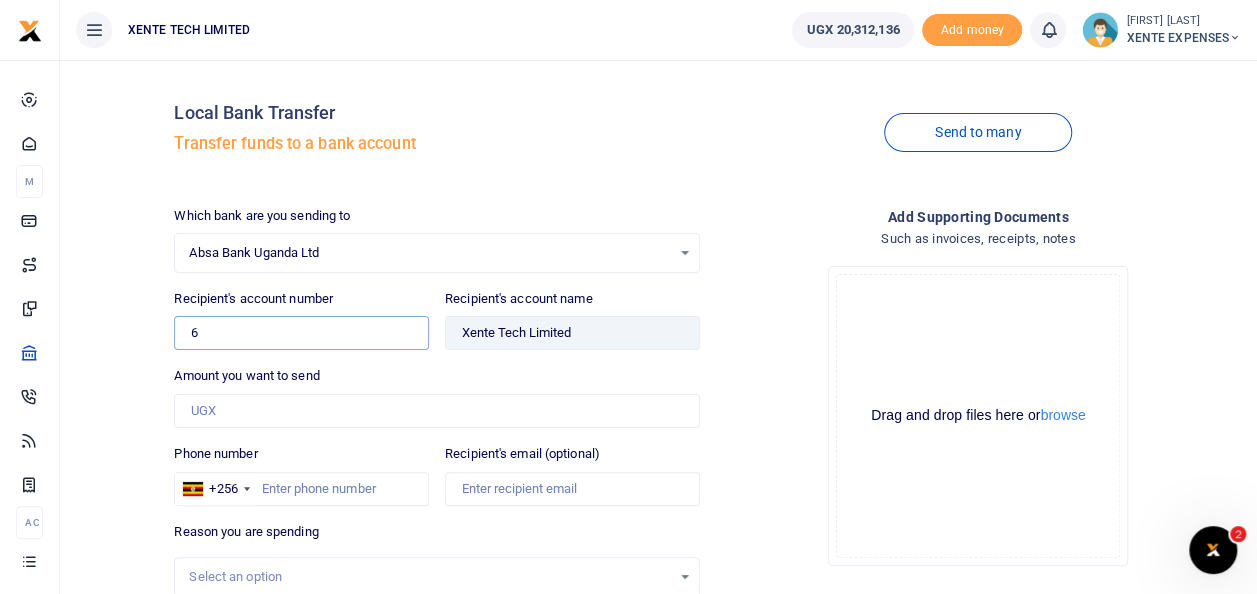 drag, startPoint x: 313, startPoint y: 326, endPoint x: 136, endPoint y: 312, distance: 177.55281 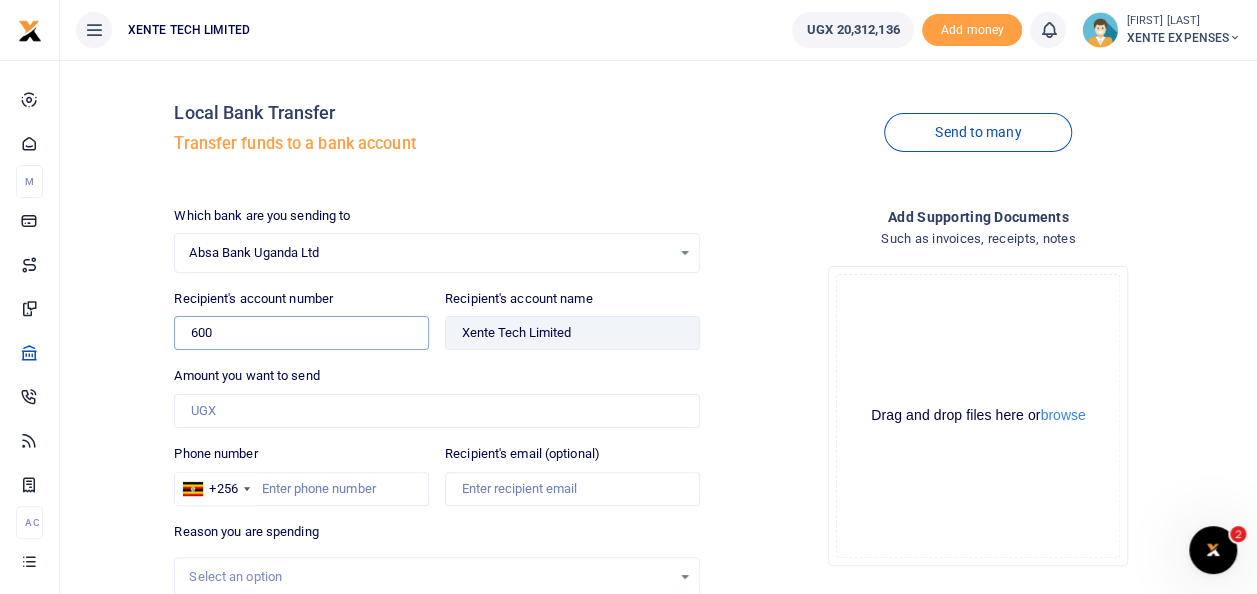 type on "600" 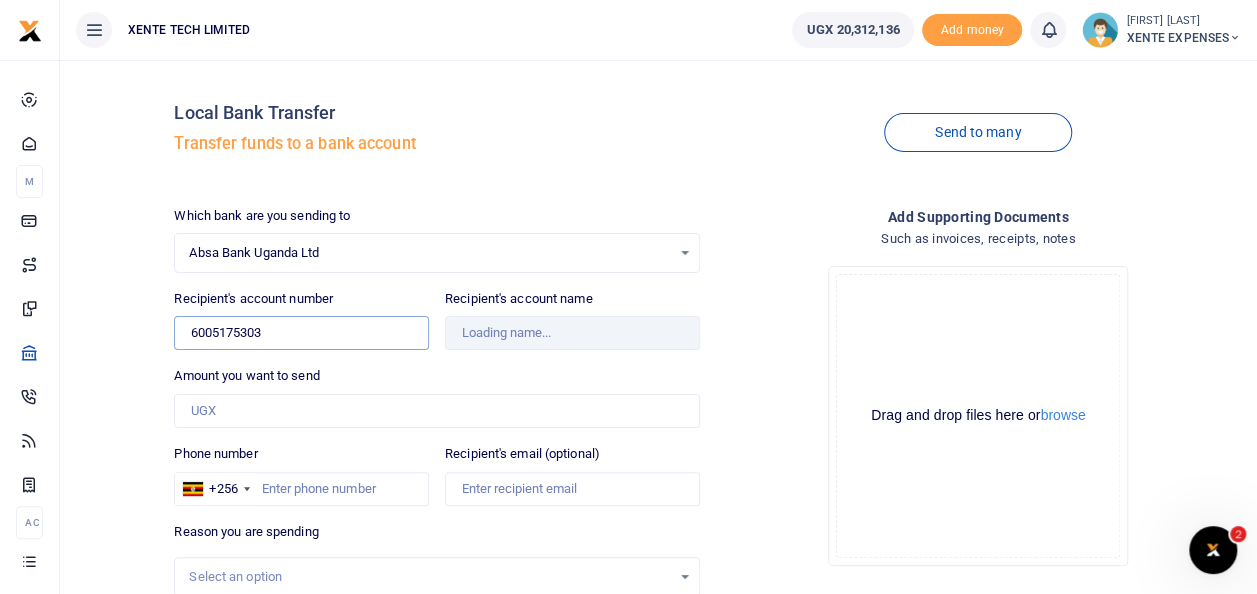 type on "6005175303" 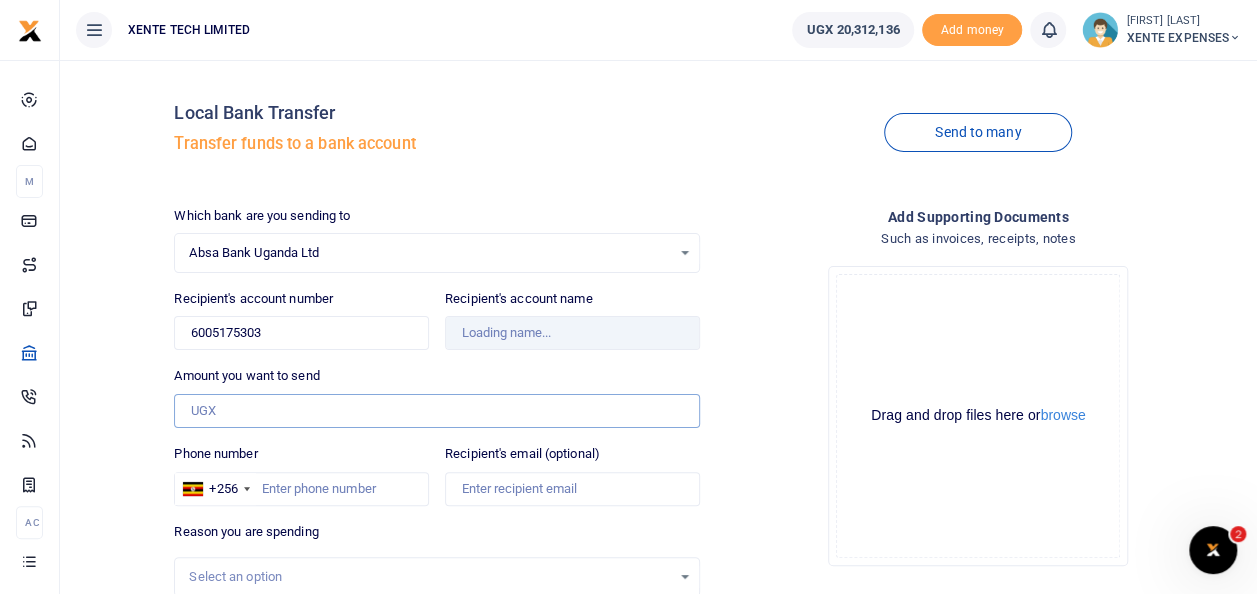 type on "Xente Tech Limited" 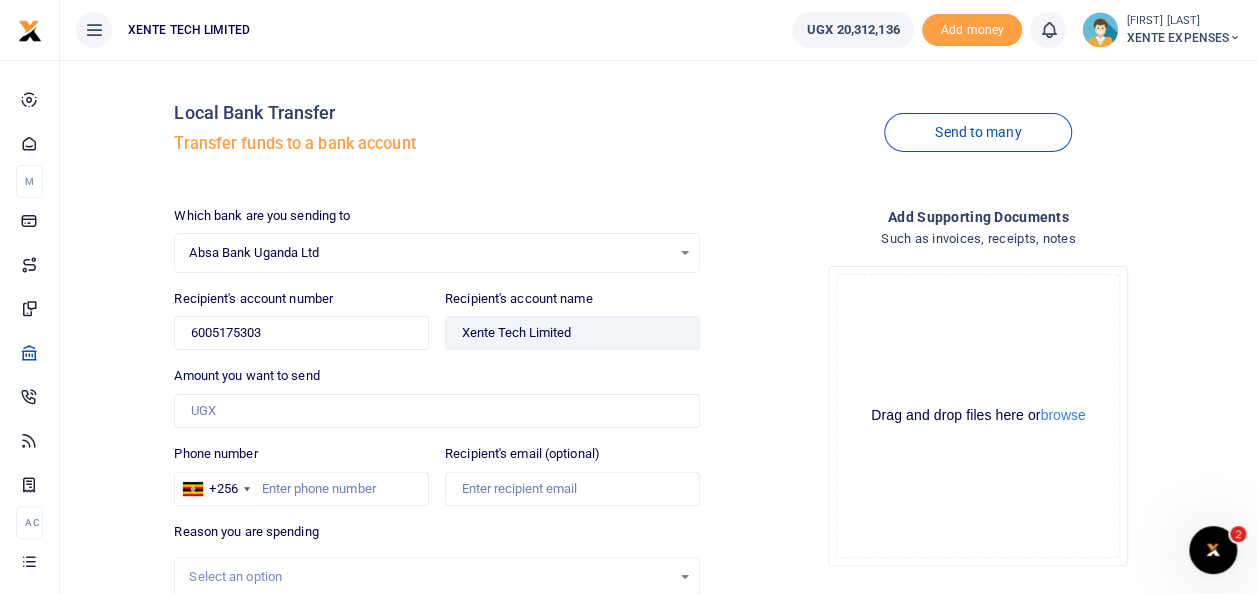 drag, startPoint x: 260, startPoint y: 413, endPoint x: 222, endPoint y: 390, distance: 44.418465 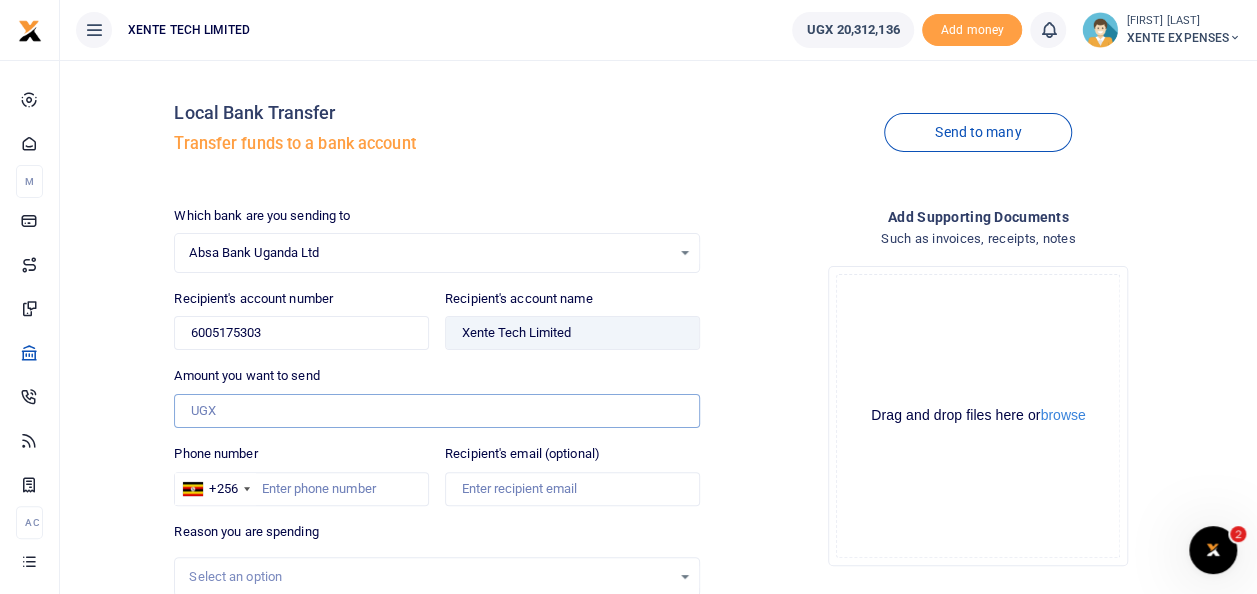 click on "Amount you want to send" at bounding box center [436, 411] 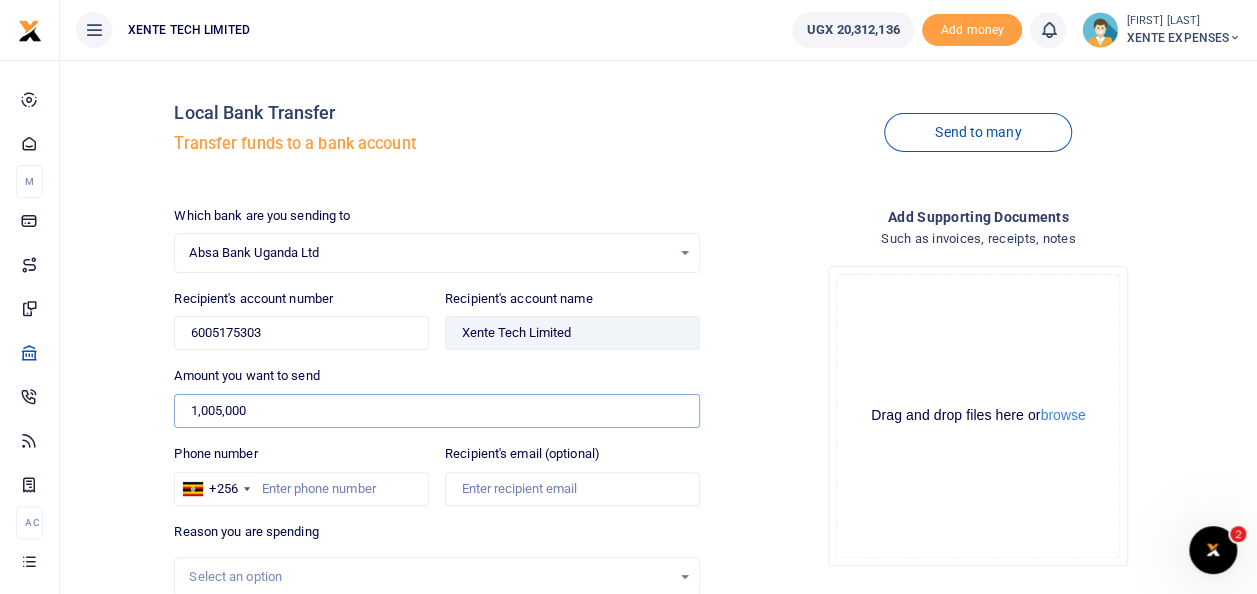 type on "1,005,000" 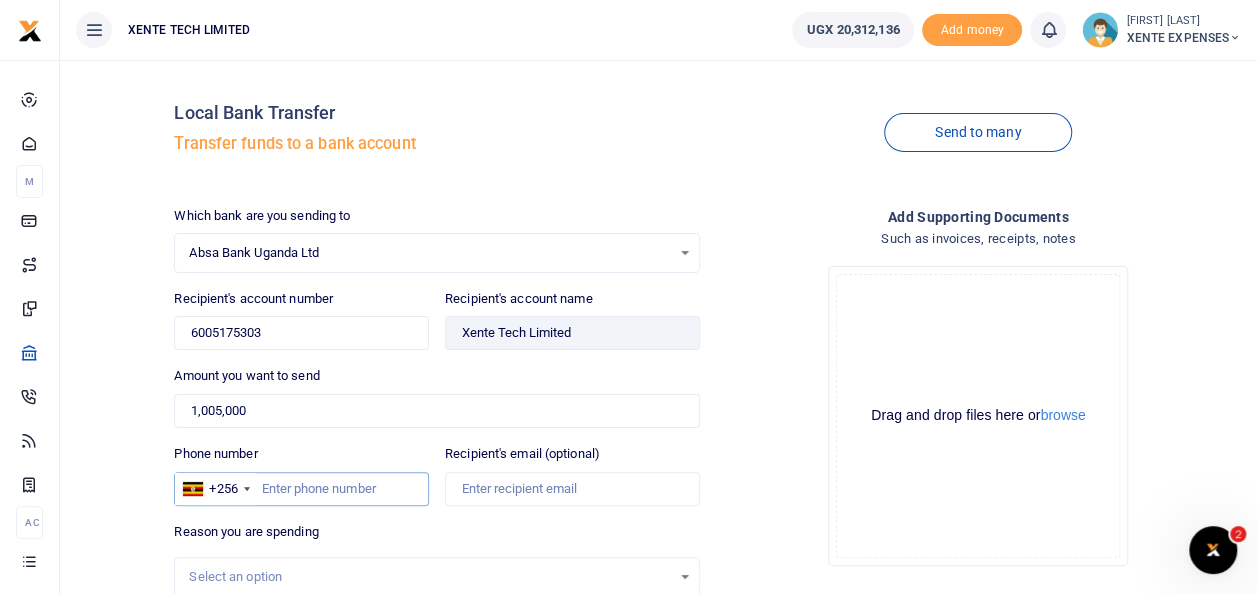 click on "Phone number" at bounding box center [301, 489] 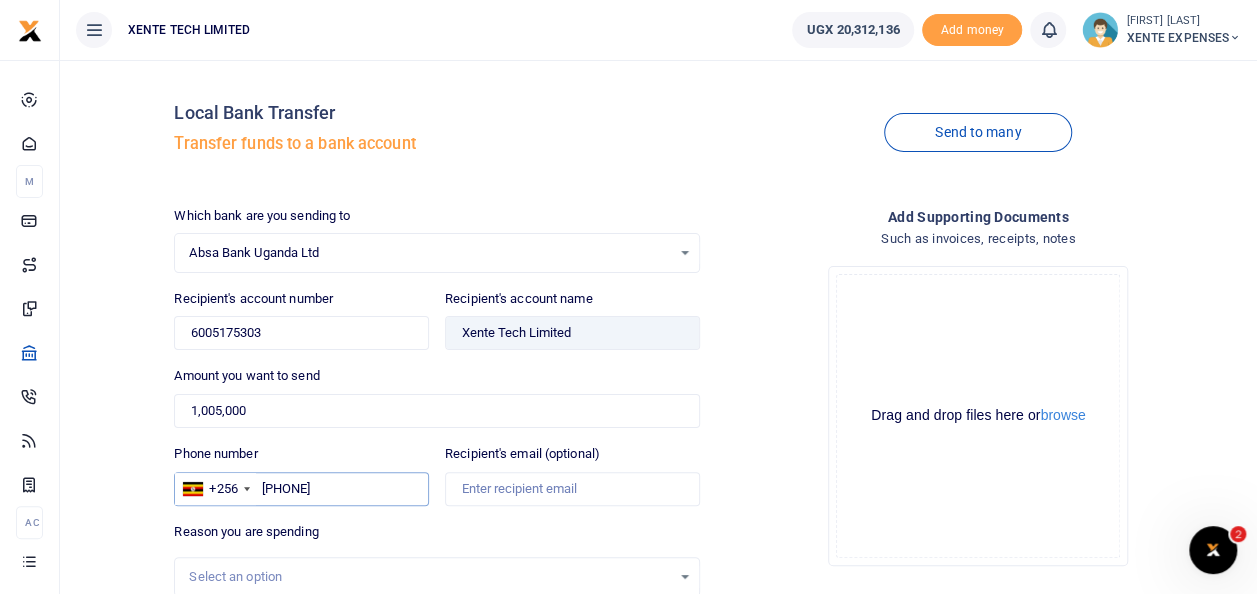 type on "773433026" 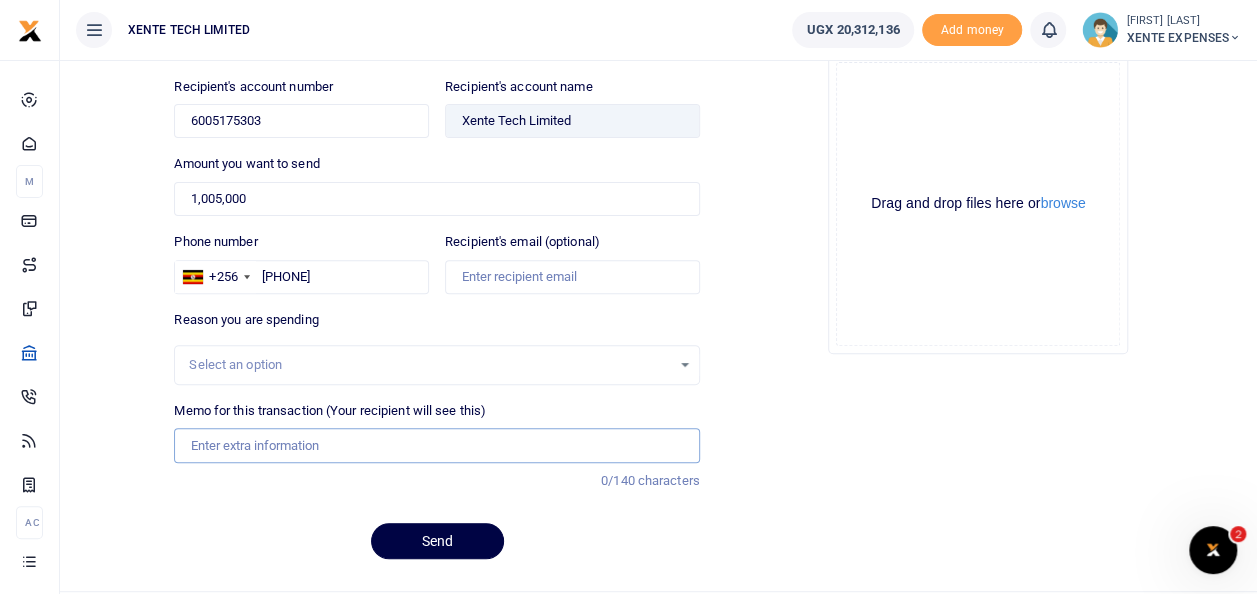 scroll, scrollTop: 256, scrollLeft: 0, axis: vertical 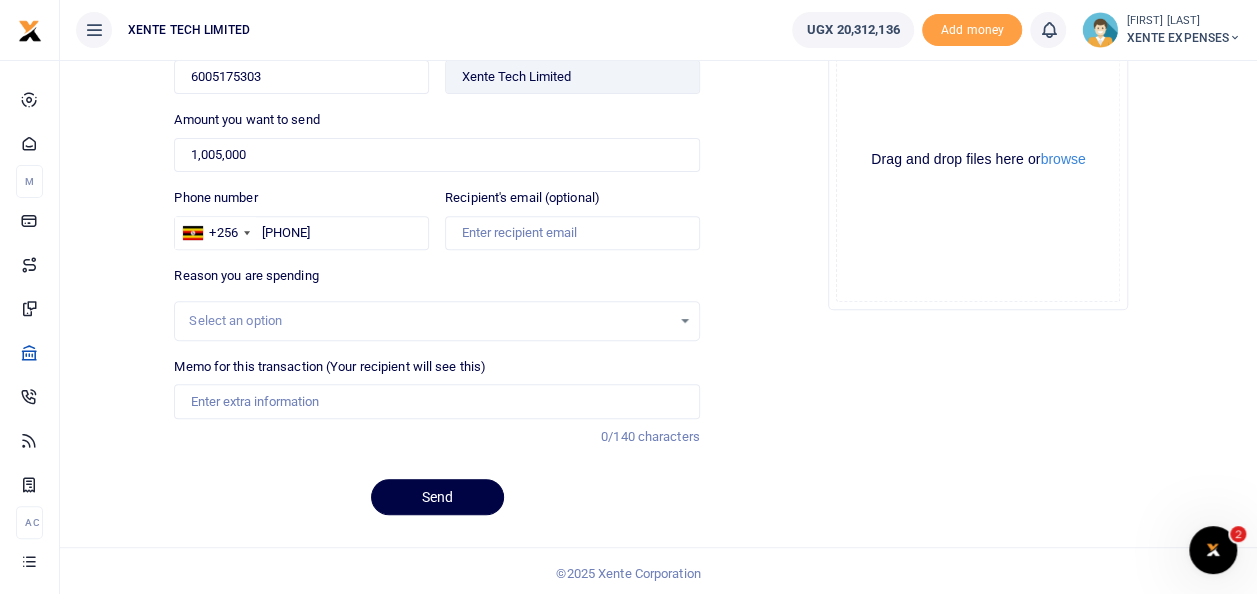 click on "Select an option" at bounding box center (429, 321) 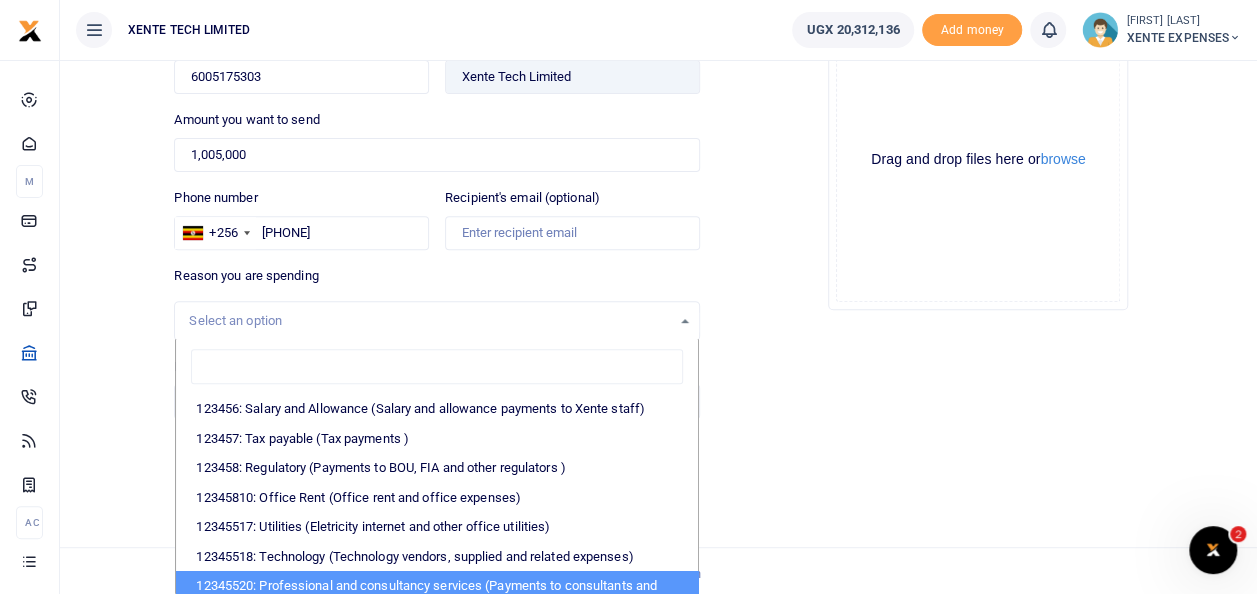 click on "©  2025 Xente Corporation" at bounding box center [628, 573] 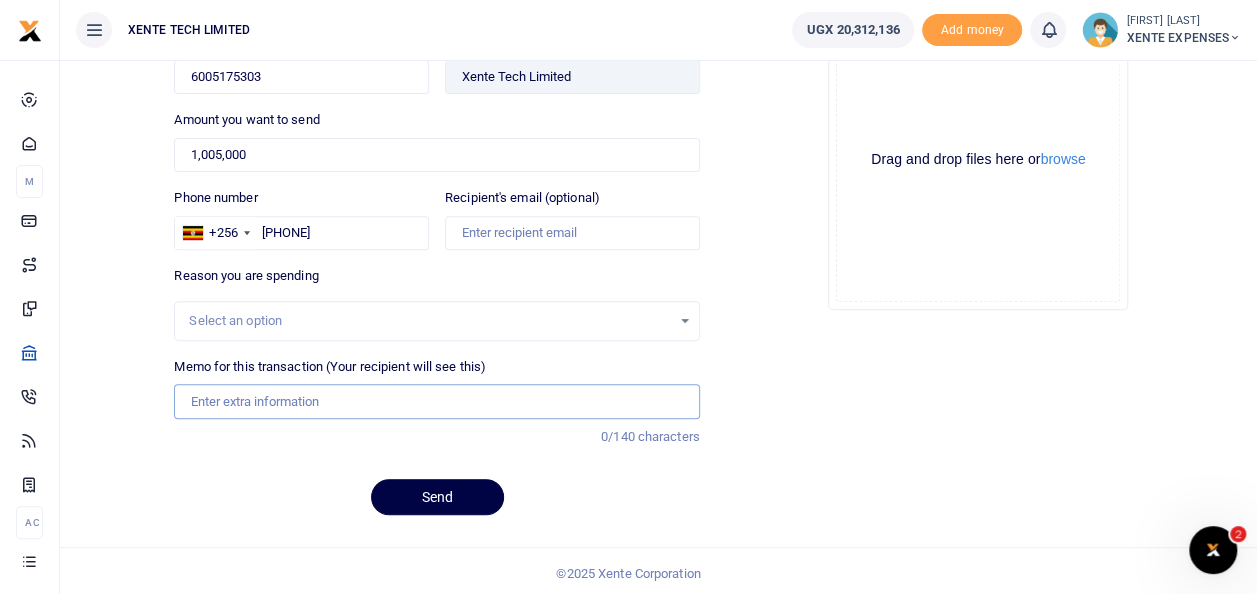 click on "Memo for this transaction (Your recipient will see this)" at bounding box center [436, 401] 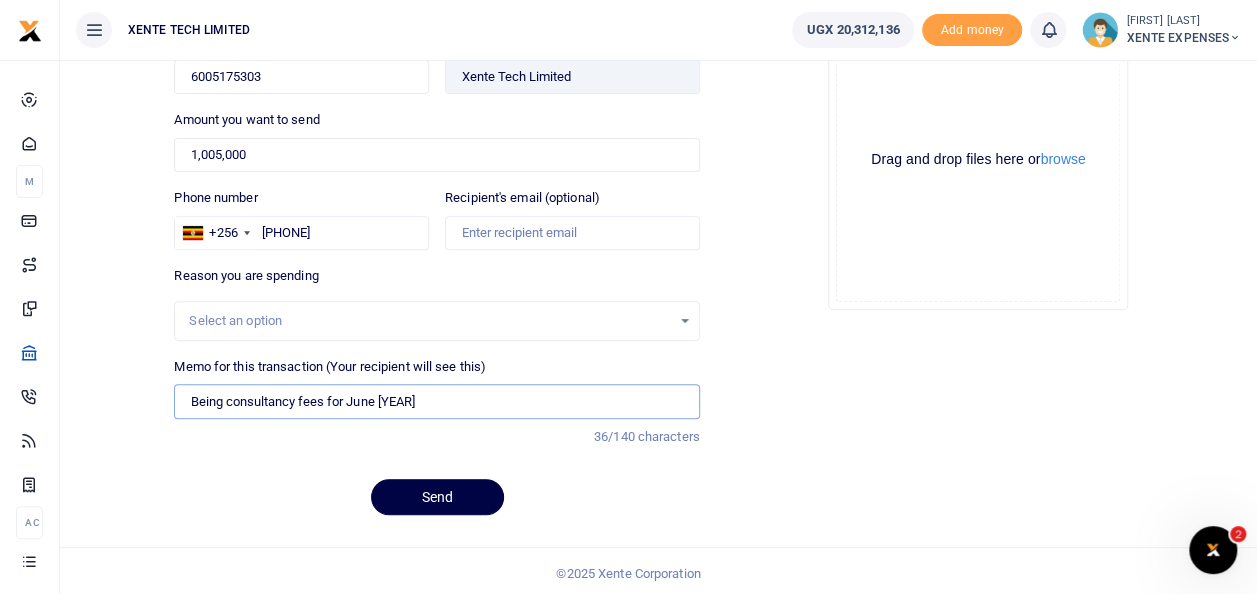 drag, startPoint x: 231, startPoint y: 402, endPoint x: 136, endPoint y: 413, distance: 95.63472 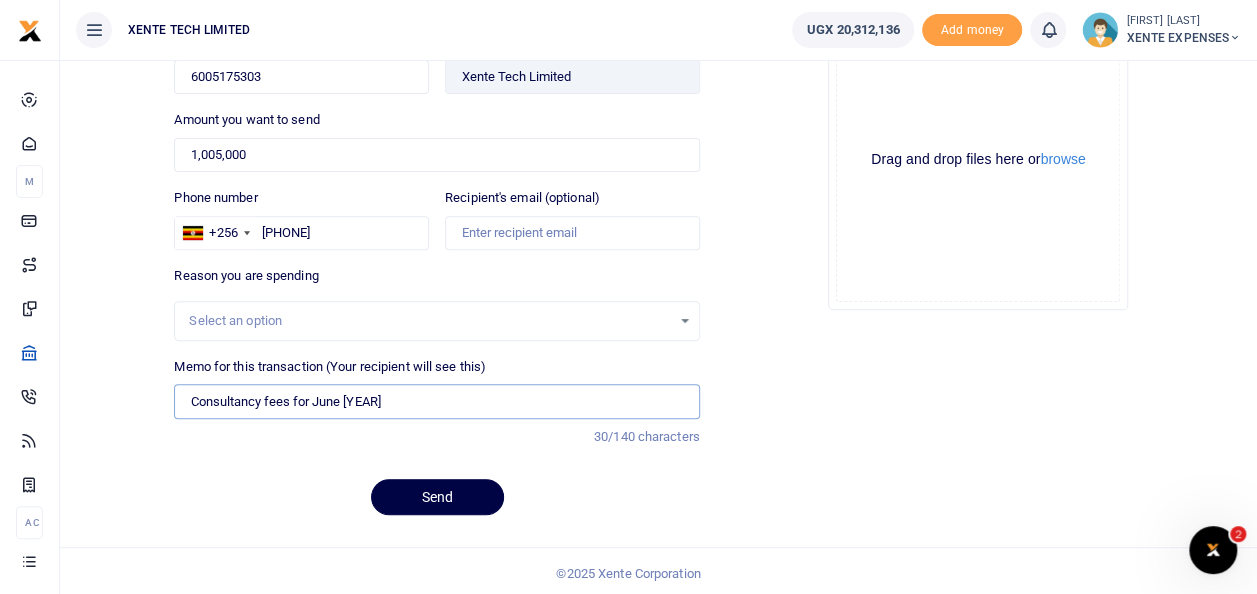 type on "Consultancy fees for June 2025" 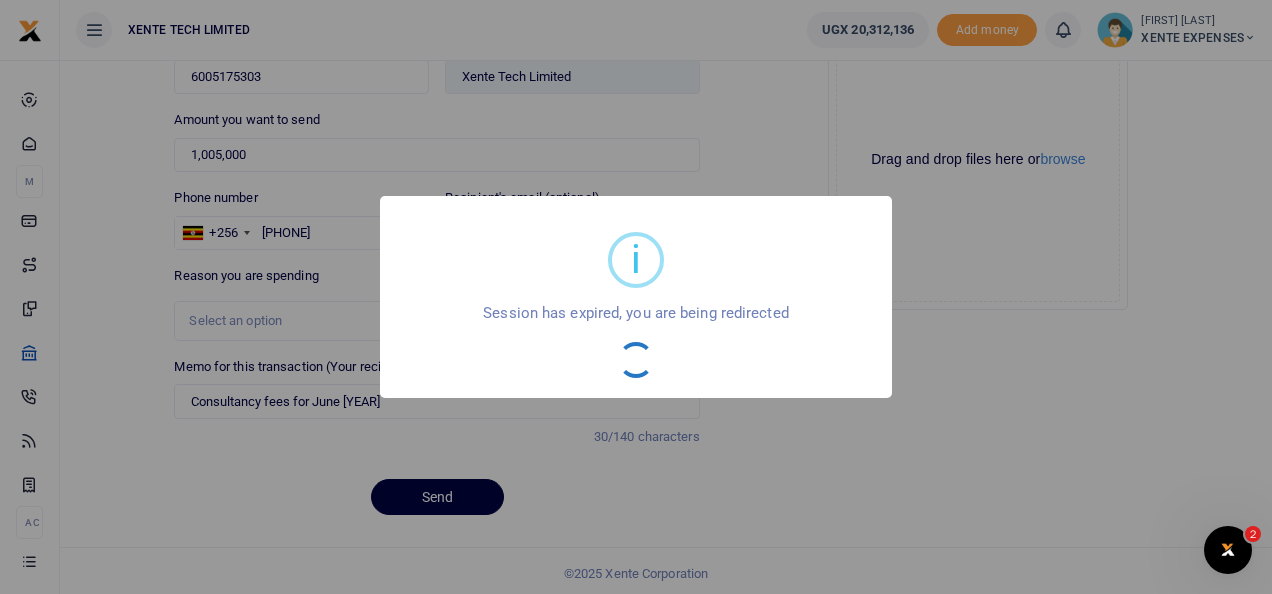 click on "i × Session has expired, you are being redirected OK No Cancel" at bounding box center (636, 297) 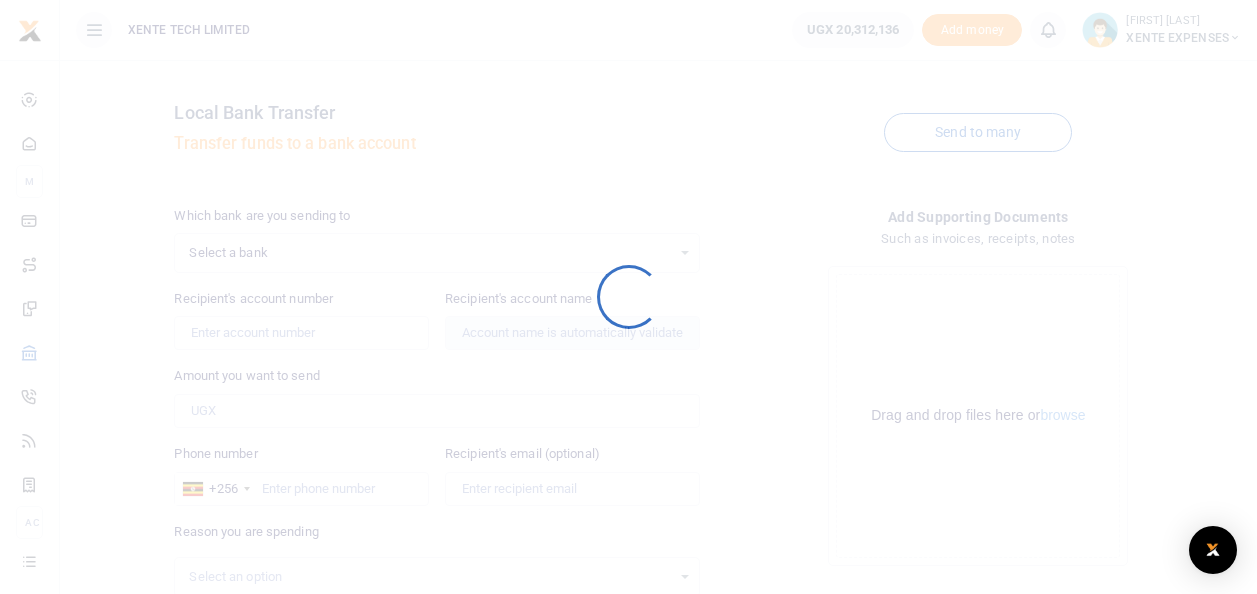 scroll, scrollTop: 0, scrollLeft: 0, axis: both 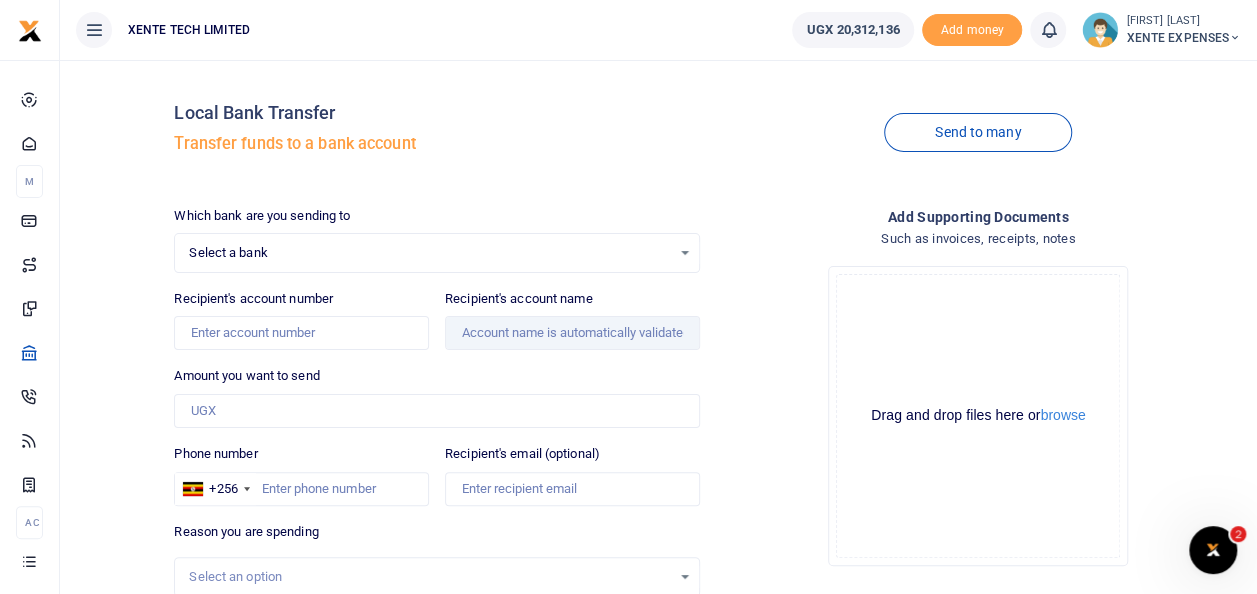 click on "Select a bank Select an option..." at bounding box center (436, 253) 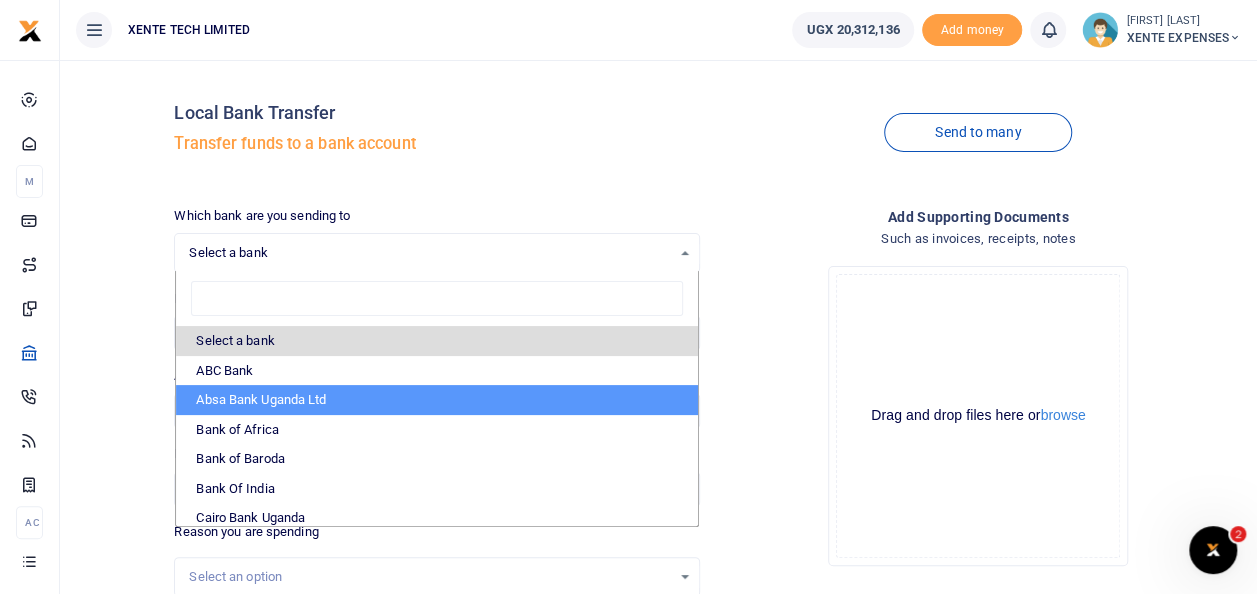 click on "Absa Bank Uganda Ltd" at bounding box center (436, 400) 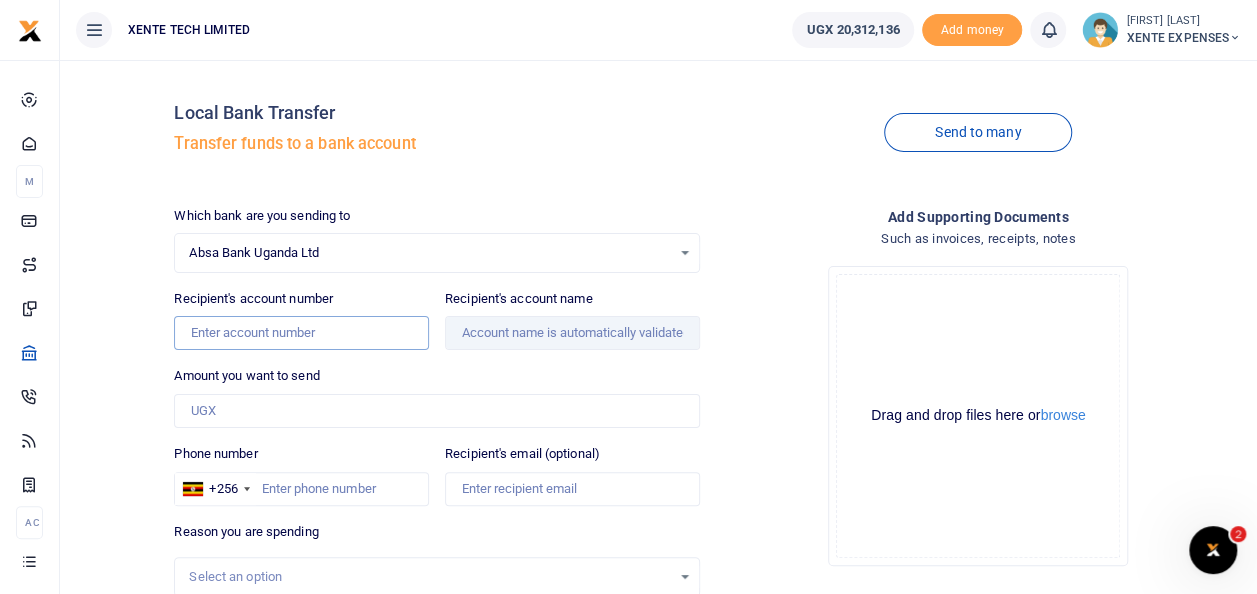 click on "Recipient's account number" at bounding box center [301, 333] 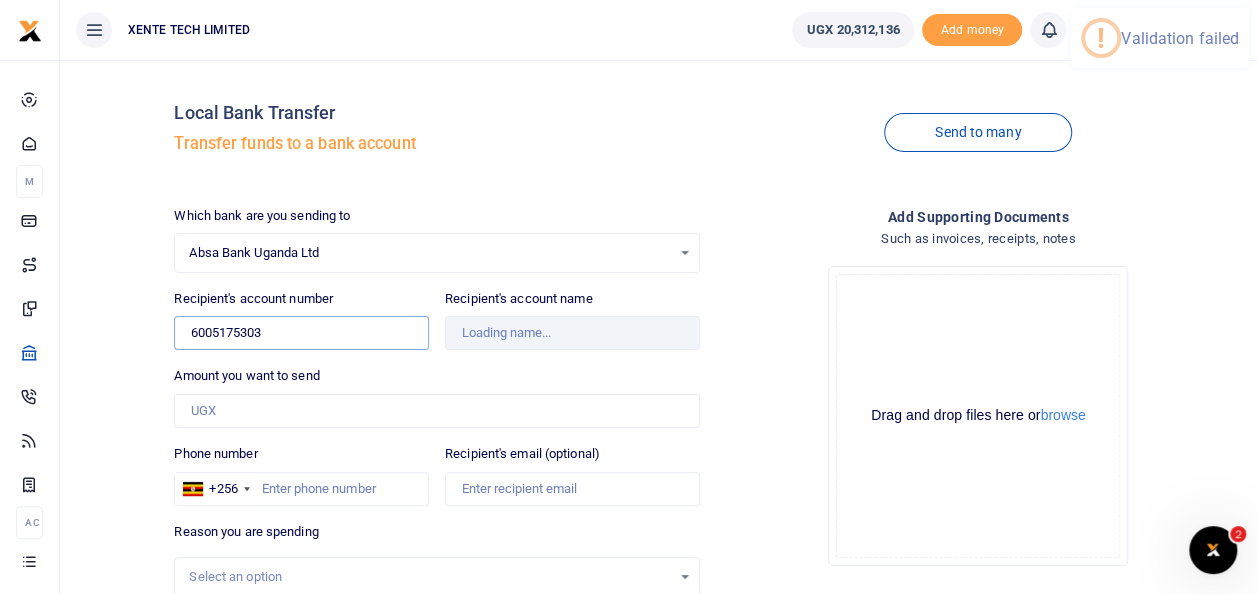 type on "6005175303" 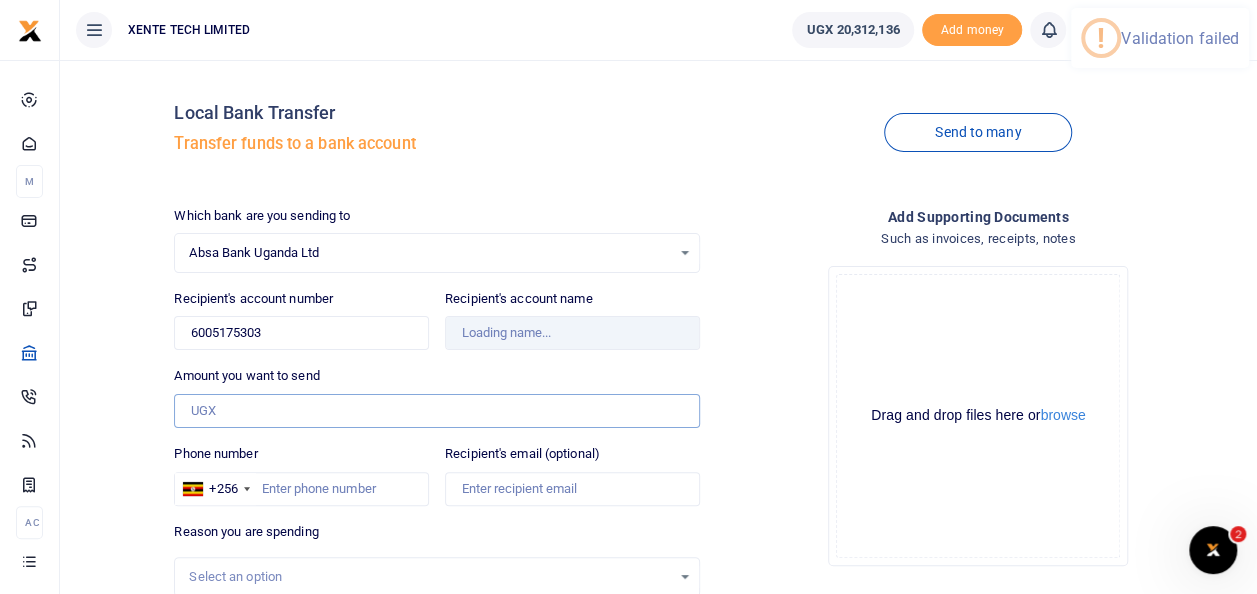 click on "Amount you want to send" at bounding box center [436, 411] 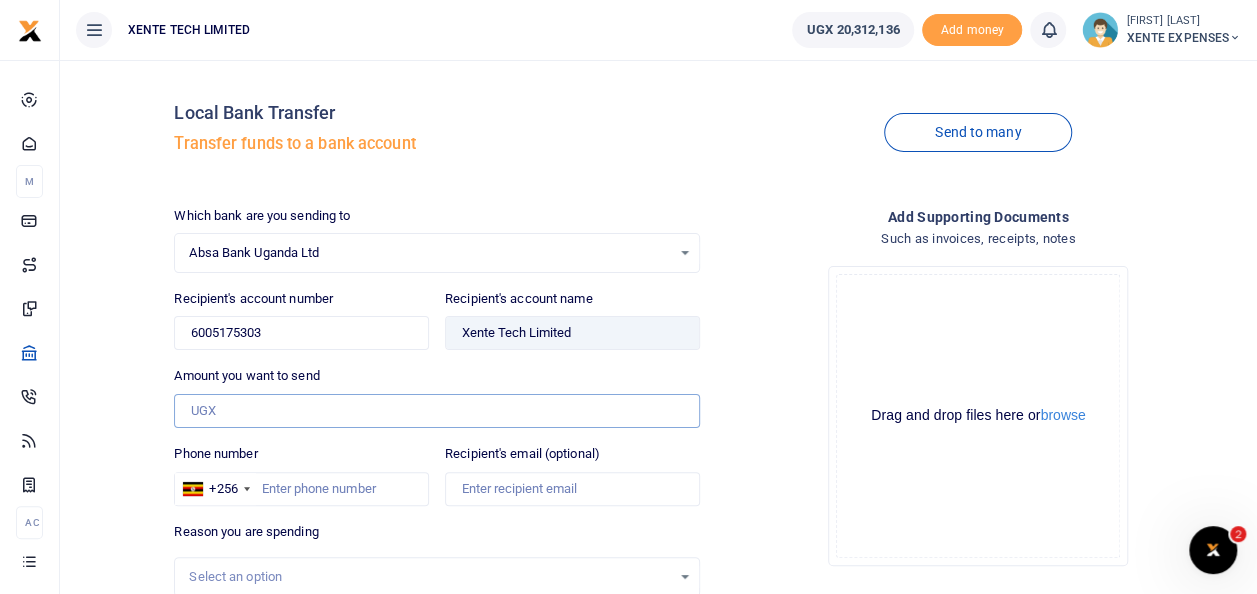 type on "1,005,000" 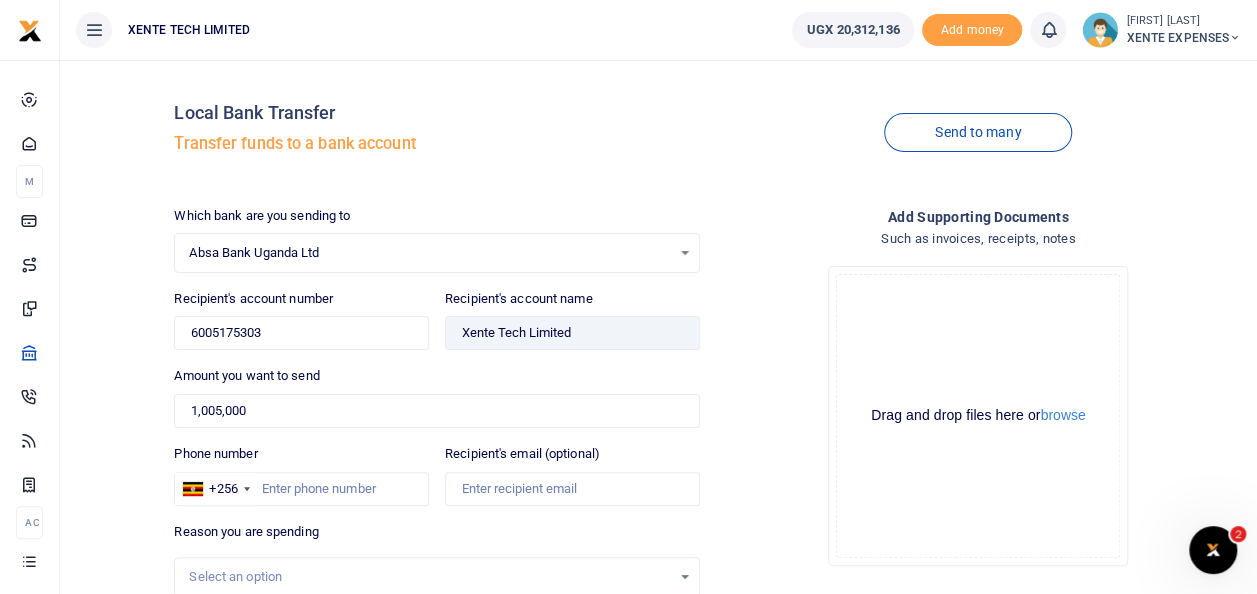 type on "Consultancy fees for June 2025" 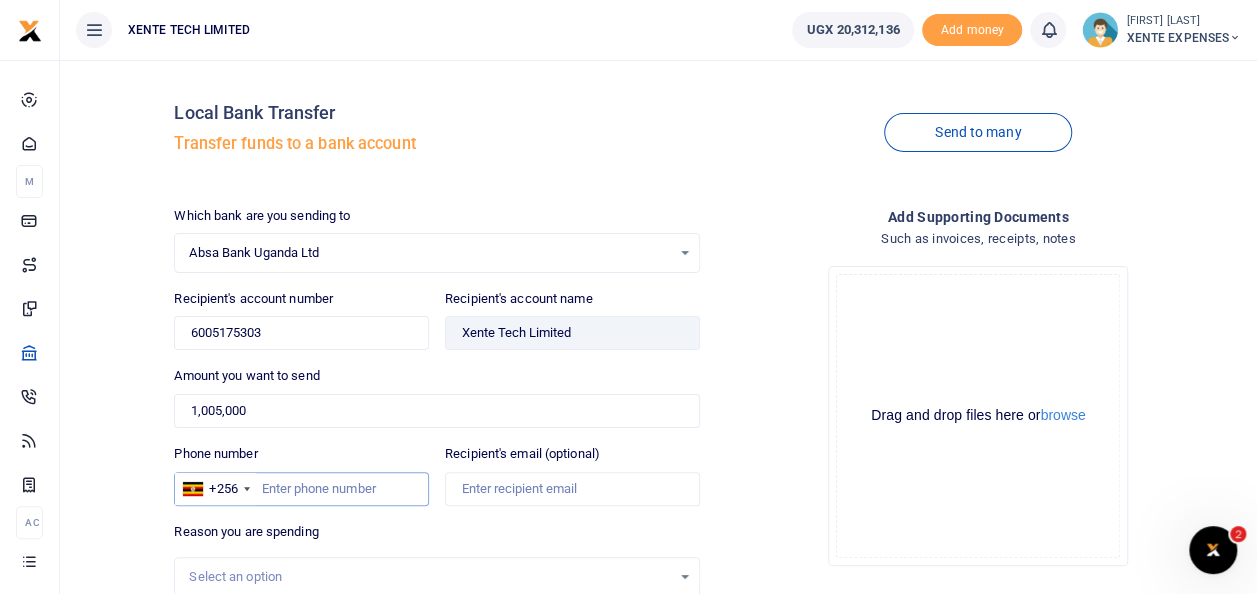 click on "Phone number" at bounding box center [301, 489] 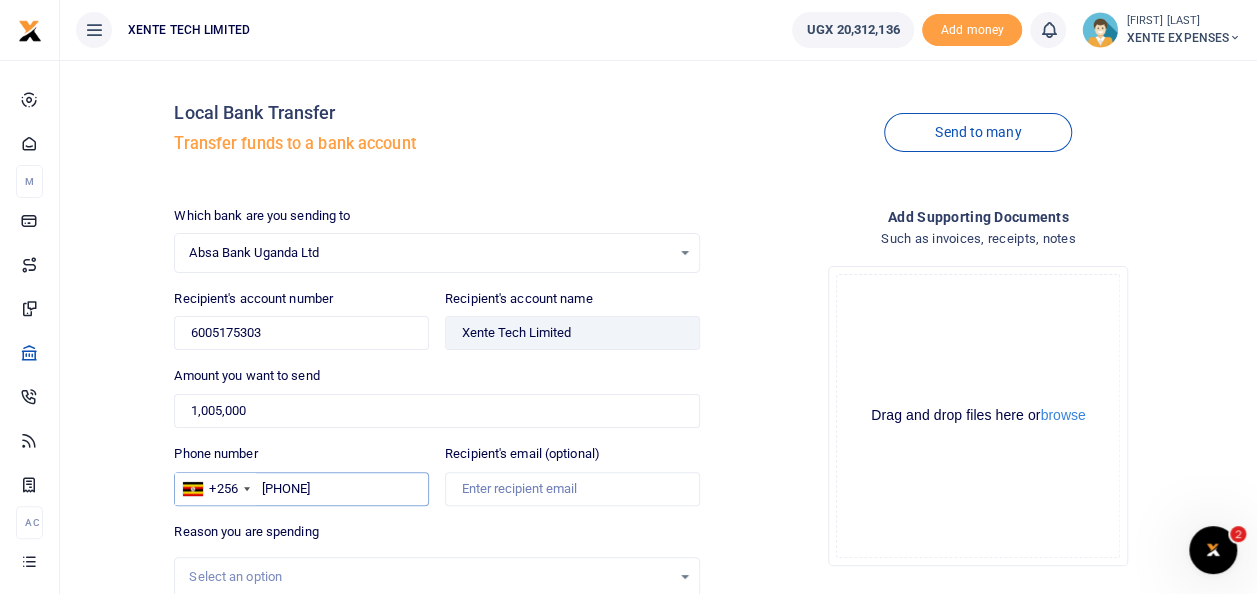 type on "773433026" 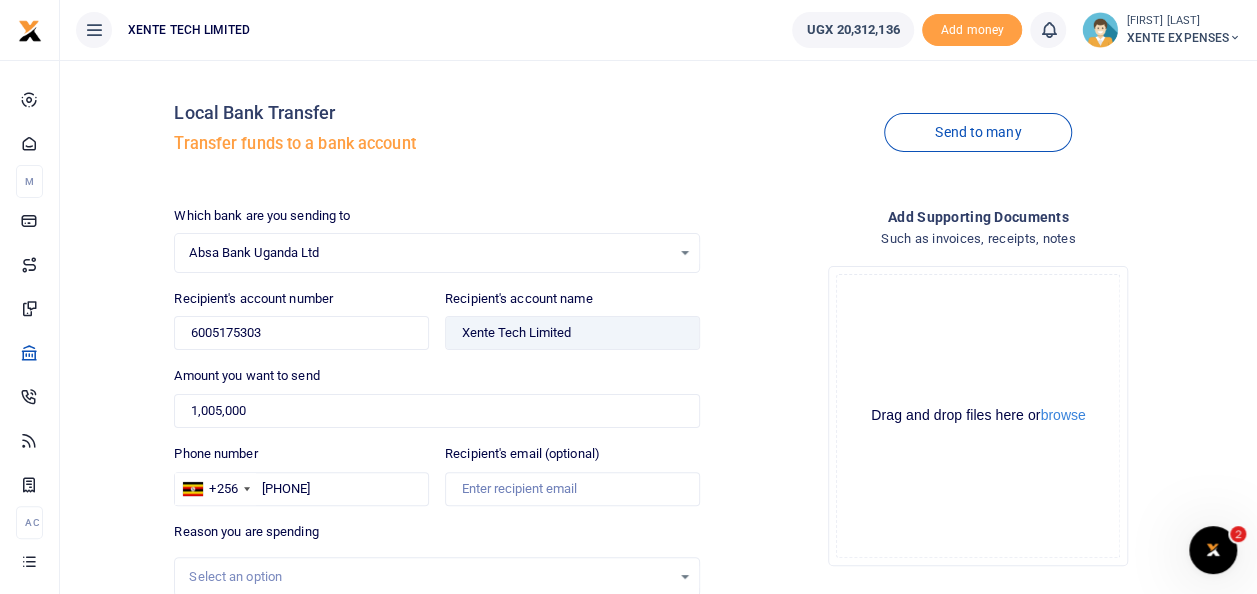 click on "Select an option" at bounding box center (429, 577) 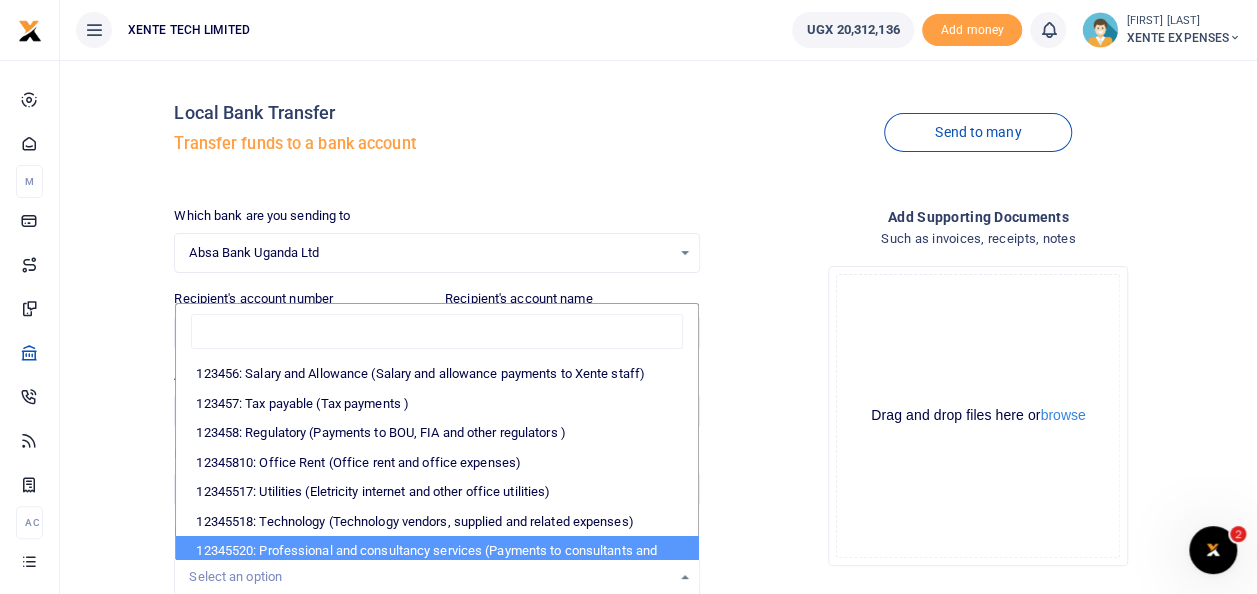 click on "12345520:  Professional and consultancy services (Payments to consultants and other professional services e.g. Finance audit, IT audit )" at bounding box center [436, 560] 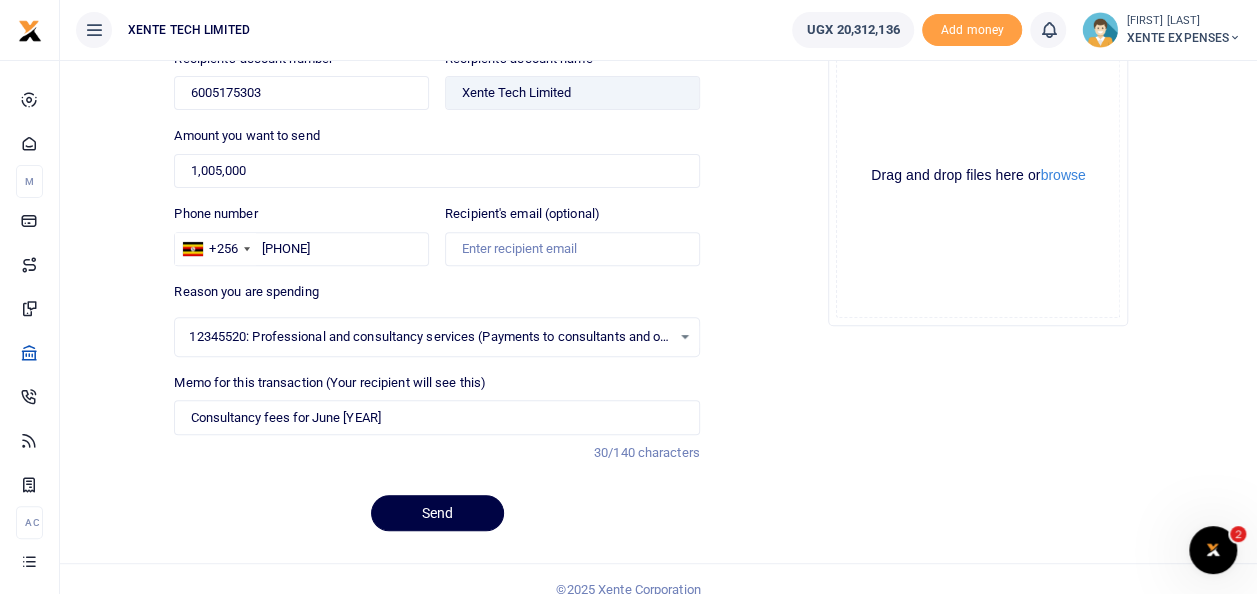 scroll, scrollTop: 244, scrollLeft: 0, axis: vertical 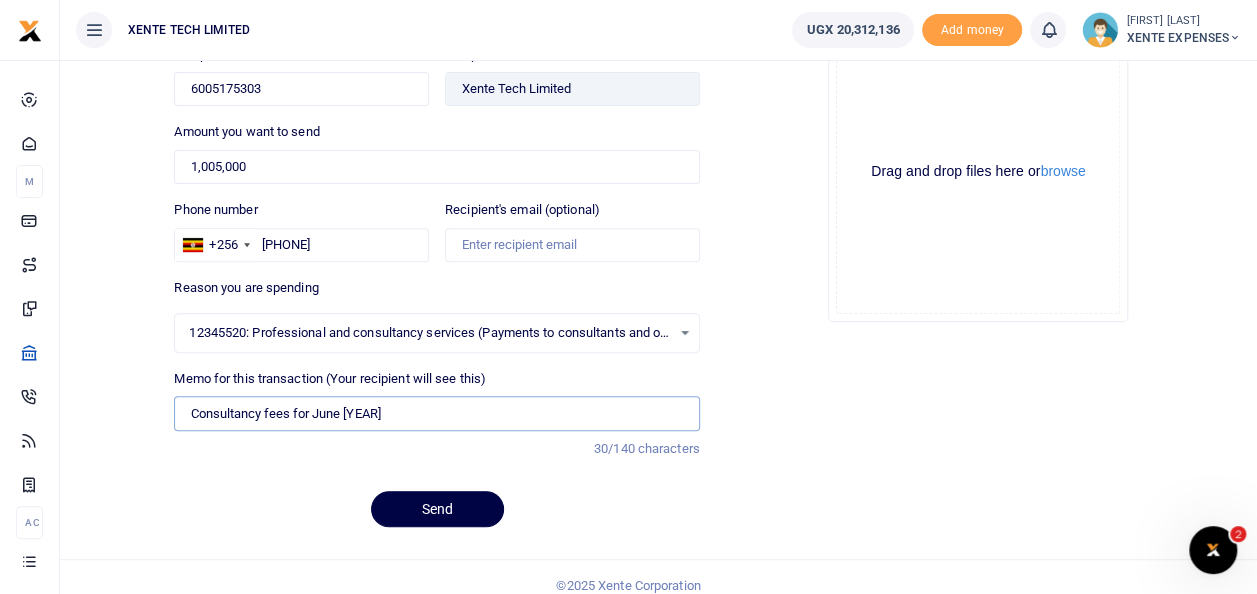 click on "Consultancy fees for June 2025" at bounding box center (436, 413) 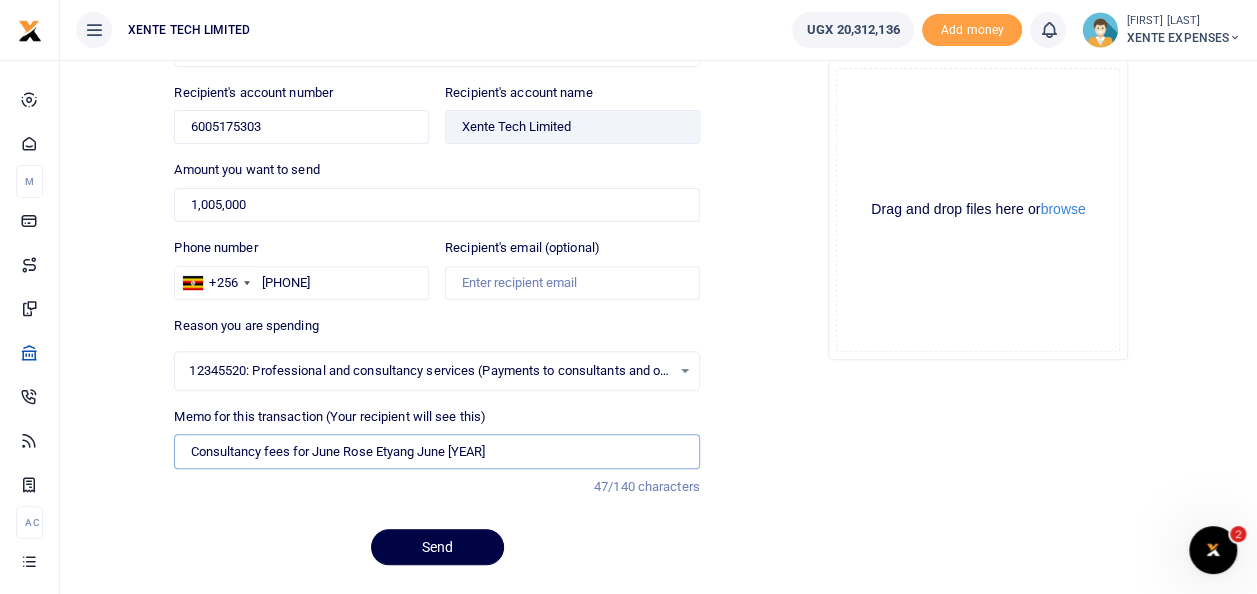 scroll, scrollTop: 256, scrollLeft: 0, axis: vertical 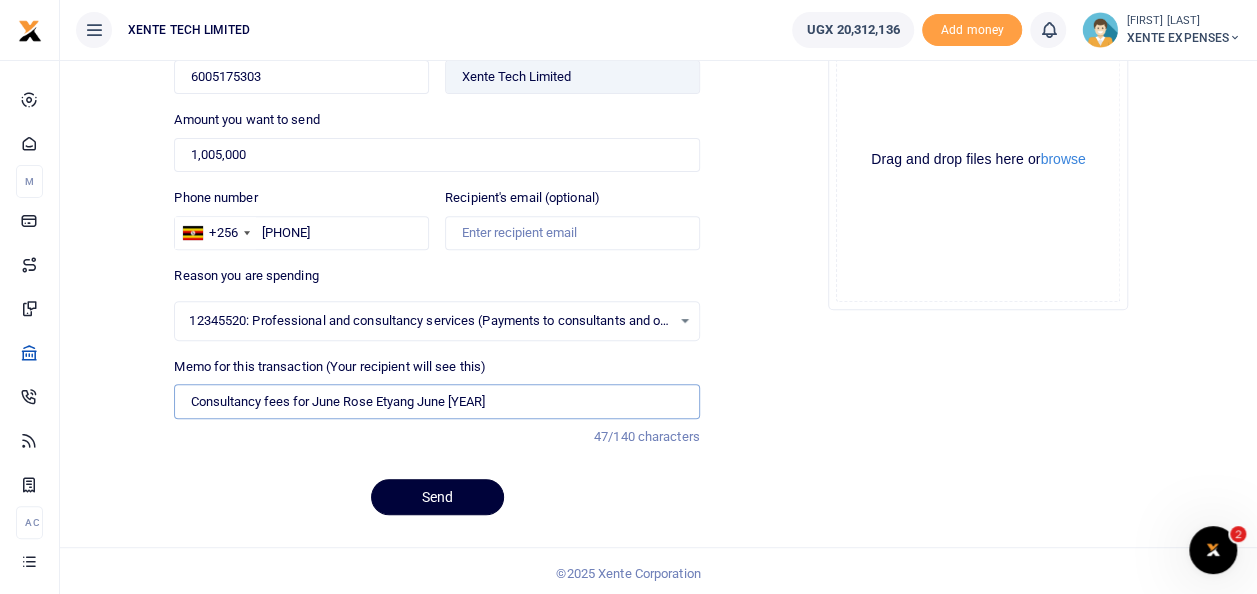 type on "Consultancy fees for June Rose Etyang June 2025" 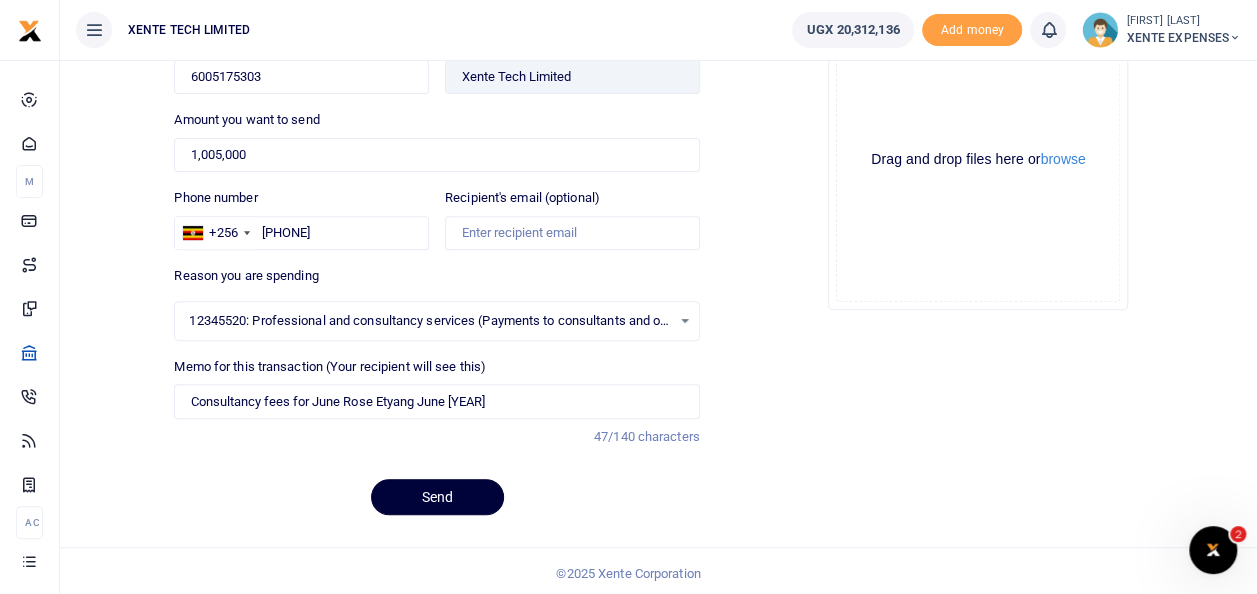click on "Send" at bounding box center [437, 497] 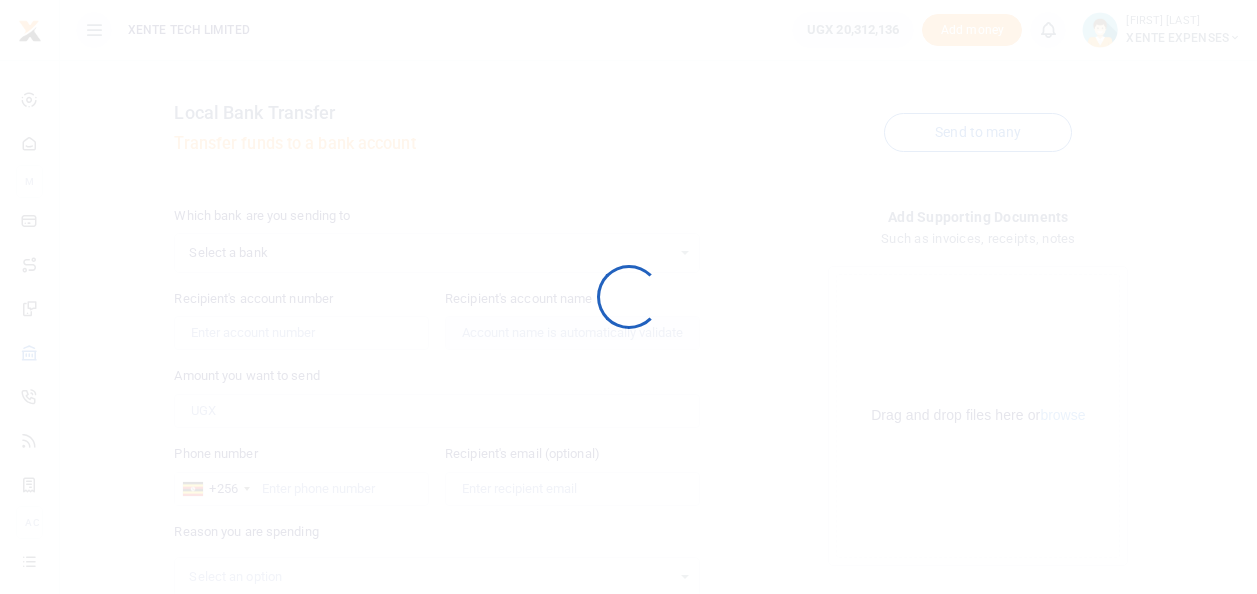 scroll, scrollTop: 255, scrollLeft: 0, axis: vertical 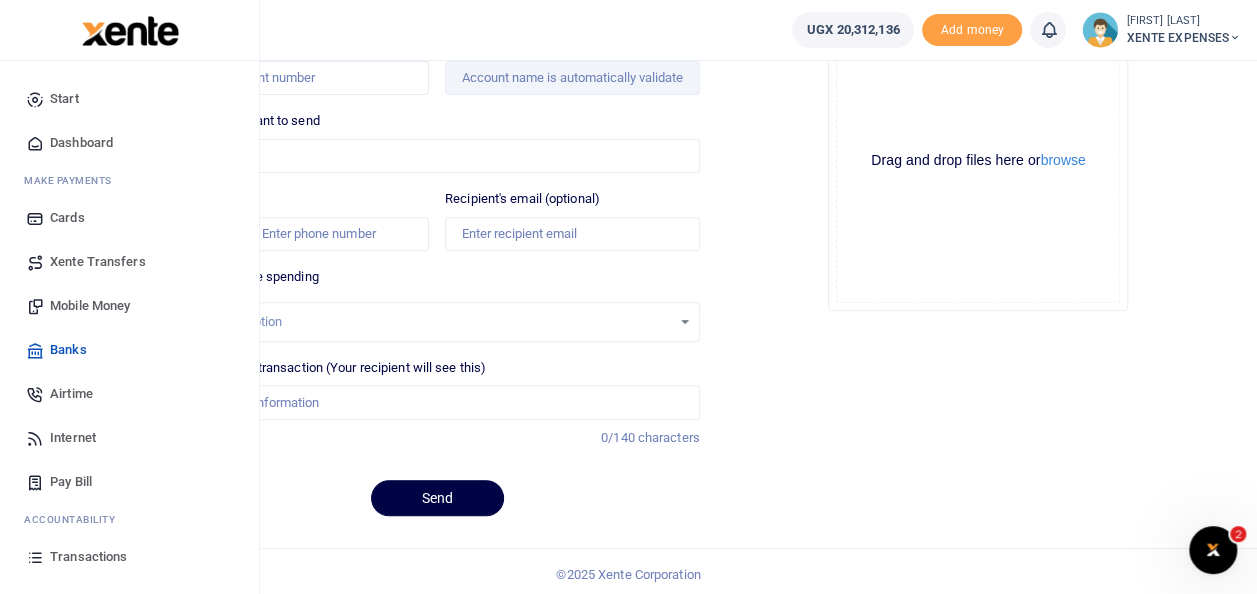 click on "Transactions" at bounding box center [88, 557] 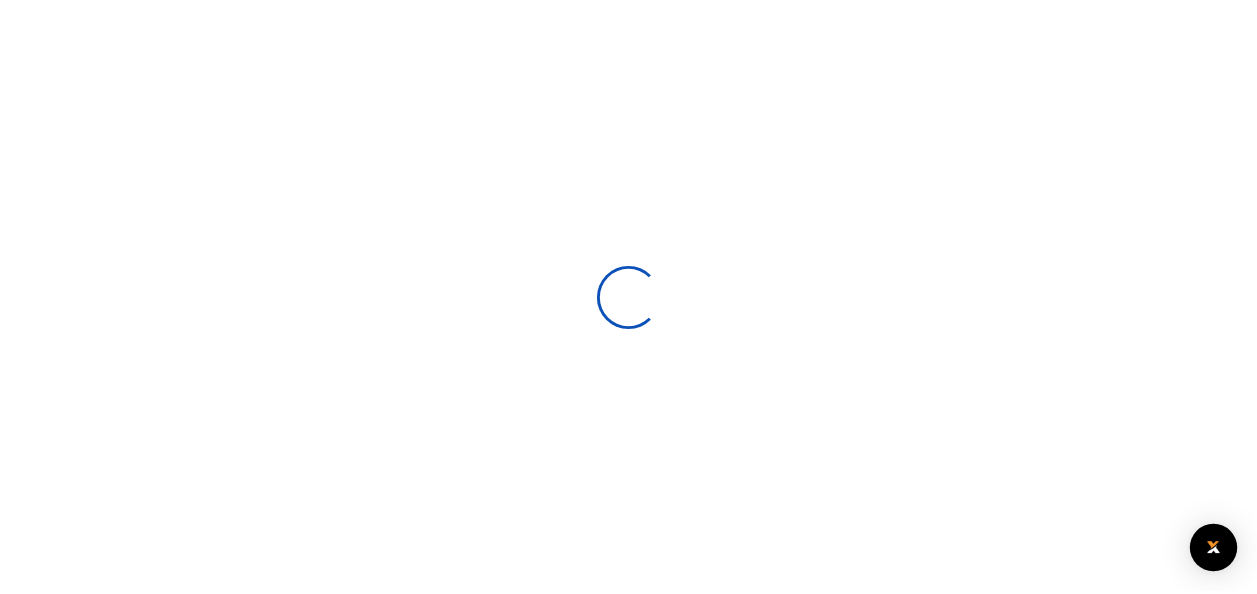 scroll, scrollTop: 0, scrollLeft: 0, axis: both 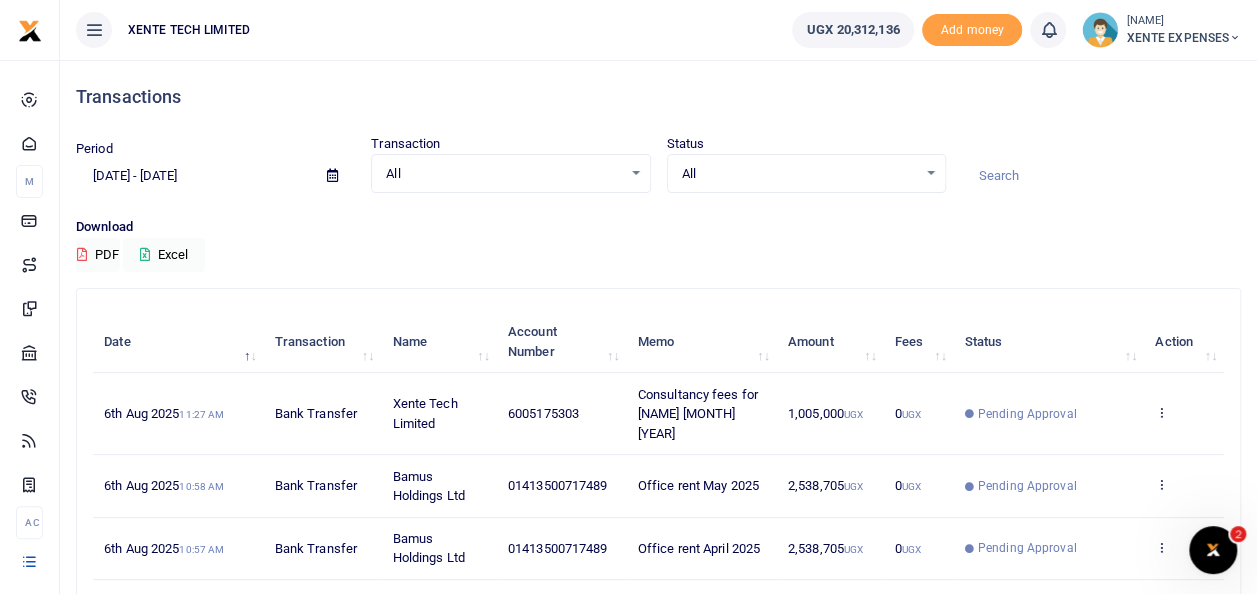 click on "[PERIOD]
[DATE] - [DATE]
Transaction
All Select an option...
All
Airtime
Internet
Utilities
Invoices
Mobile Money Payout
Deposits/Topup
Card creation
Taxes
Bank to Bank Transfer
Status
All Select an option...
All
Processing
Successful
Pending Declined Failed" at bounding box center (658, 175) 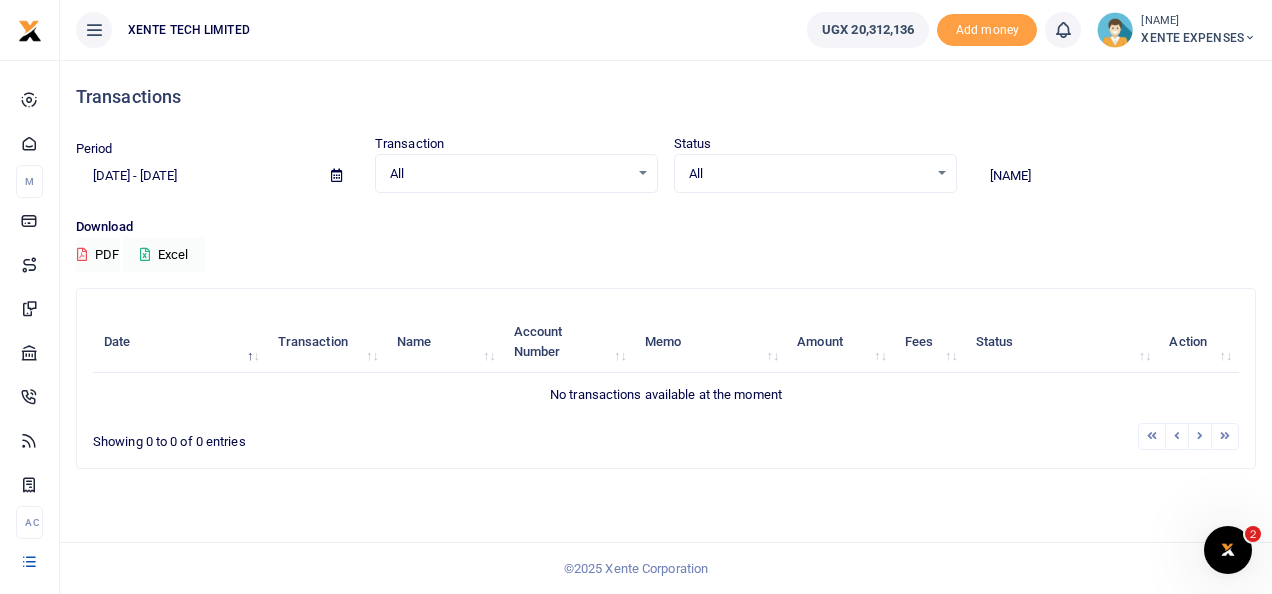 type on "[NAME]" 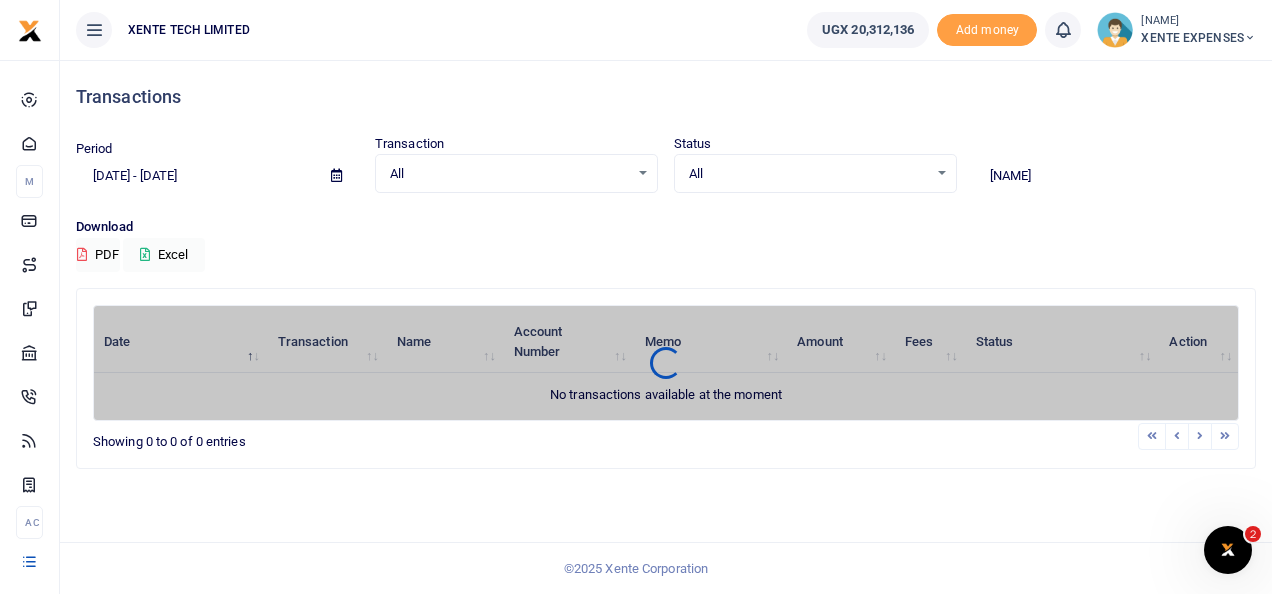 click at bounding box center [336, 175] 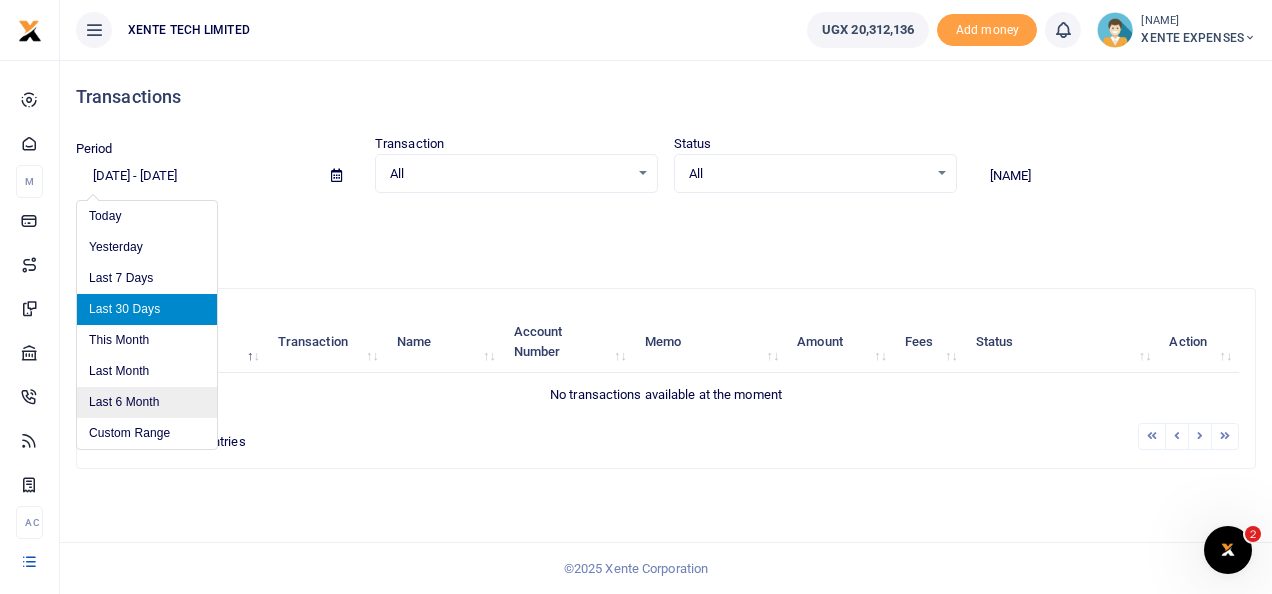 click on "Last 6 Month" at bounding box center [147, 402] 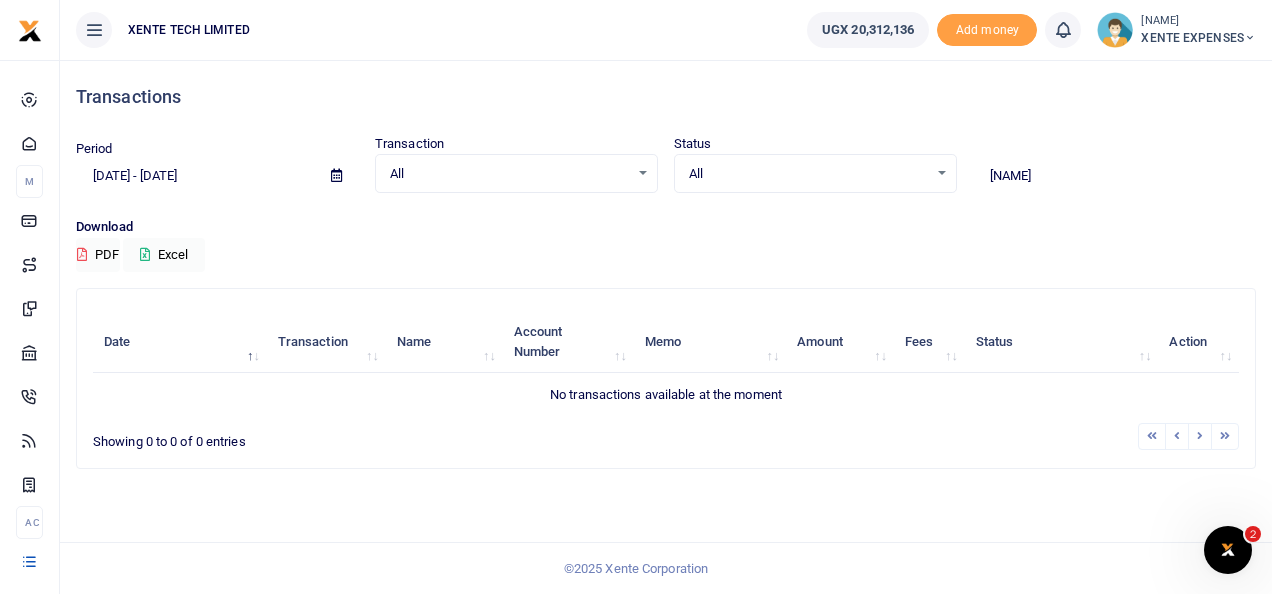 click on "newton" at bounding box center [1114, 176] 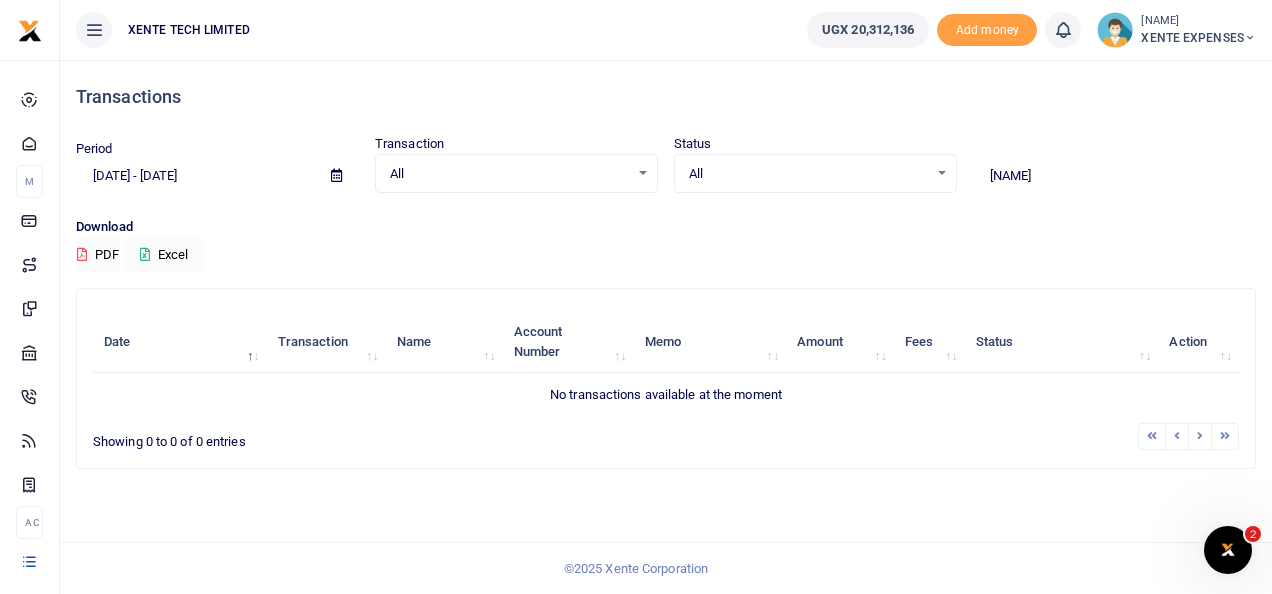 click on "Download
PDF
Excel" at bounding box center (666, 244) 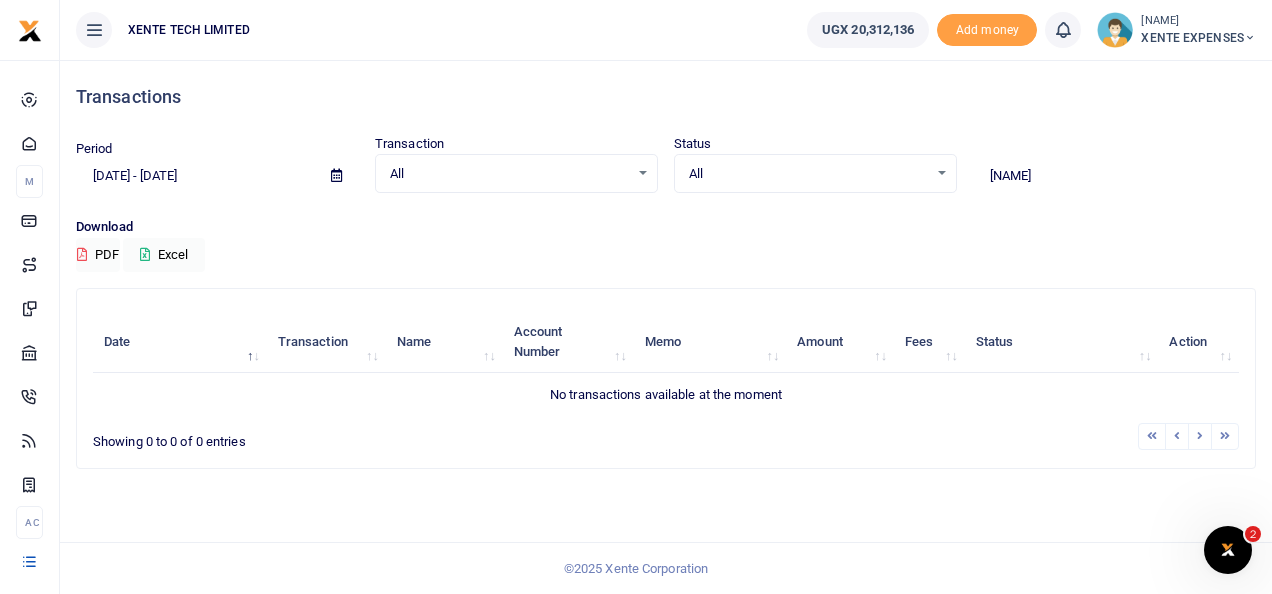 click on "newton" at bounding box center [1114, 176] 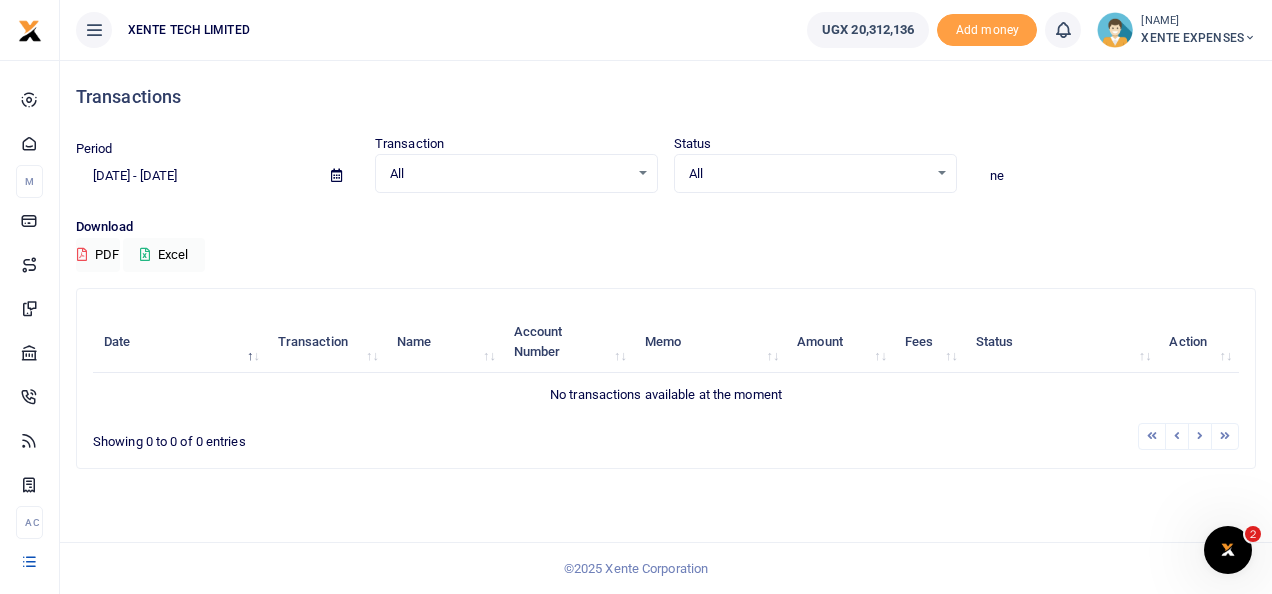 type on "n" 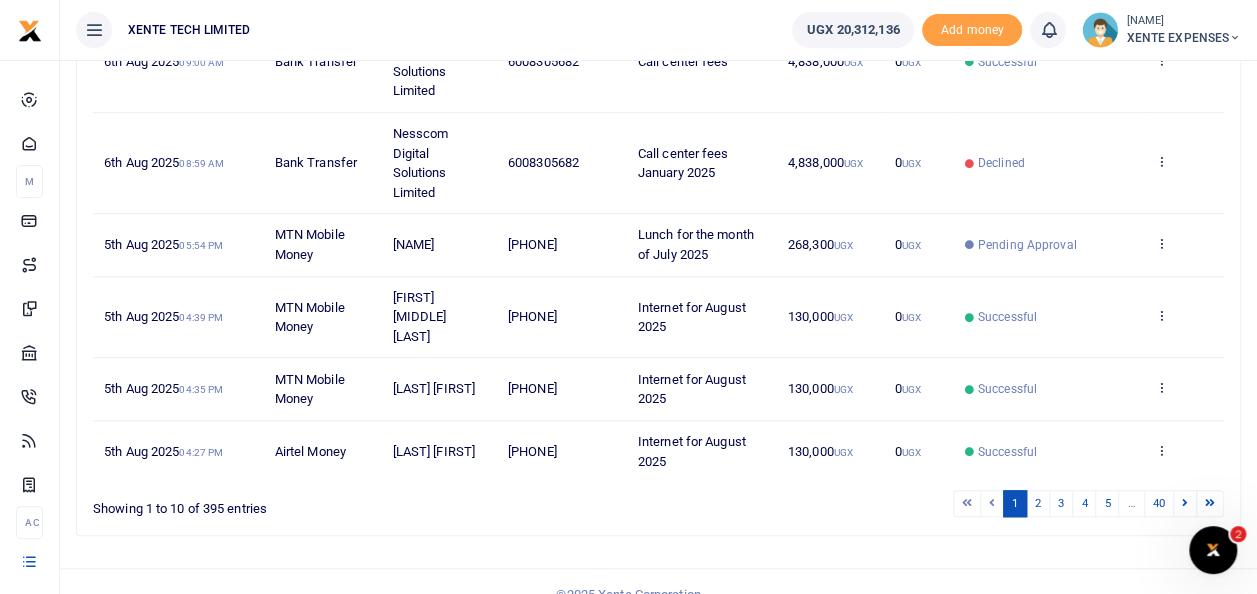 scroll, scrollTop: 651, scrollLeft: 0, axis: vertical 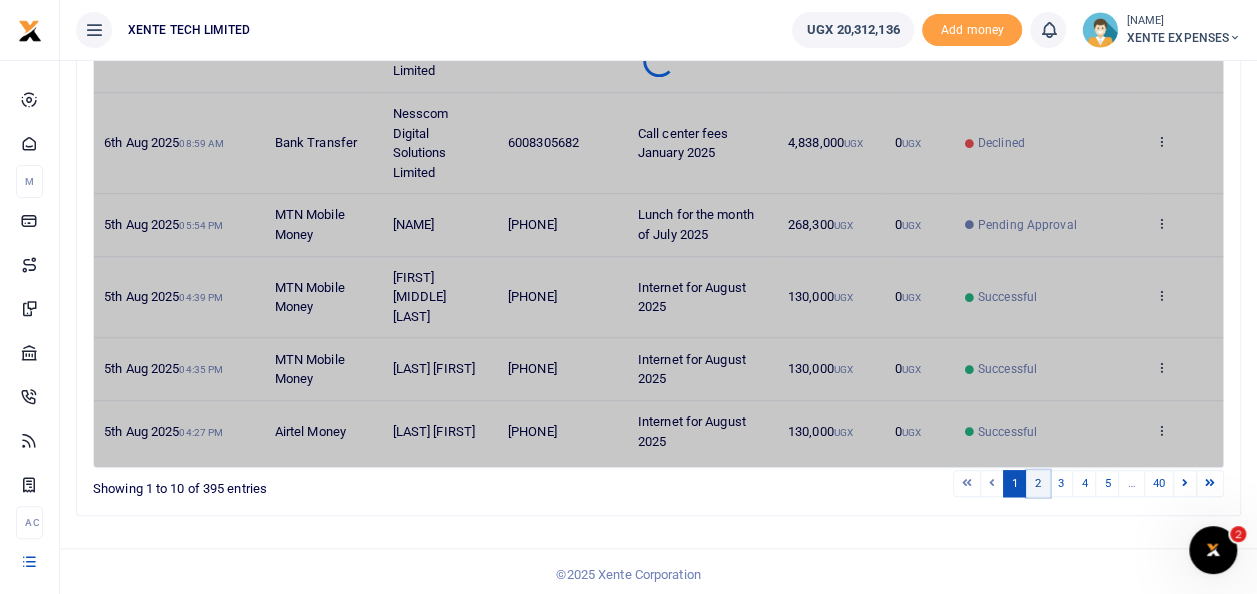click on "2" at bounding box center [1038, 483] 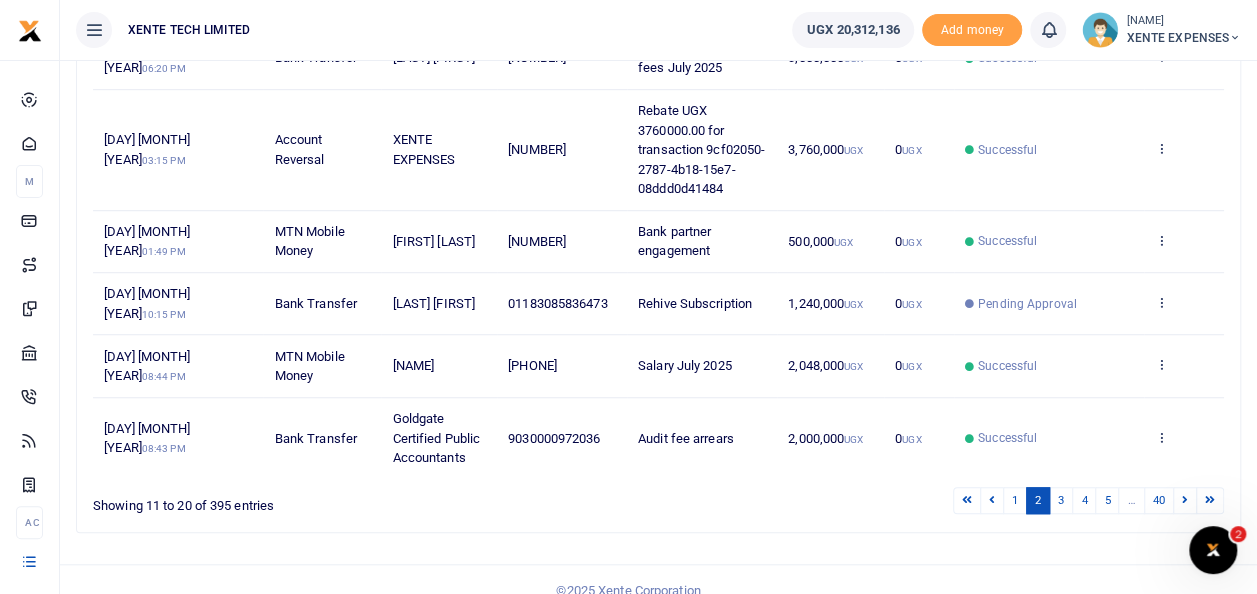 scroll, scrollTop: 578, scrollLeft: 0, axis: vertical 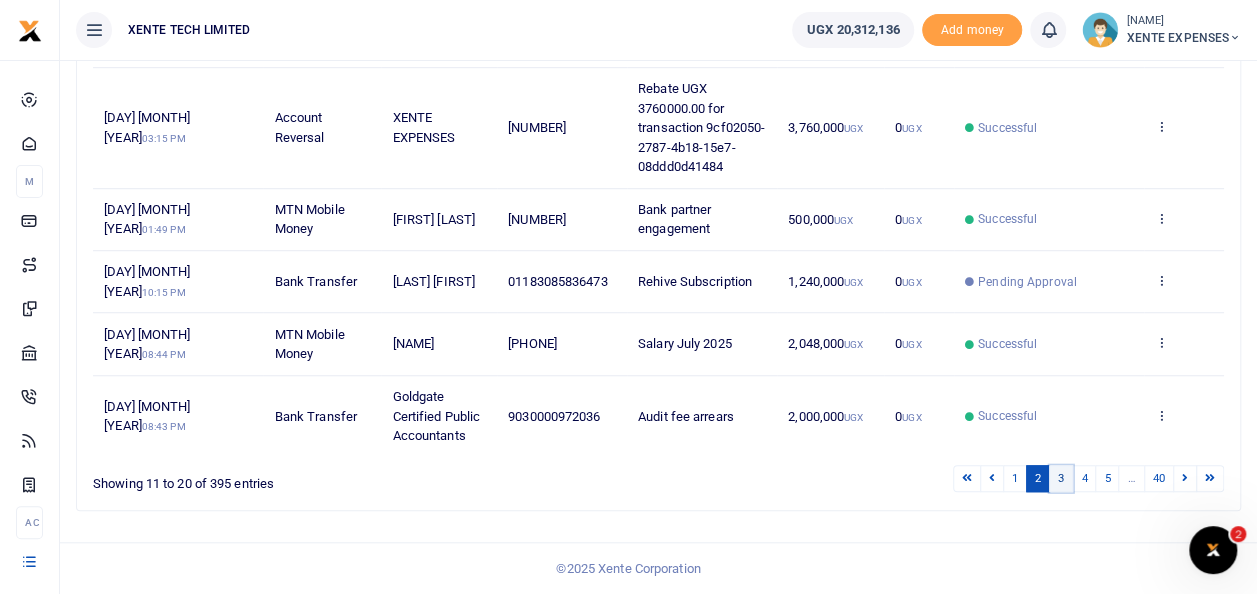 click on "3" at bounding box center [1061, 478] 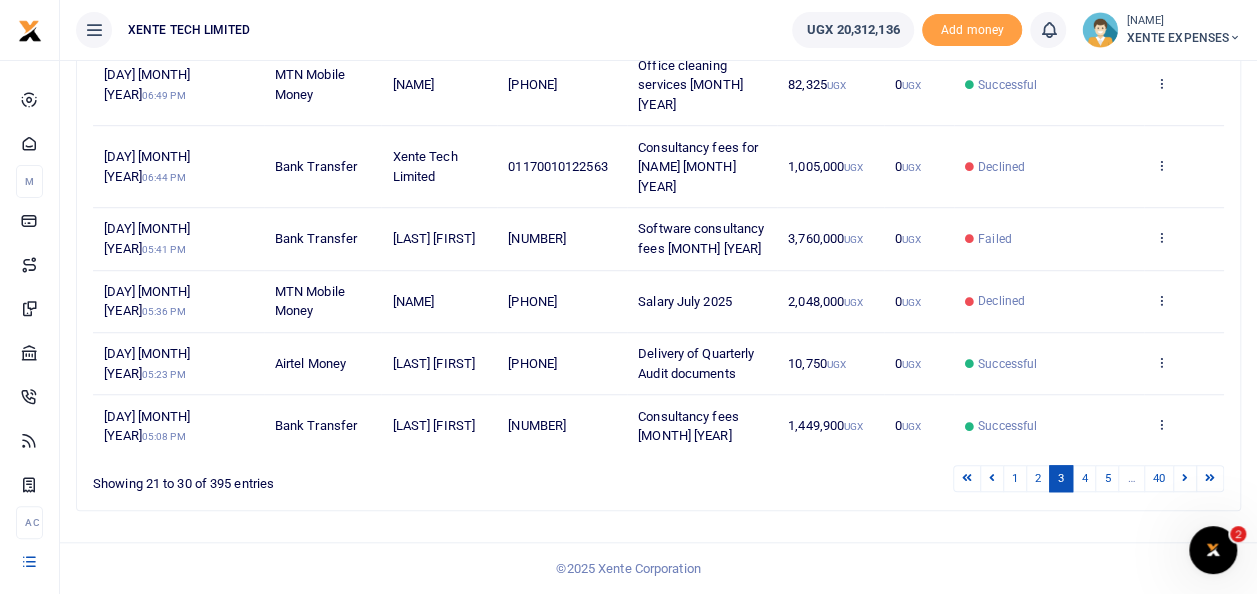 scroll, scrollTop: 593, scrollLeft: 0, axis: vertical 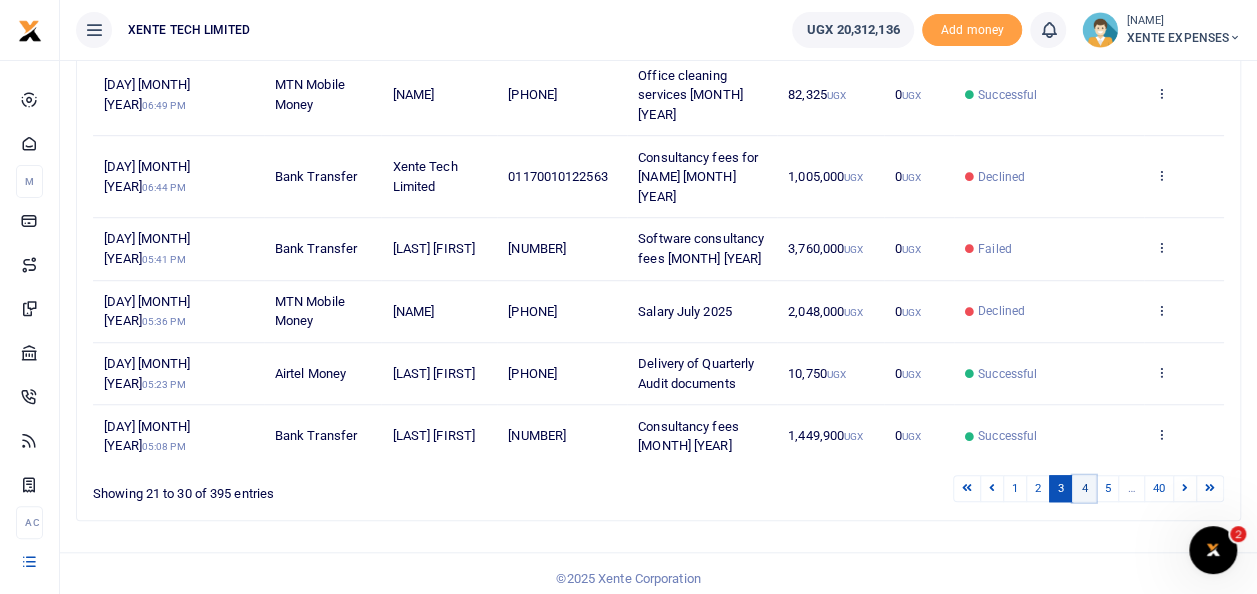 click on "4" at bounding box center (1084, 488) 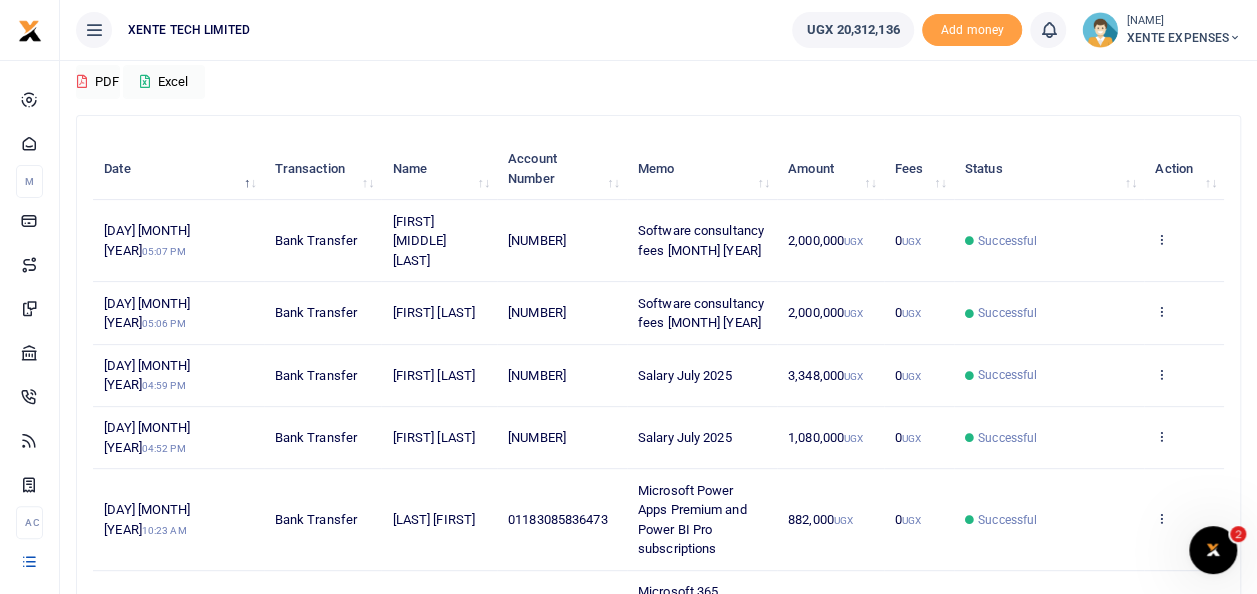 scroll, scrollTop: 144, scrollLeft: 0, axis: vertical 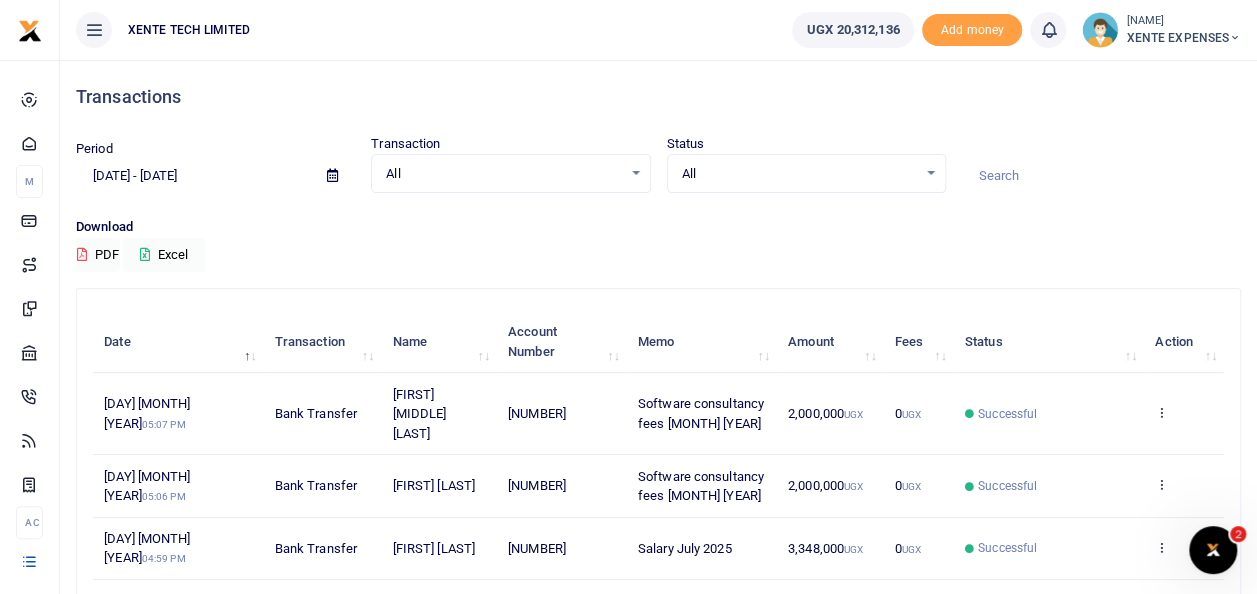 click at bounding box center (1101, 176) 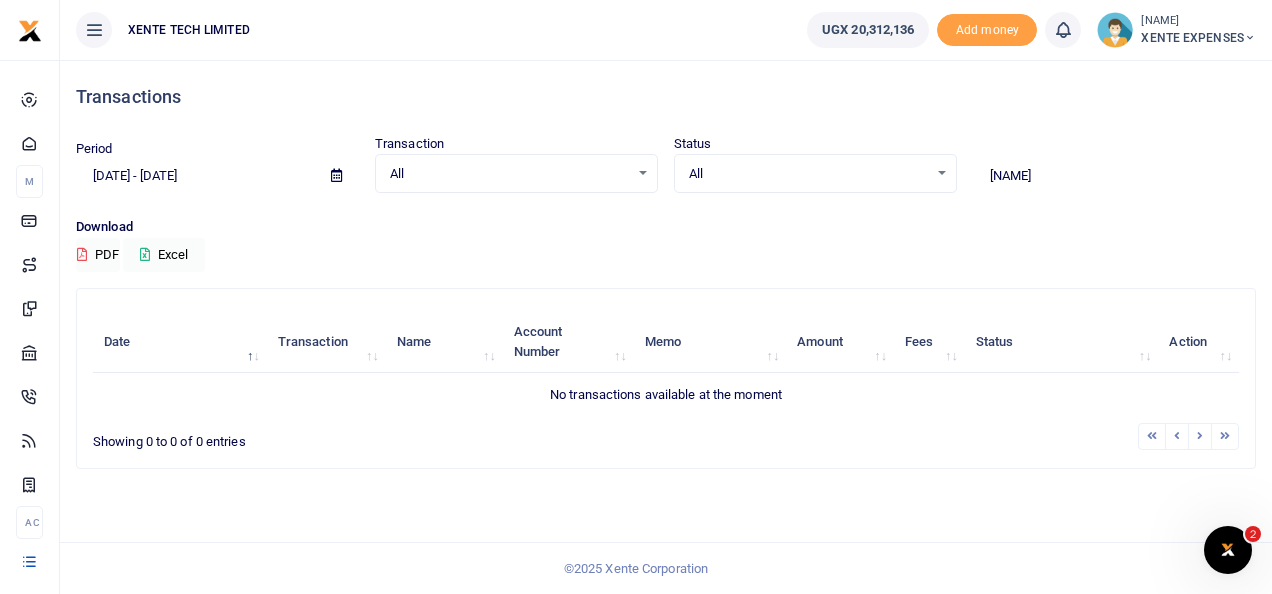type on "Emmanuel" 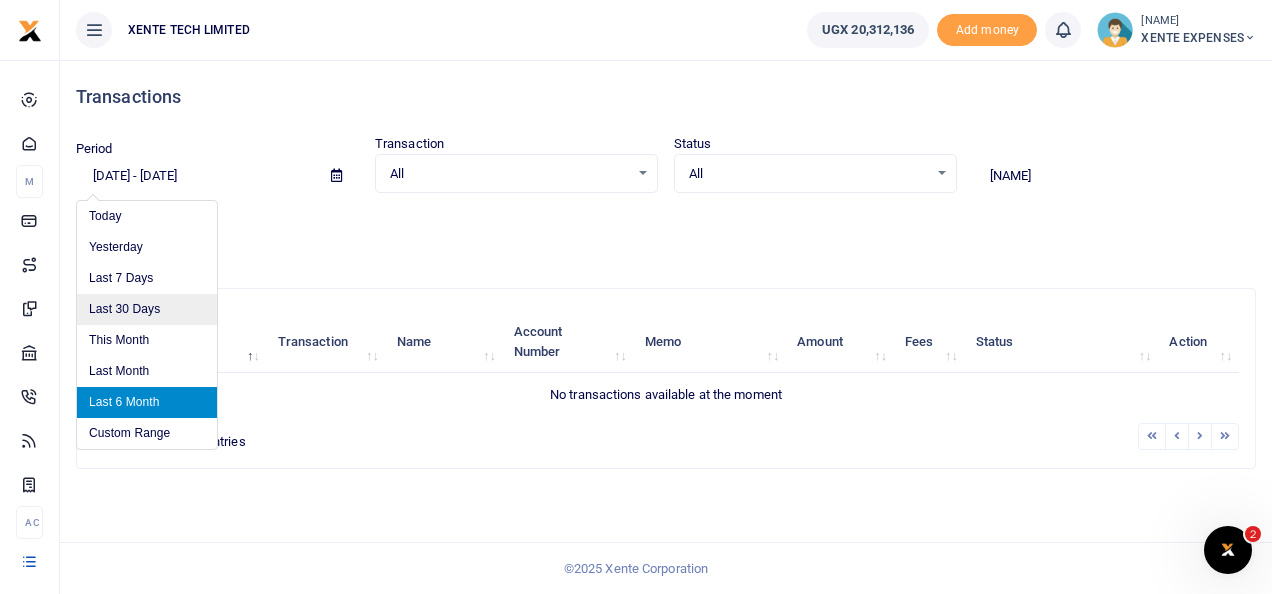 click on "Last 30 Days" at bounding box center [147, 309] 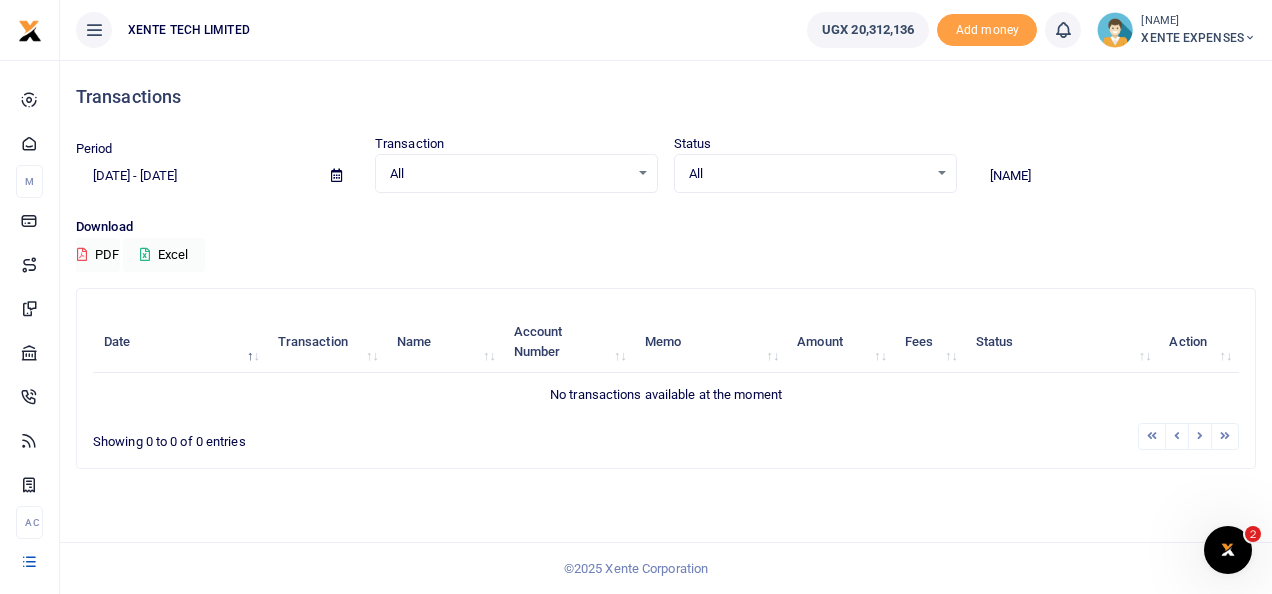 drag, startPoint x: 1076, startPoint y: 173, endPoint x: 928, endPoint y: 169, distance: 148.05405 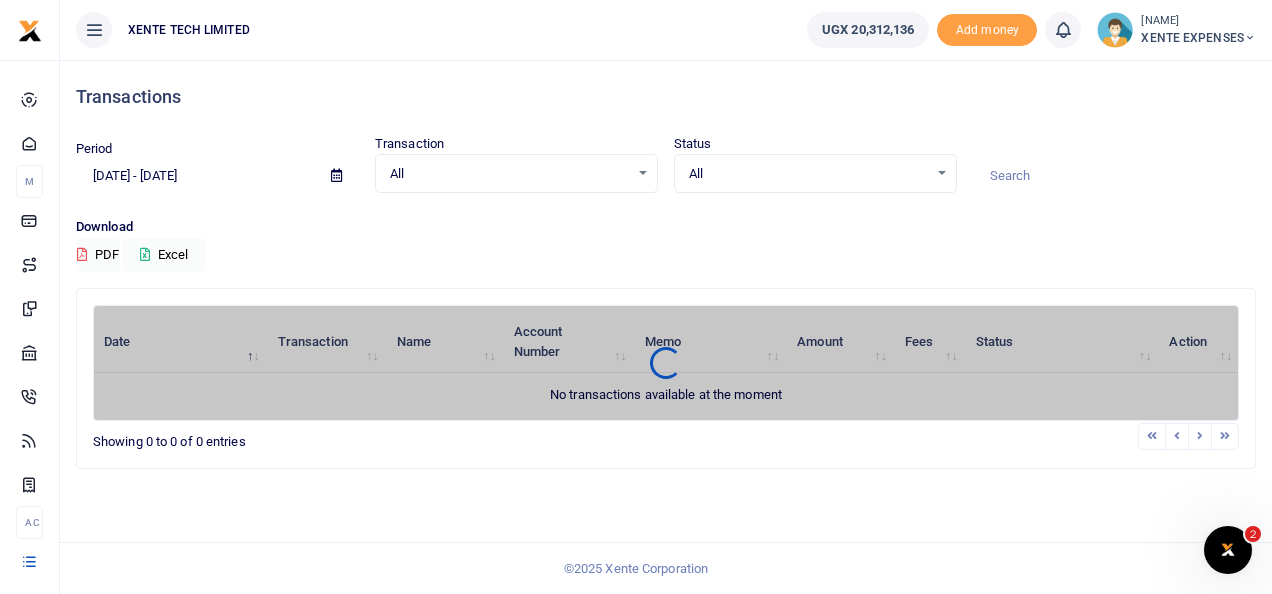 type 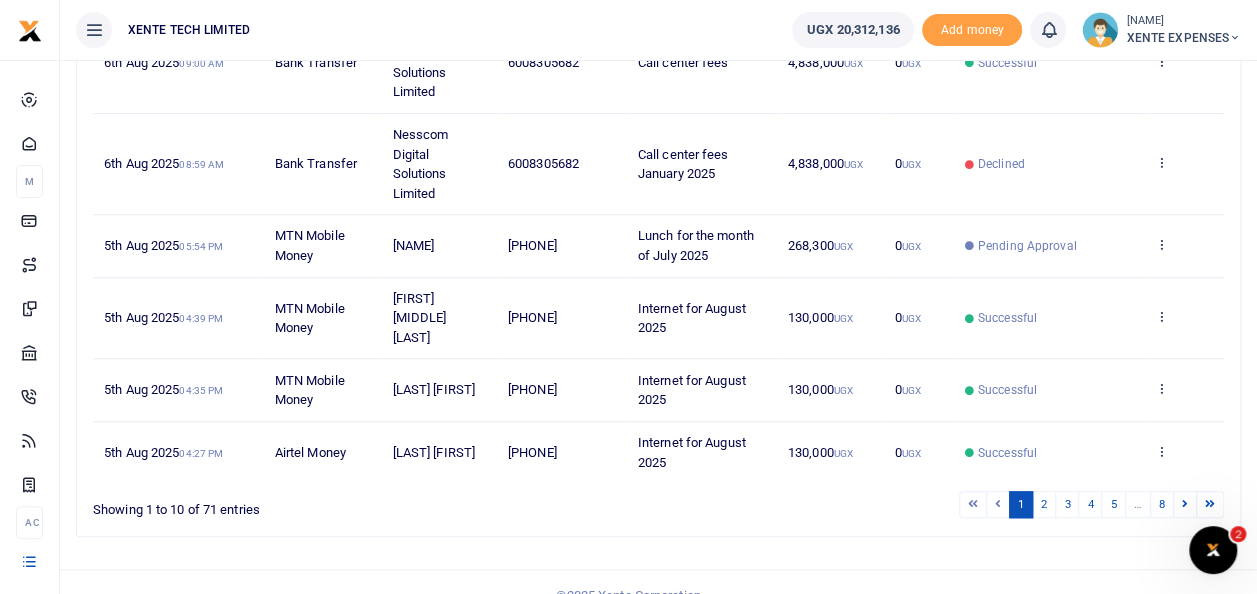 scroll, scrollTop: 651, scrollLeft: 0, axis: vertical 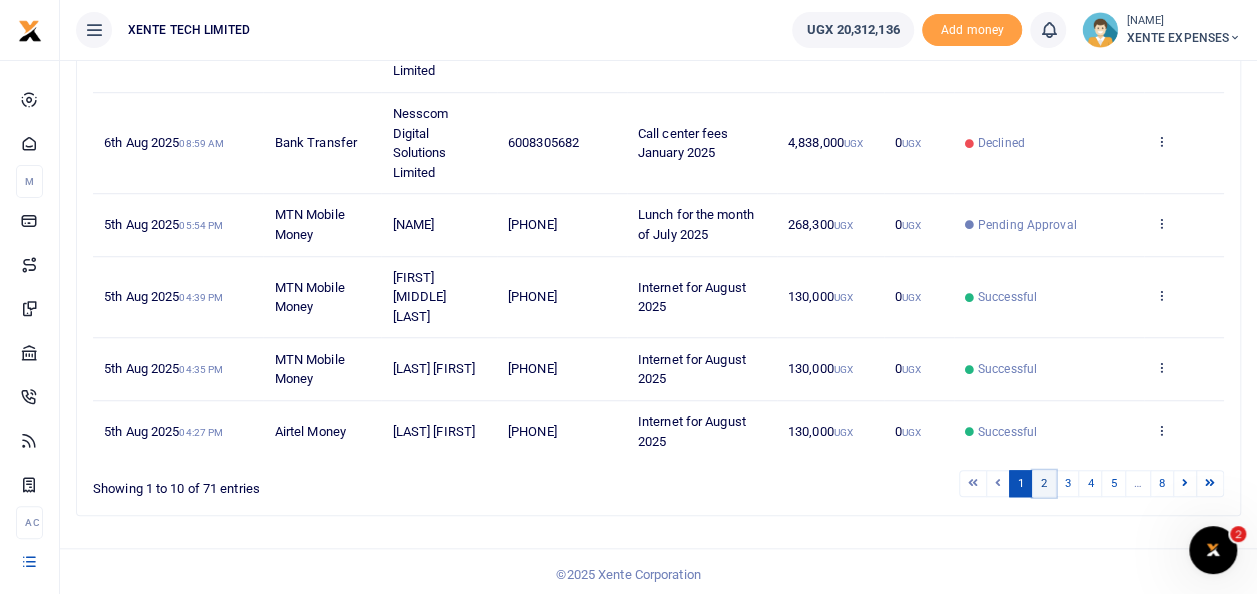 click on "2" at bounding box center (1044, 483) 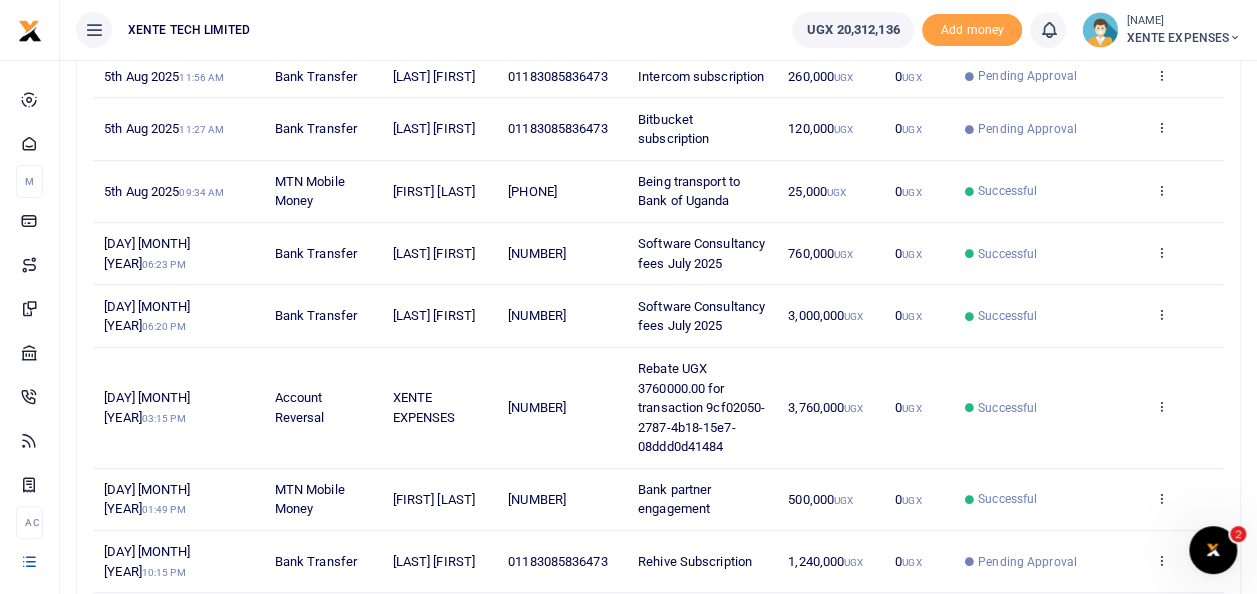 scroll, scrollTop: 651, scrollLeft: 0, axis: vertical 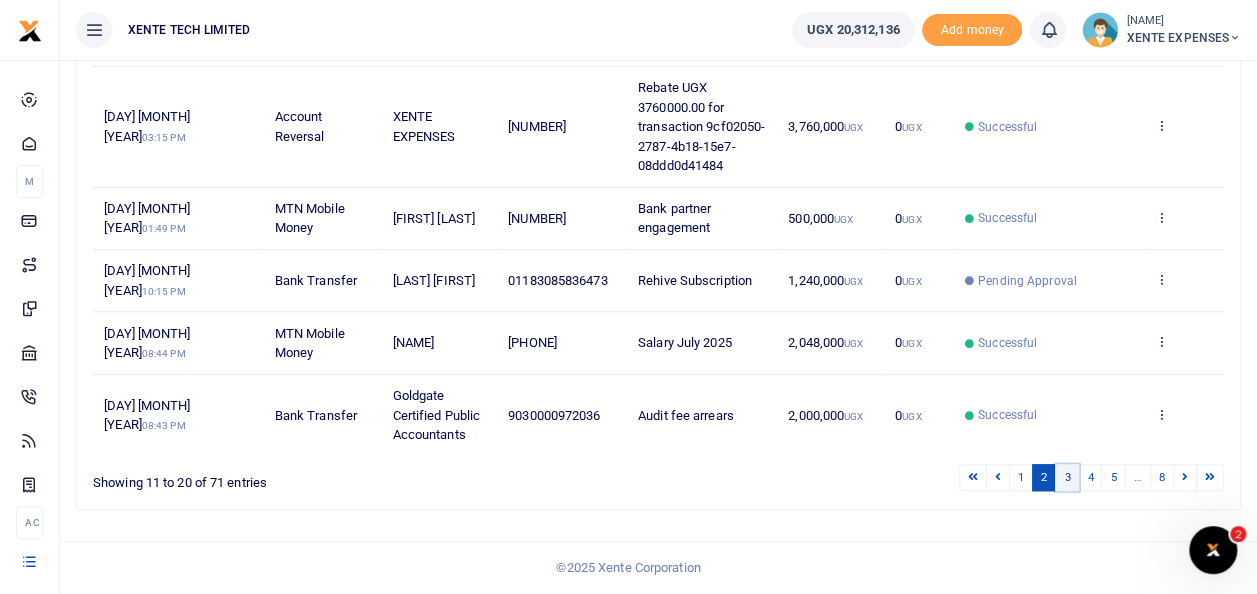 click on "3" at bounding box center [1067, 477] 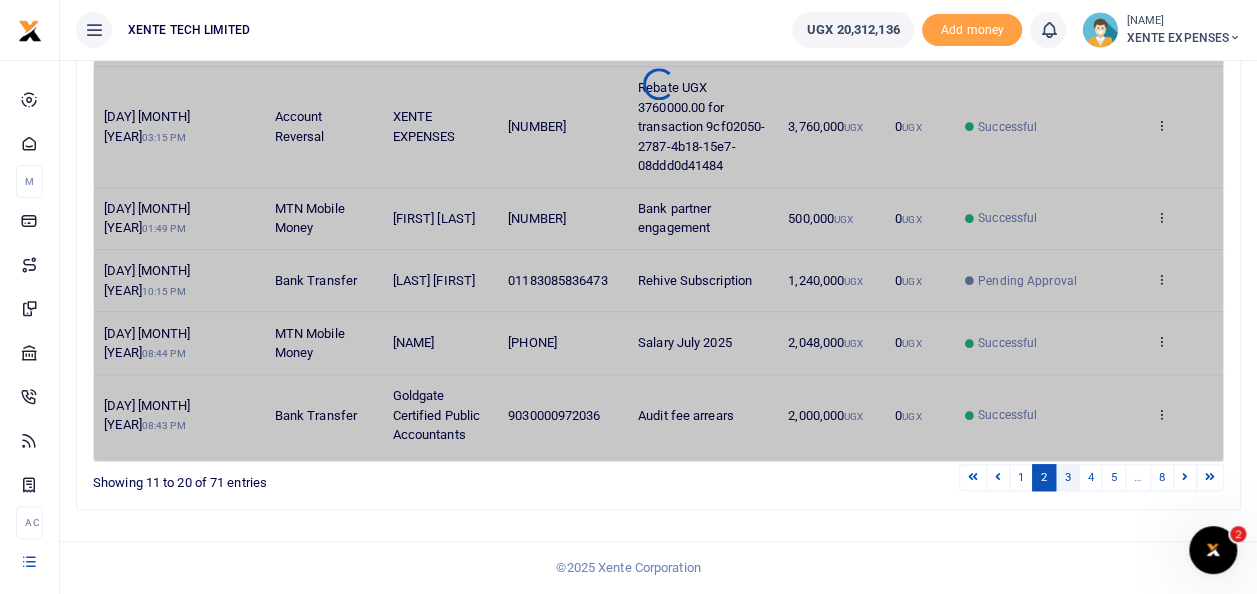 scroll, scrollTop: 593, scrollLeft: 0, axis: vertical 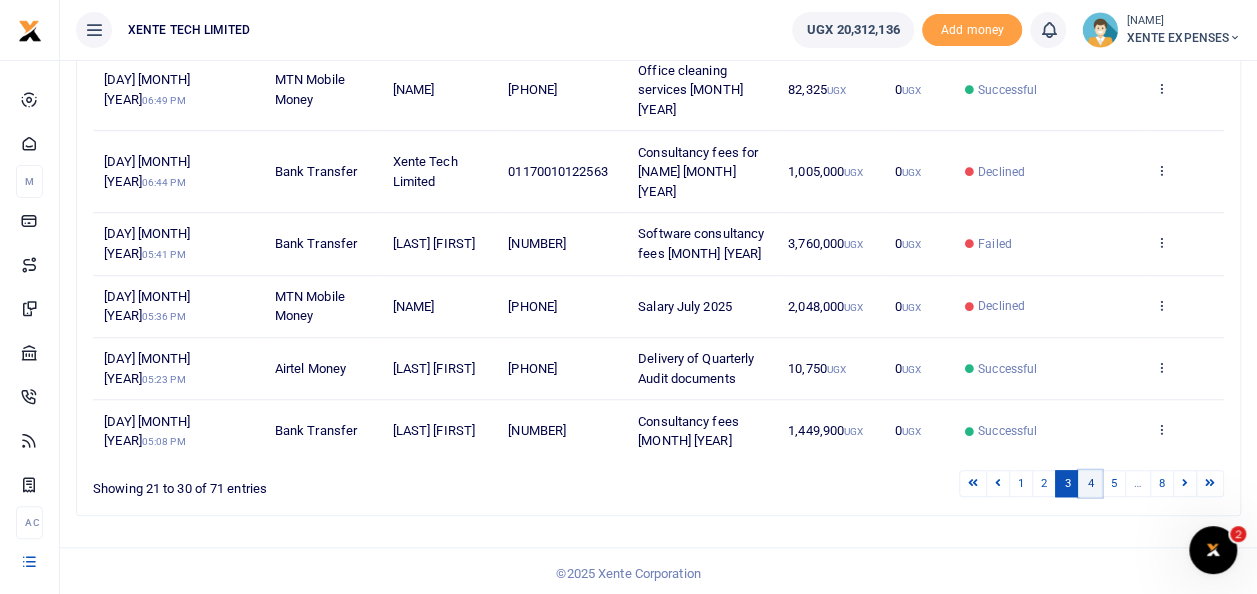 click on "4" at bounding box center (1090, 483) 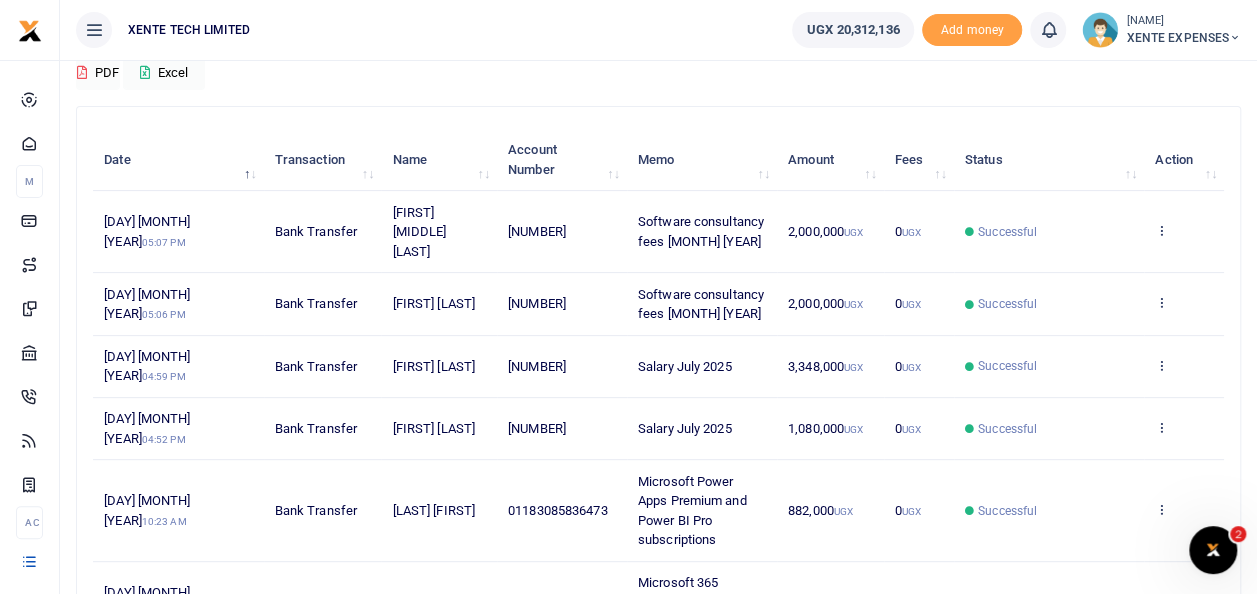 scroll, scrollTop: 179, scrollLeft: 0, axis: vertical 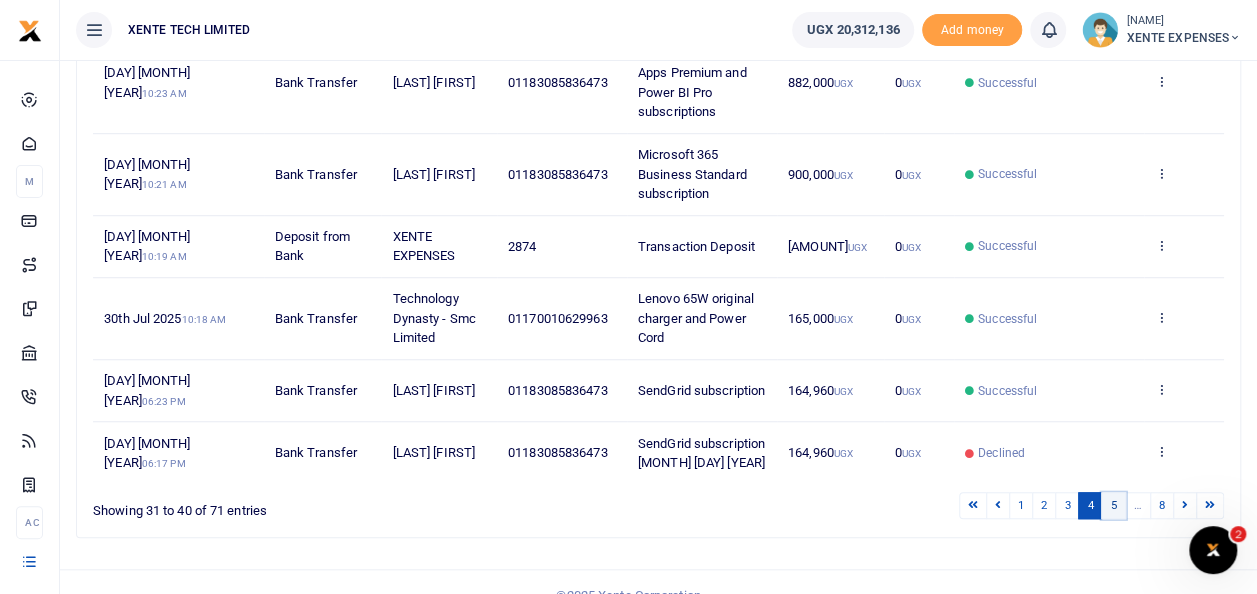 click on "5" at bounding box center (1113, 505) 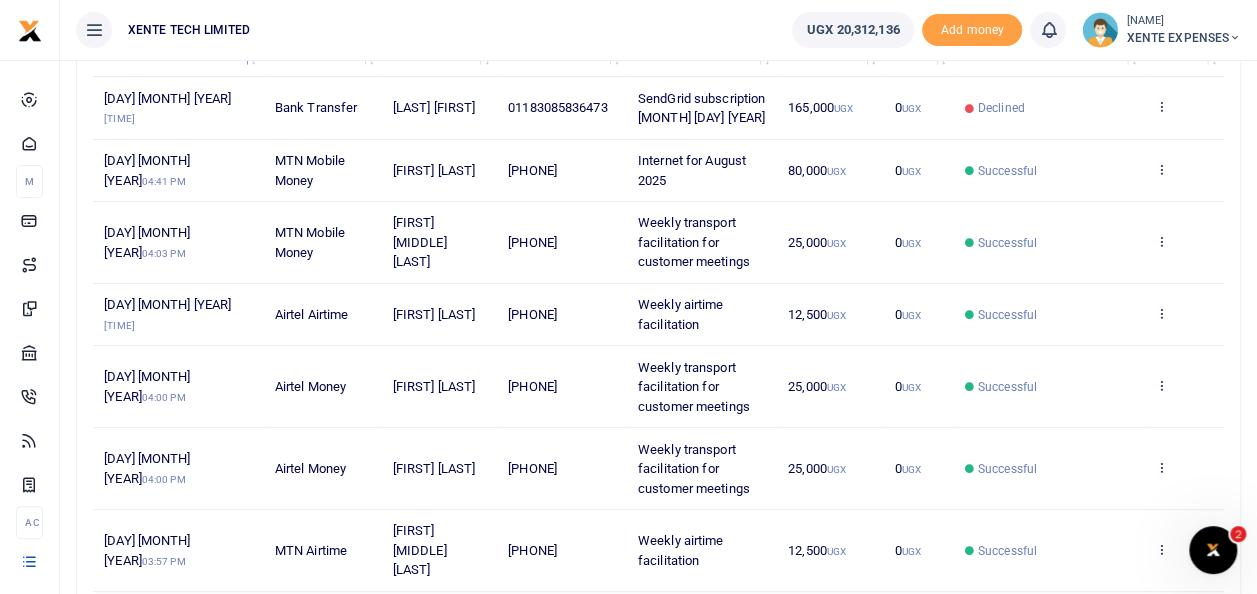 scroll, scrollTop: 296, scrollLeft: 0, axis: vertical 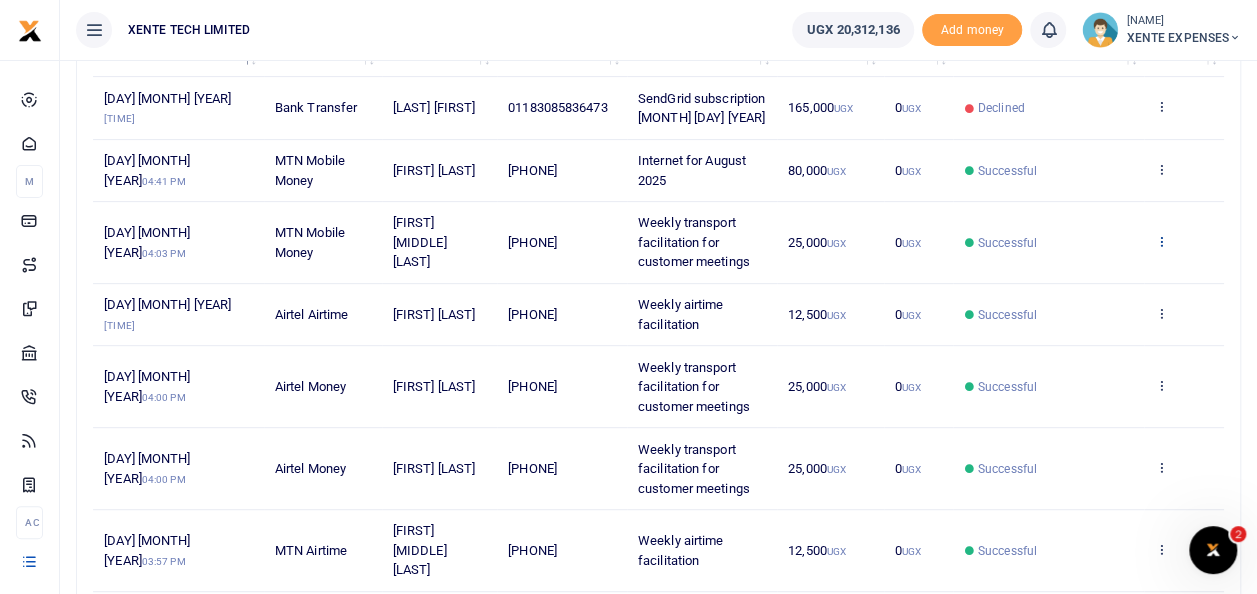 click at bounding box center [1161, 241] 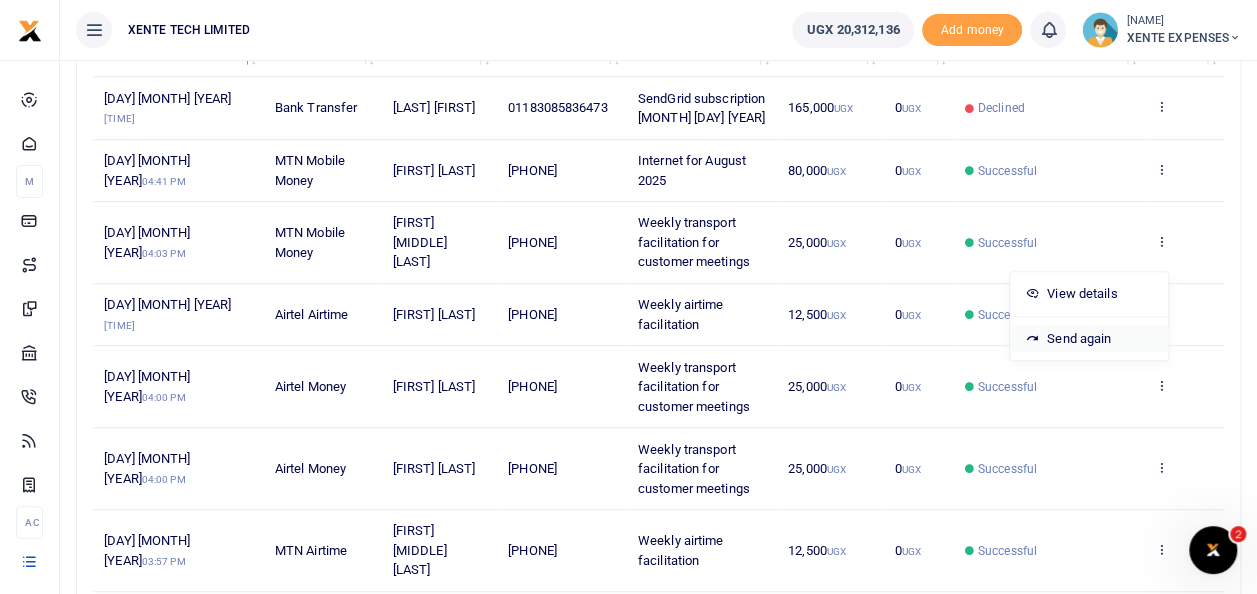 click on "Send again" at bounding box center (1089, 339) 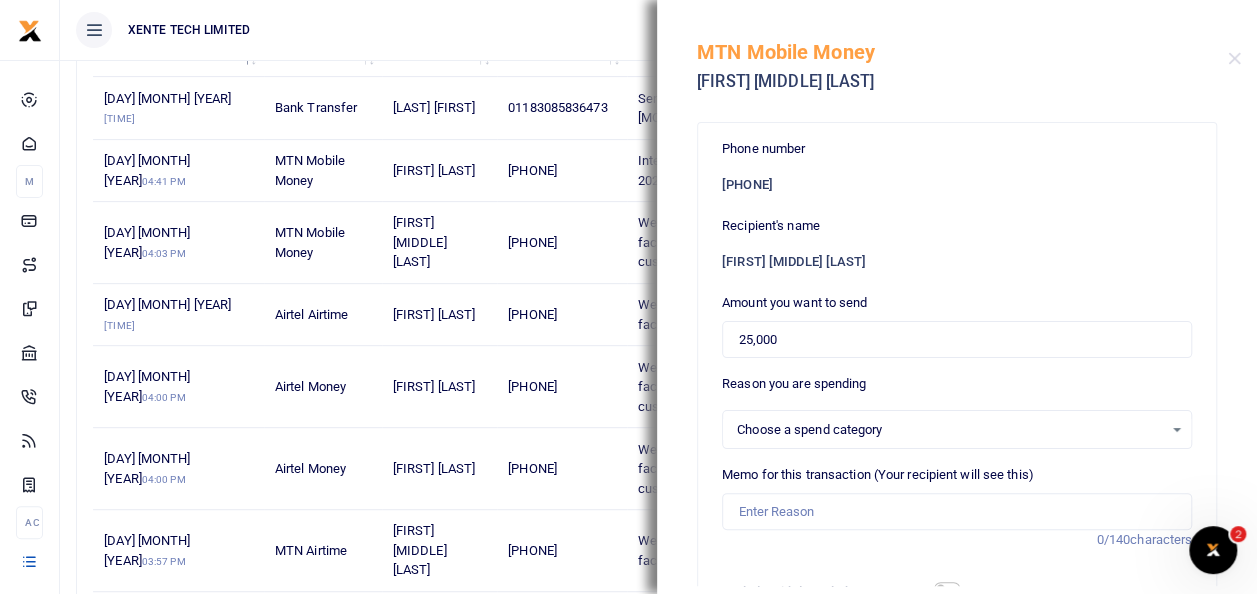 select on "15" 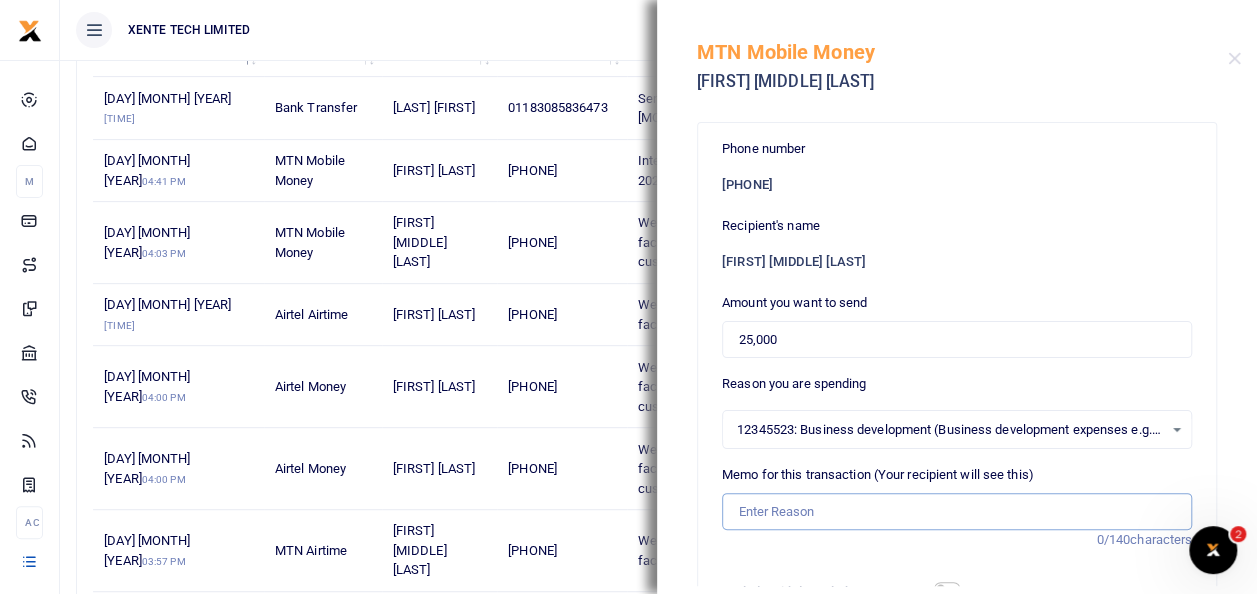 click on "Memo for this transaction (Your recipient will see this)" at bounding box center [957, 512] 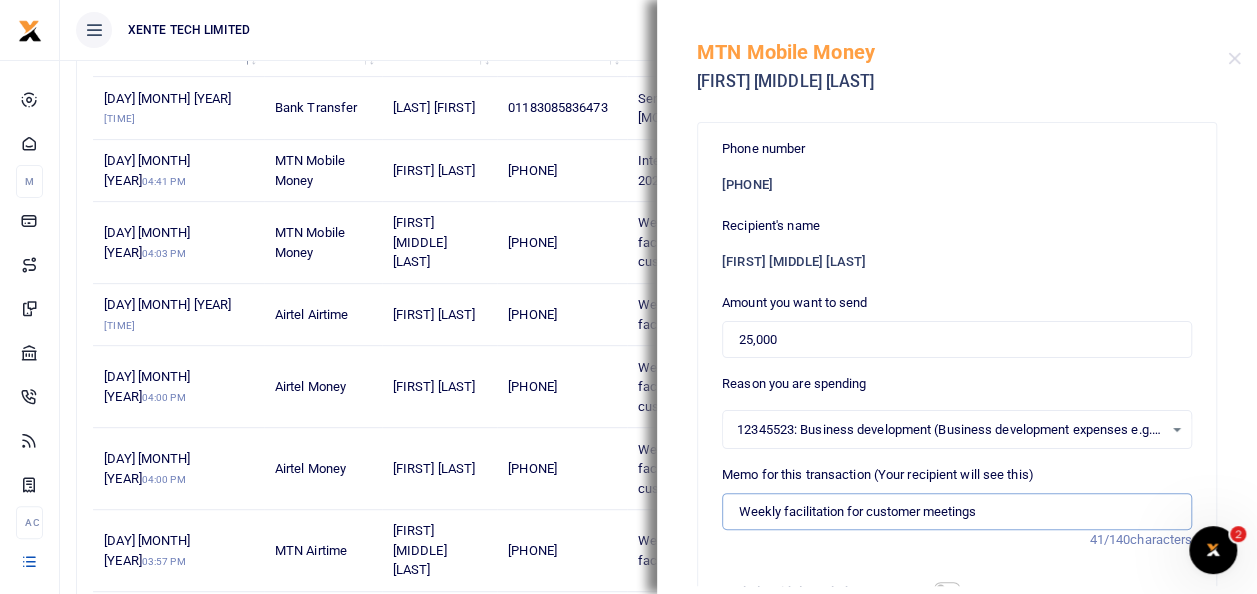 type on "Weekly facilitation for customer meetings" 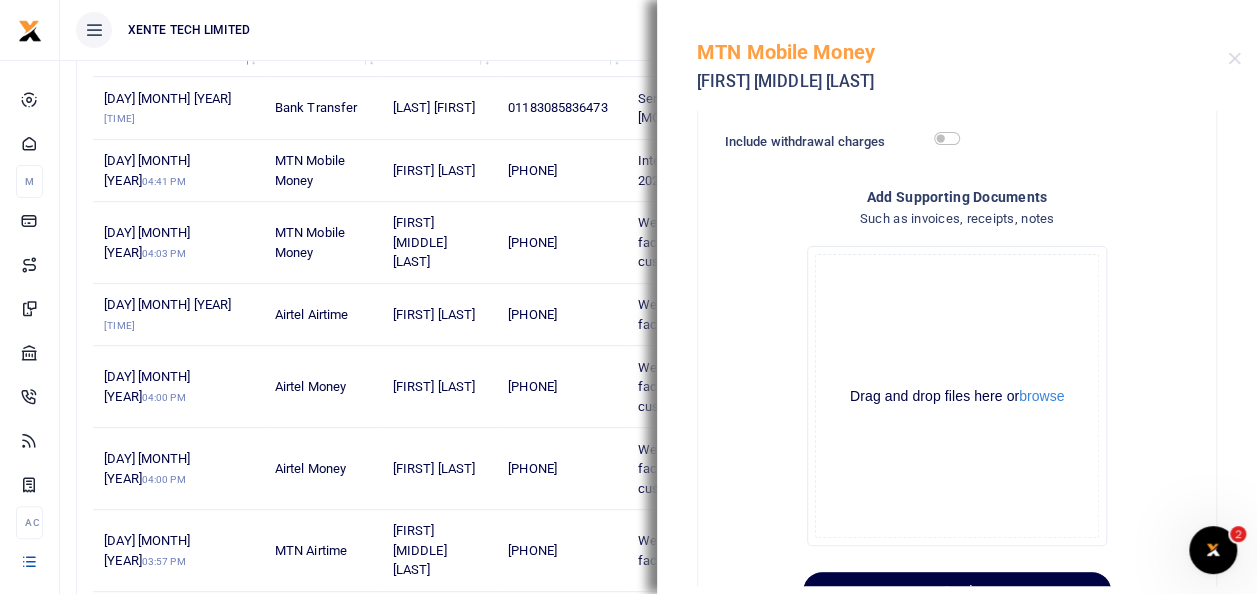 scroll, scrollTop: 520, scrollLeft: 0, axis: vertical 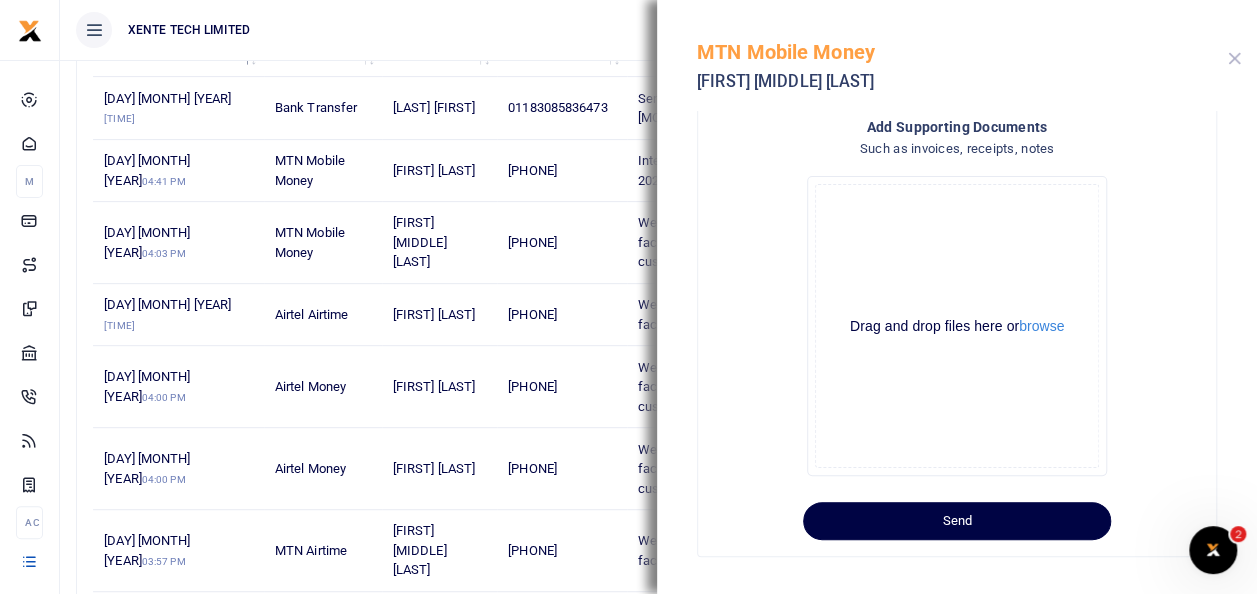 click at bounding box center (1234, 58) 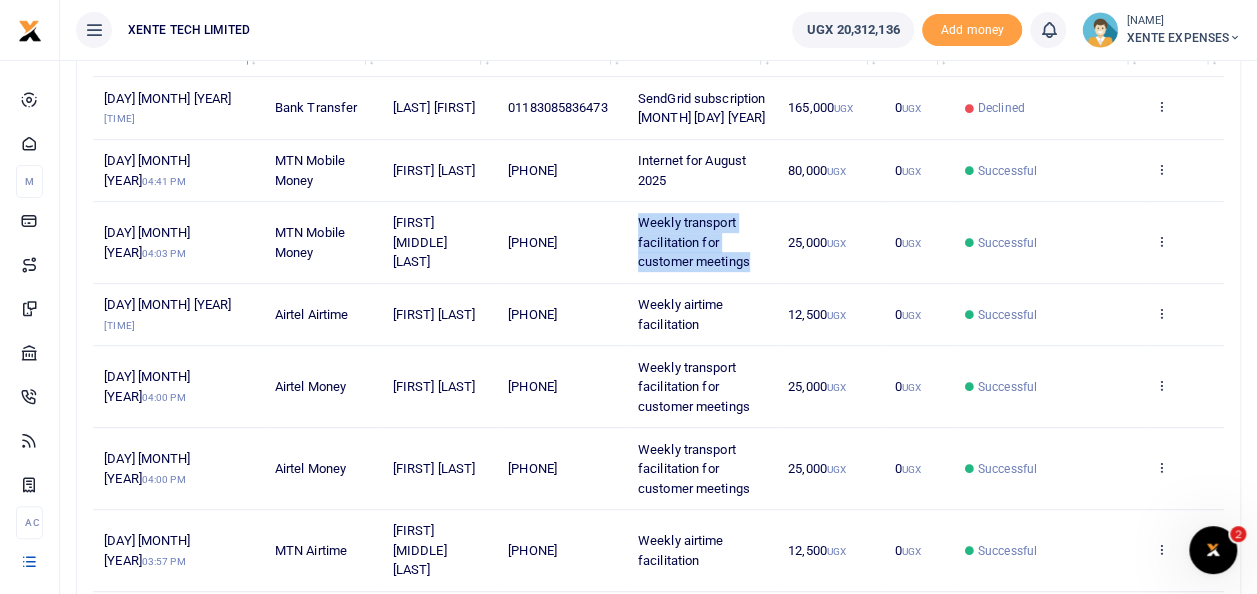 drag, startPoint x: 634, startPoint y: 240, endPoint x: 770, endPoint y: 272, distance: 139.71399 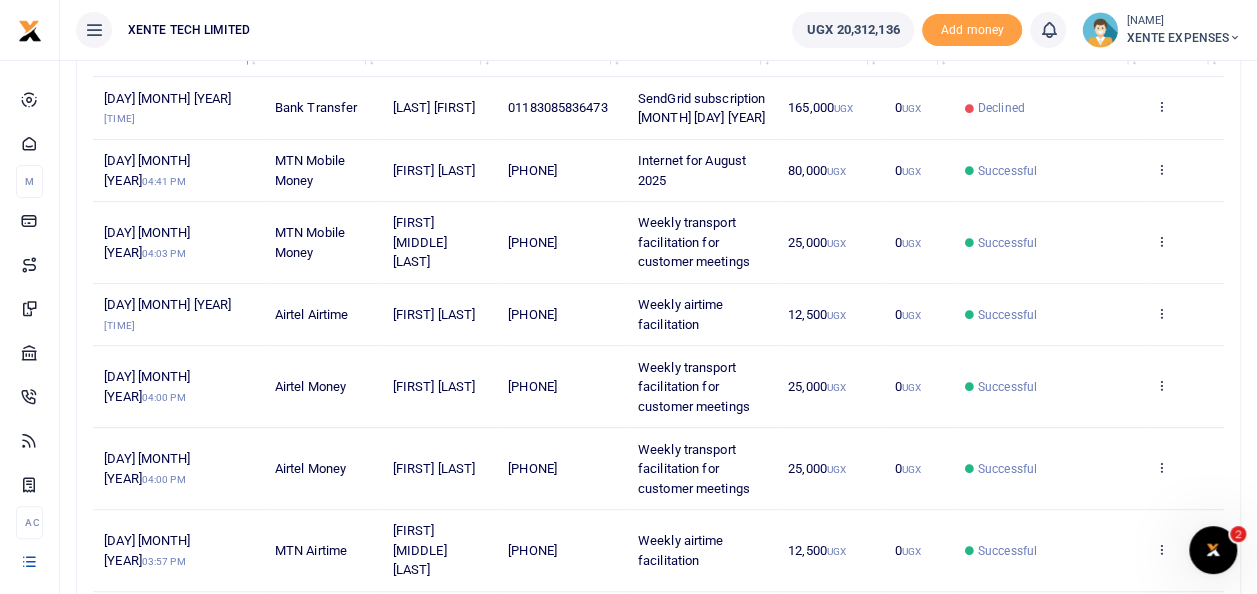 click on "Weekly airtime facilitation" at bounding box center (680, 314) 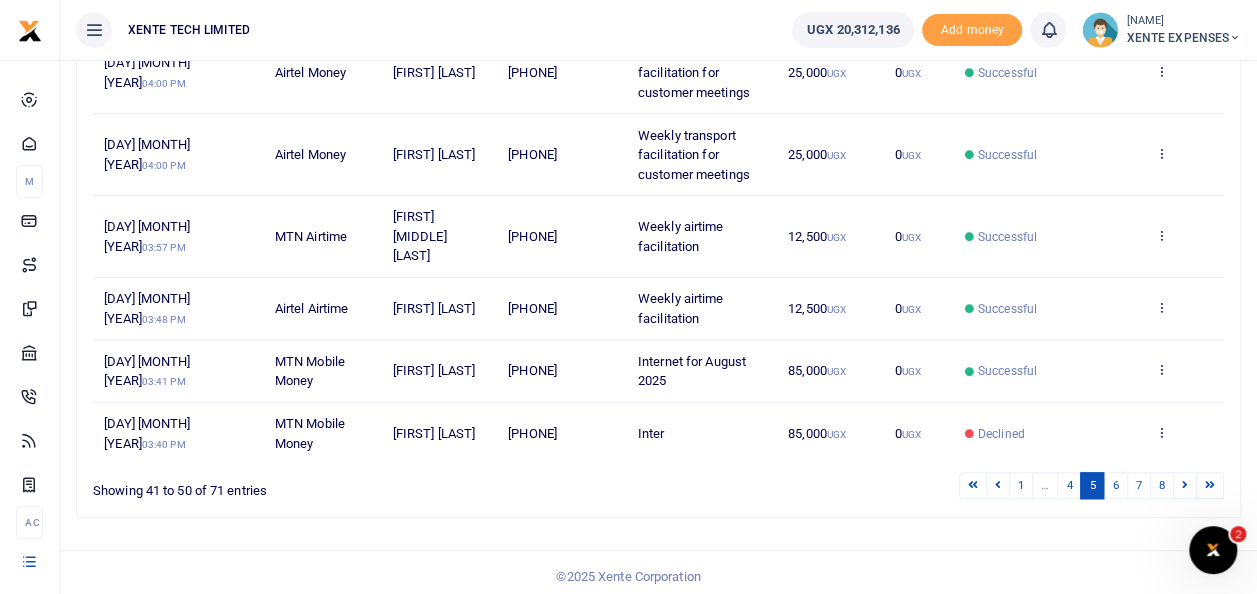 scroll, scrollTop: 632, scrollLeft: 0, axis: vertical 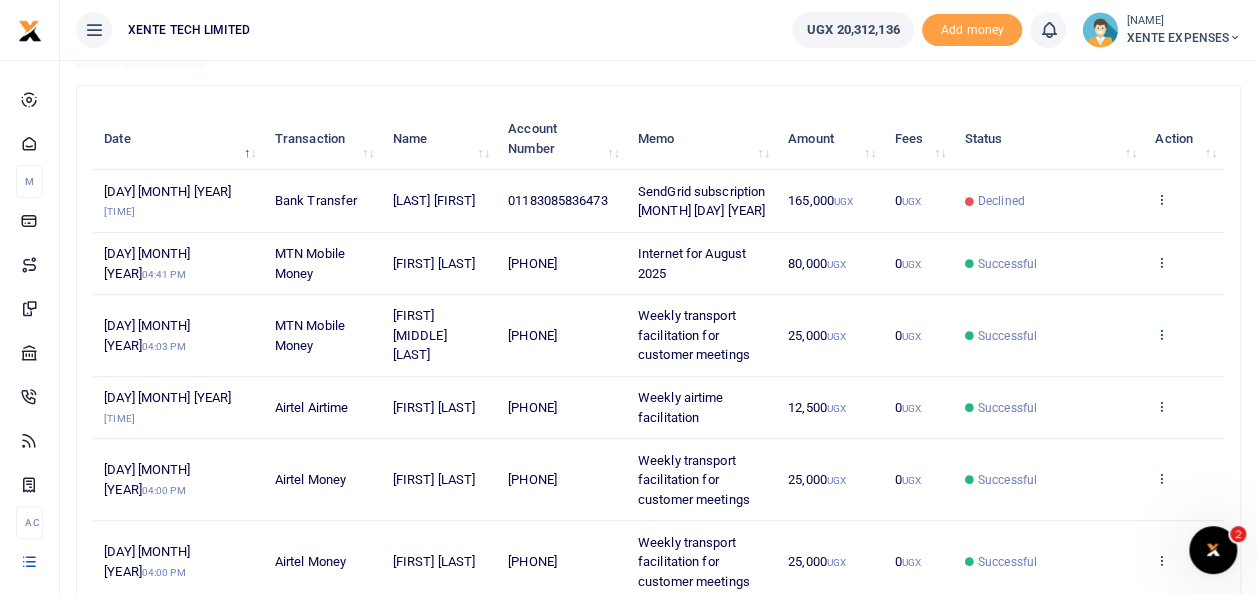 click at bounding box center (1161, 334) 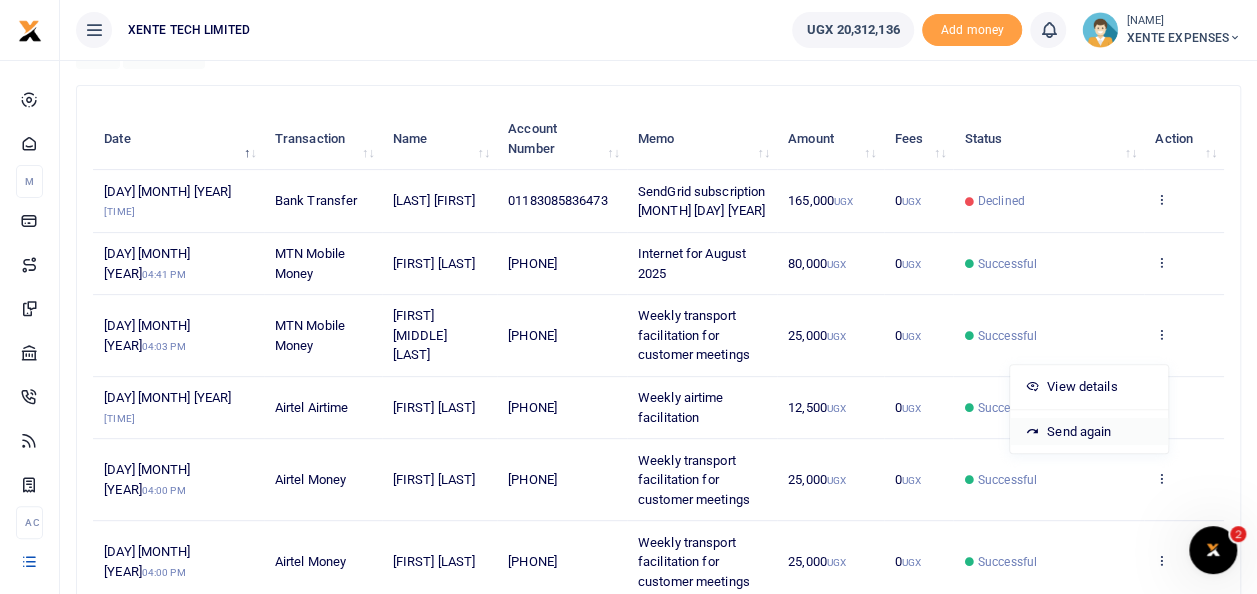 click on "Send again" at bounding box center [1089, 432] 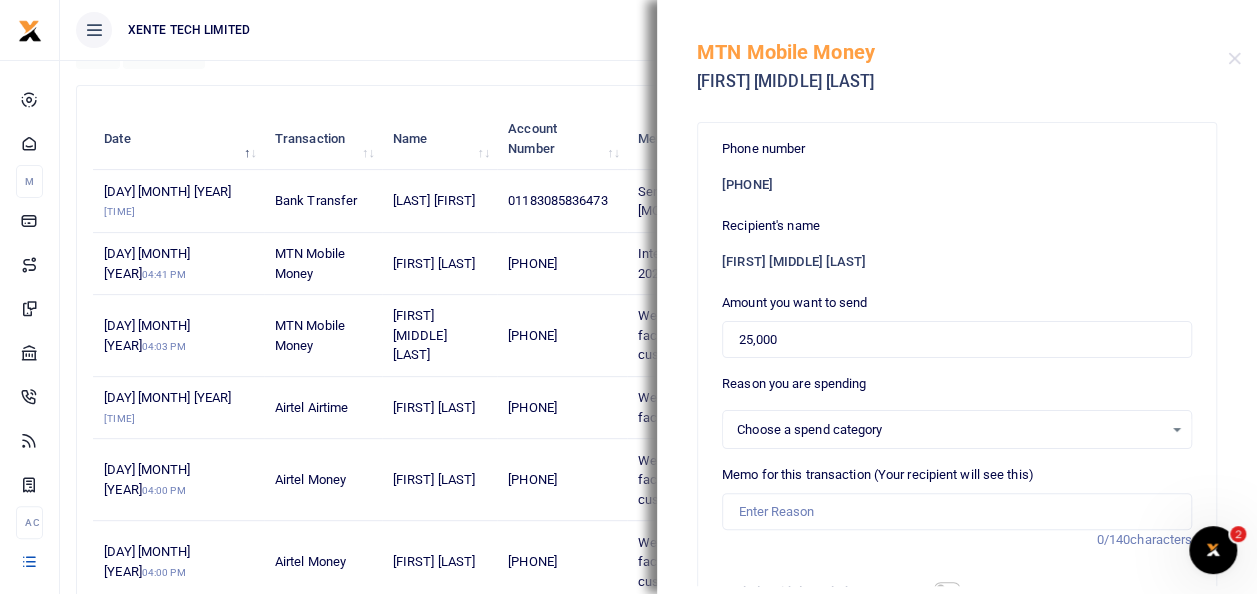 select on "15" 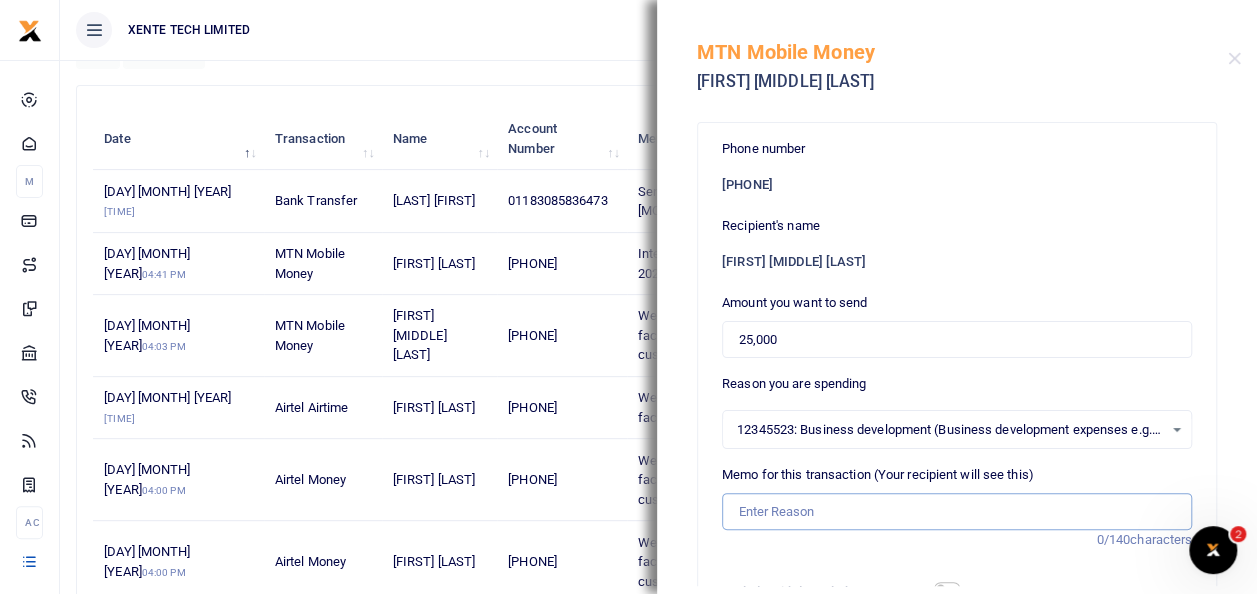 click on "Memo for this transaction (Your recipient will see this)" at bounding box center [957, 512] 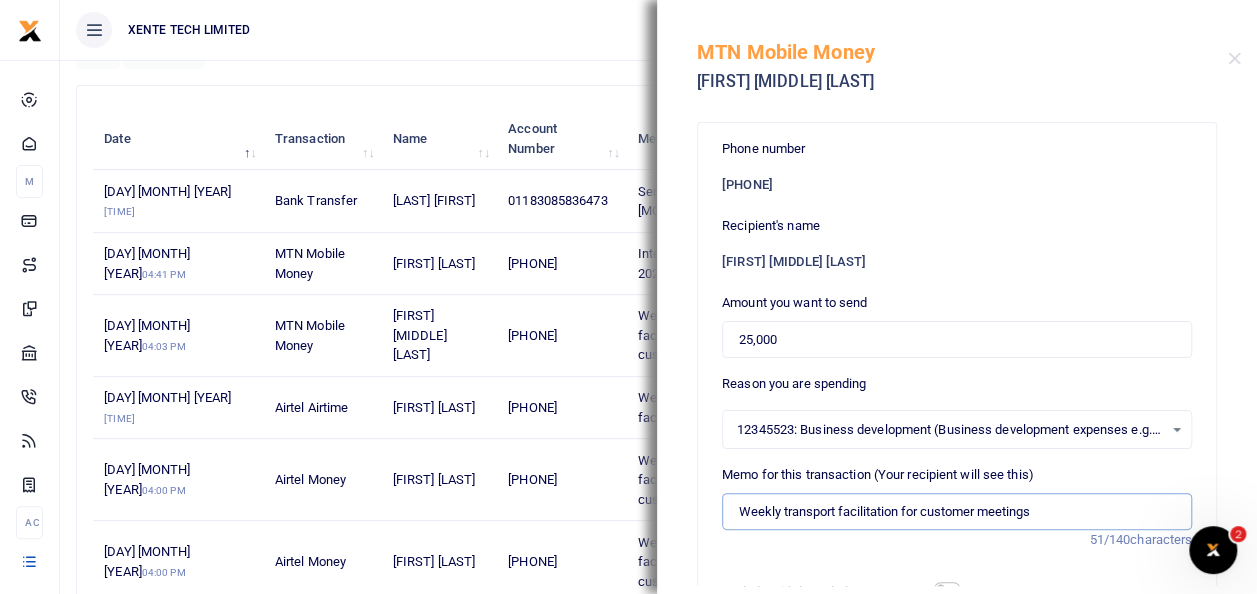 type on "Weekly transport facilitation for customer meetings" 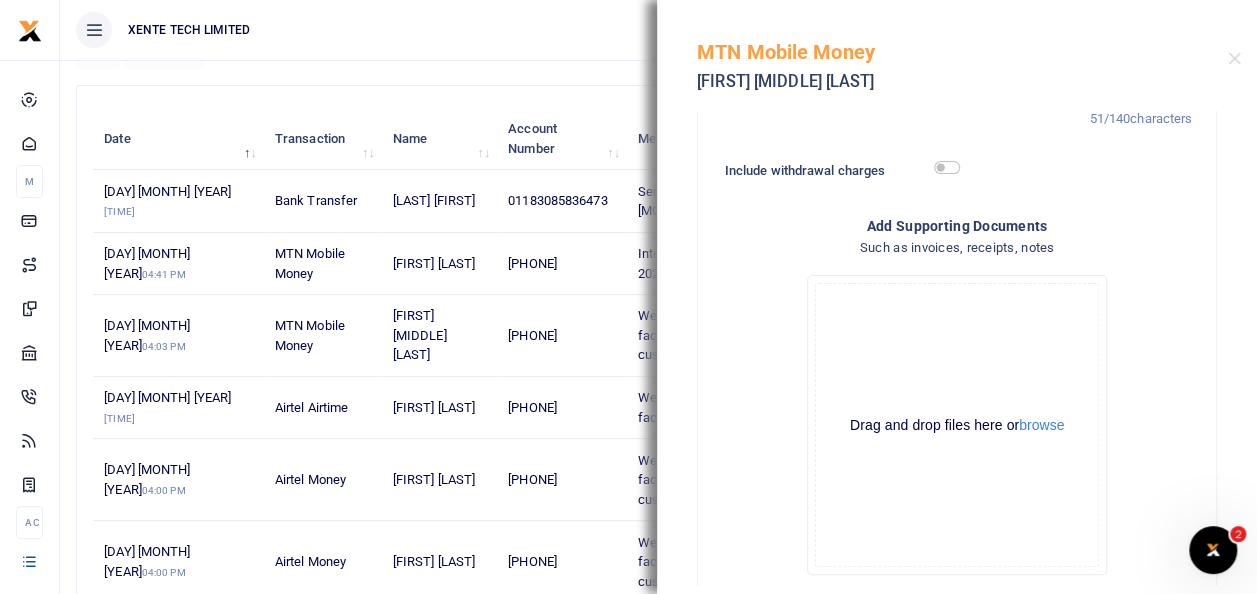 scroll, scrollTop: 520, scrollLeft: 0, axis: vertical 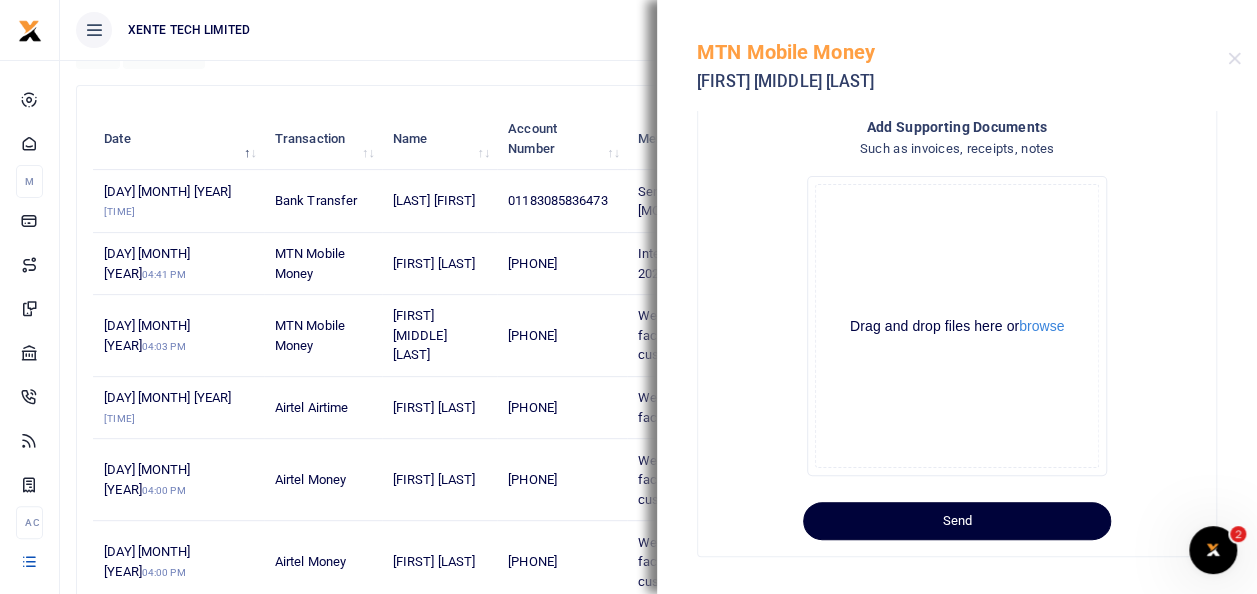 click on "Send" at bounding box center [957, 521] 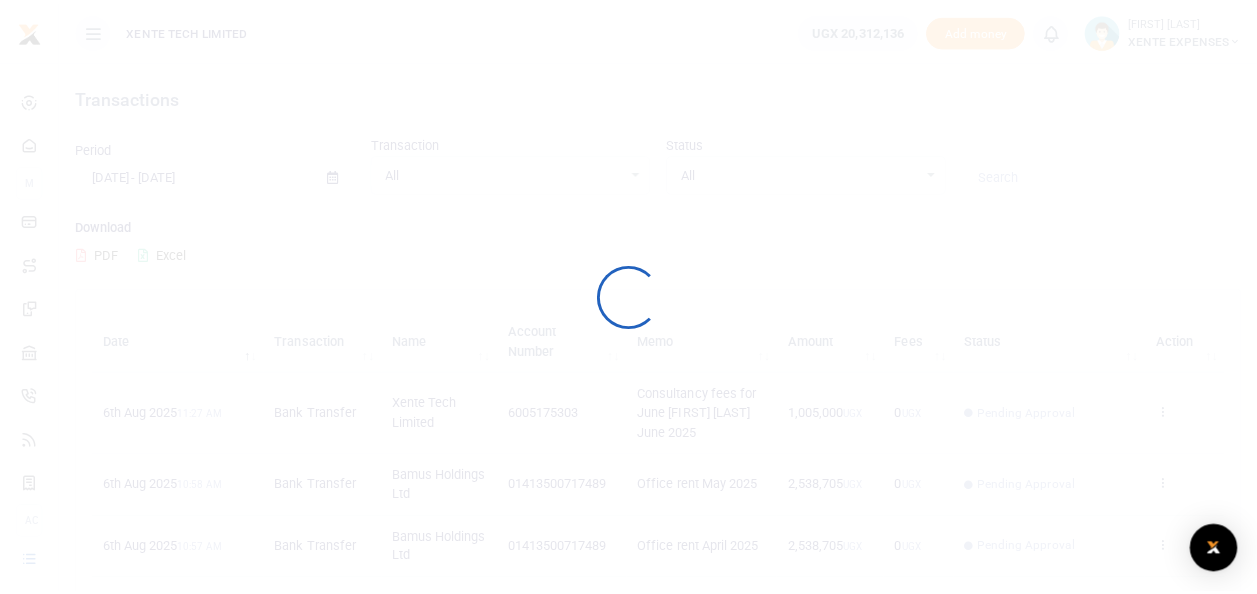 scroll, scrollTop: 0, scrollLeft: 0, axis: both 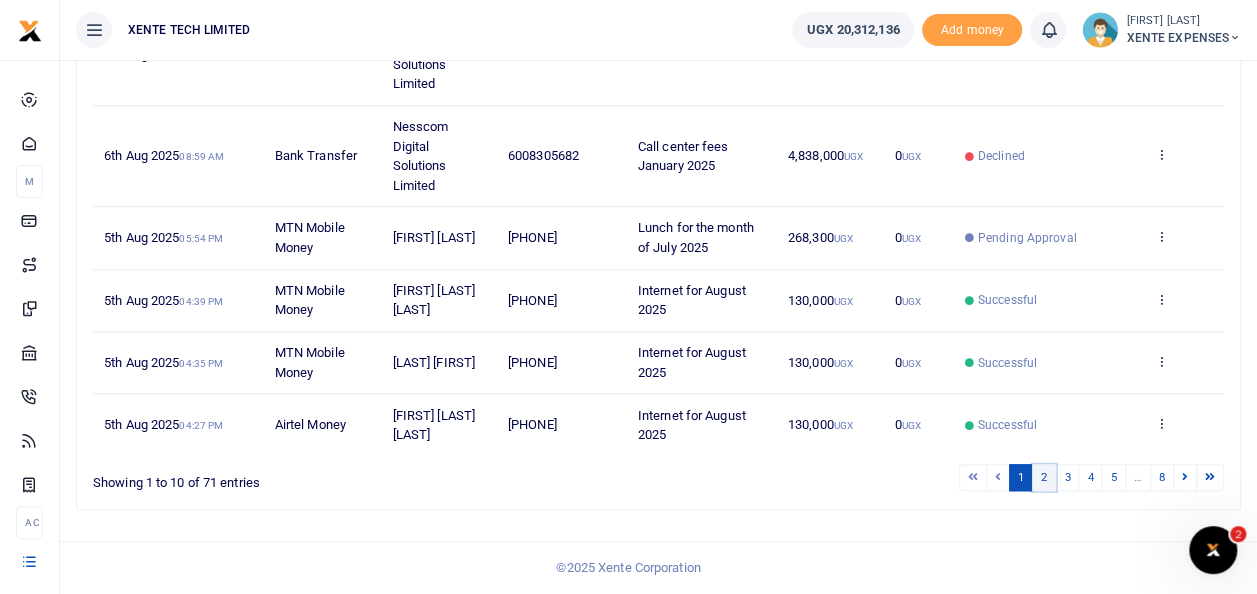 click on "2" at bounding box center [1044, 477] 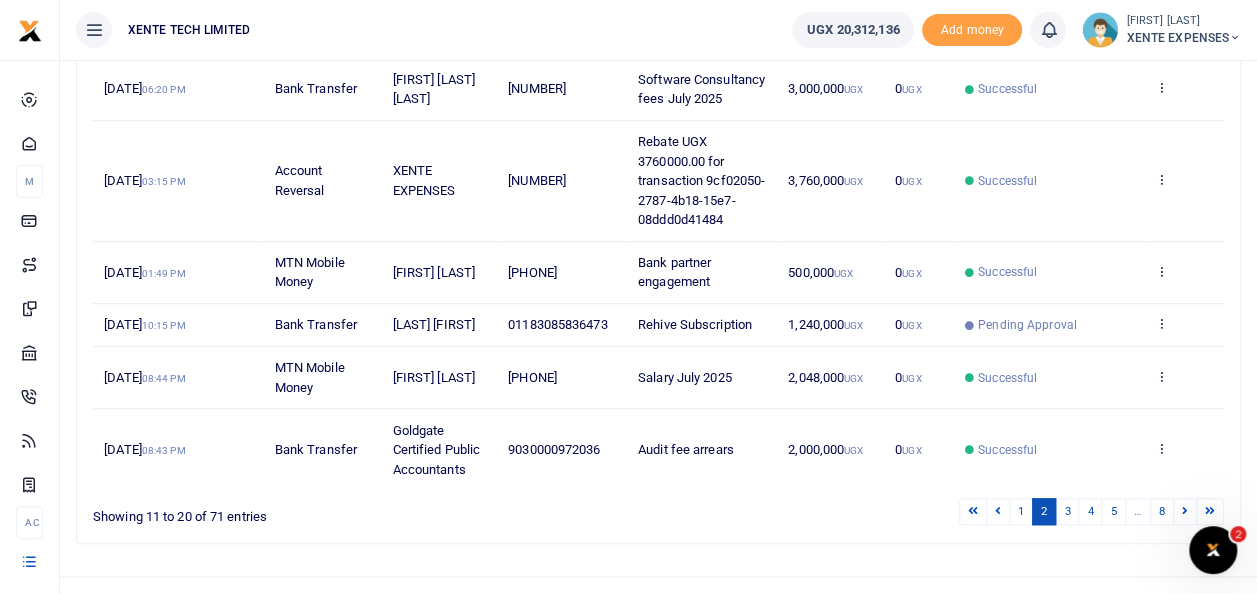 scroll, scrollTop: 651, scrollLeft: 0, axis: vertical 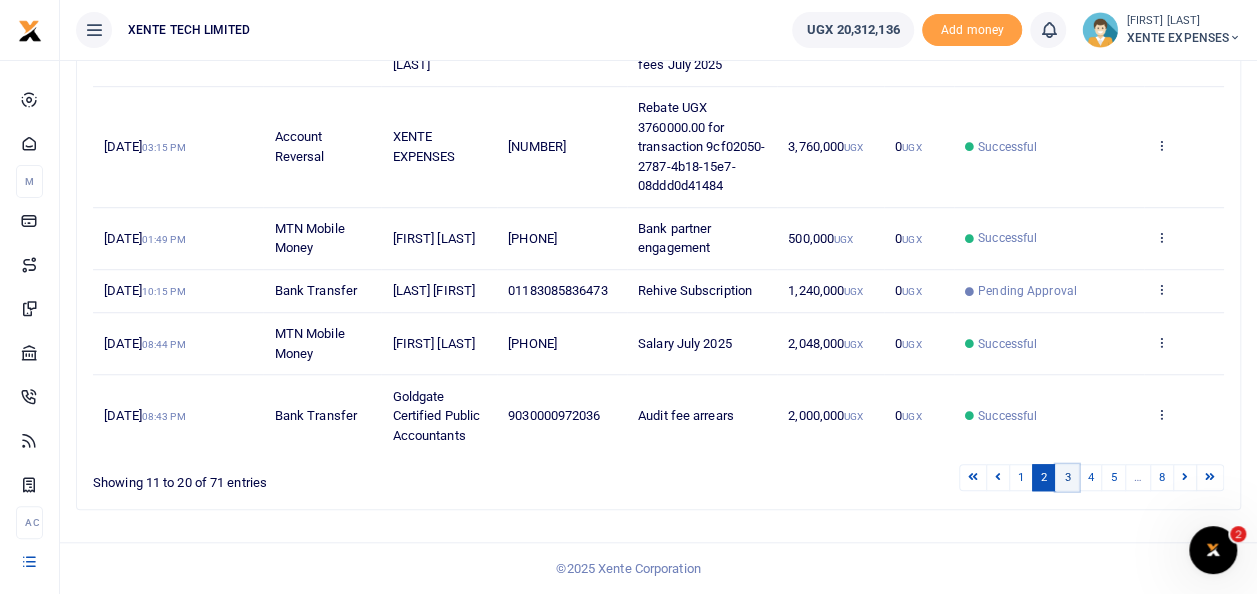 click on "3" at bounding box center (1067, 477) 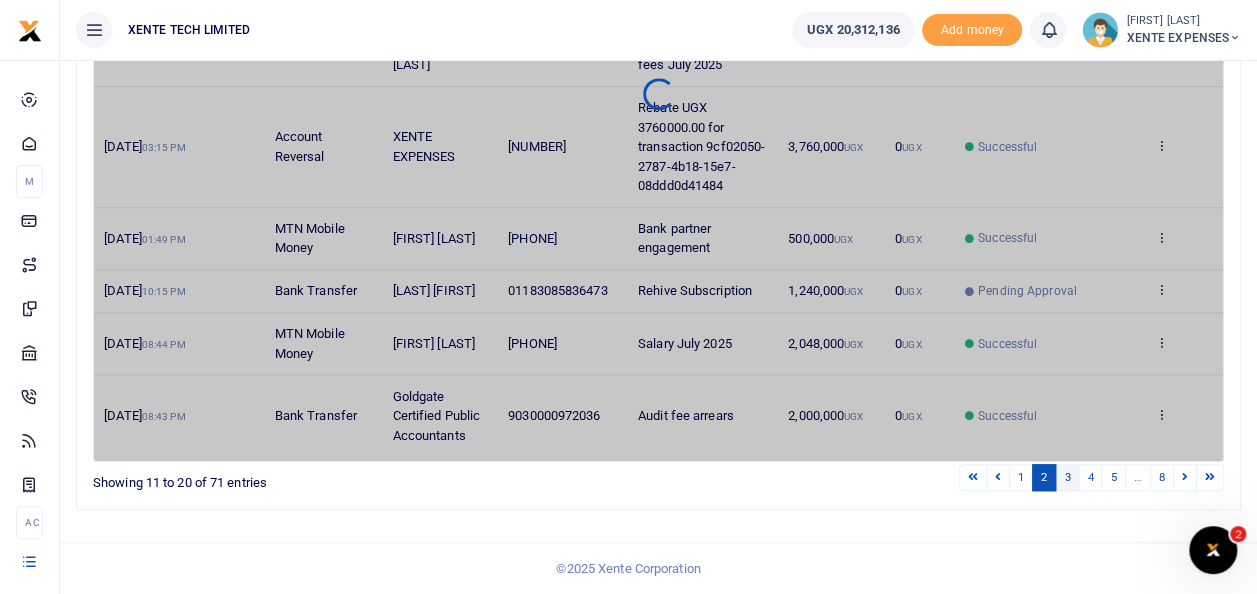 scroll, scrollTop: 593, scrollLeft: 0, axis: vertical 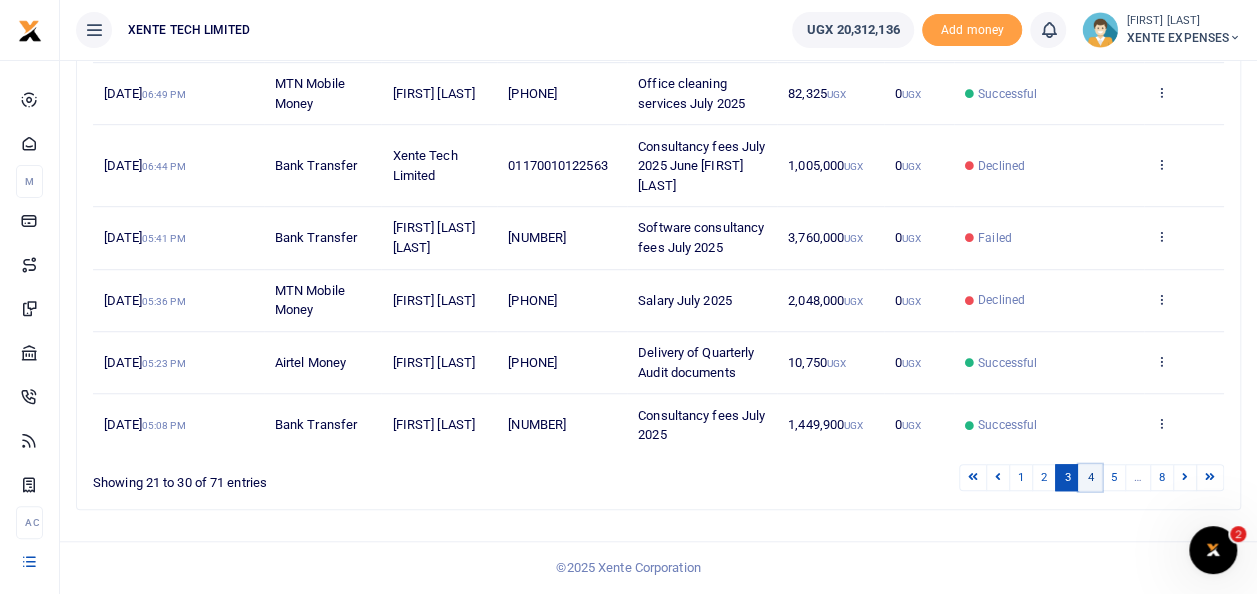click on "4" at bounding box center [1090, 477] 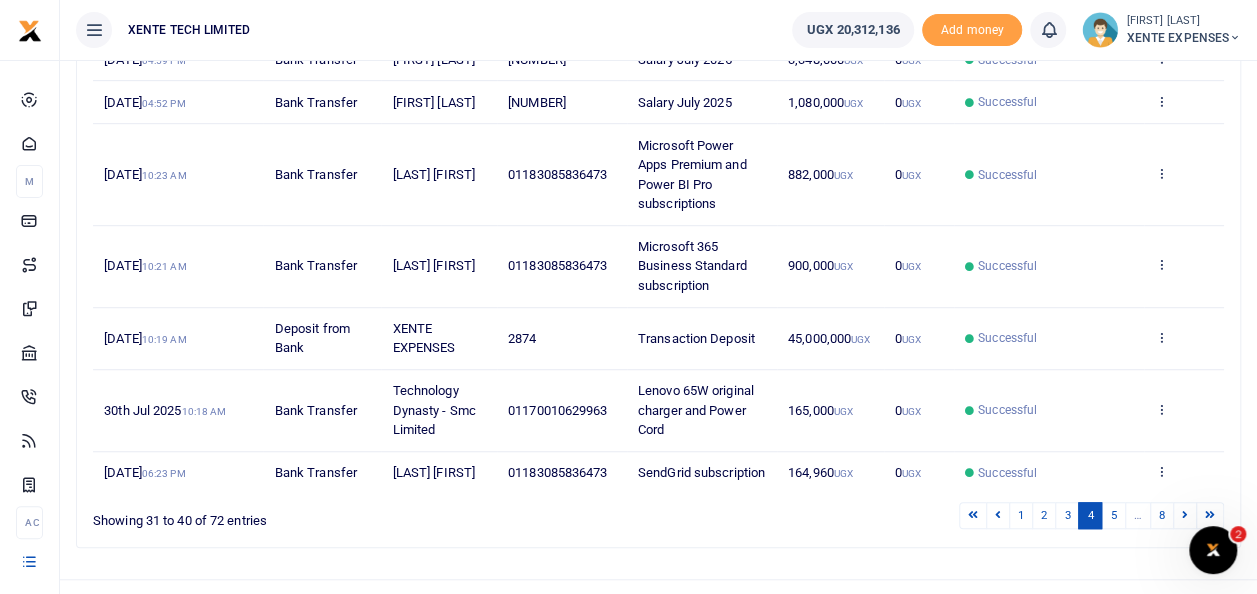 scroll, scrollTop: 612, scrollLeft: 0, axis: vertical 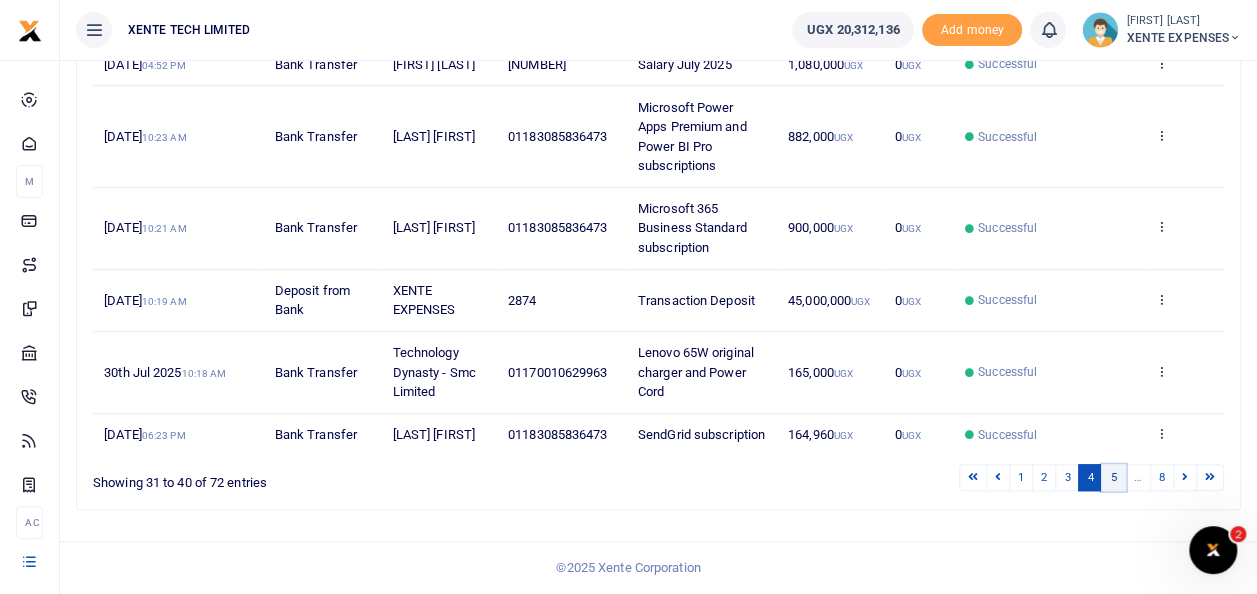 click on "5" at bounding box center [1113, 477] 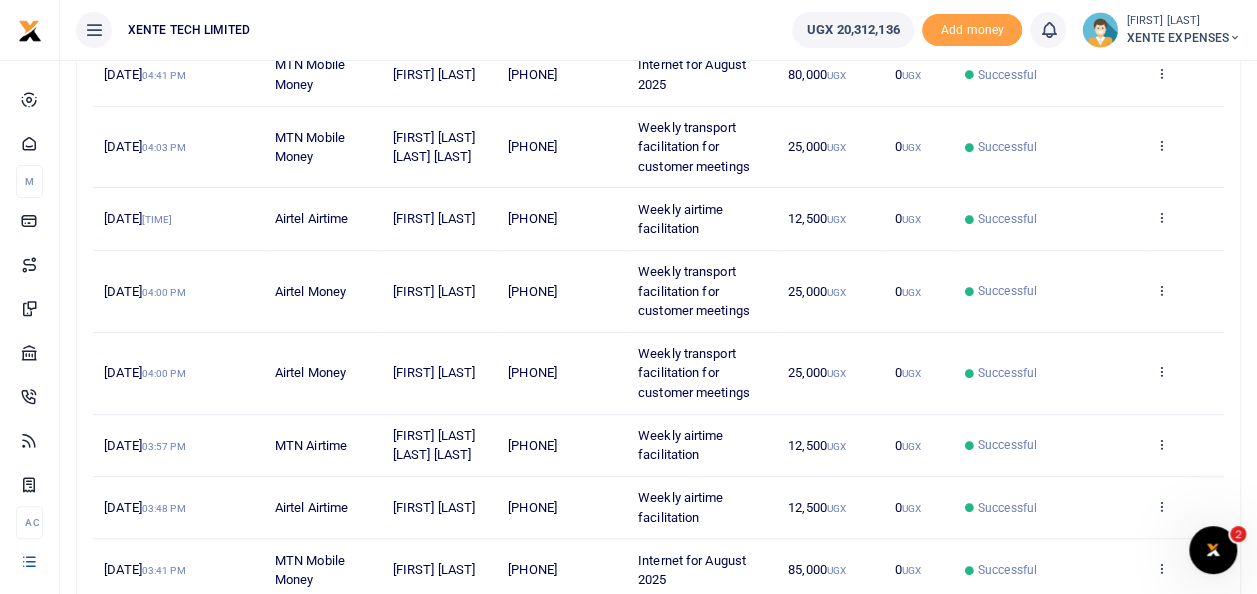 scroll, scrollTop: 456, scrollLeft: 0, axis: vertical 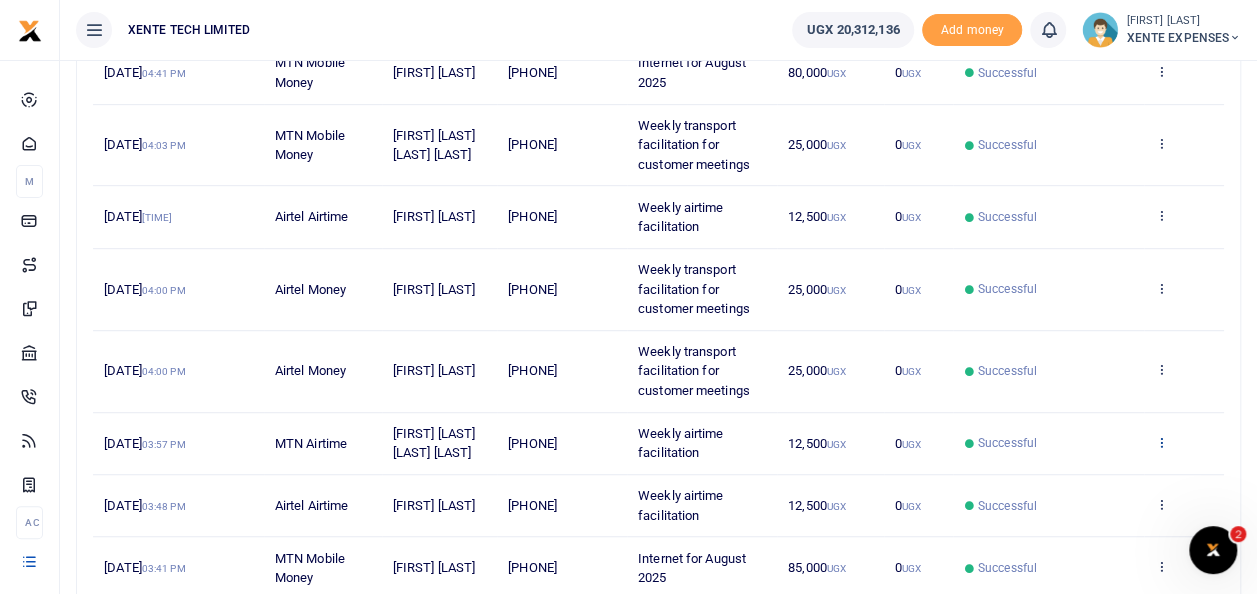 click at bounding box center [1161, 442] 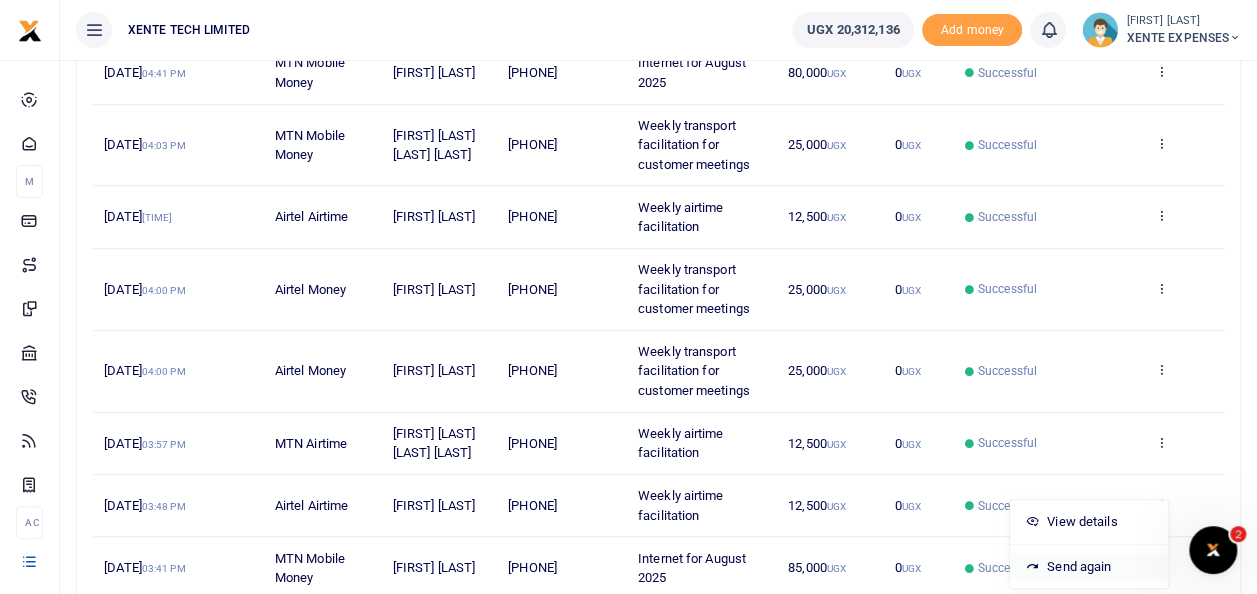 click on "Send again" at bounding box center (1089, 567) 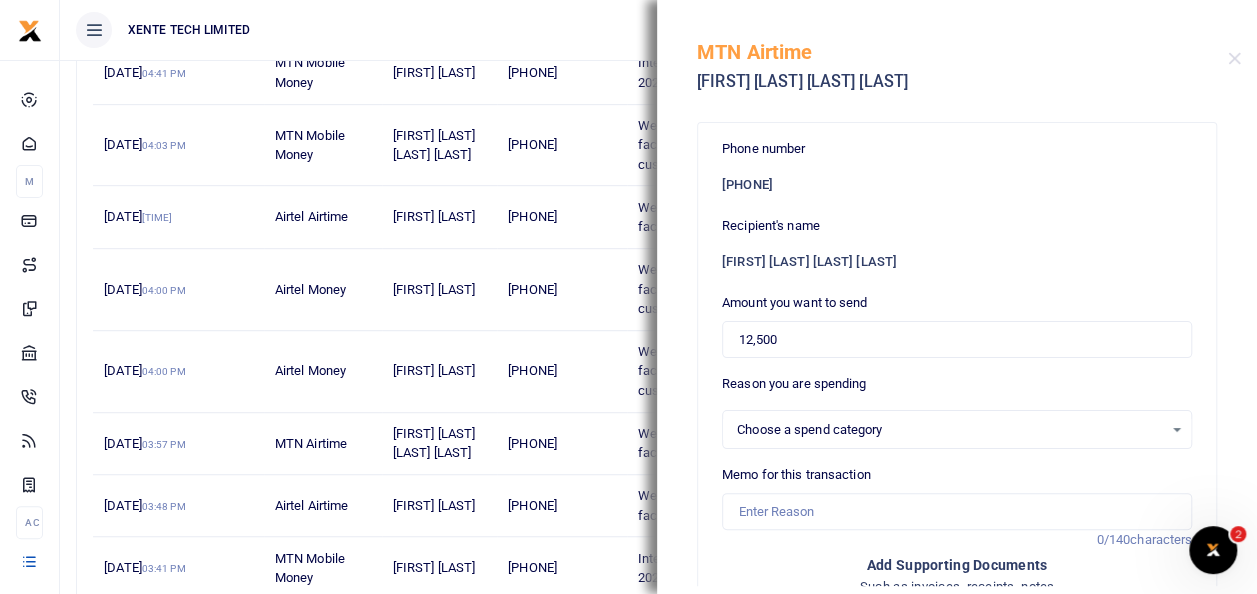 select on "15" 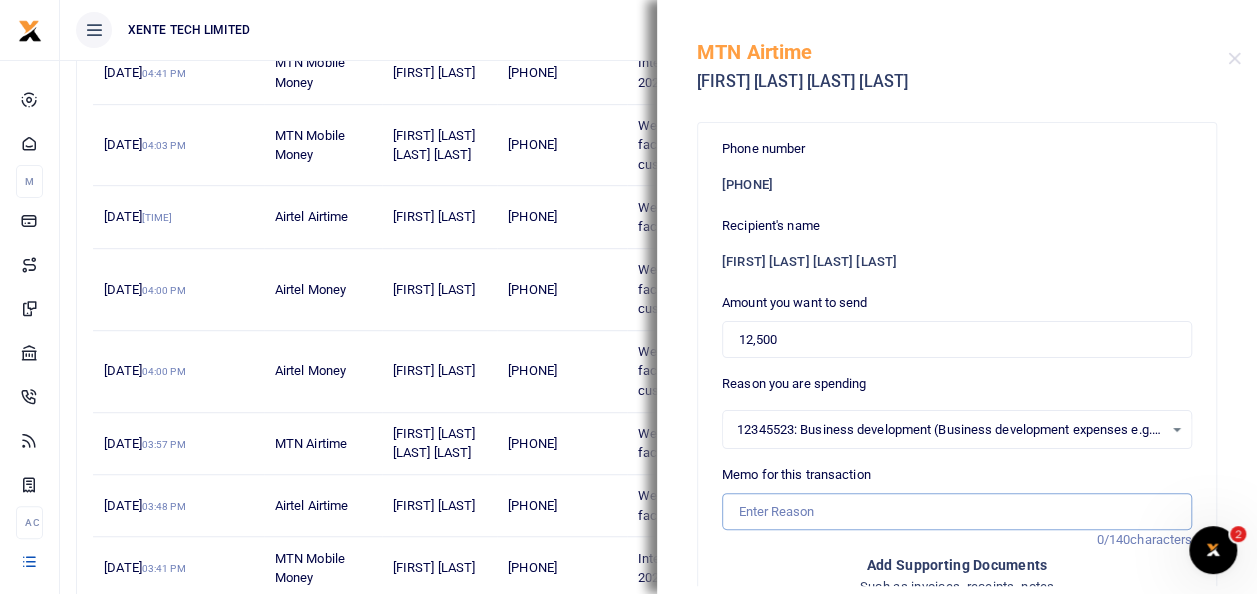 click on "Memo for this transaction" at bounding box center [957, 512] 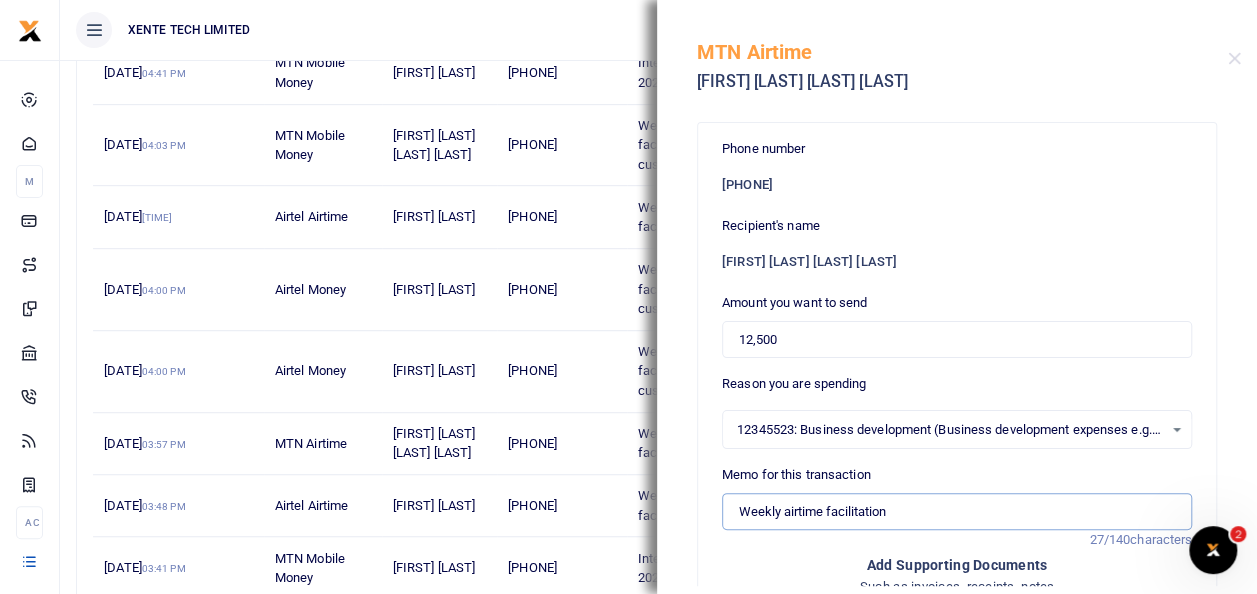 type on "Weekly airtime facilitation" 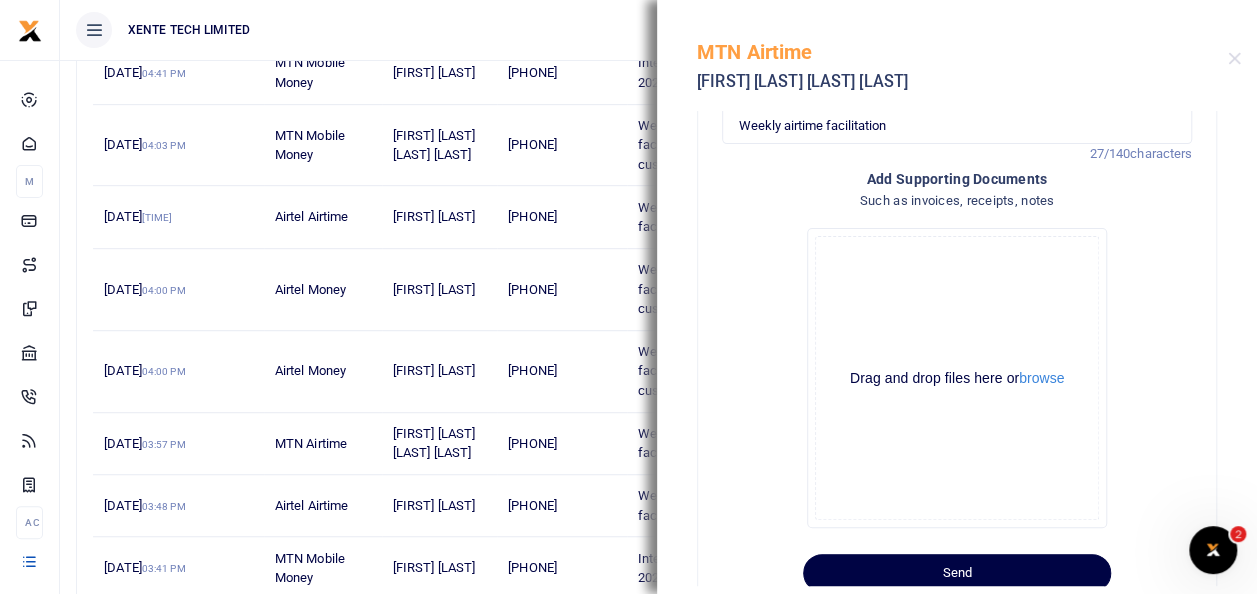 scroll, scrollTop: 438, scrollLeft: 0, axis: vertical 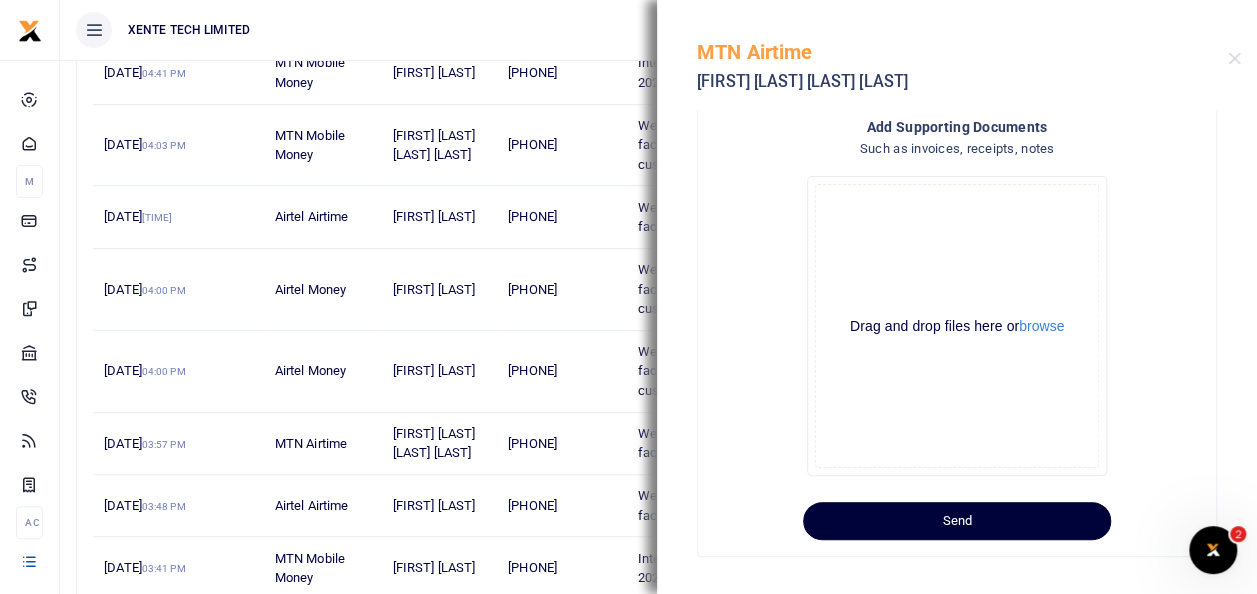 click on "Send" at bounding box center (957, 521) 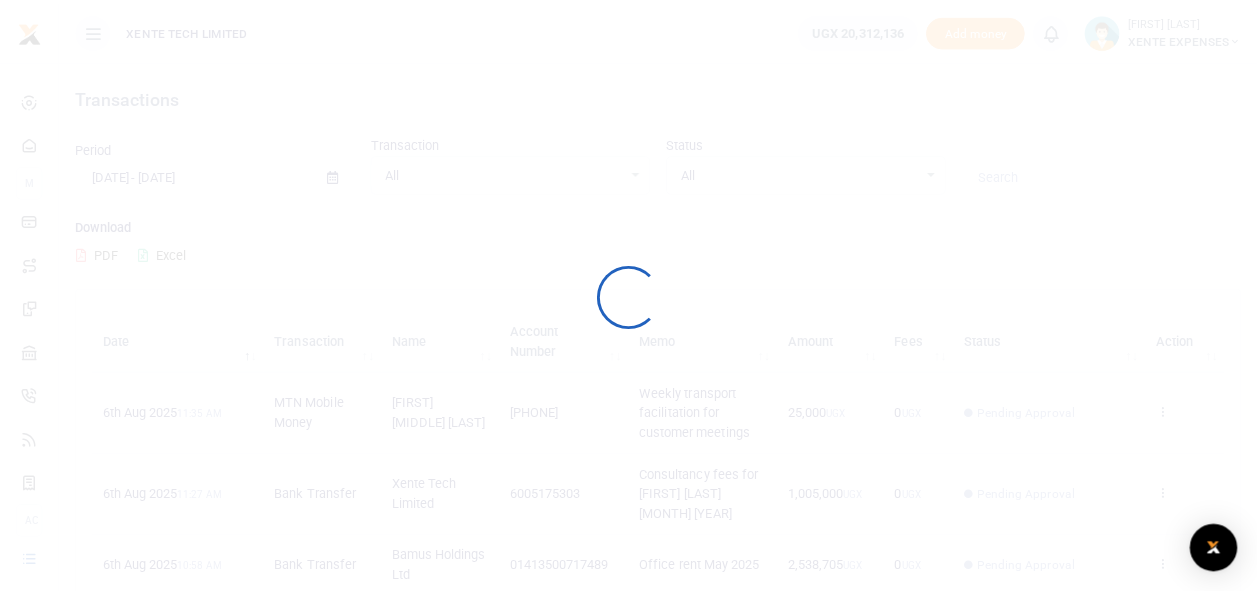scroll, scrollTop: 0, scrollLeft: 0, axis: both 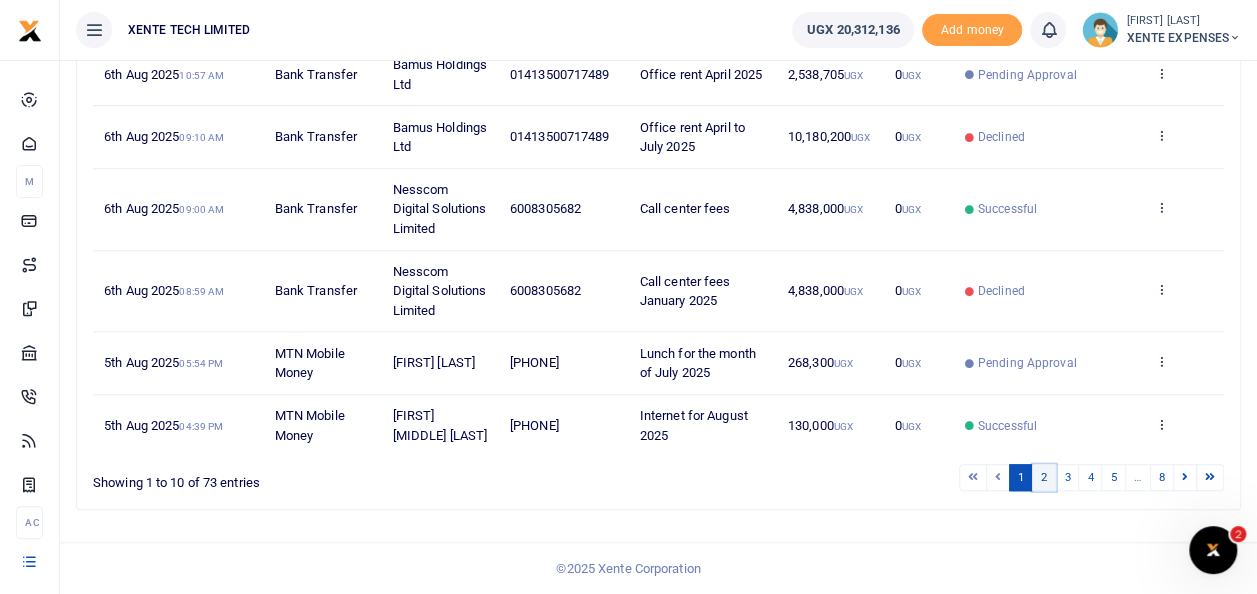 click on "2" at bounding box center [1044, 477] 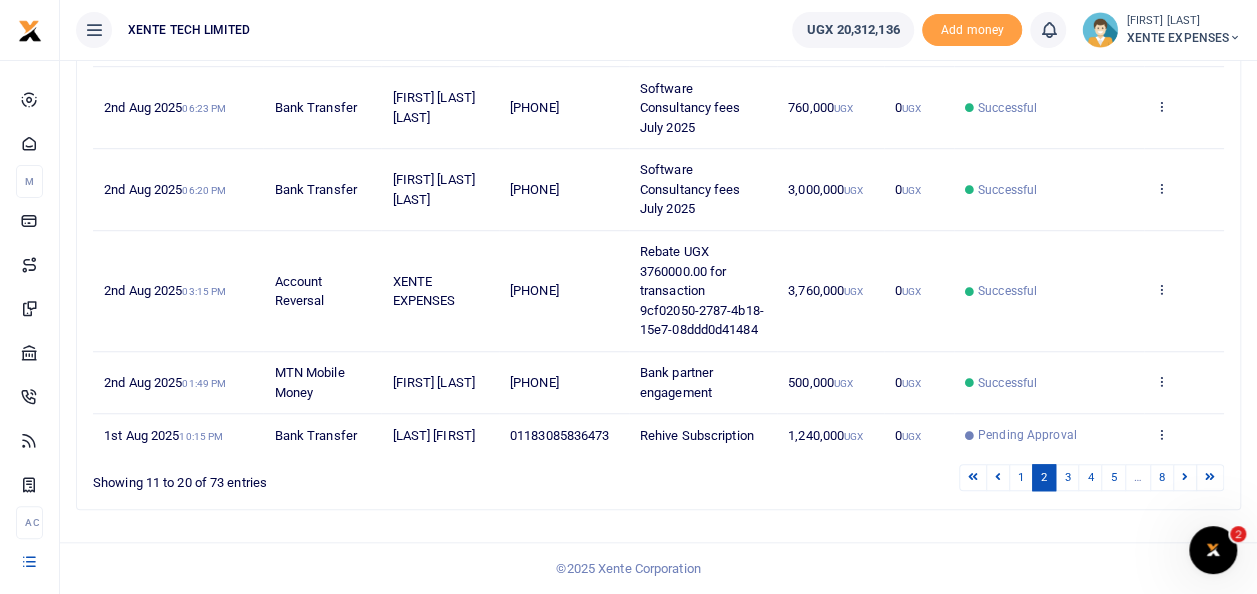 scroll, scrollTop: 671, scrollLeft: 0, axis: vertical 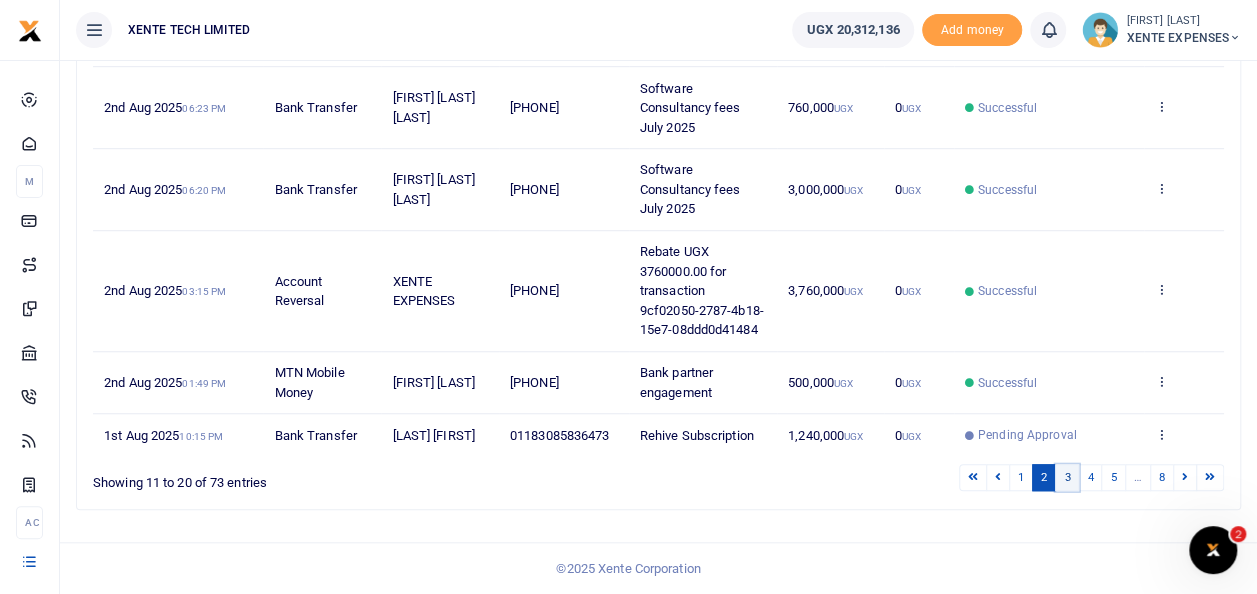 click on "3" at bounding box center [1067, 477] 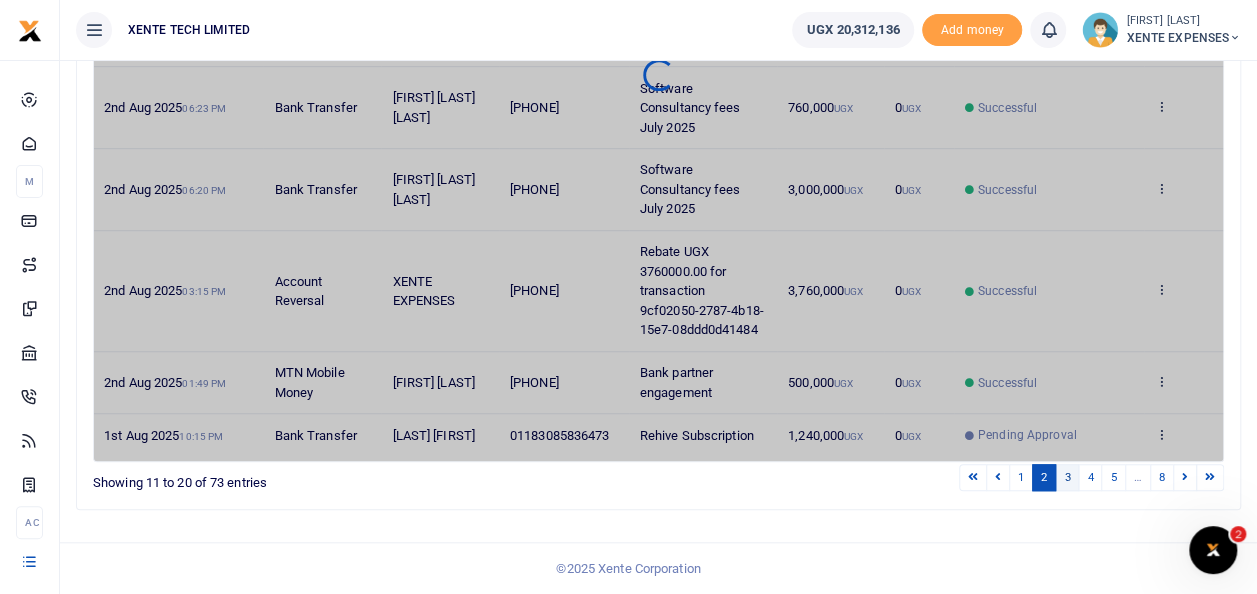 scroll, scrollTop: 612, scrollLeft: 0, axis: vertical 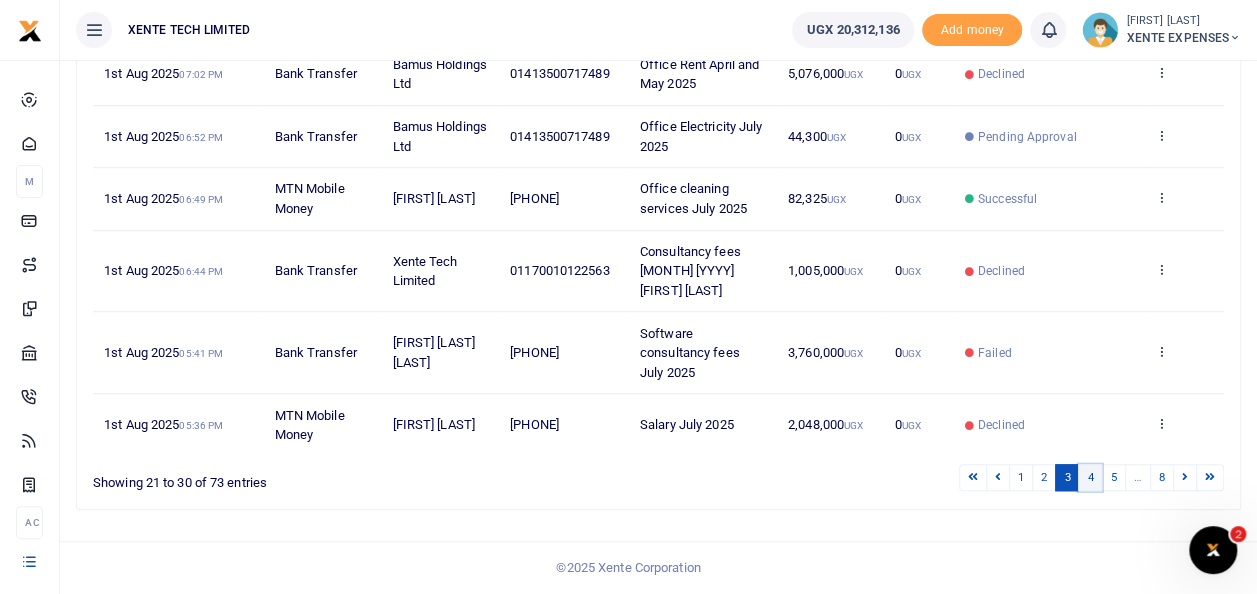 click on "4" at bounding box center (1090, 477) 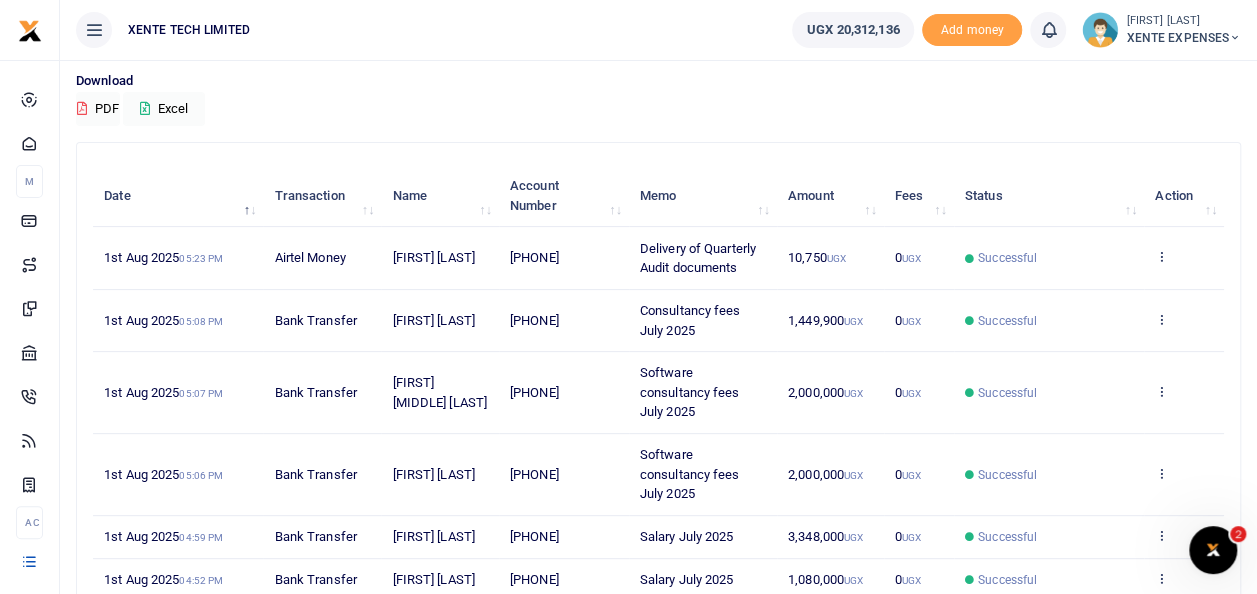 scroll, scrollTop: 145, scrollLeft: 0, axis: vertical 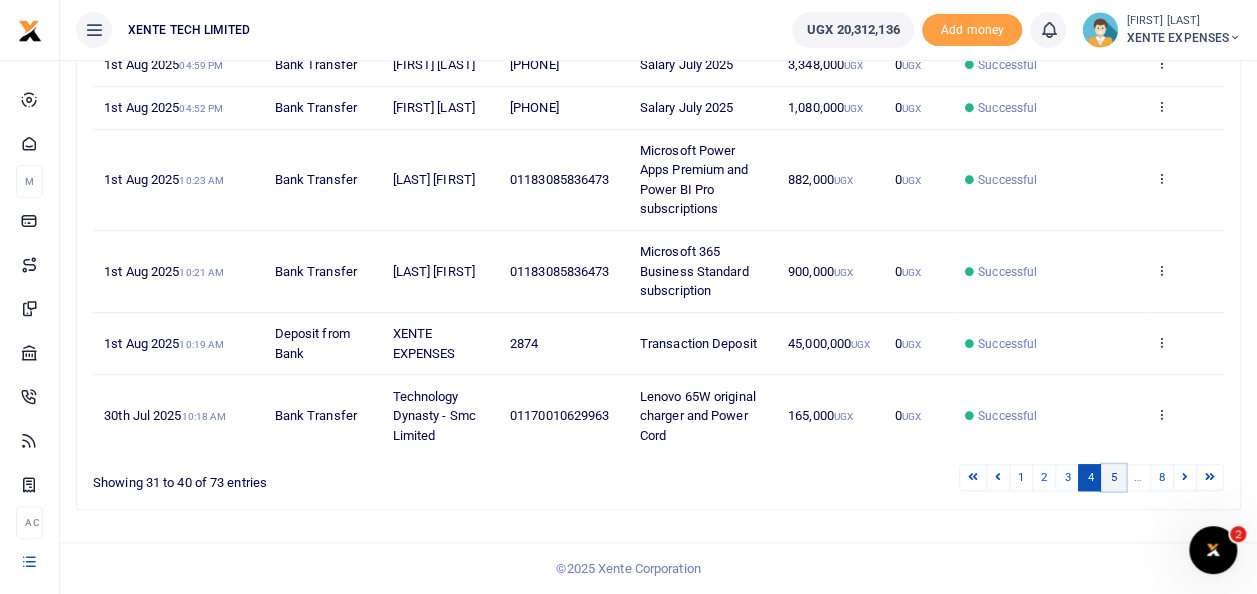click on "5" at bounding box center [1113, 477] 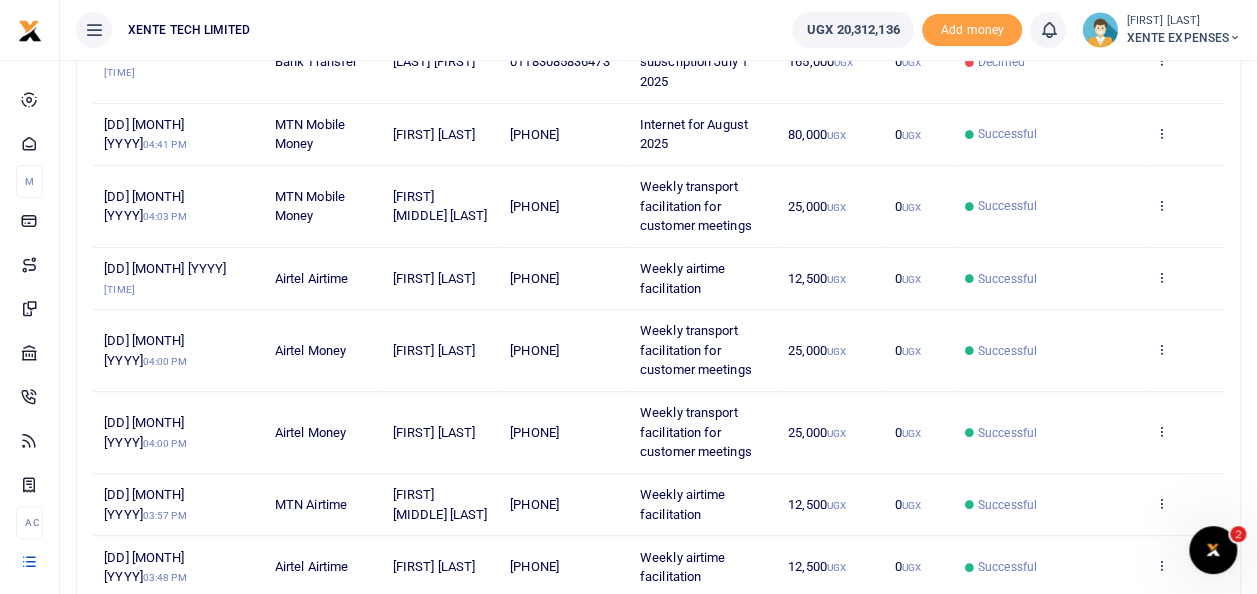 scroll, scrollTop: 469, scrollLeft: 0, axis: vertical 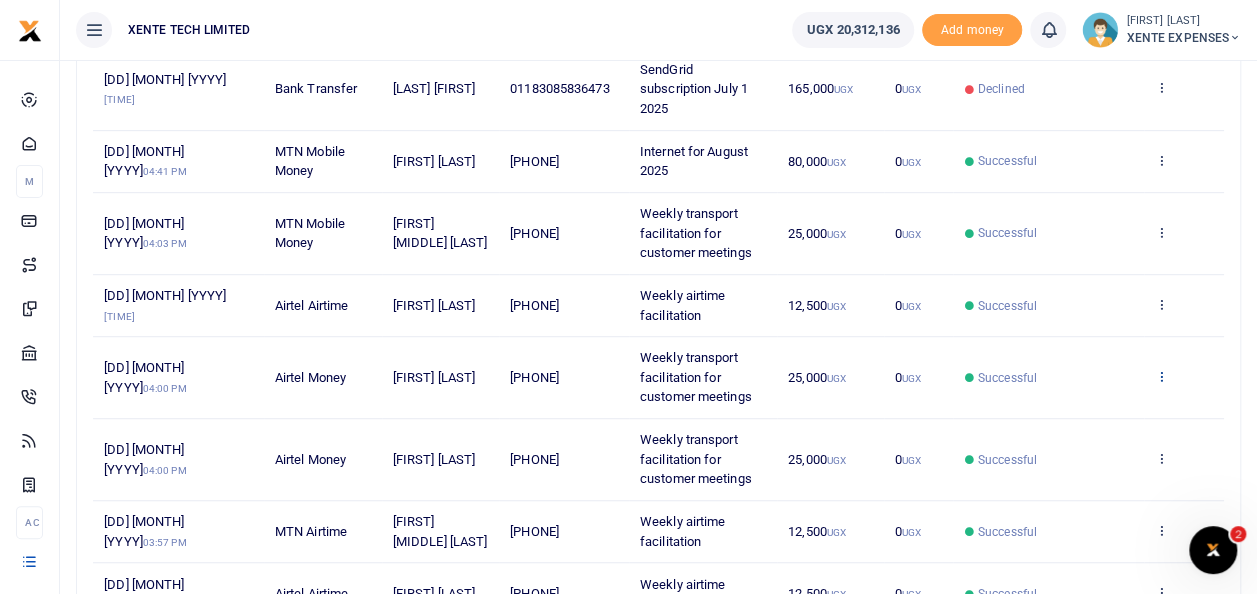 click at bounding box center [1161, 376] 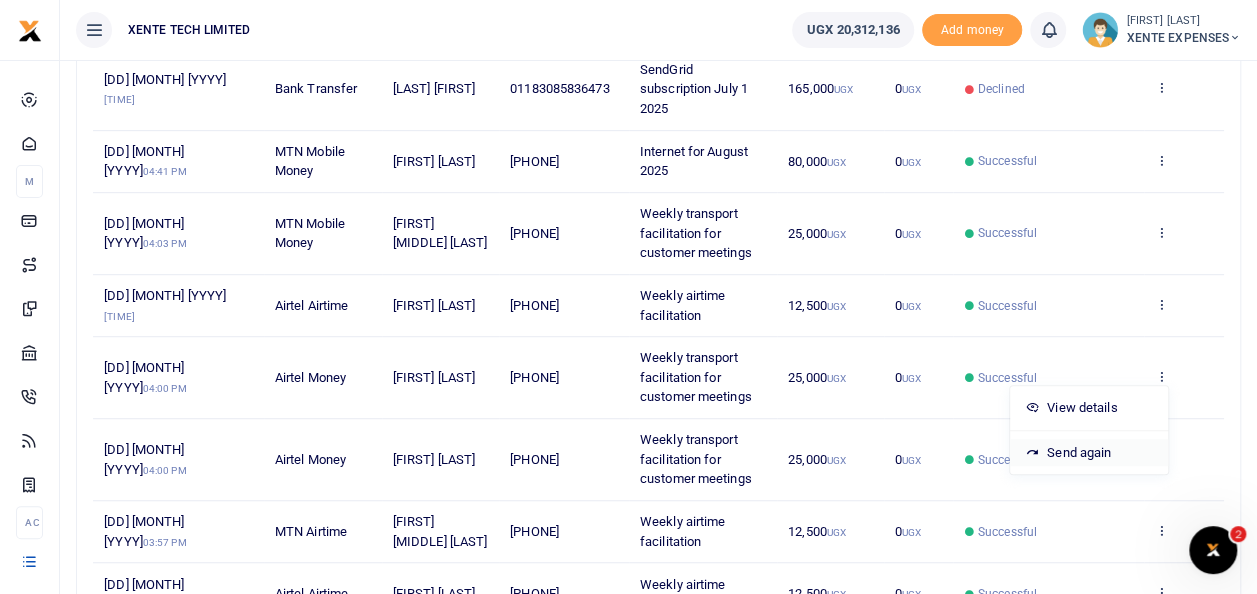 click on "Send again" at bounding box center (1089, 453) 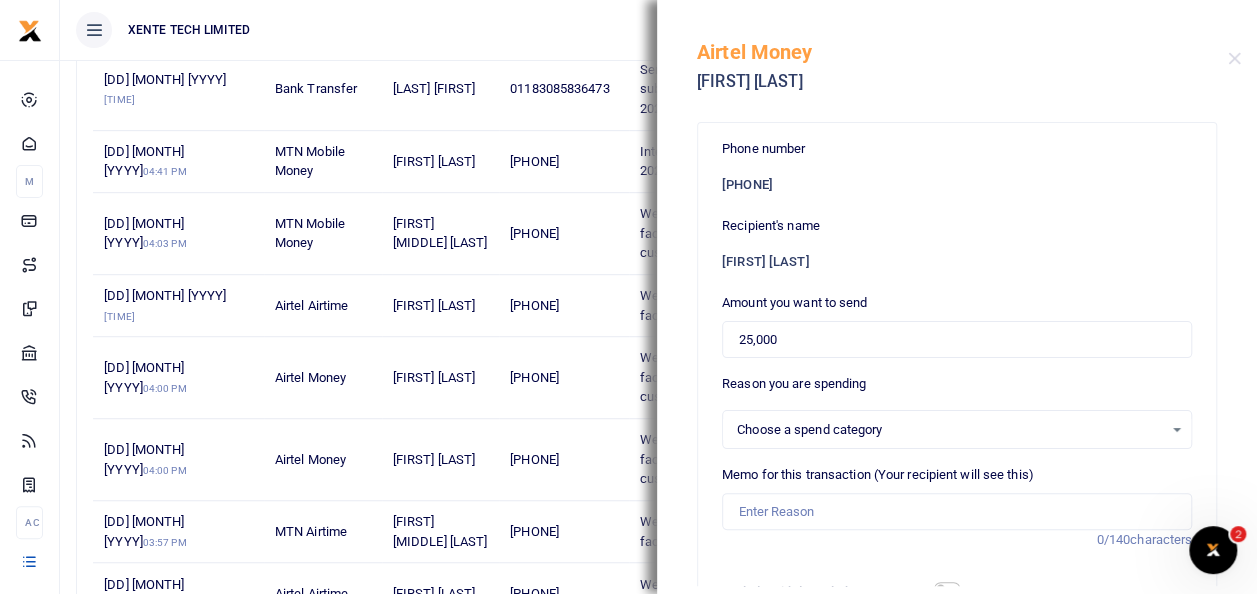 select on "15" 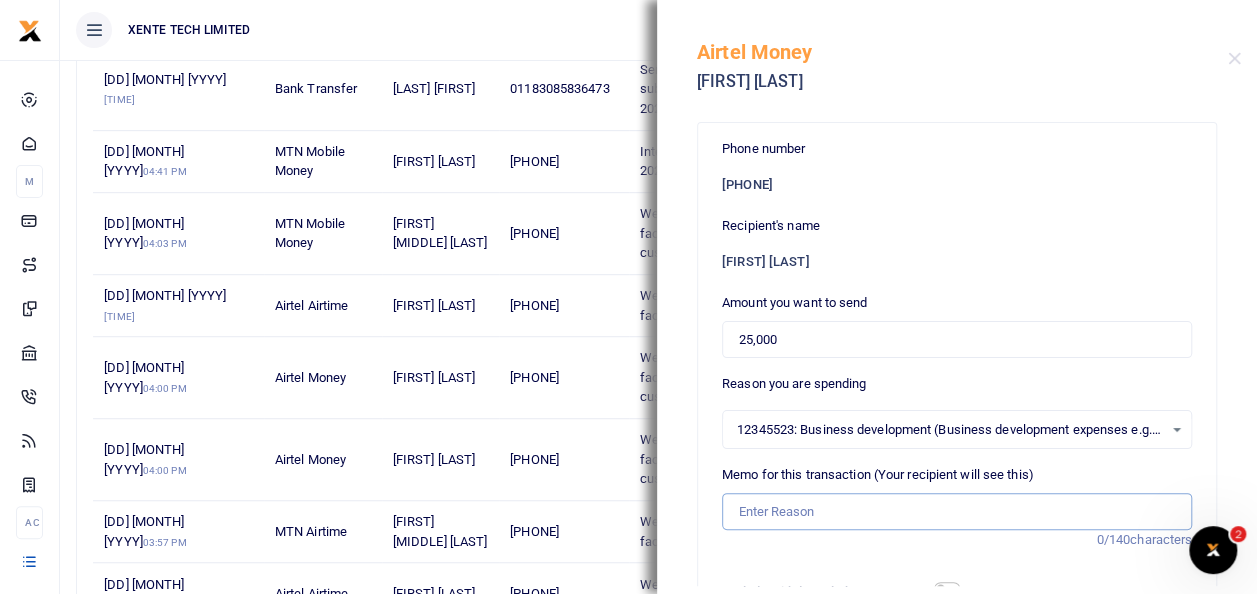 click on "Memo for this transaction (Your recipient will see this)" at bounding box center [957, 512] 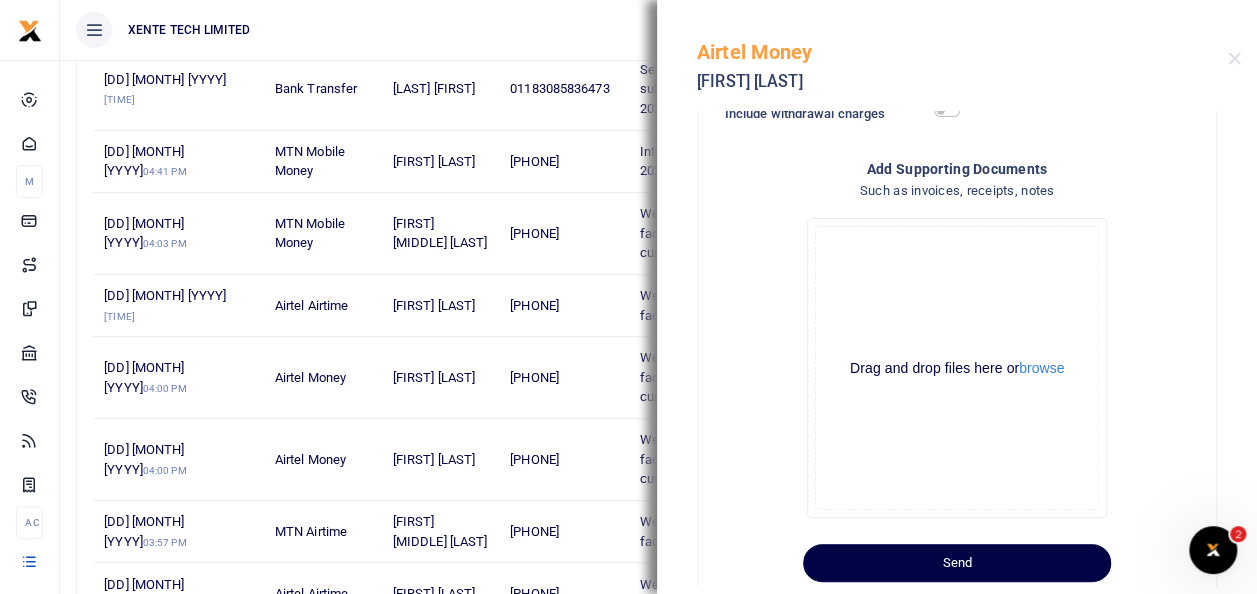 scroll, scrollTop: 520, scrollLeft: 0, axis: vertical 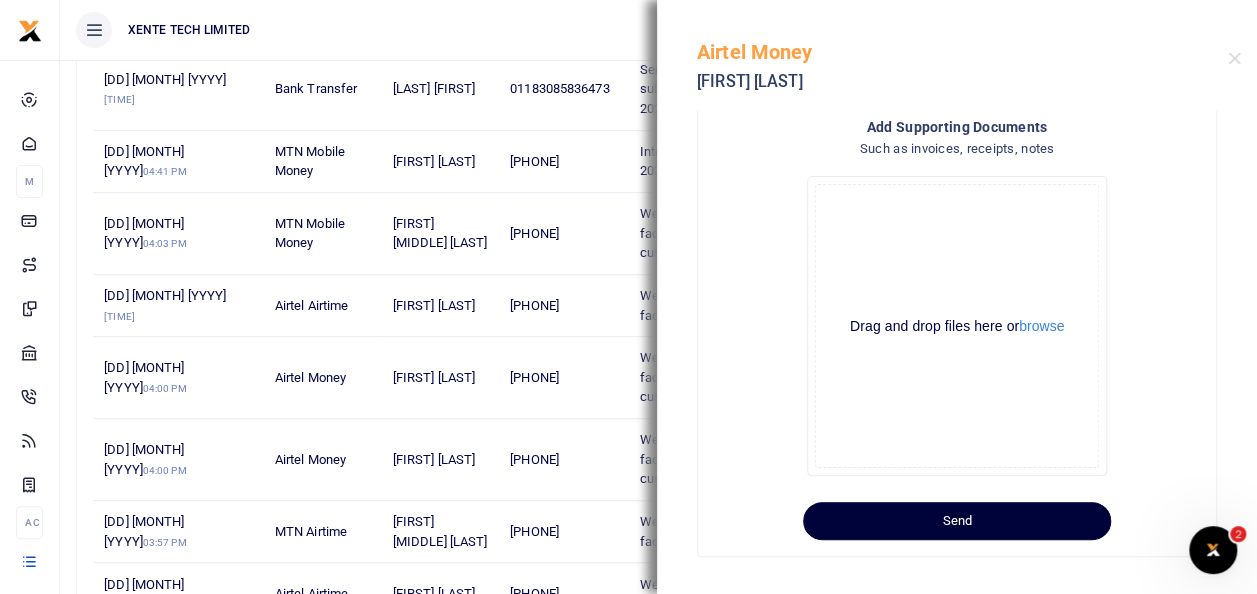 click on "Send" at bounding box center [957, 521] 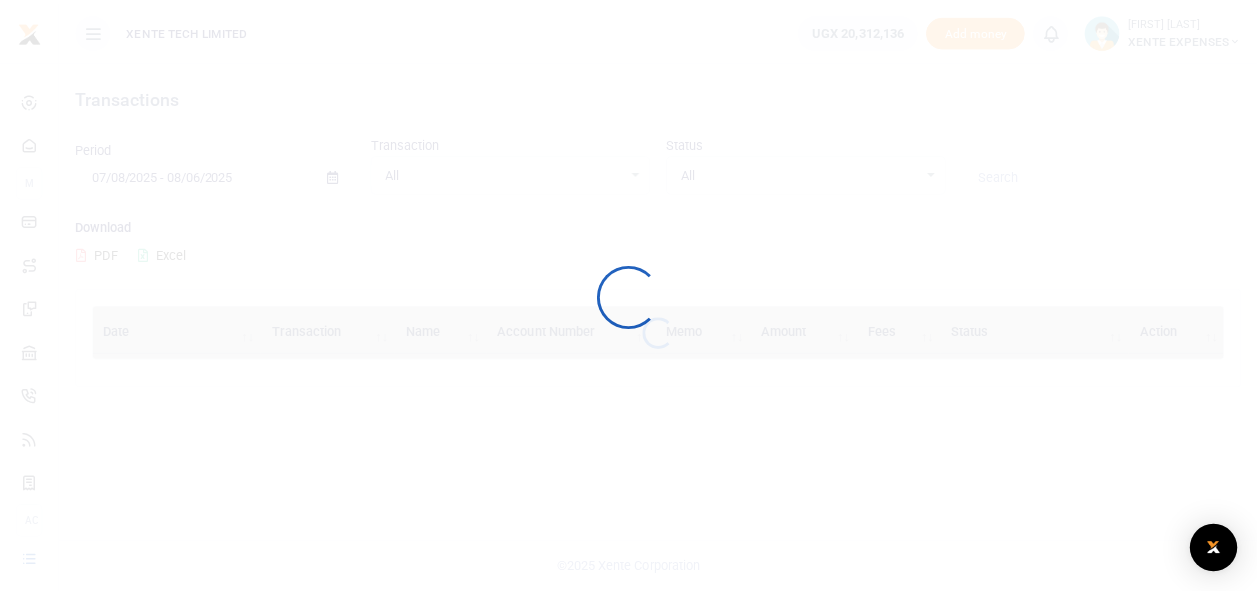 scroll, scrollTop: 0, scrollLeft: 0, axis: both 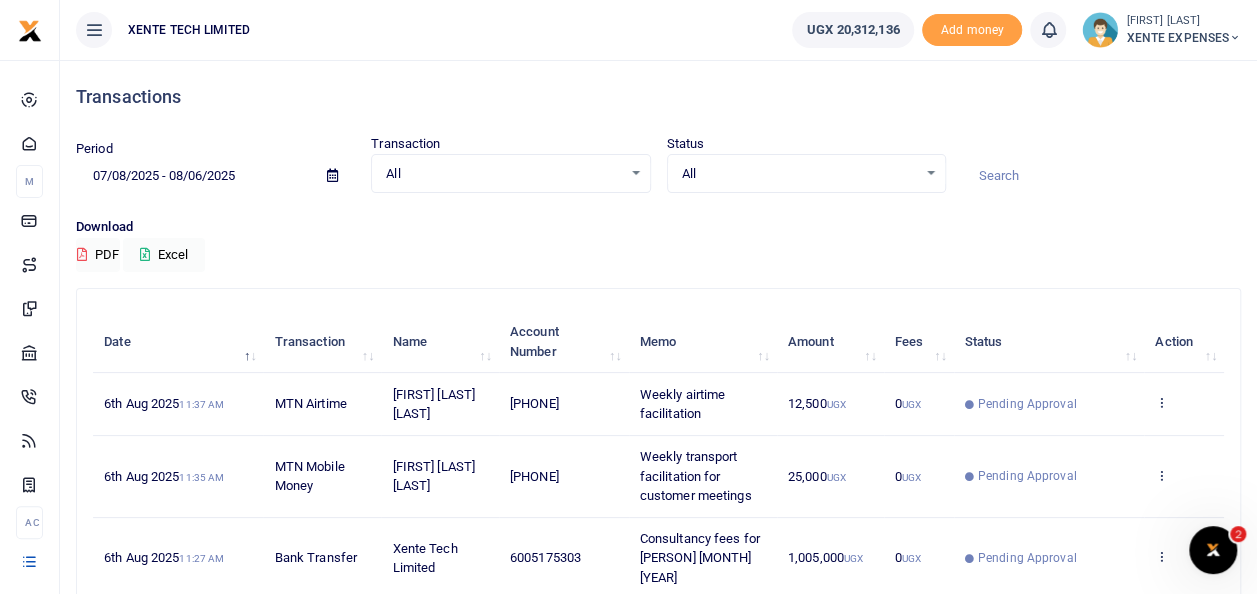 click at bounding box center [1101, 176] 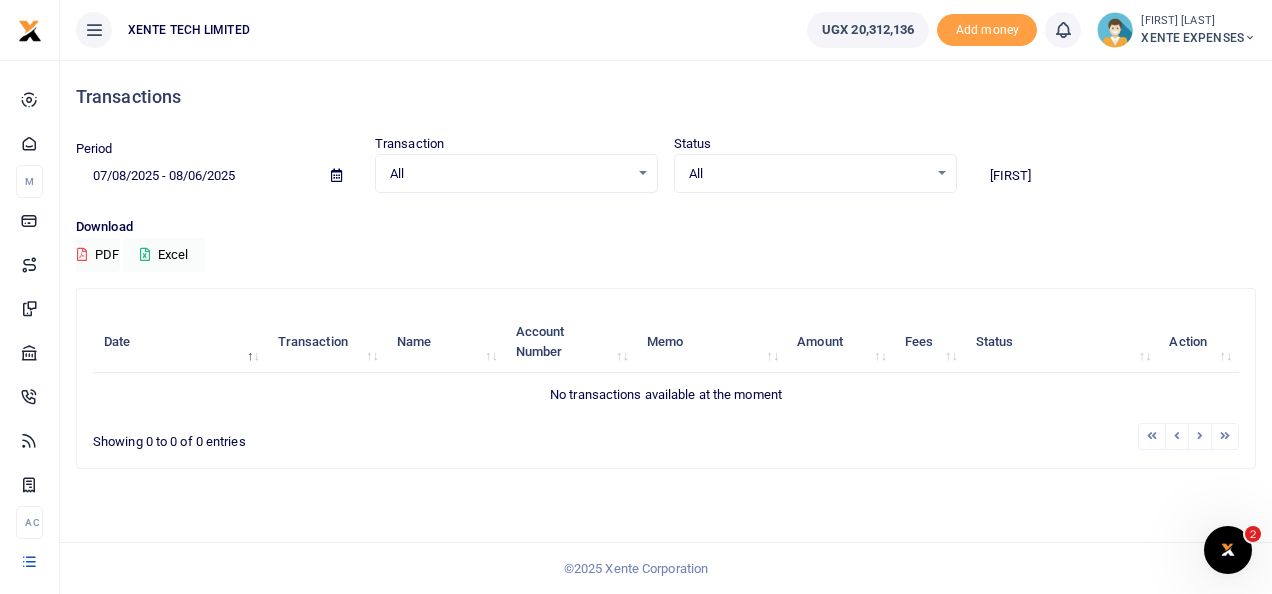 type on "D" 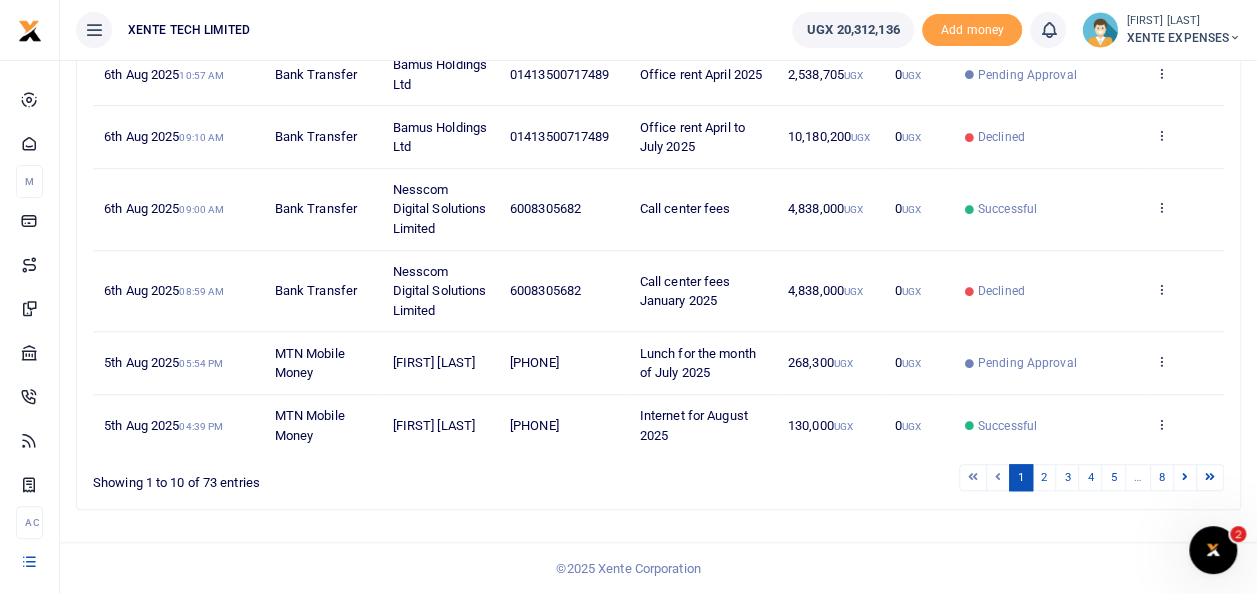 scroll, scrollTop: 671, scrollLeft: 0, axis: vertical 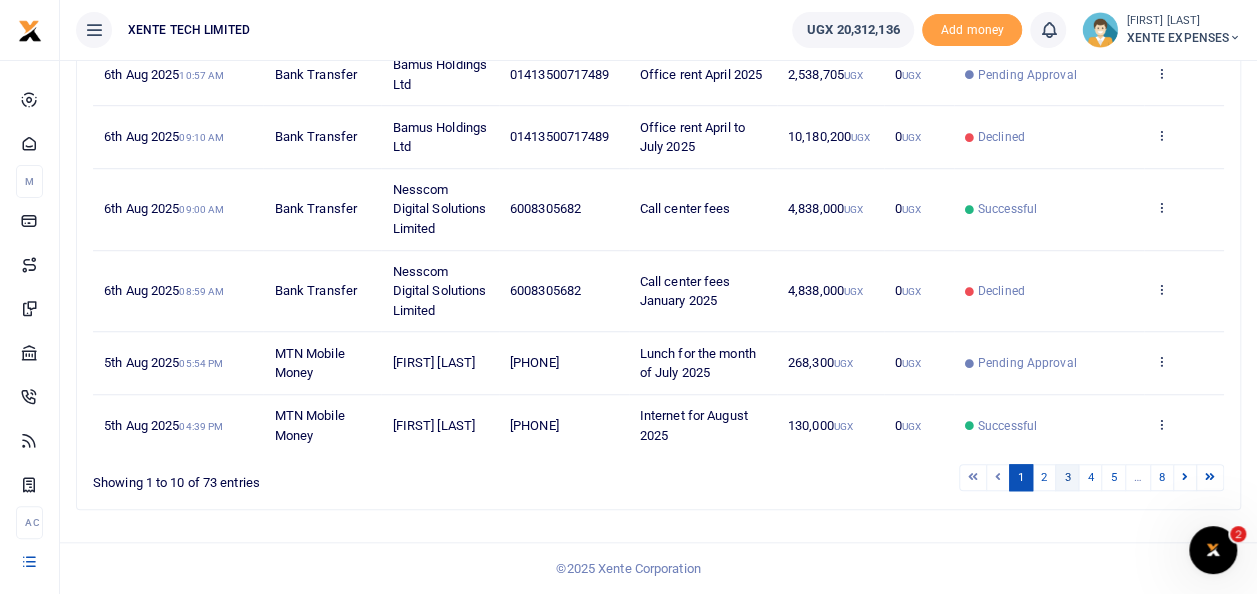 type 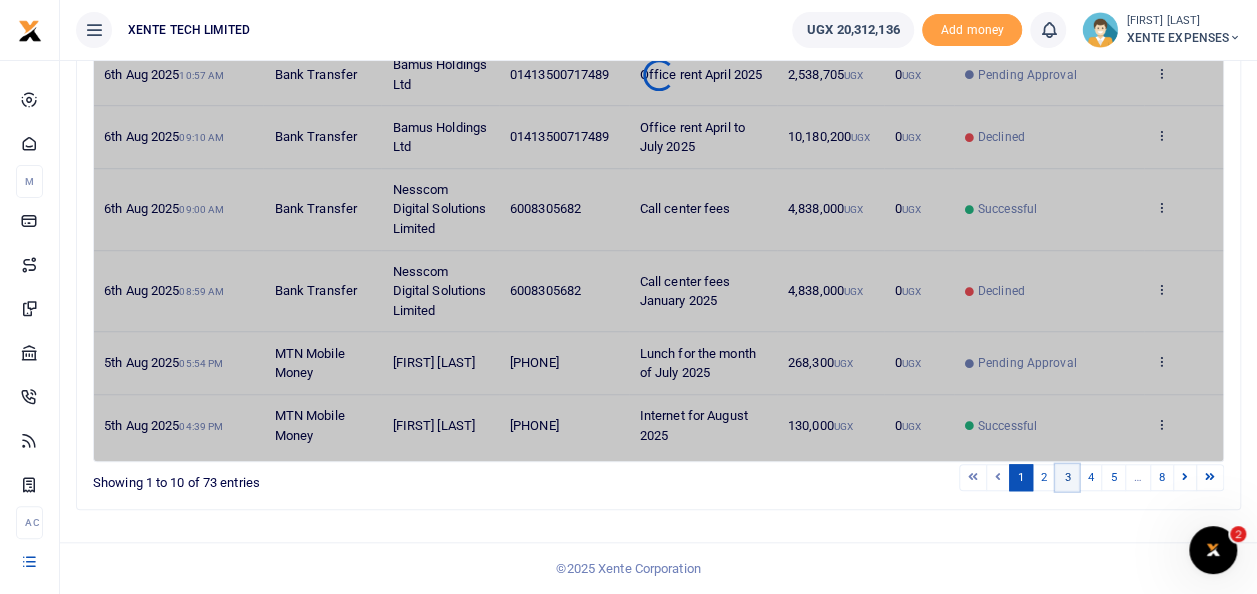 click on "3" at bounding box center [1067, 477] 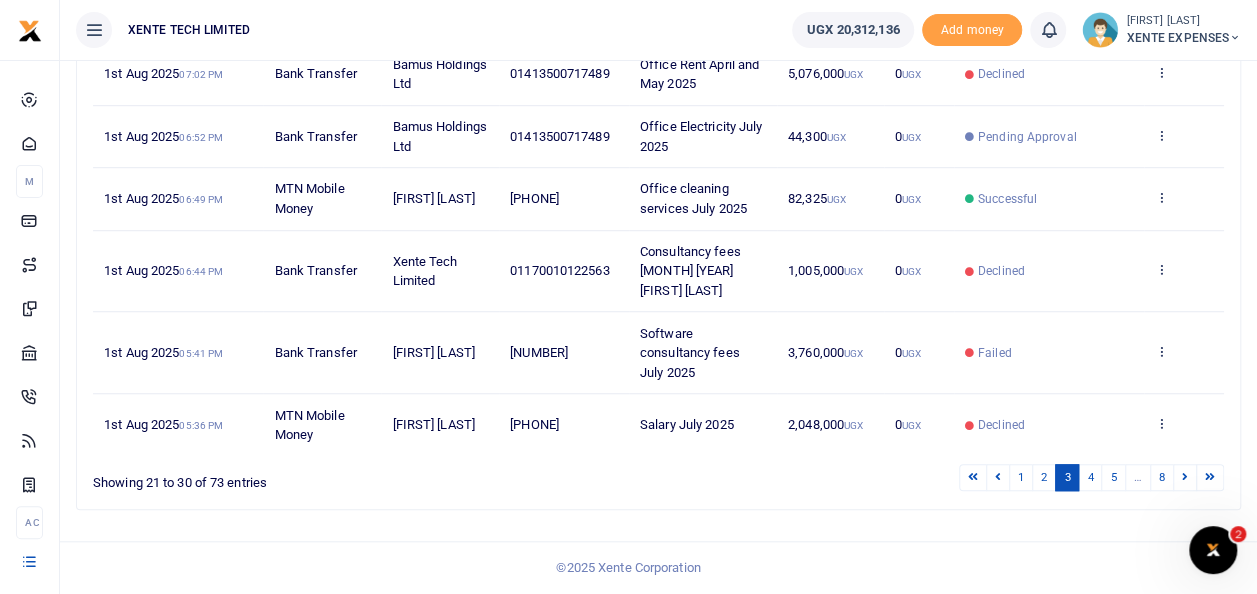 scroll, scrollTop: 612, scrollLeft: 0, axis: vertical 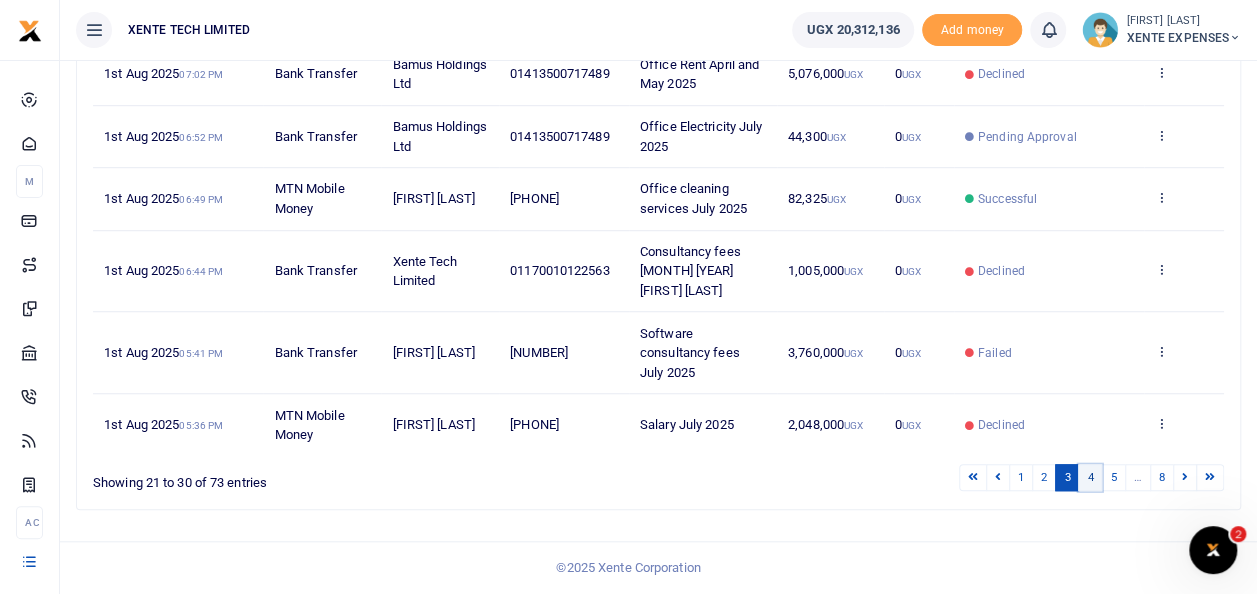 click on "4" at bounding box center (1090, 477) 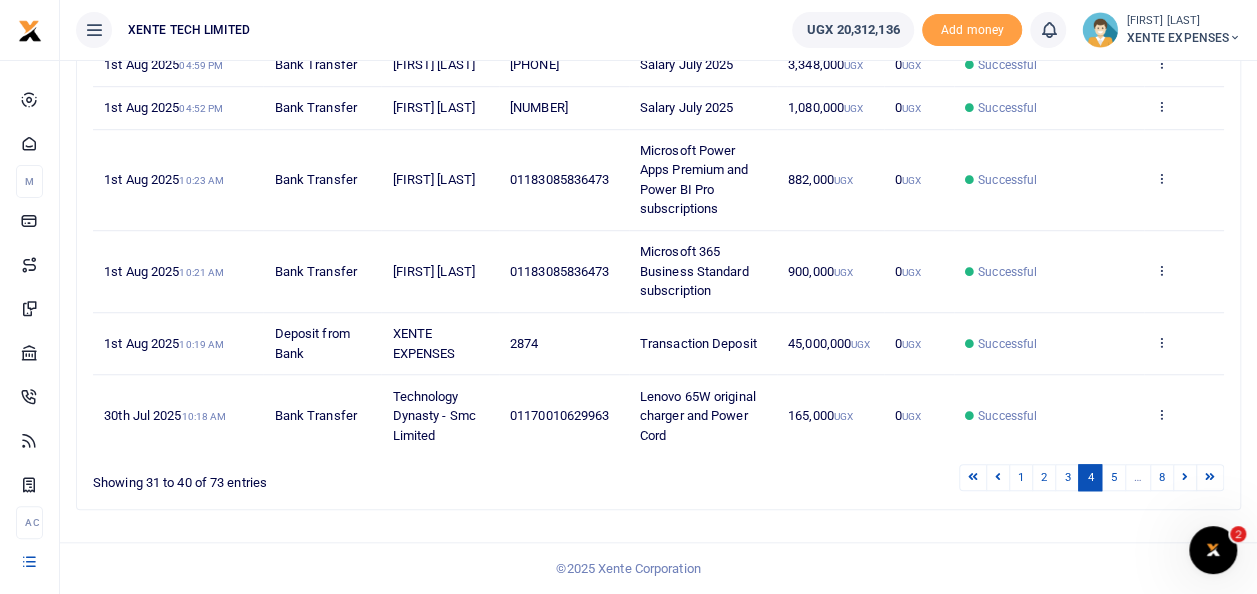 scroll, scrollTop: 651, scrollLeft: 0, axis: vertical 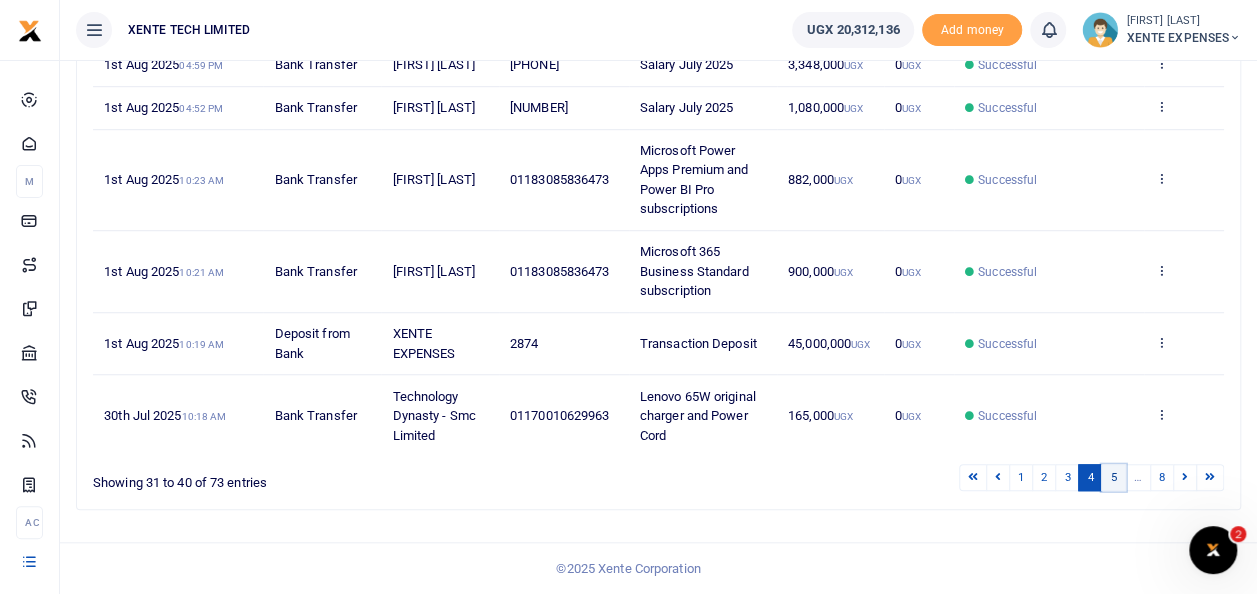 click on "5" at bounding box center [1113, 477] 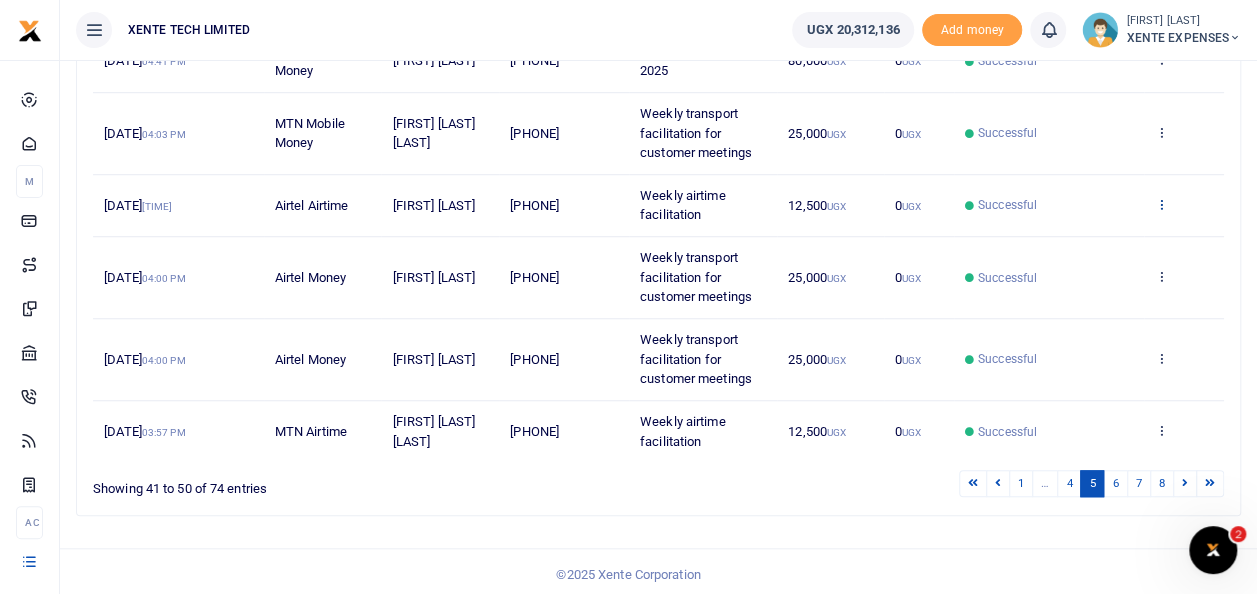 click at bounding box center (1161, 204) 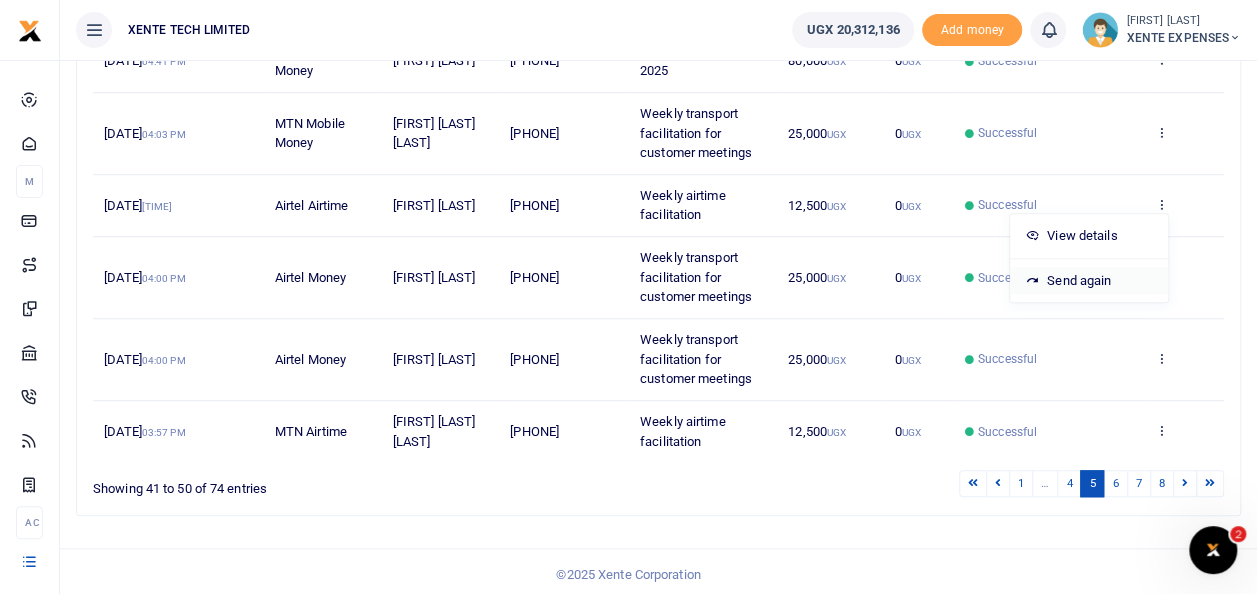 click on "Send again" at bounding box center (1089, 281) 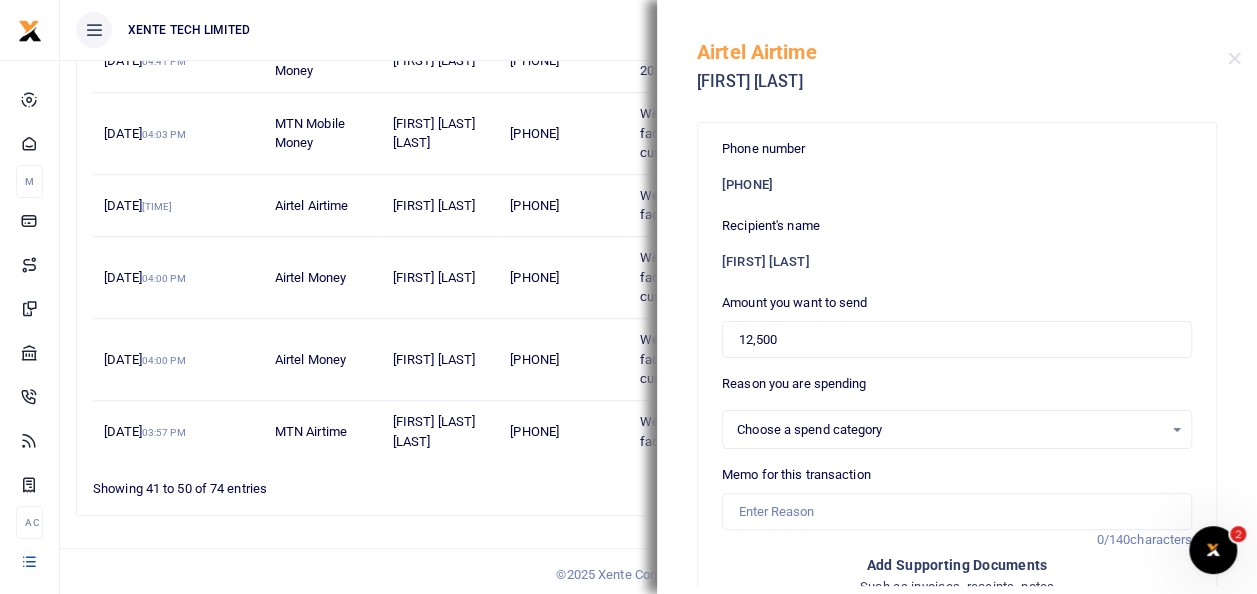 select on "15" 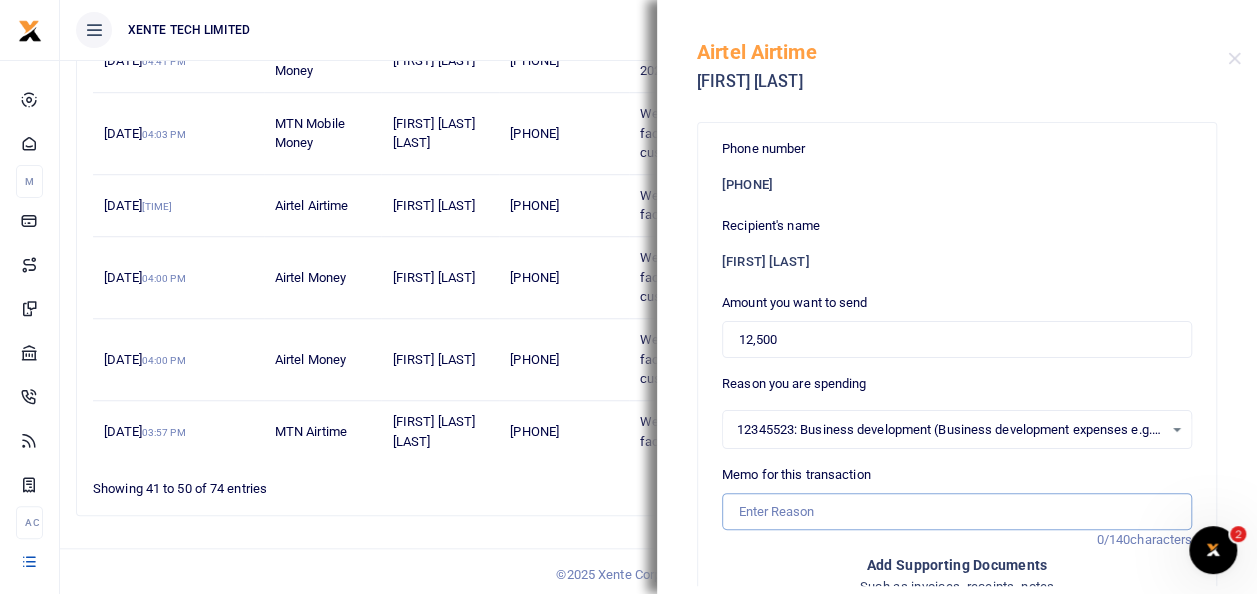 click on "Memo for this transaction" at bounding box center [957, 512] 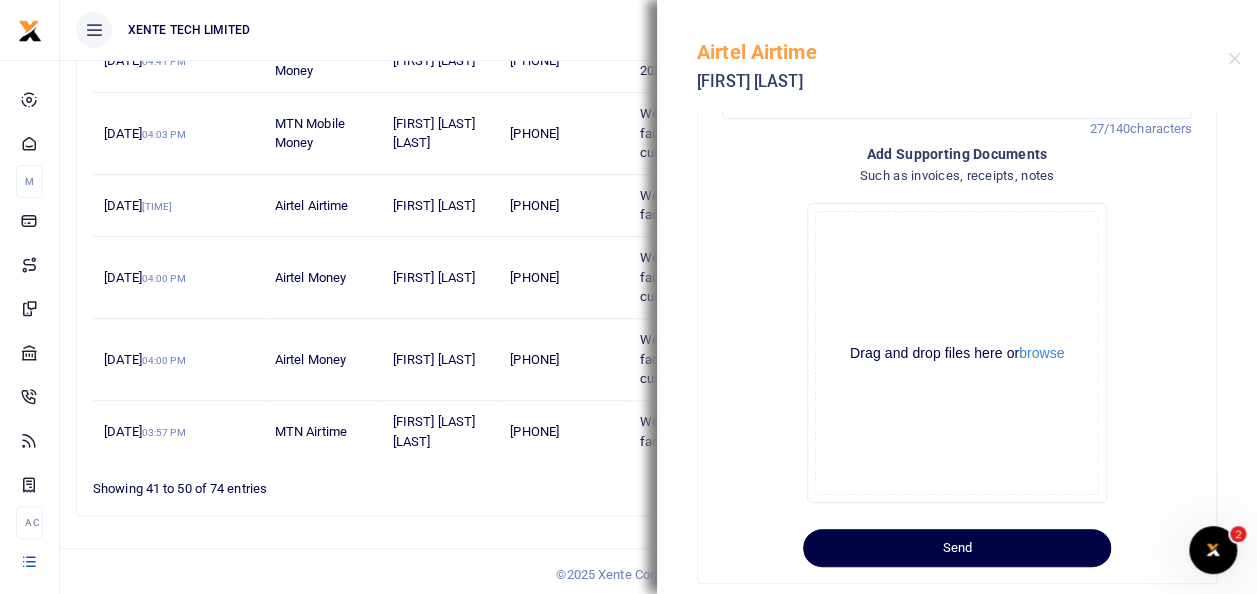 scroll, scrollTop: 438, scrollLeft: 0, axis: vertical 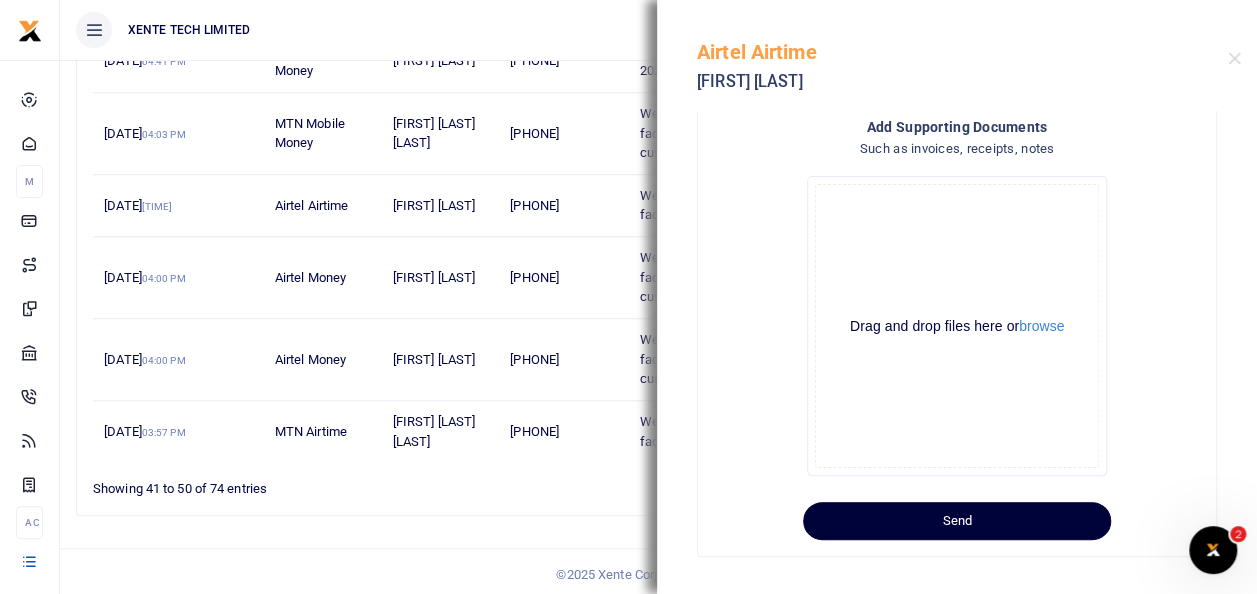 click on "Send" at bounding box center (957, 521) 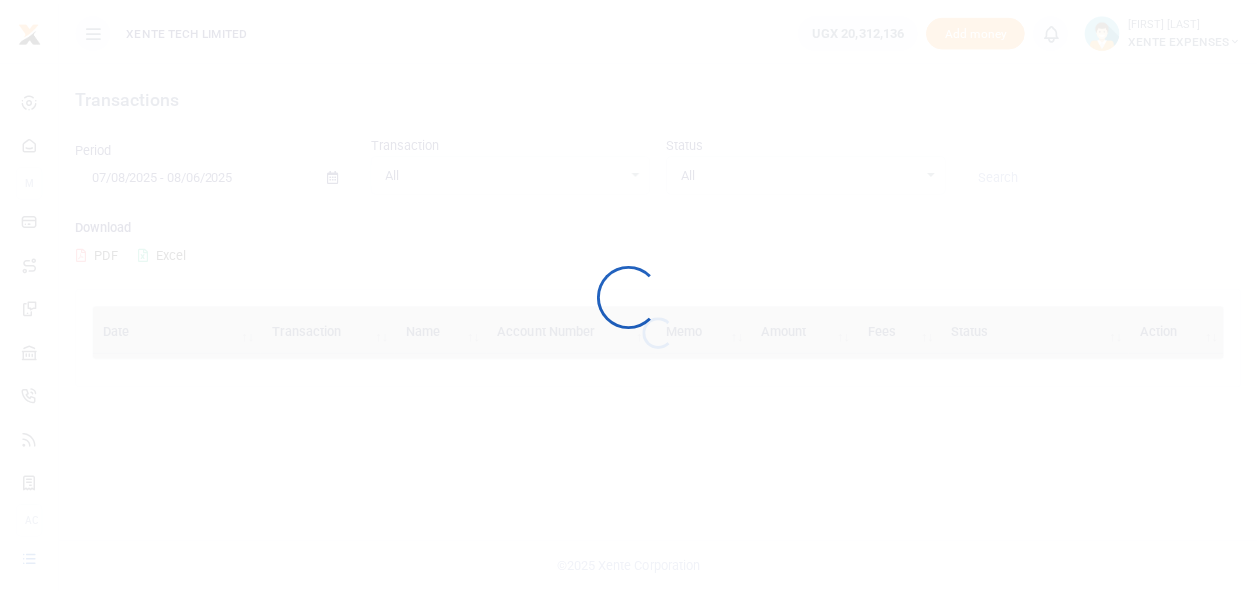 scroll, scrollTop: 0, scrollLeft: 0, axis: both 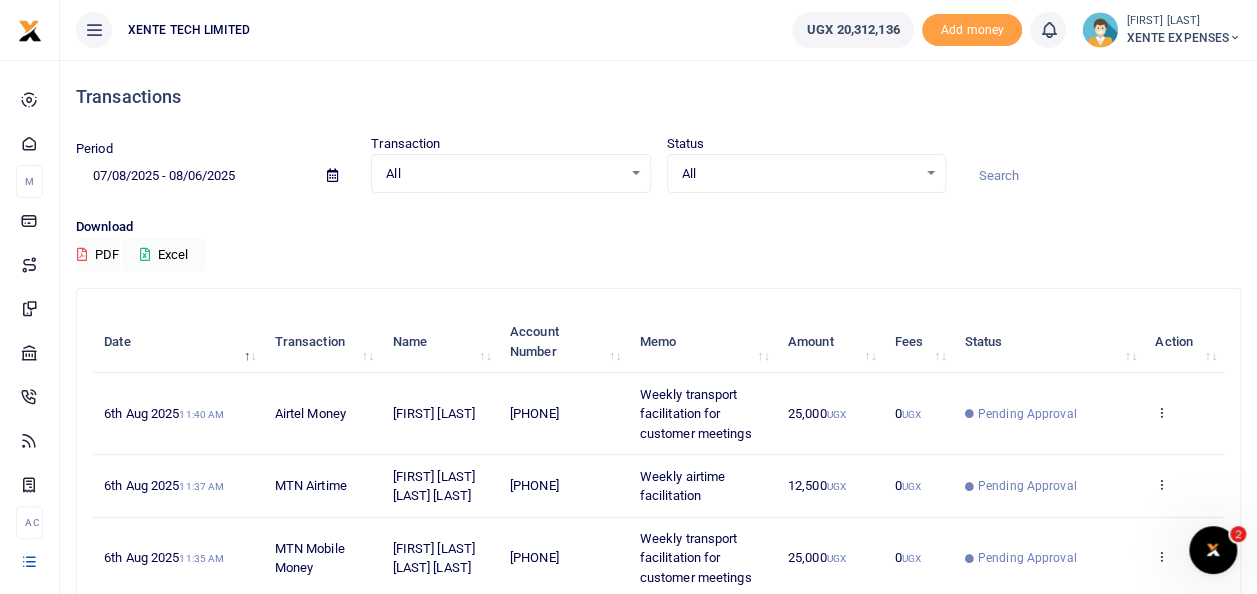 click on "Pending Approval" at bounding box center [1049, 486] 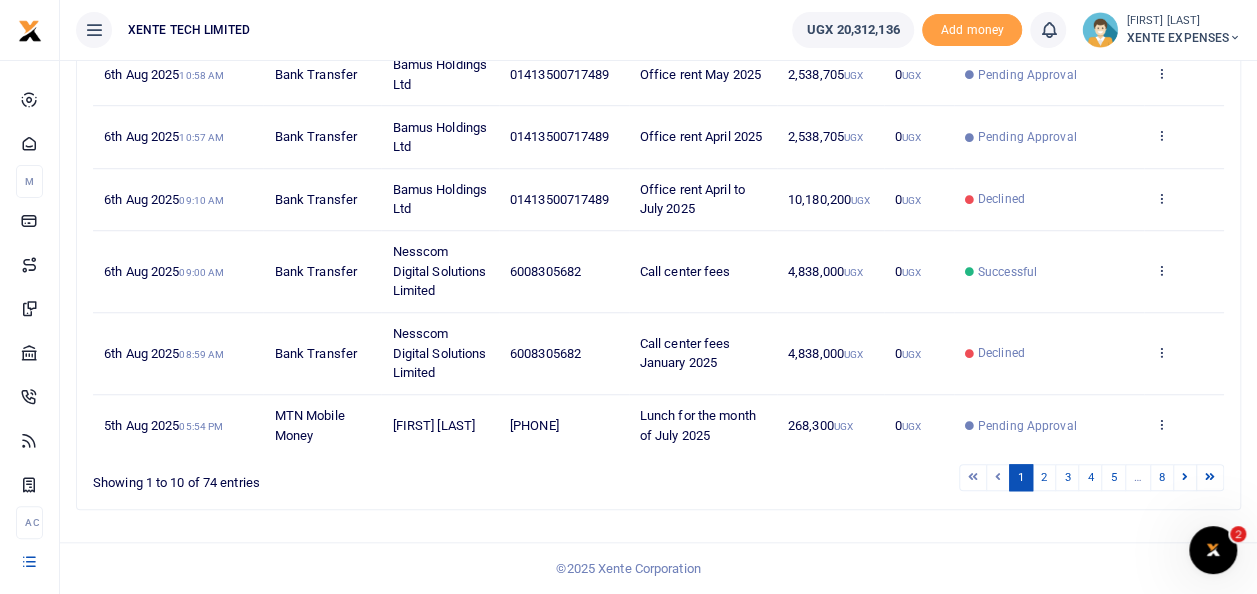 scroll, scrollTop: 690, scrollLeft: 0, axis: vertical 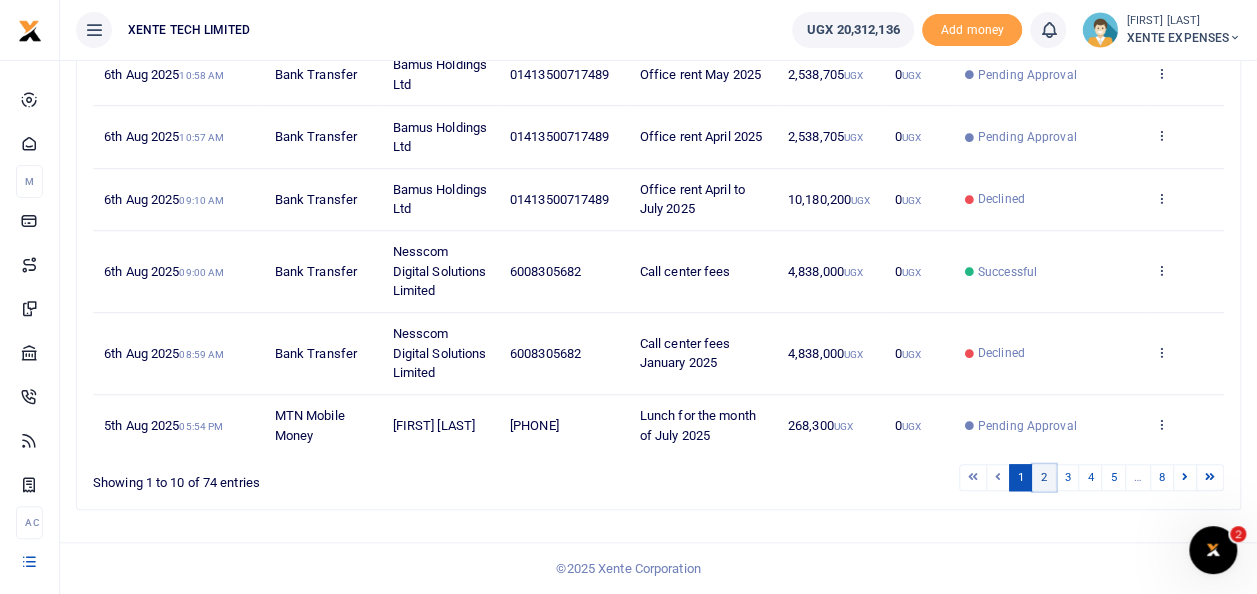 click on "2" at bounding box center [1044, 477] 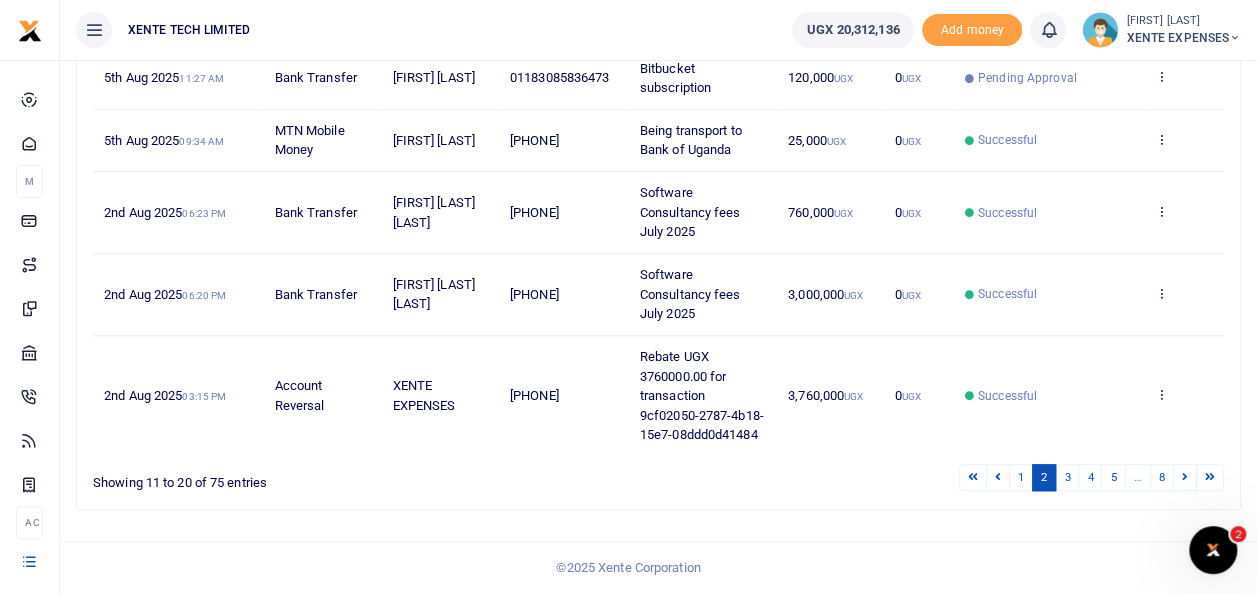 scroll, scrollTop: 671, scrollLeft: 0, axis: vertical 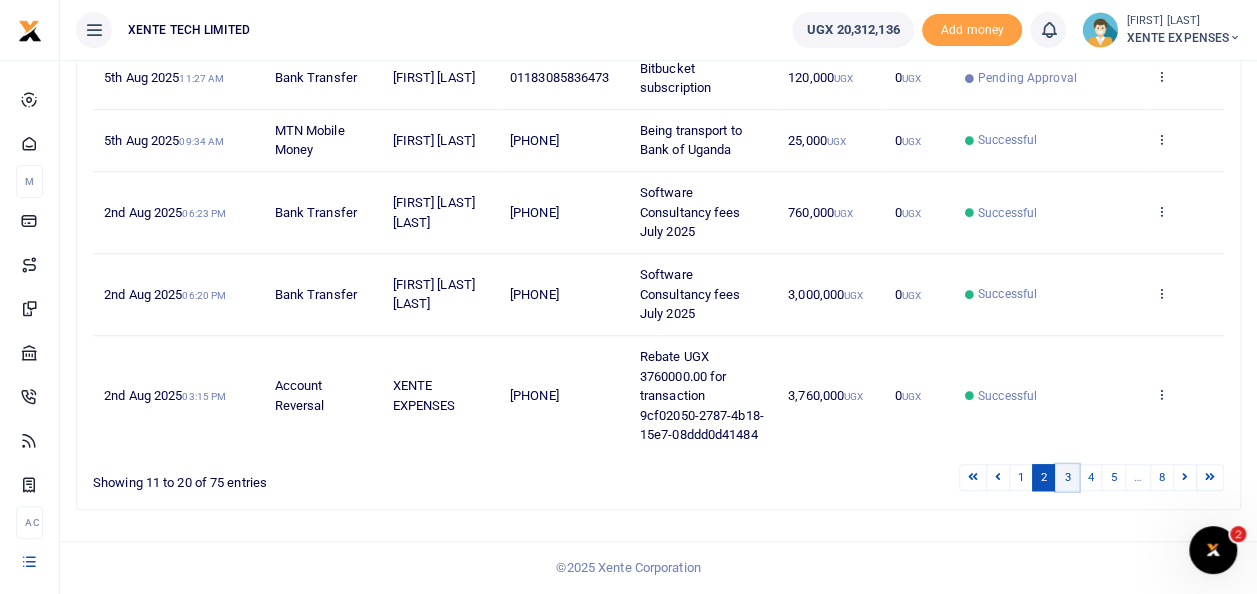 click on "3" at bounding box center (1067, 477) 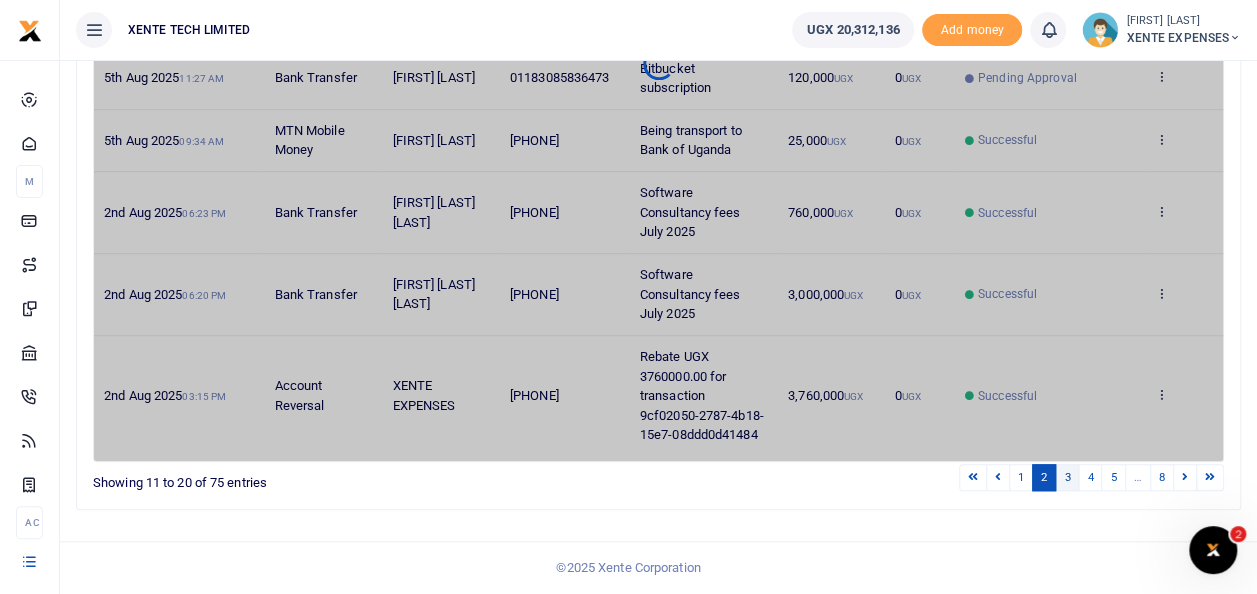 scroll, scrollTop: 593, scrollLeft: 0, axis: vertical 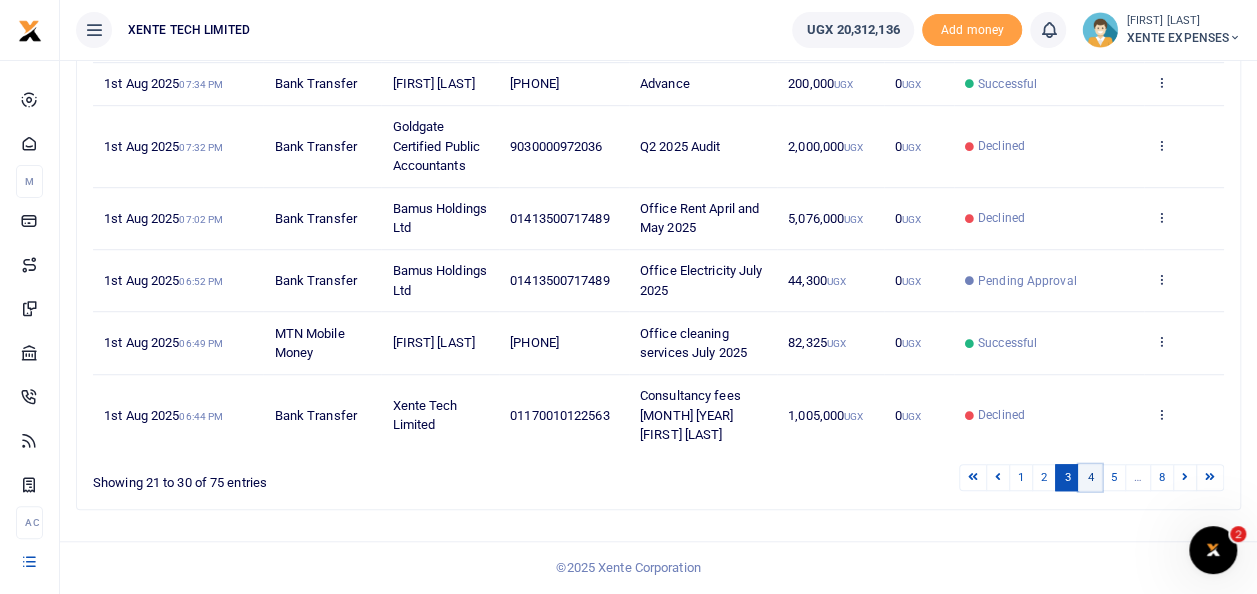 click on "4" at bounding box center (1090, 477) 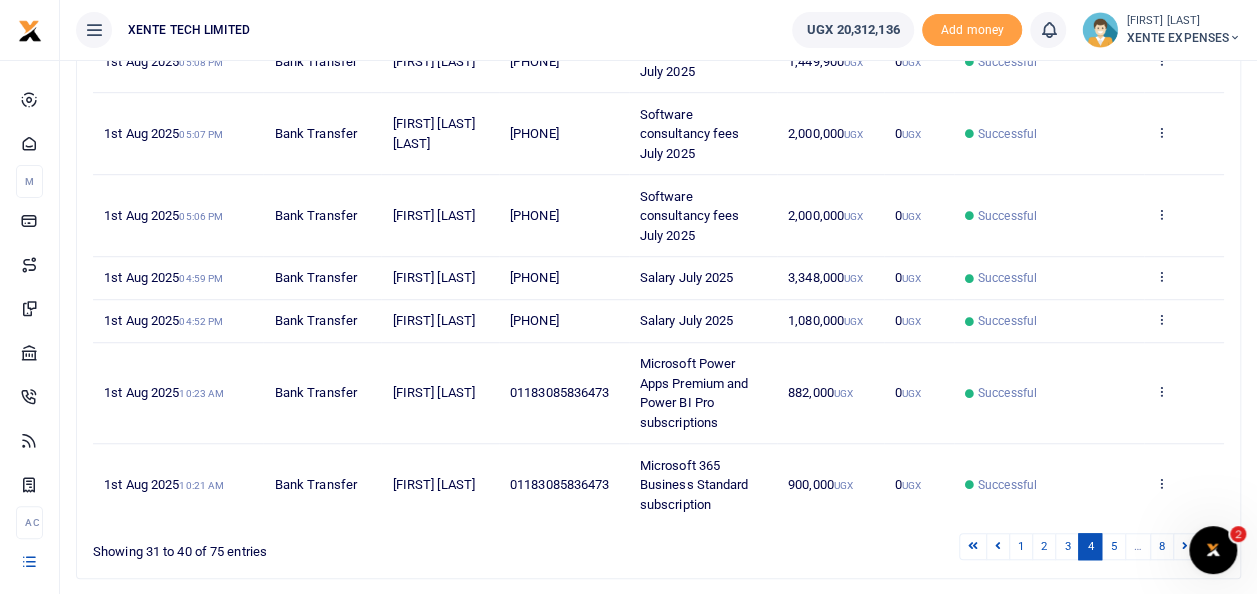 scroll, scrollTop: 640, scrollLeft: 0, axis: vertical 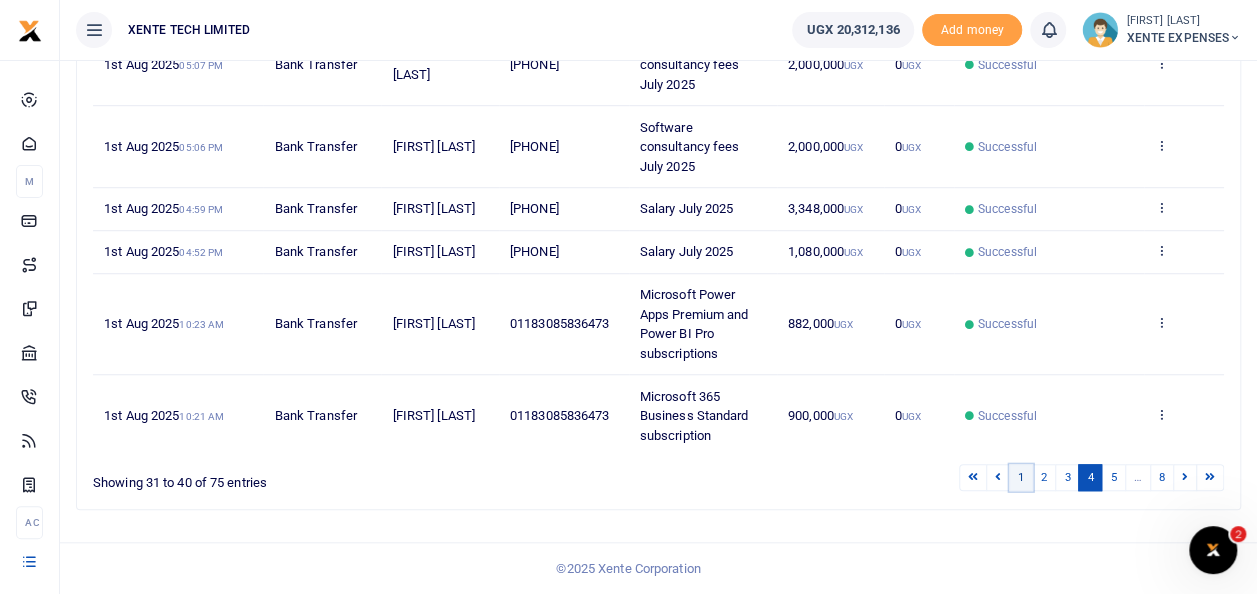 click on "1" at bounding box center [1021, 477] 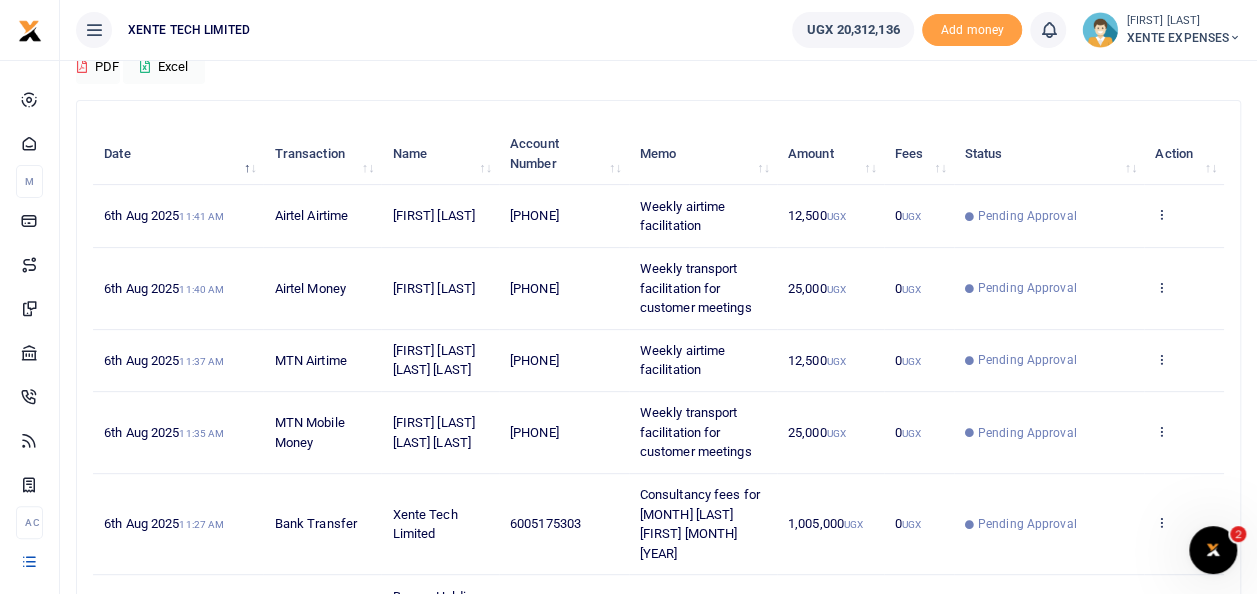 scroll, scrollTop: 234, scrollLeft: 0, axis: vertical 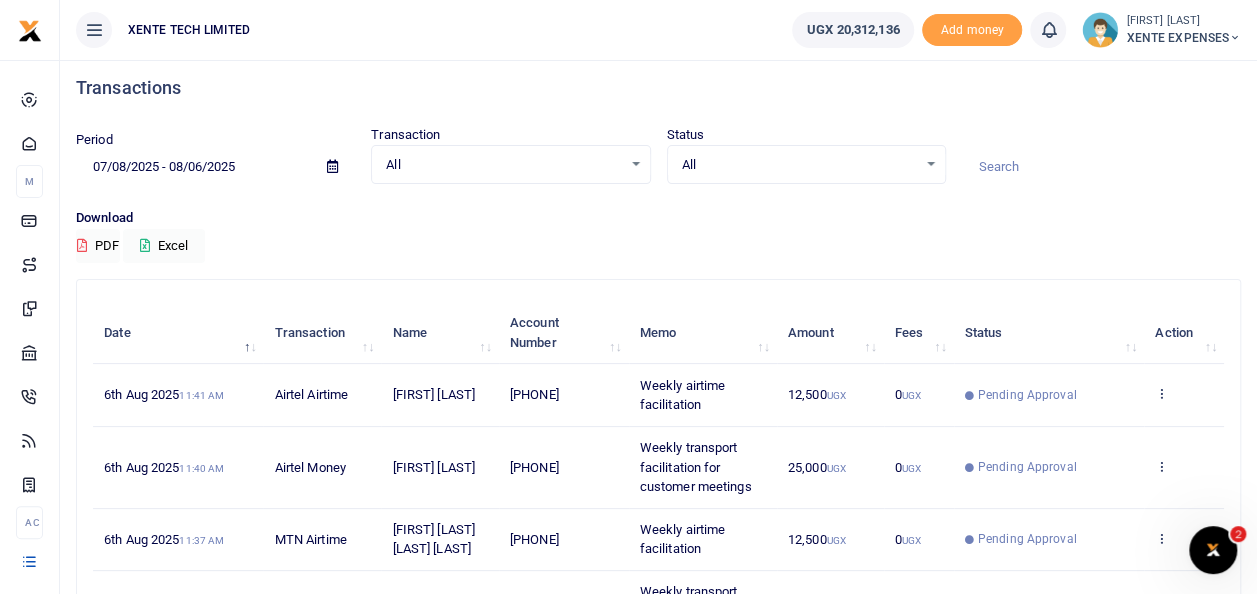 click at bounding box center [1101, 167] 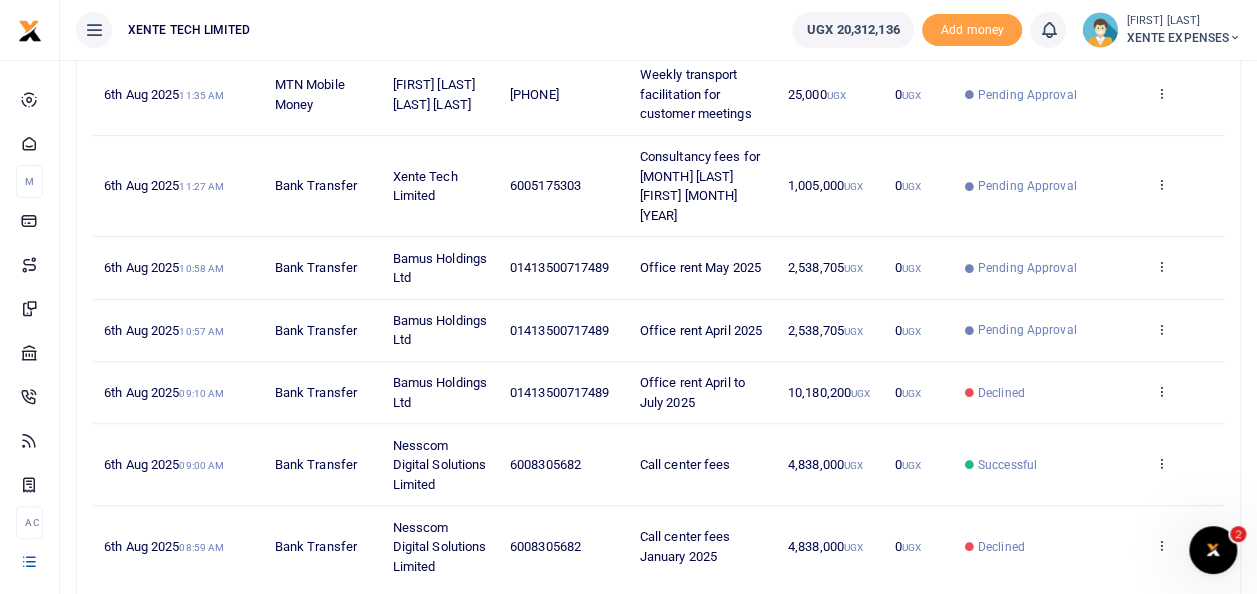 scroll, scrollTop: 690, scrollLeft: 0, axis: vertical 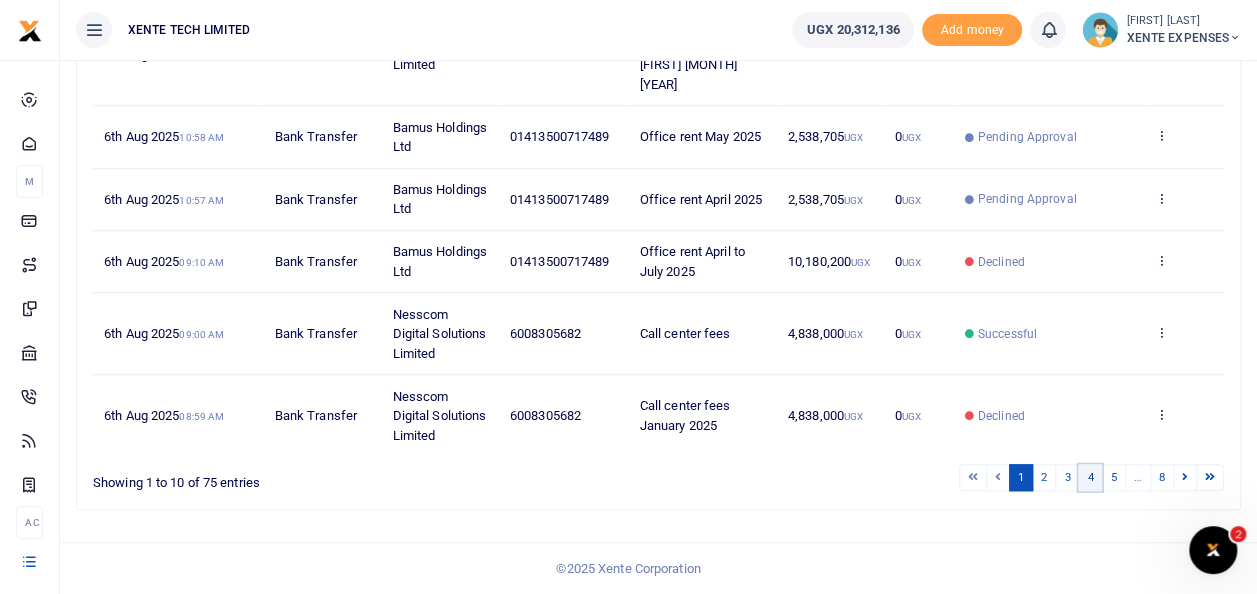 click on "4" at bounding box center (1090, 477) 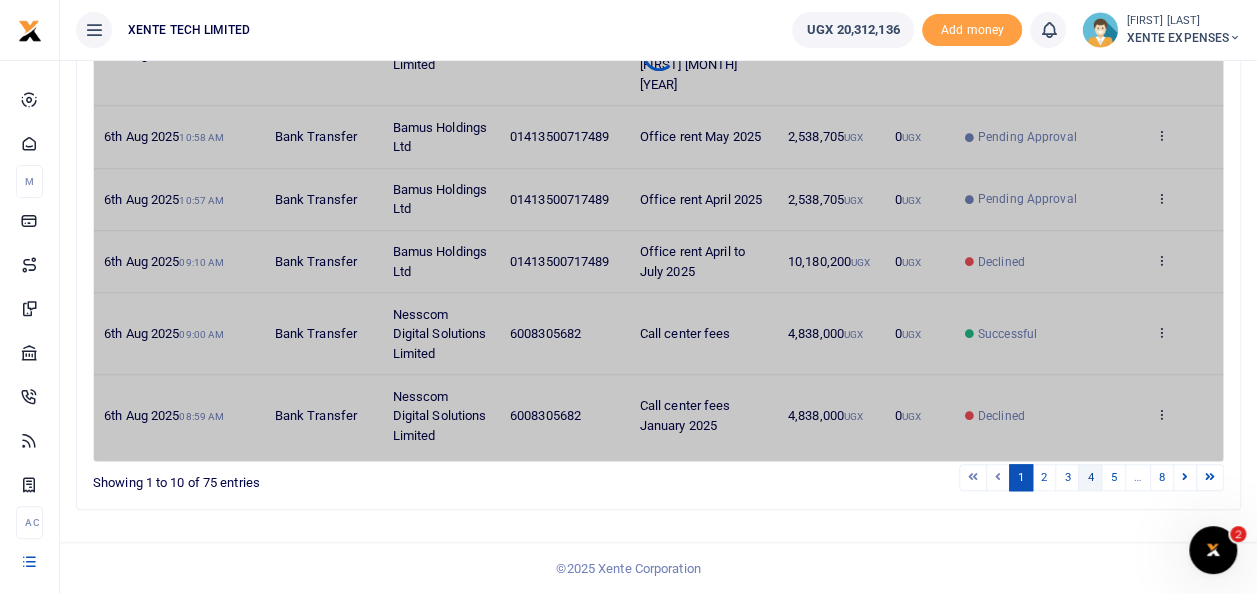 scroll, scrollTop: 651, scrollLeft: 0, axis: vertical 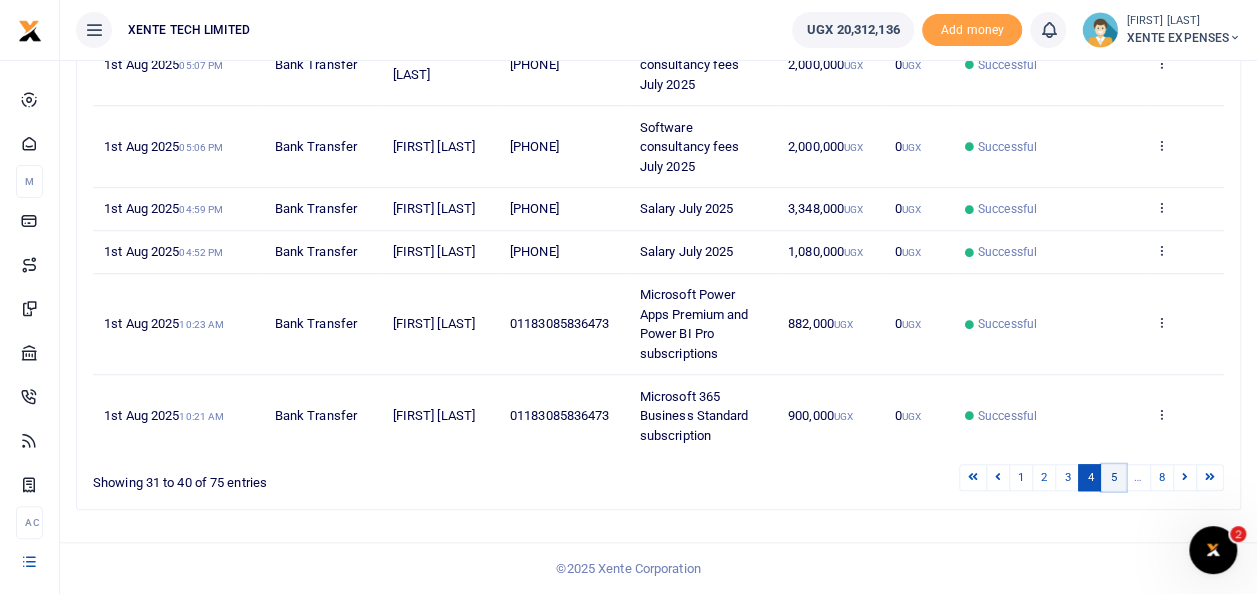 click on "5" at bounding box center [1113, 477] 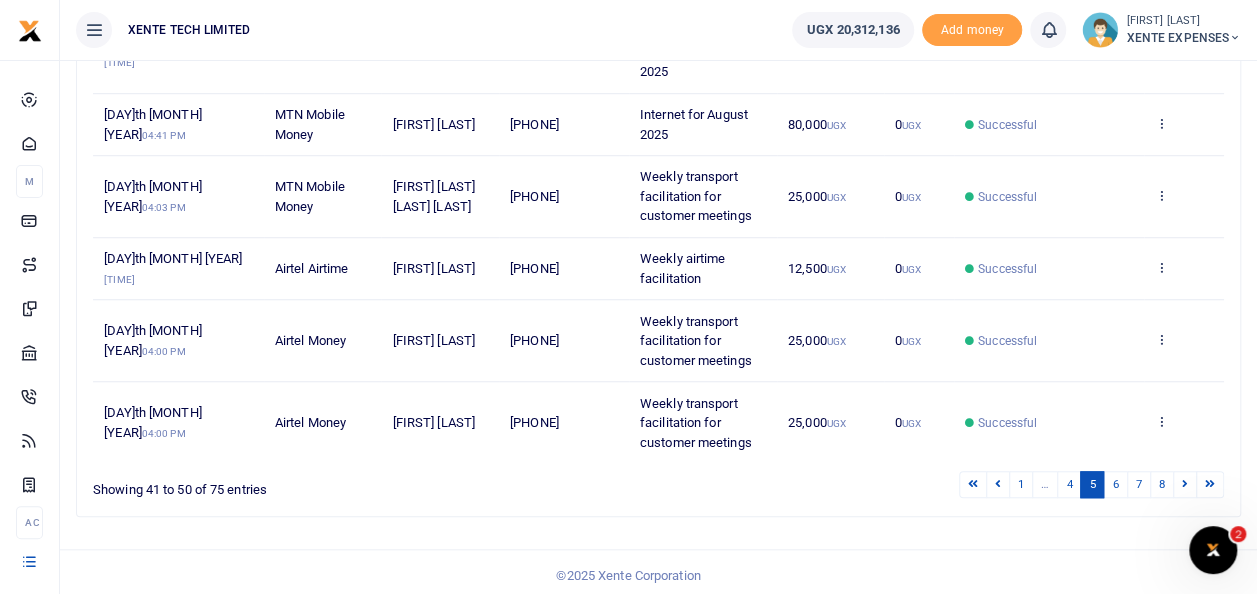 scroll, scrollTop: 651, scrollLeft: 0, axis: vertical 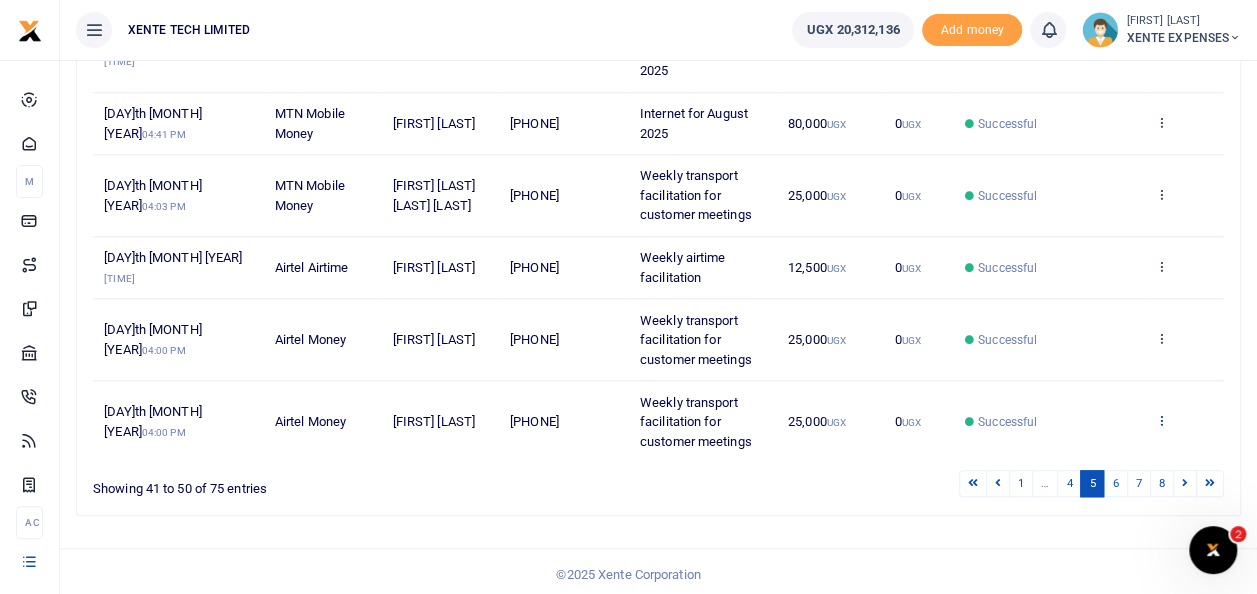 click at bounding box center [1161, 420] 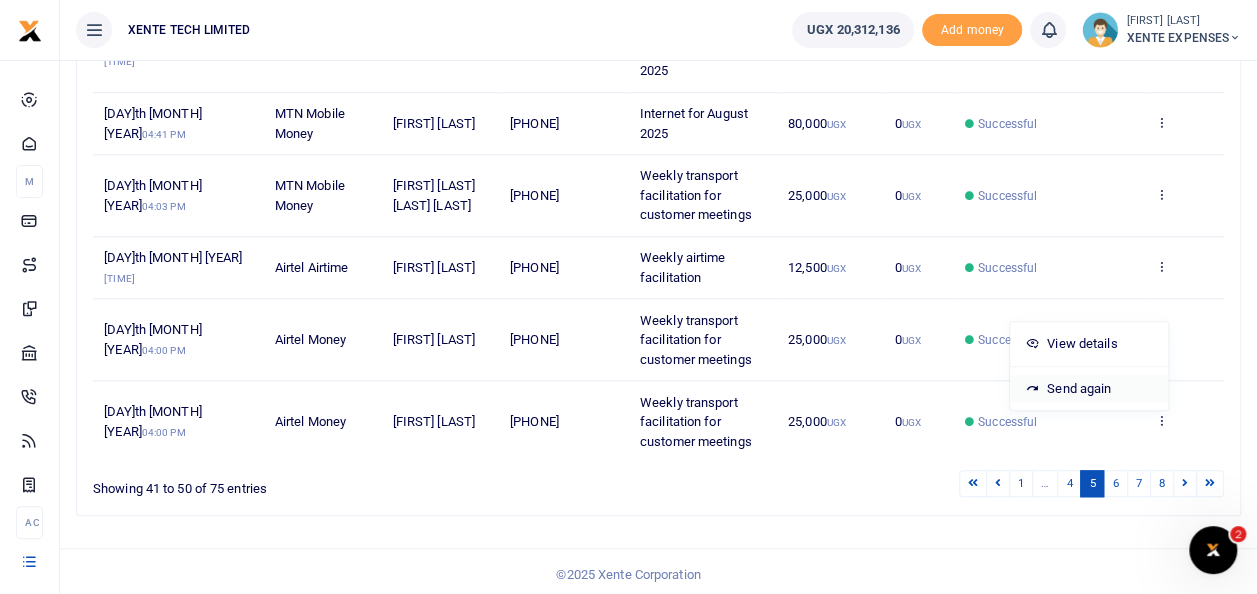 click on "Send again" at bounding box center [1089, 389] 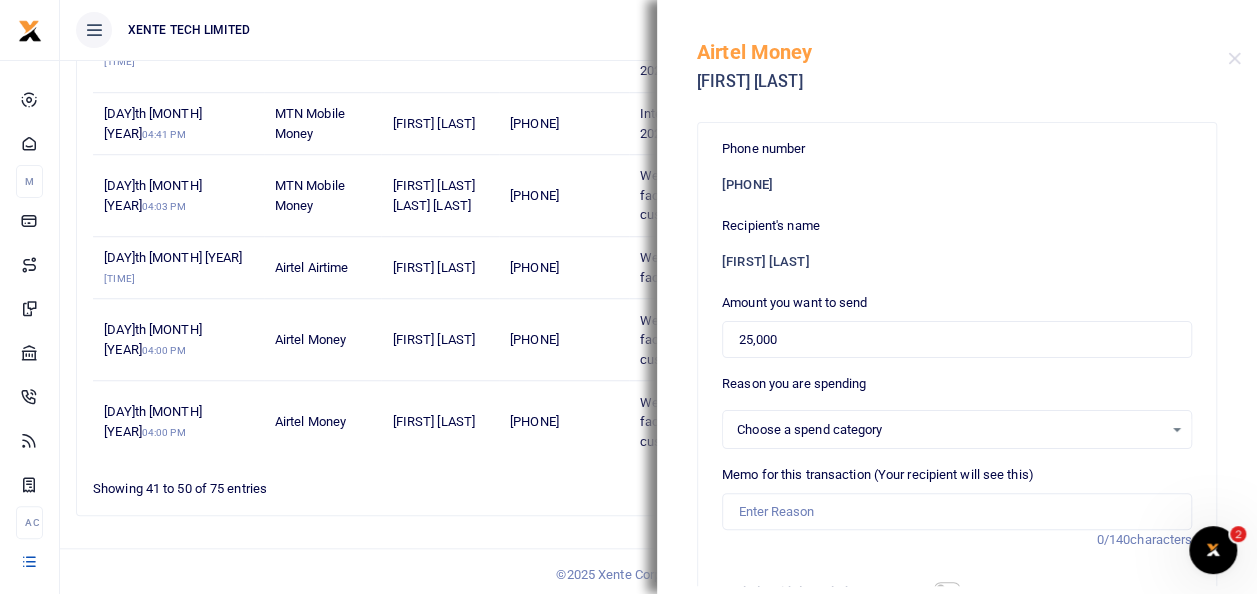 select on "15" 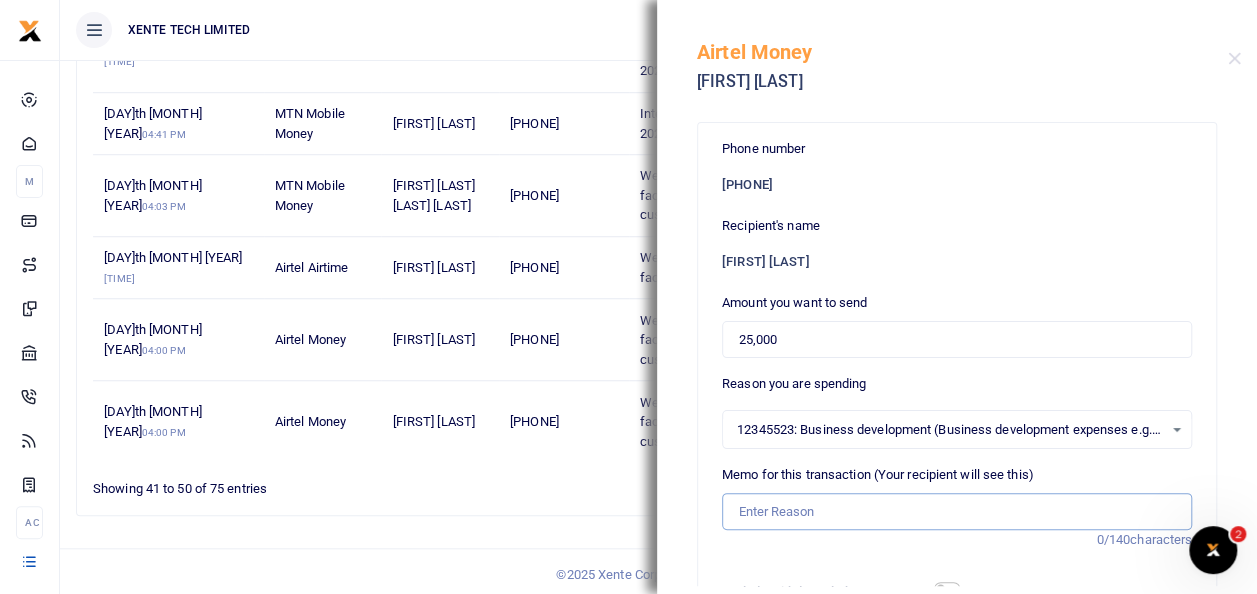 click on "Memo for this transaction (Your recipient will see this)" at bounding box center (957, 512) 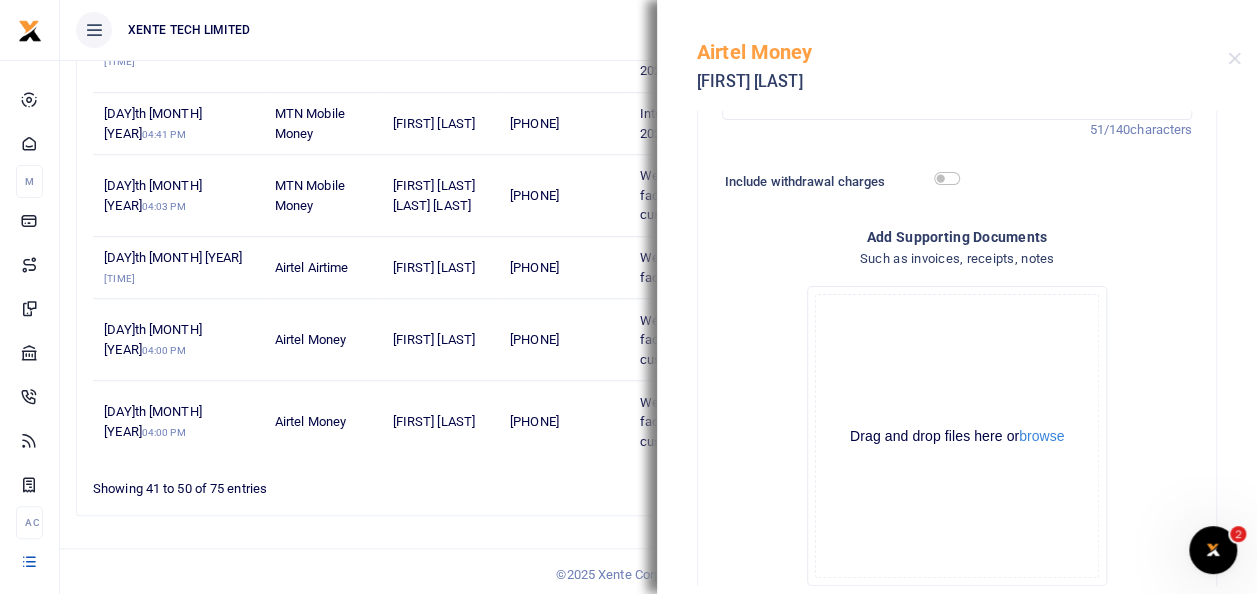 scroll, scrollTop: 520, scrollLeft: 0, axis: vertical 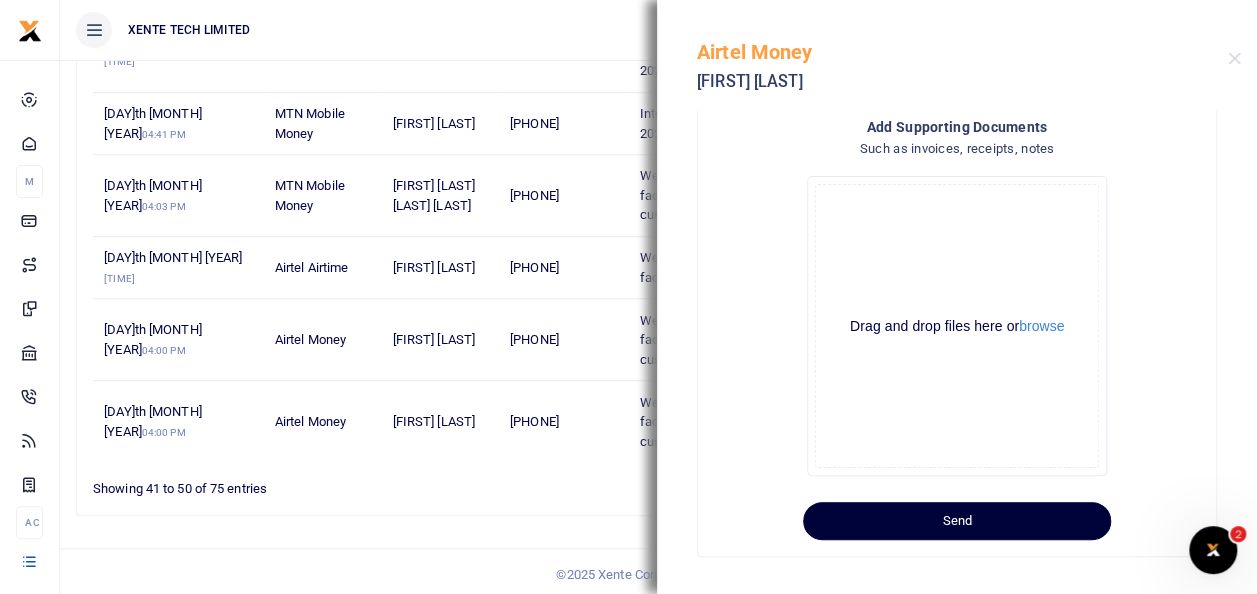 click on "Send" at bounding box center (957, 521) 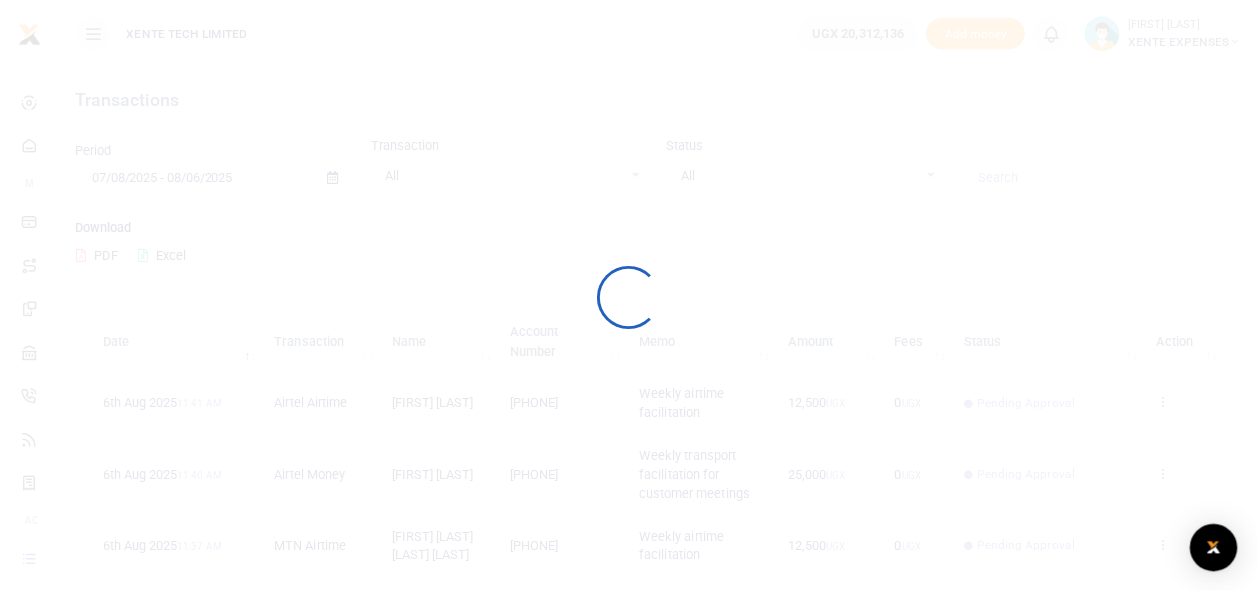 scroll, scrollTop: 0, scrollLeft: 0, axis: both 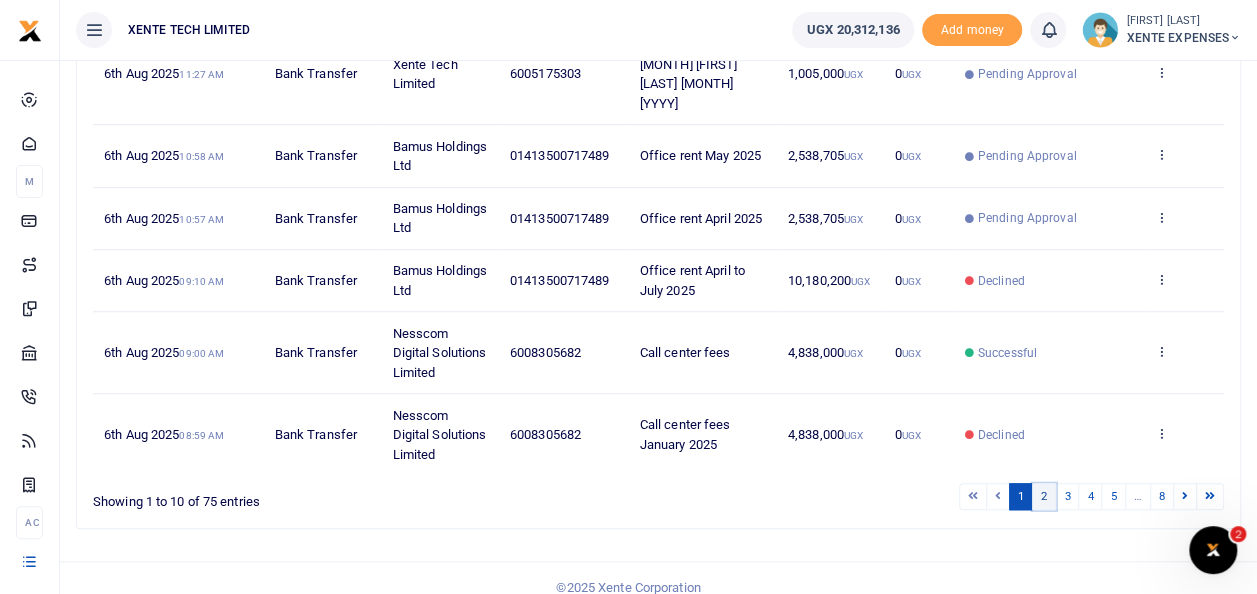 click on "2" at bounding box center [1044, 496] 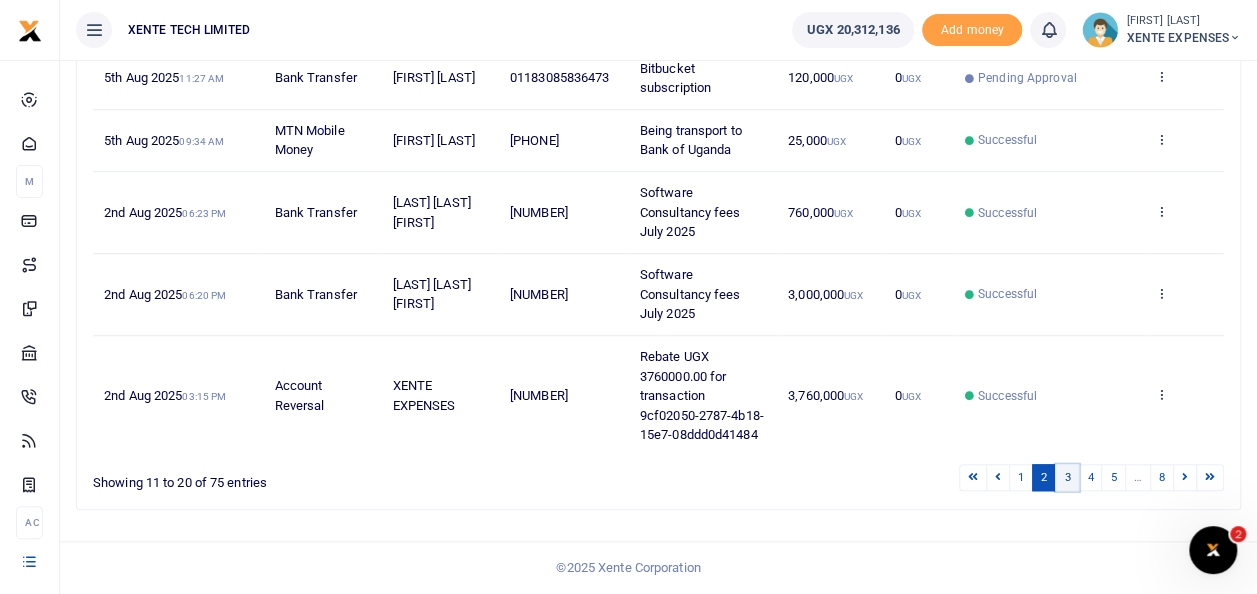 click on "3" at bounding box center [1067, 477] 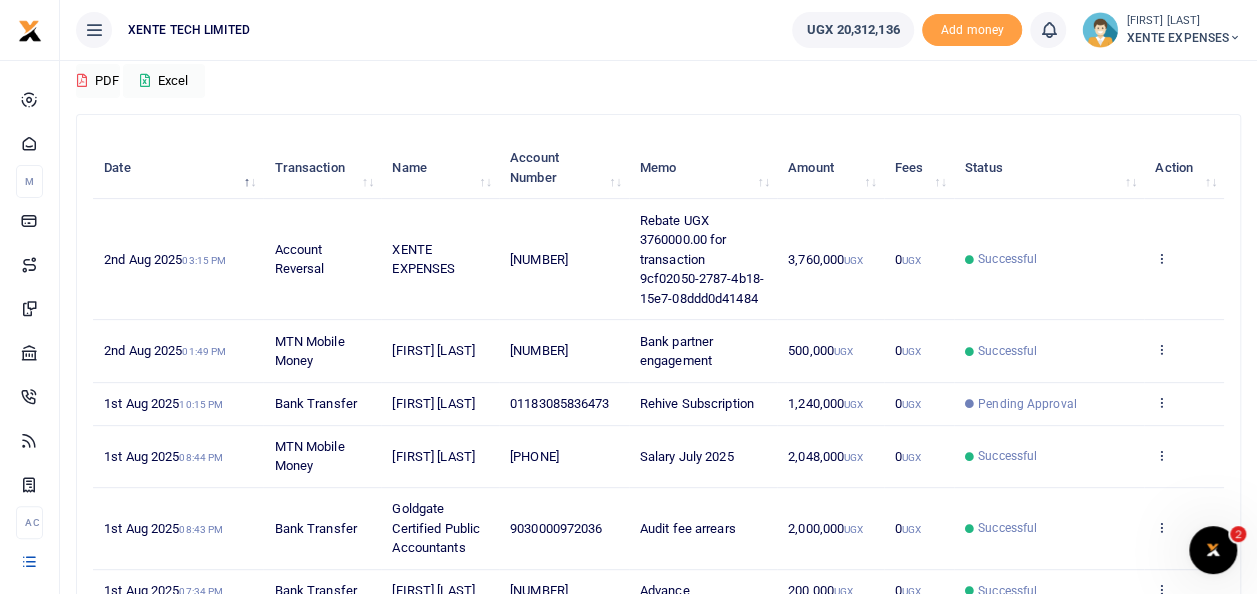 scroll, scrollTop: 168, scrollLeft: 0, axis: vertical 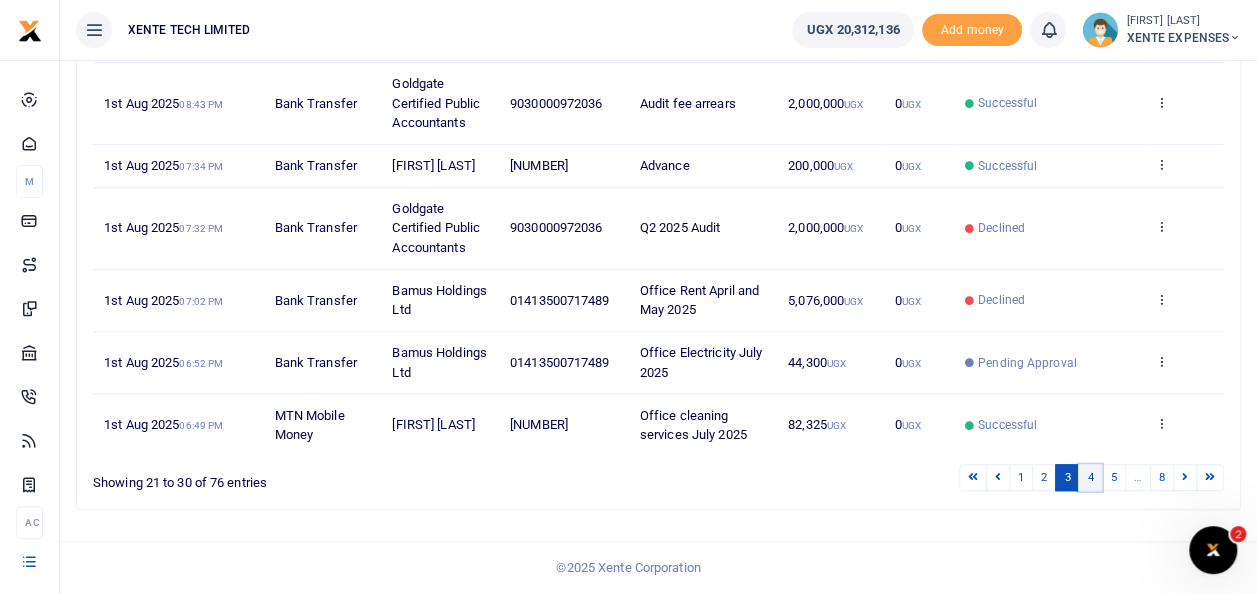 click on "4" at bounding box center (1090, 477) 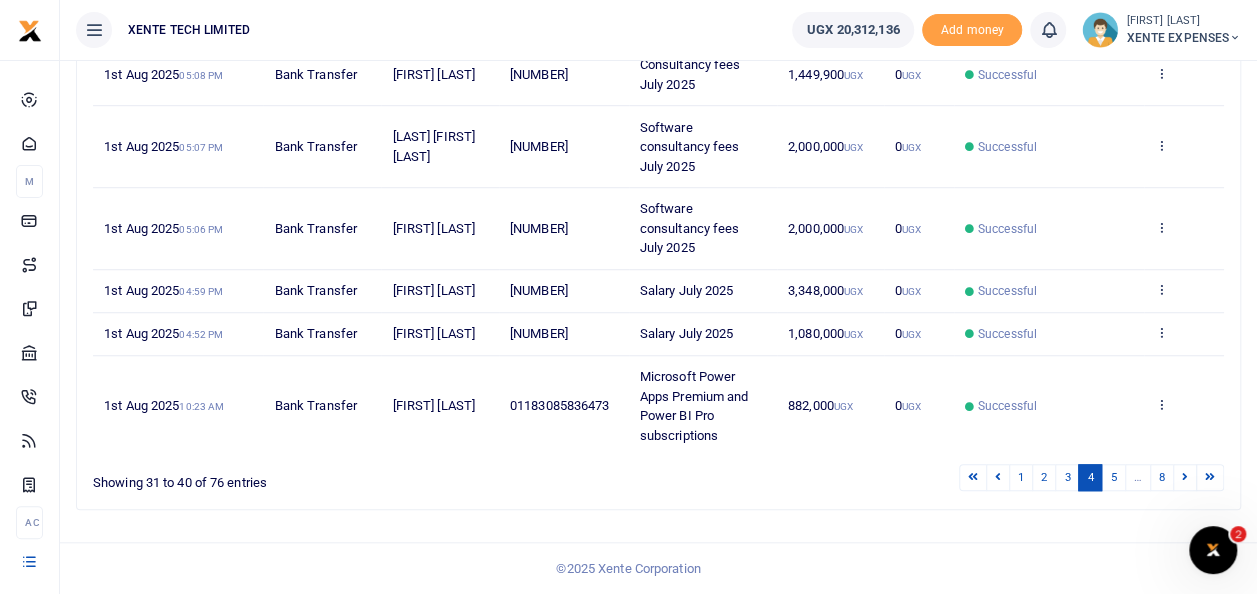 scroll, scrollTop: 651, scrollLeft: 0, axis: vertical 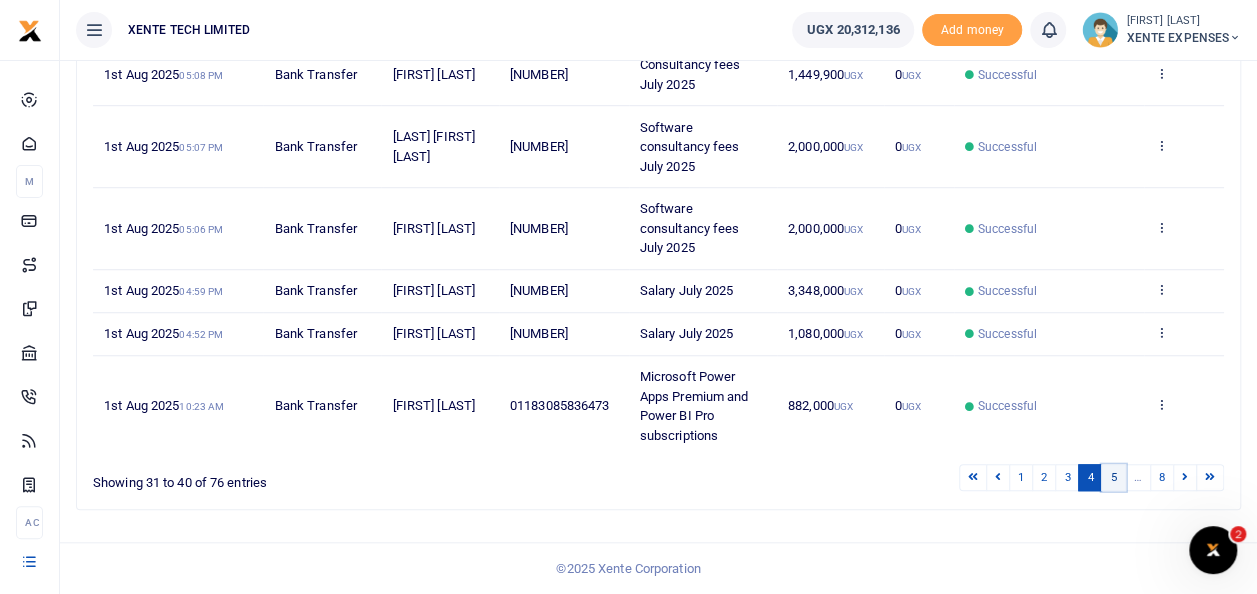 click on "5" at bounding box center (1113, 477) 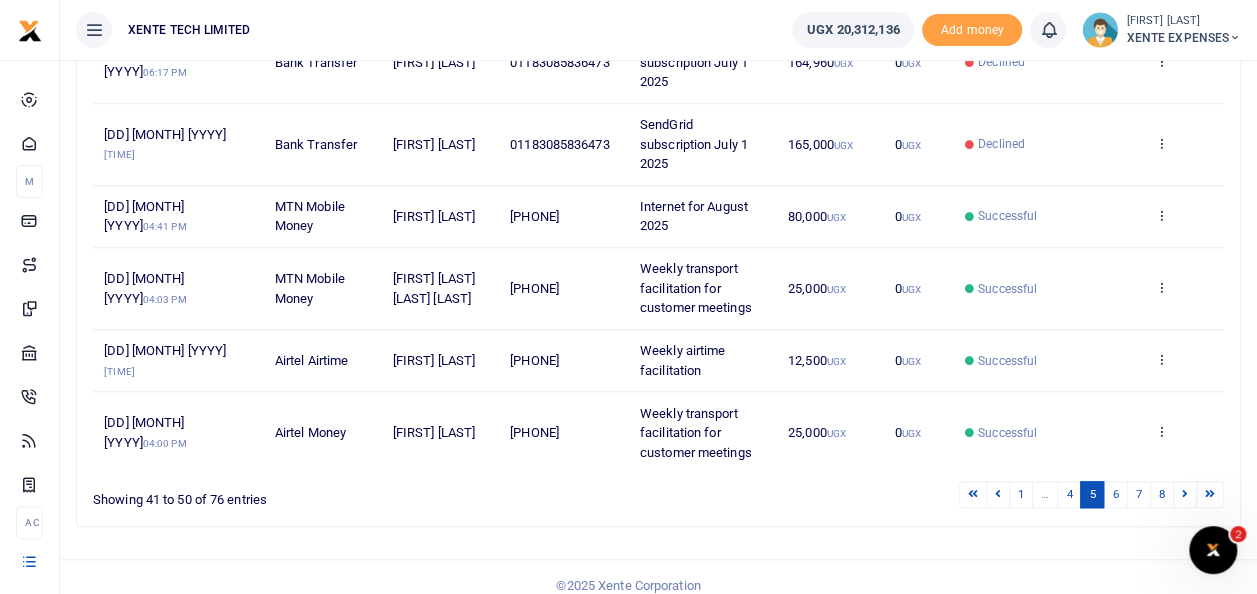 scroll, scrollTop: 651, scrollLeft: 0, axis: vertical 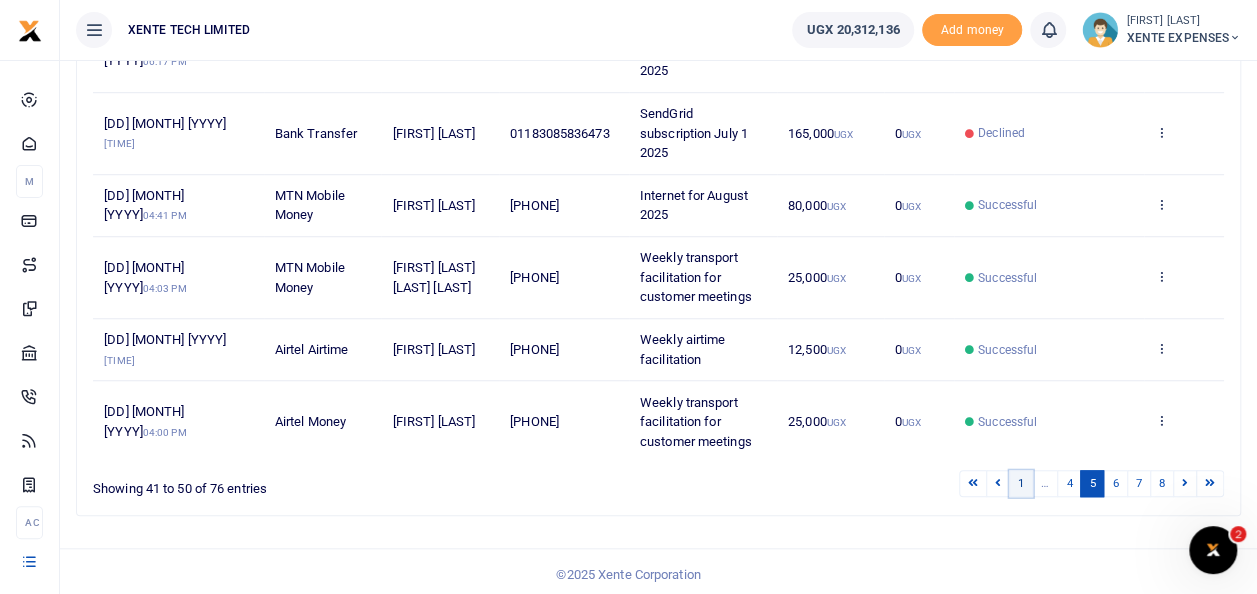 click on "1" at bounding box center (1021, 483) 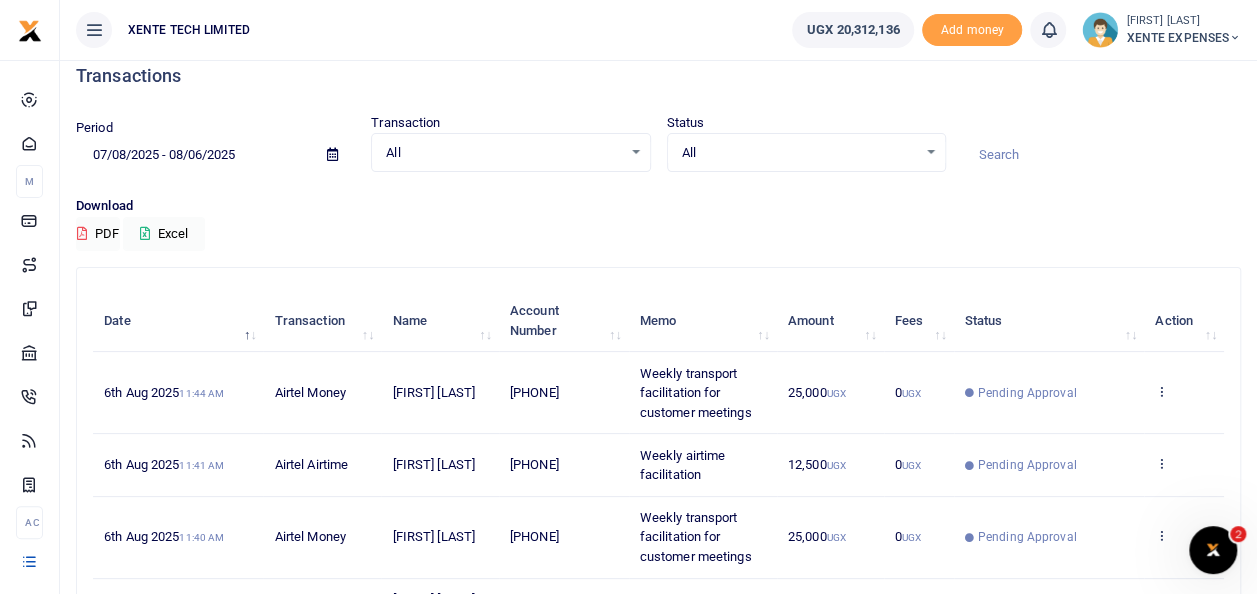 scroll, scrollTop: 12, scrollLeft: 0, axis: vertical 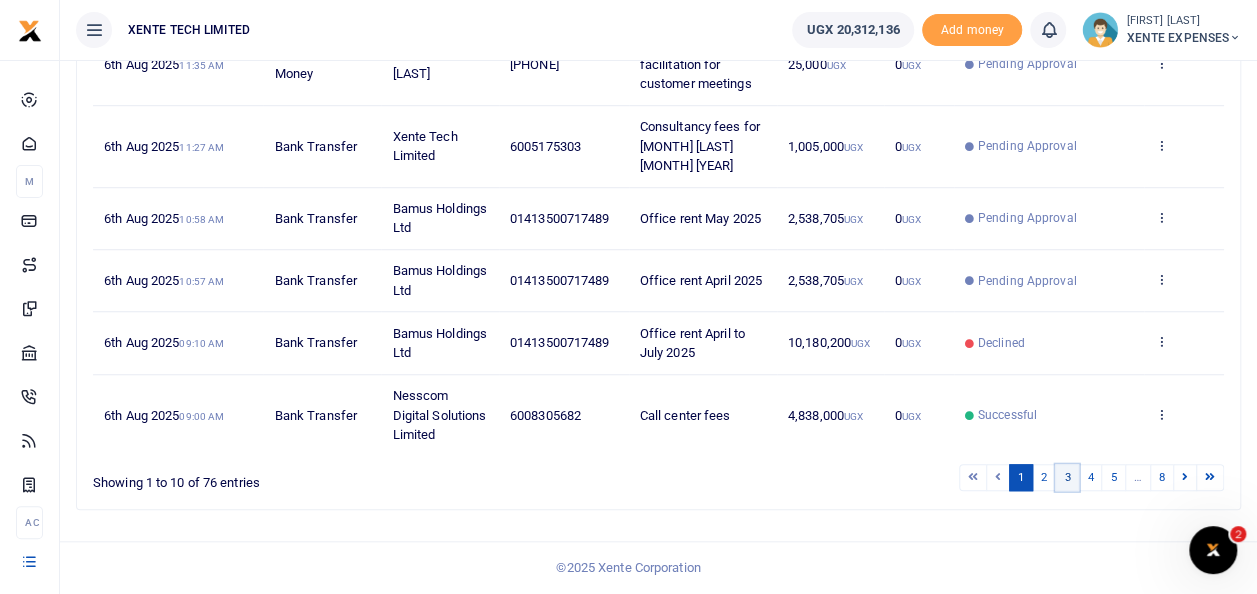 click on "3" at bounding box center [1067, 477] 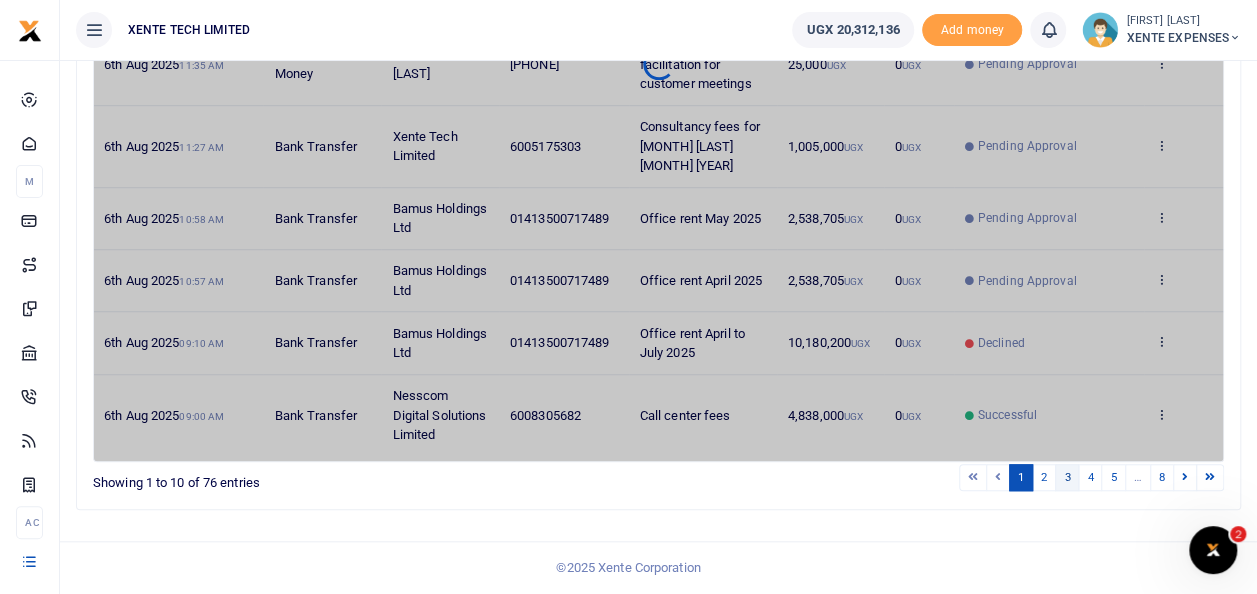 scroll, scrollTop: 651, scrollLeft: 0, axis: vertical 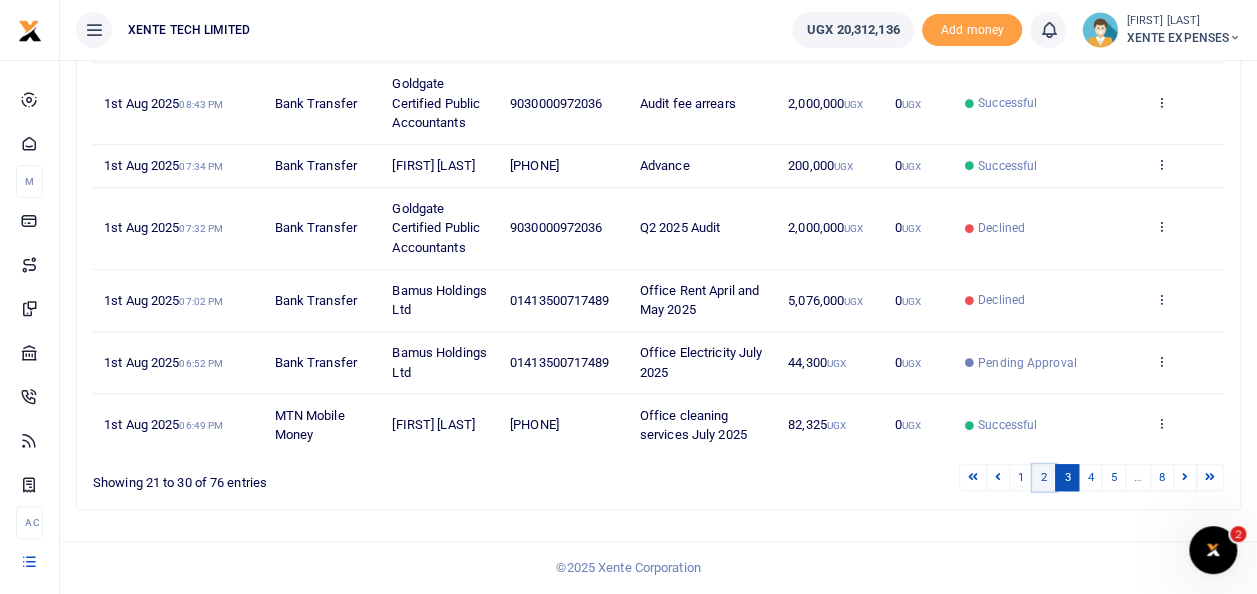 click on "2" at bounding box center (1044, 477) 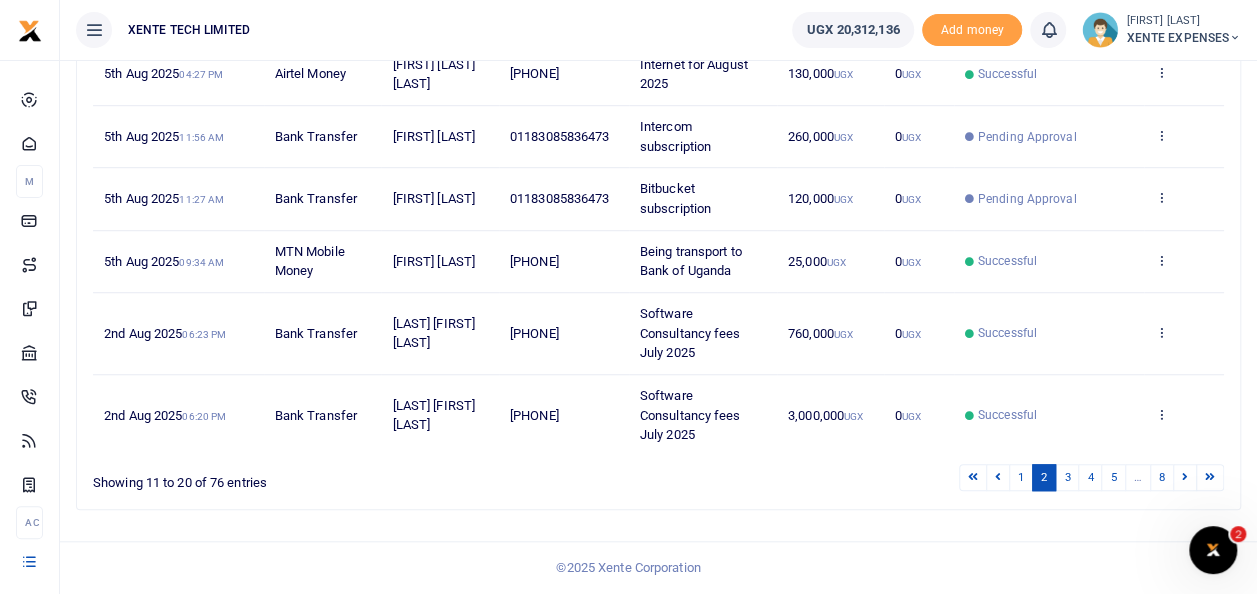 scroll, scrollTop: 632, scrollLeft: 0, axis: vertical 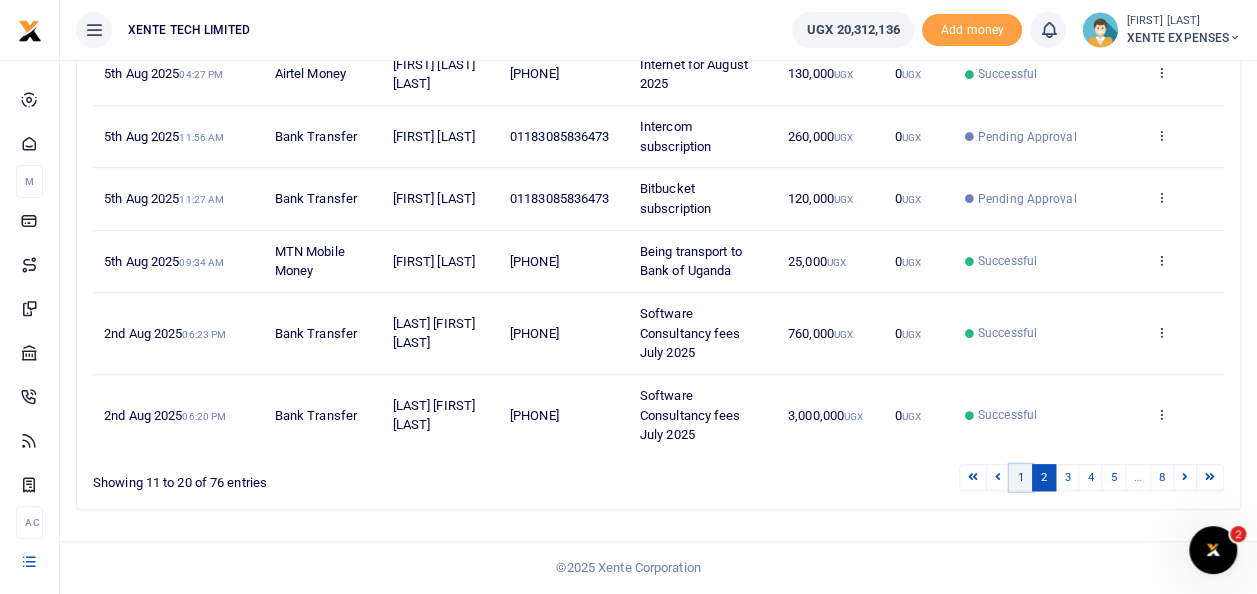 click on "1" at bounding box center (1021, 477) 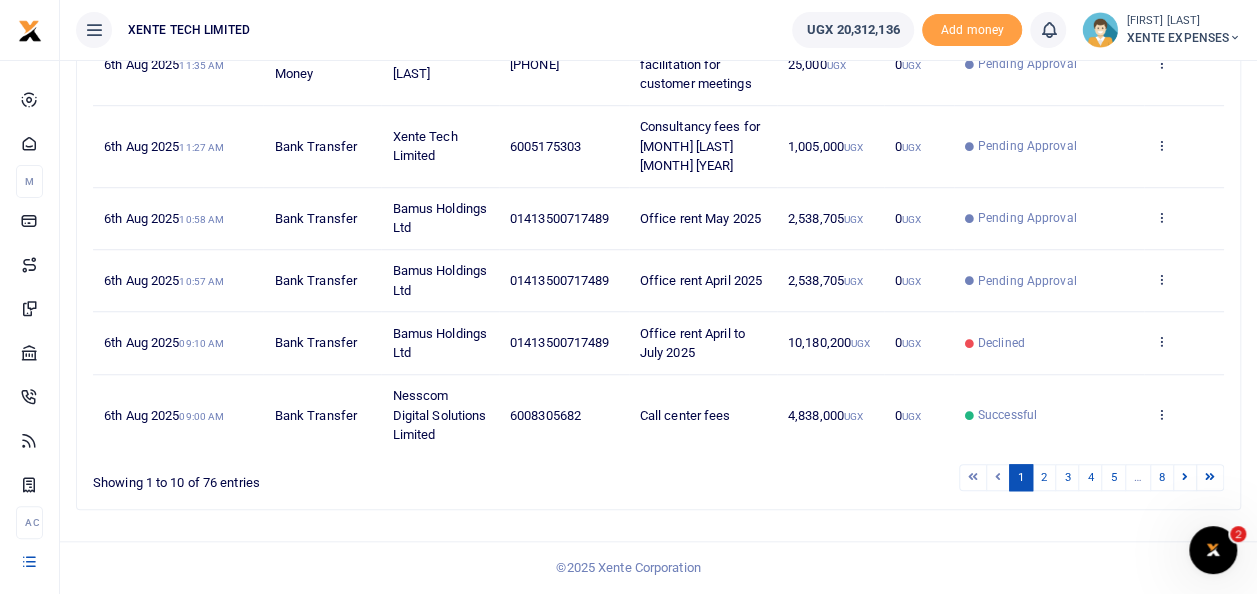 scroll, scrollTop: 671, scrollLeft: 0, axis: vertical 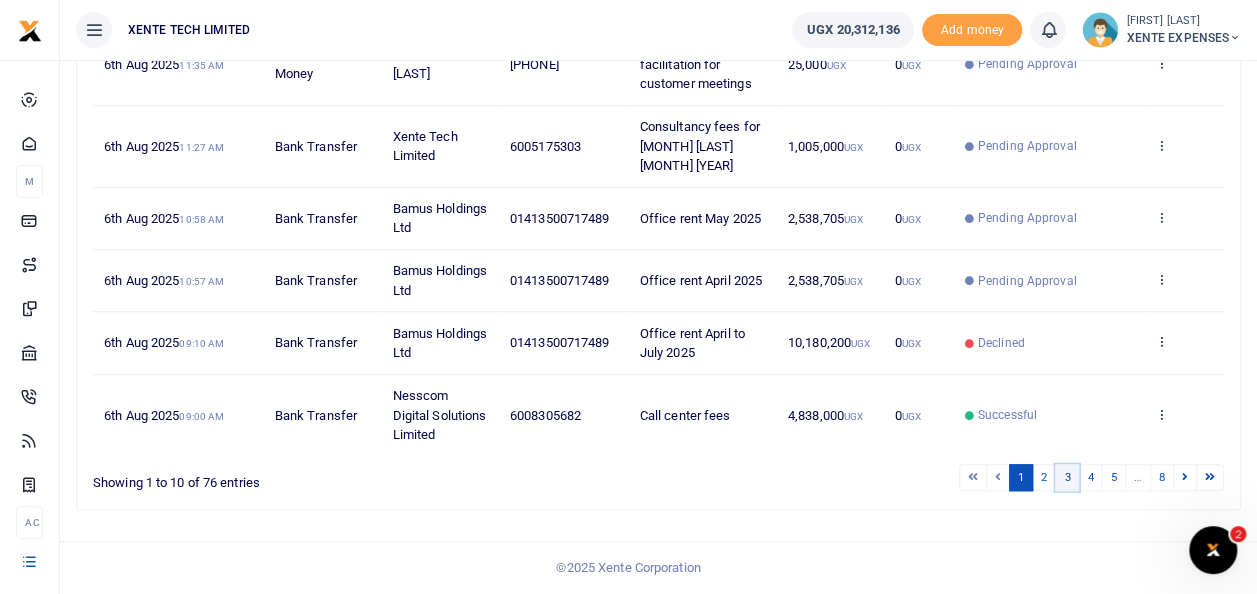 click on "3" at bounding box center (1067, 477) 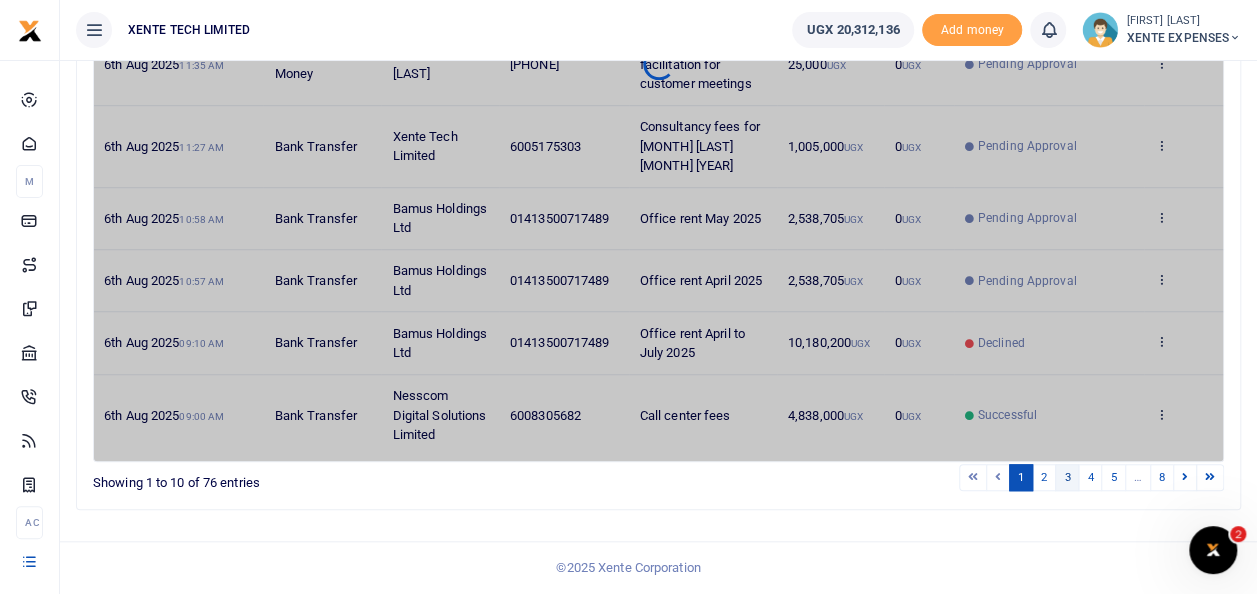 scroll, scrollTop: 651, scrollLeft: 0, axis: vertical 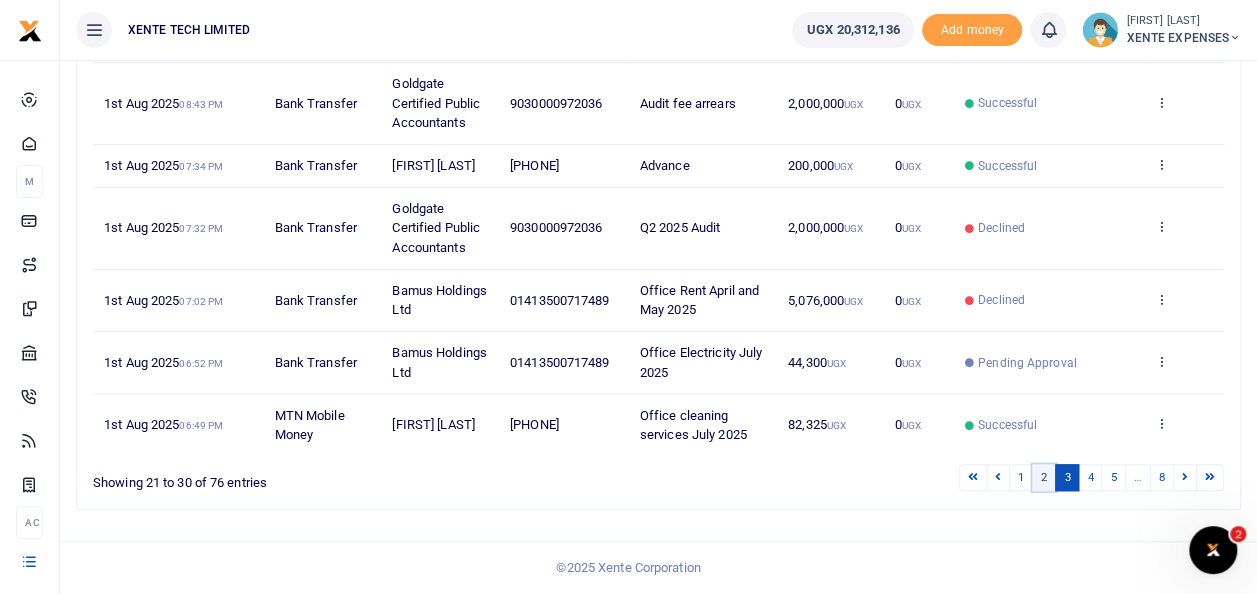 click on "2" at bounding box center (1044, 477) 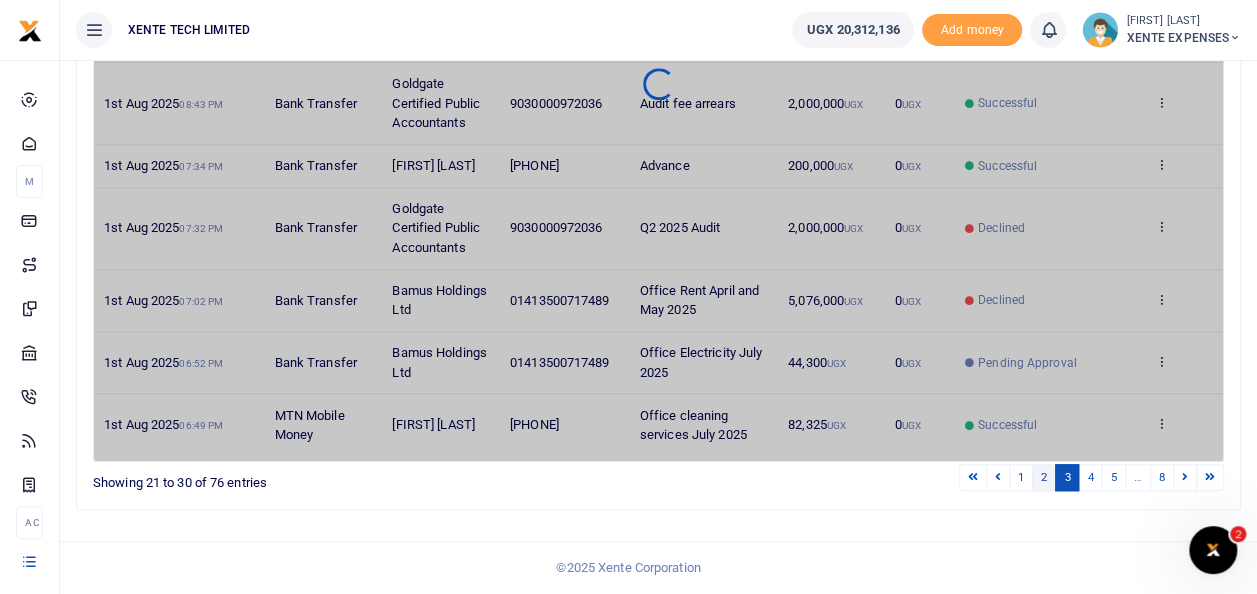 scroll, scrollTop: 632, scrollLeft: 0, axis: vertical 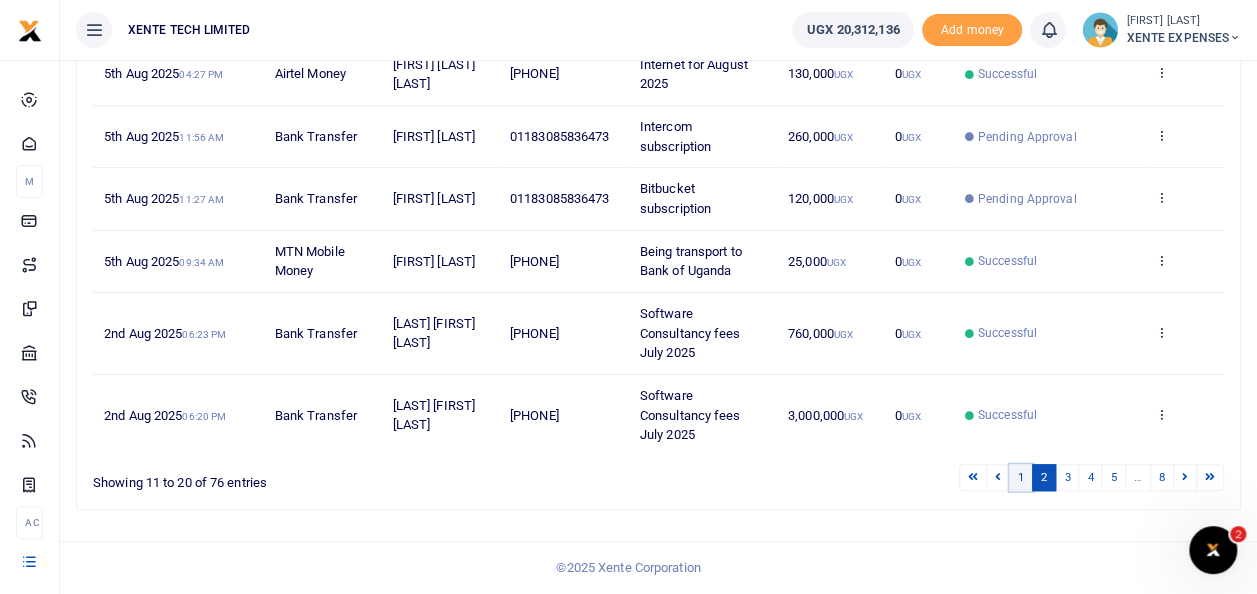 click on "1" at bounding box center (1021, 477) 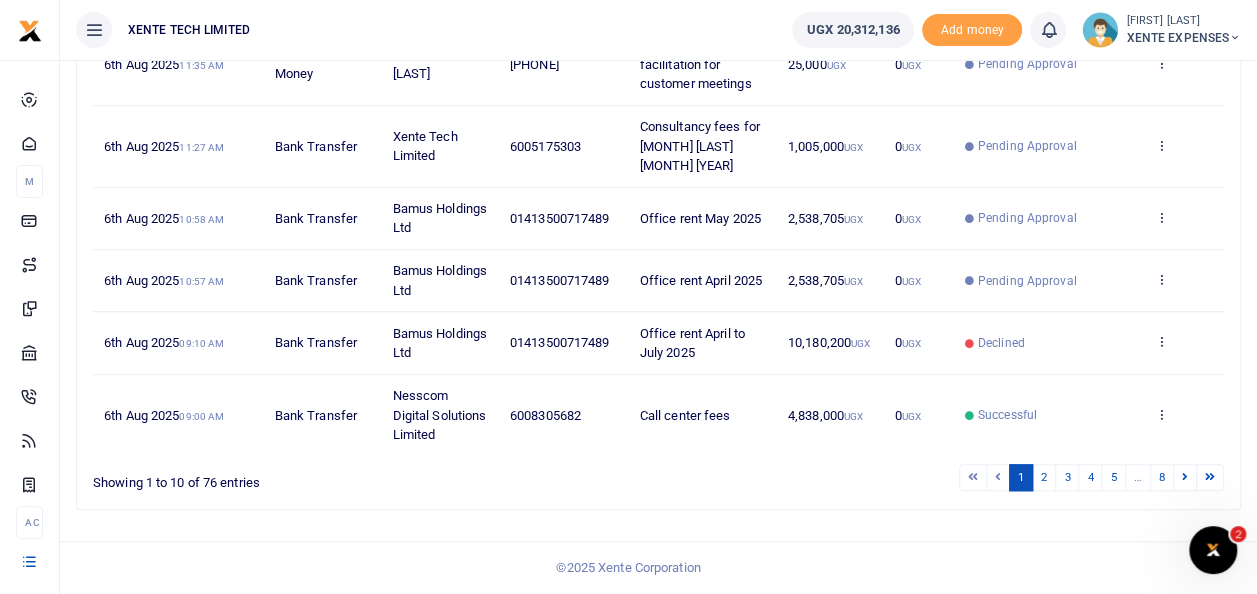 scroll, scrollTop: 670, scrollLeft: 0, axis: vertical 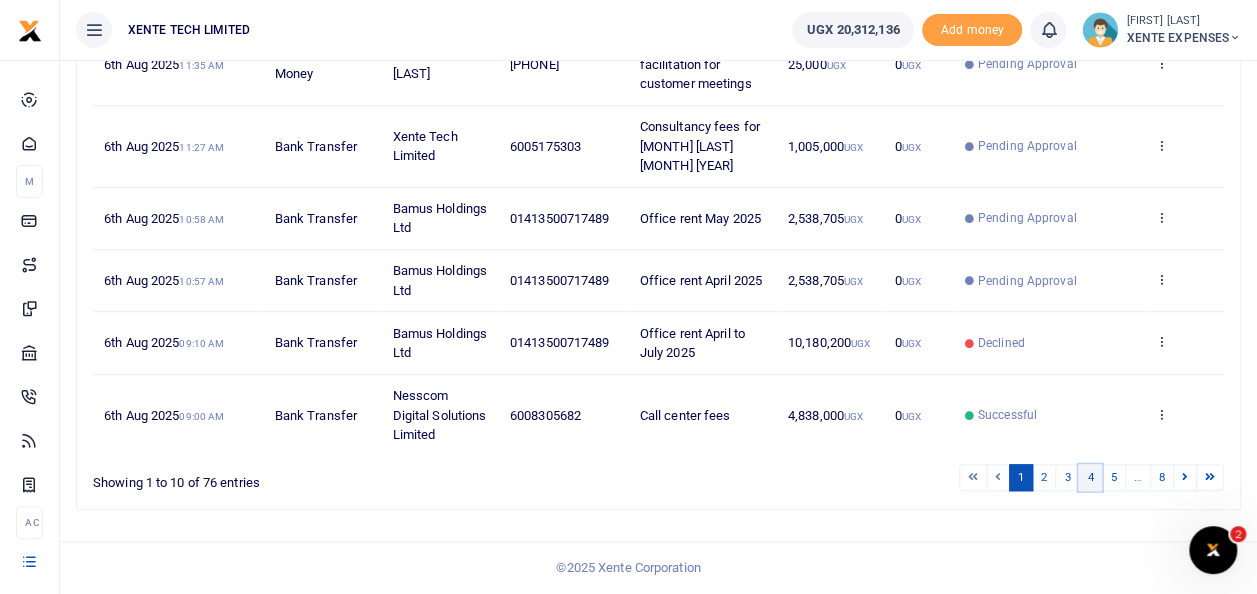 click on "4" at bounding box center [1090, 477] 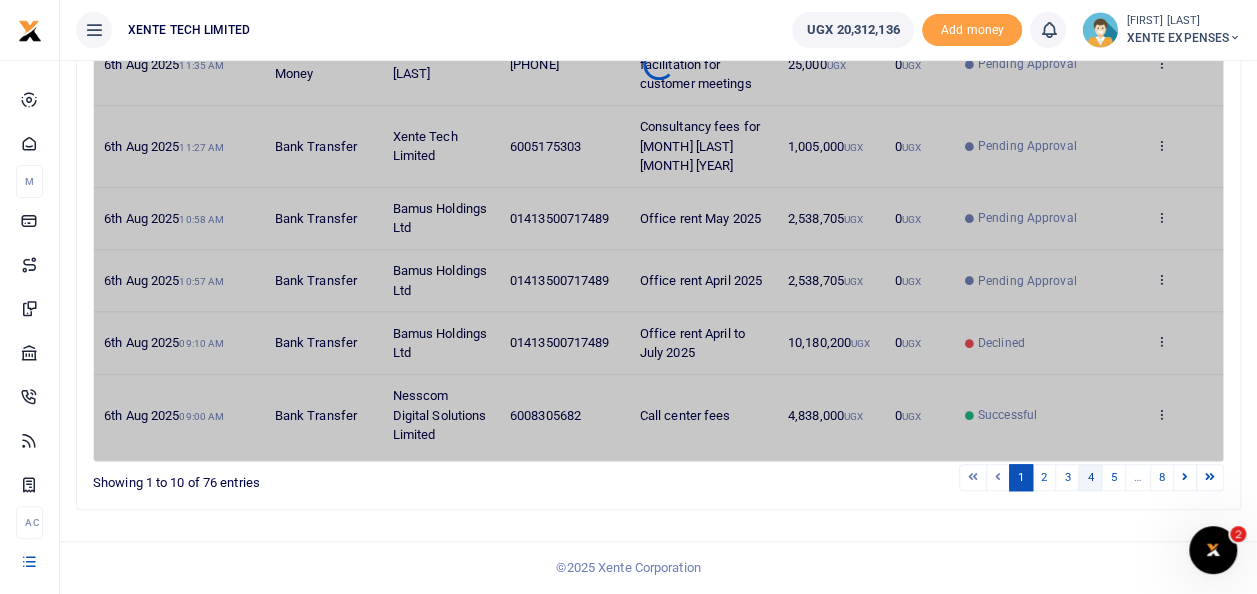 scroll, scrollTop: 651, scrollLeft: 0, axis: vertical 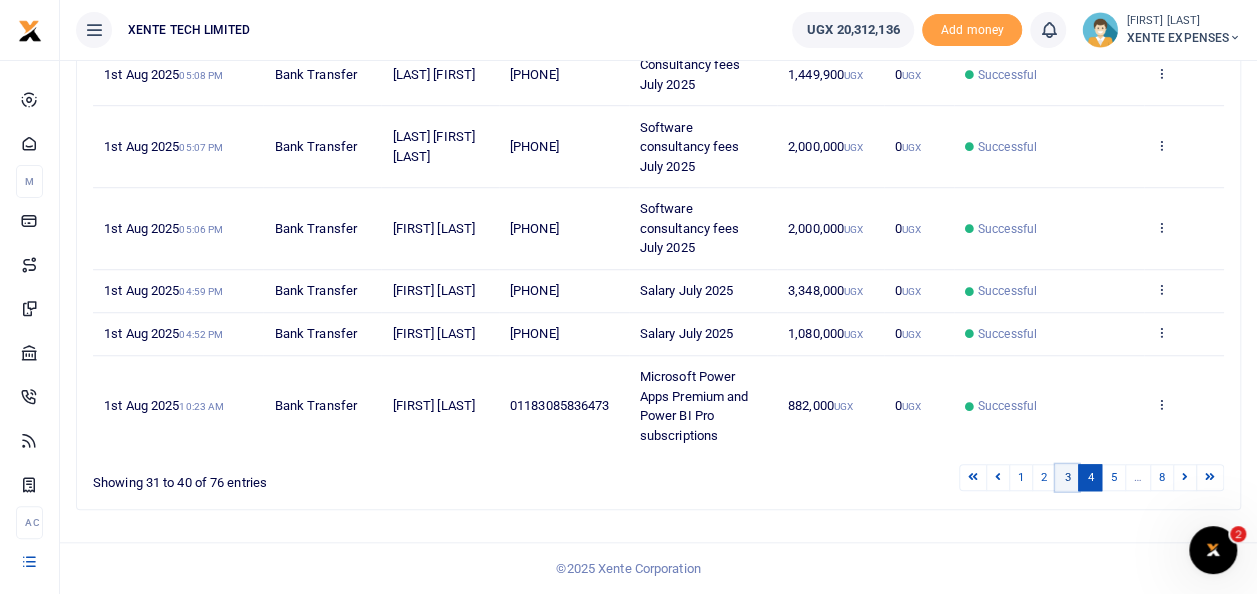 click on "3" at bounding box center [1067, 477] 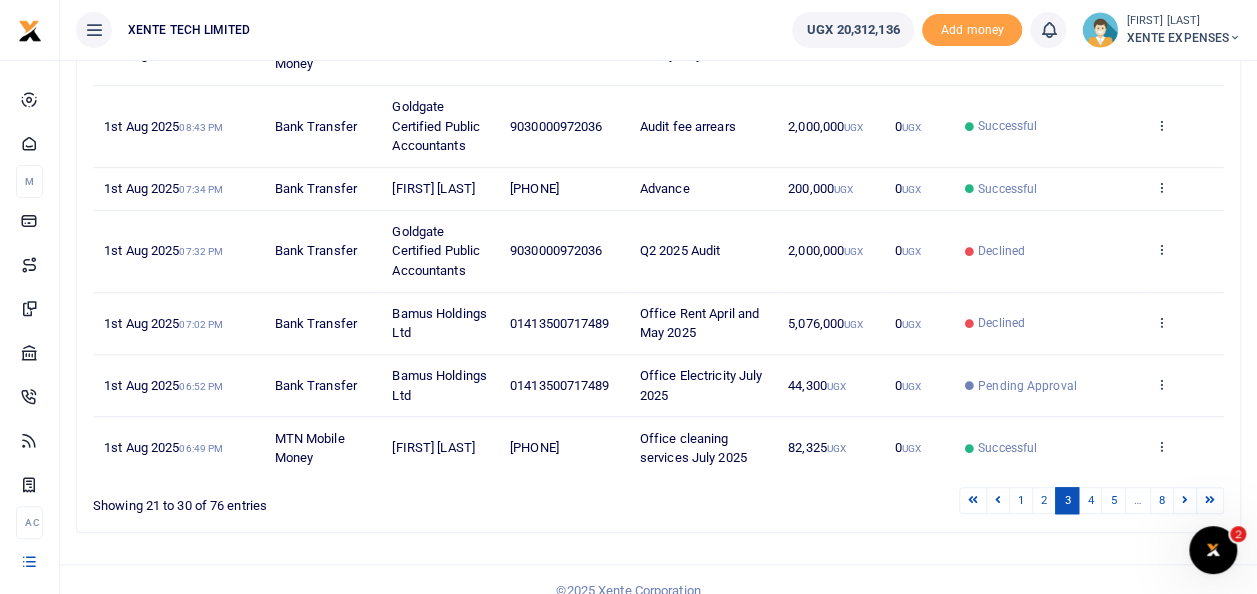 scroll, scrollTop: 651, scrollLeft: 0, axis: vertical 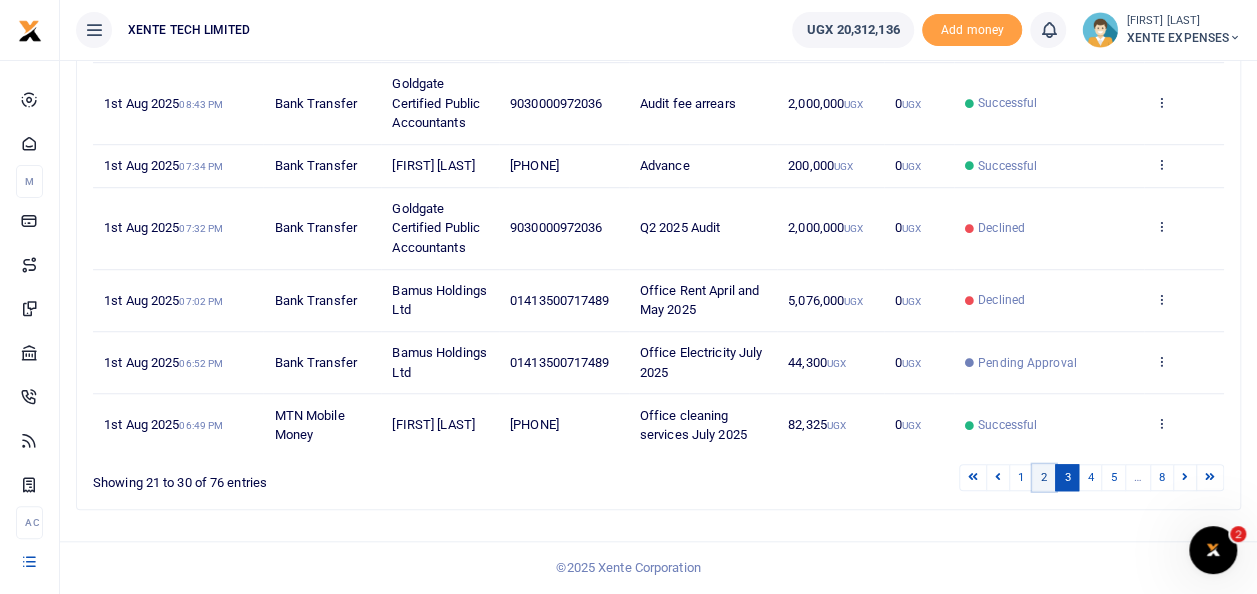 click on "2" at bounding box center [1044, 477] 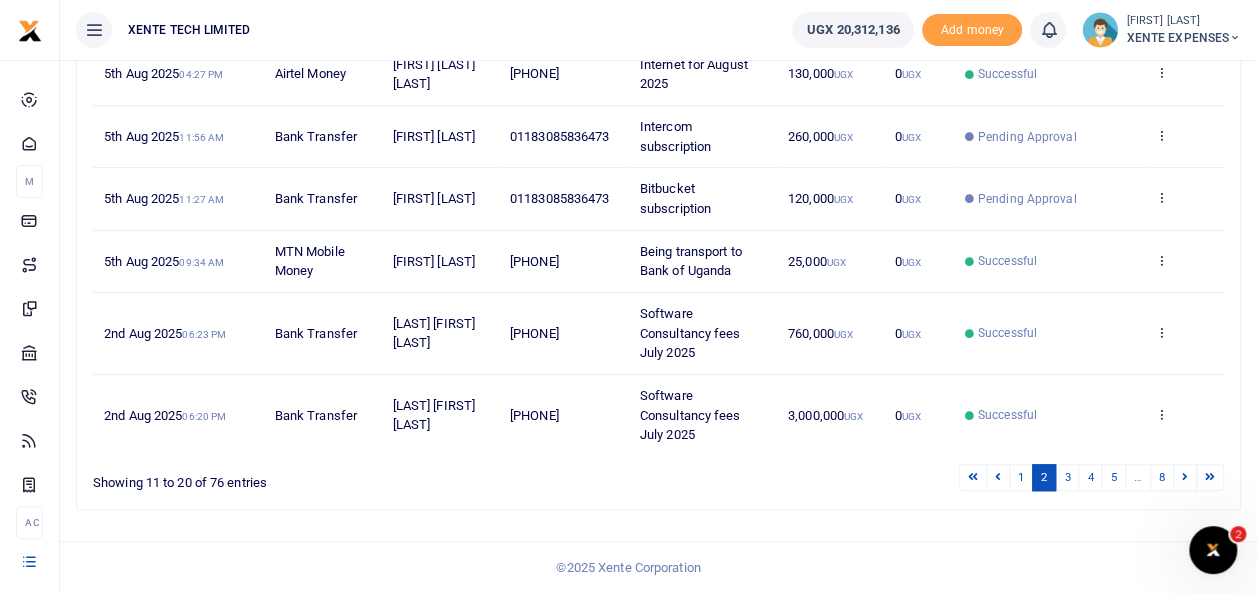 scroll, scrollTop: 632, scrollLeft: 0, axis: vertical 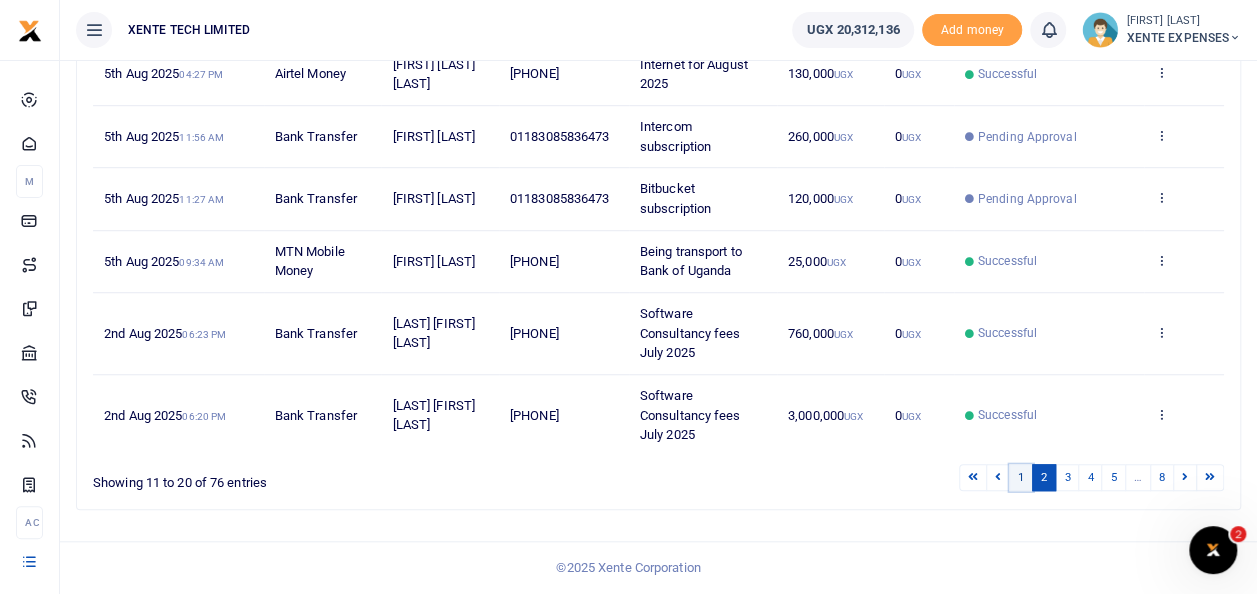 click on "1" at bounding box center [1021, 477] 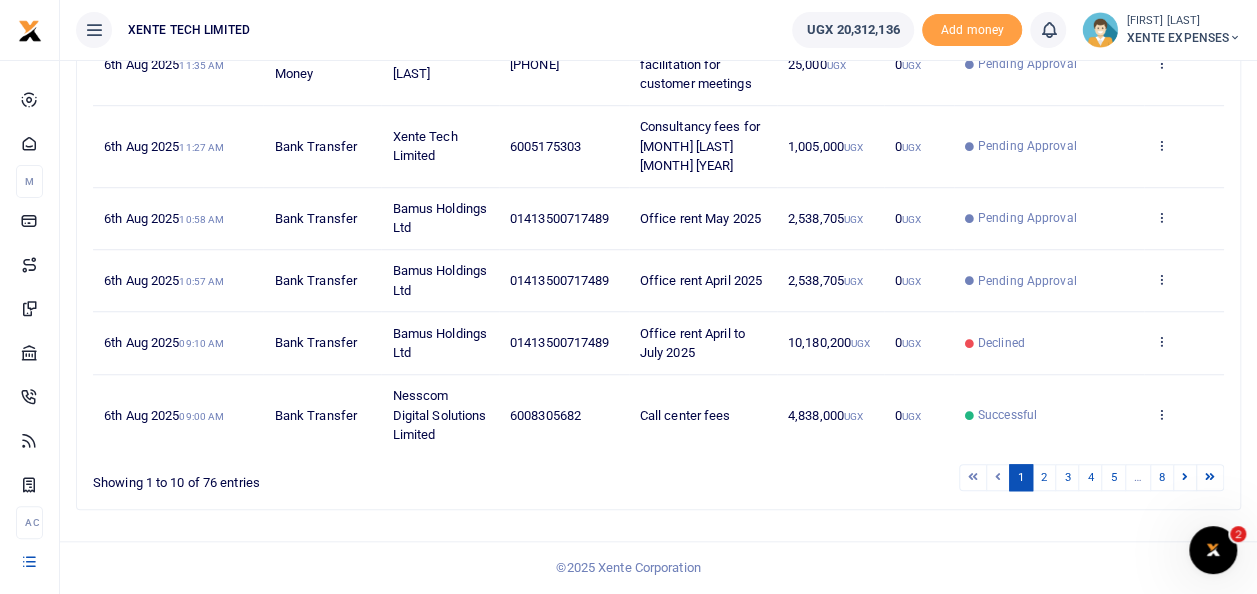 scroll, scrollTop: 671, scrollLeft: 0, axis: vertical 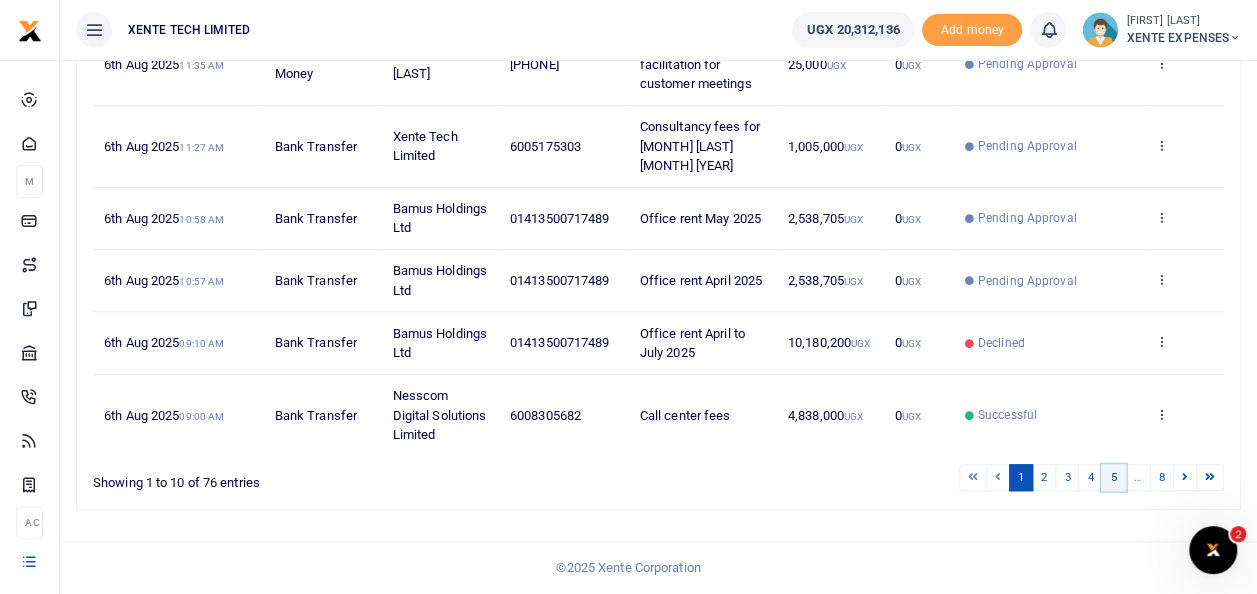 click on "5" at bounding box center [1113, 477] 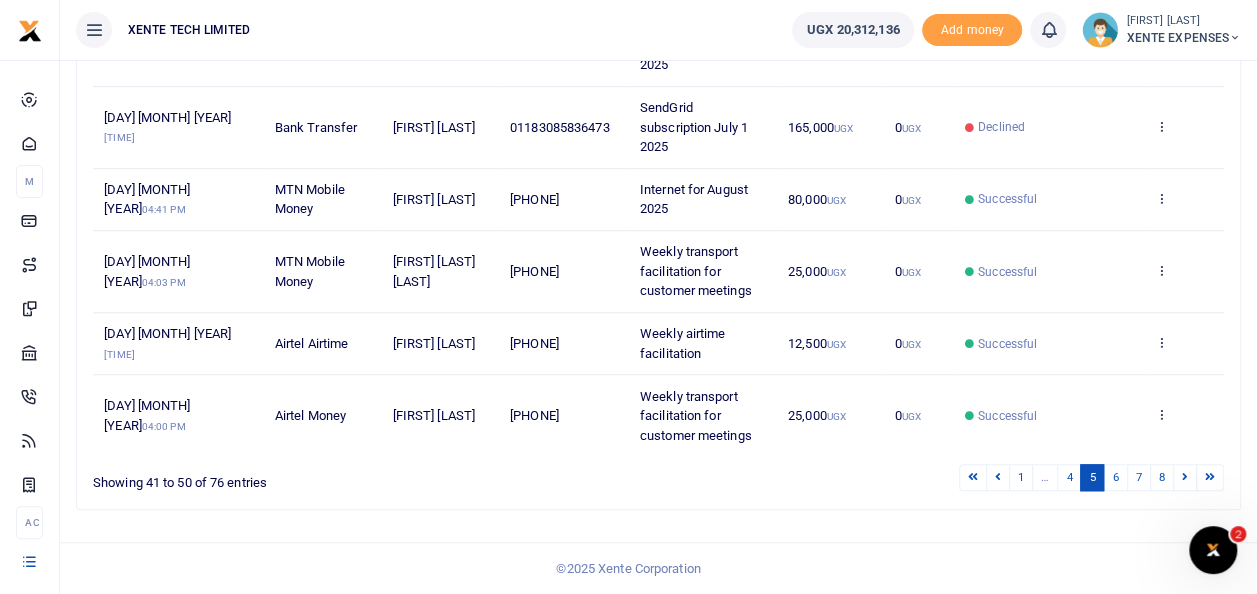 scroll, scrollTop: 651, scrollLeft: 0, axis: vertical 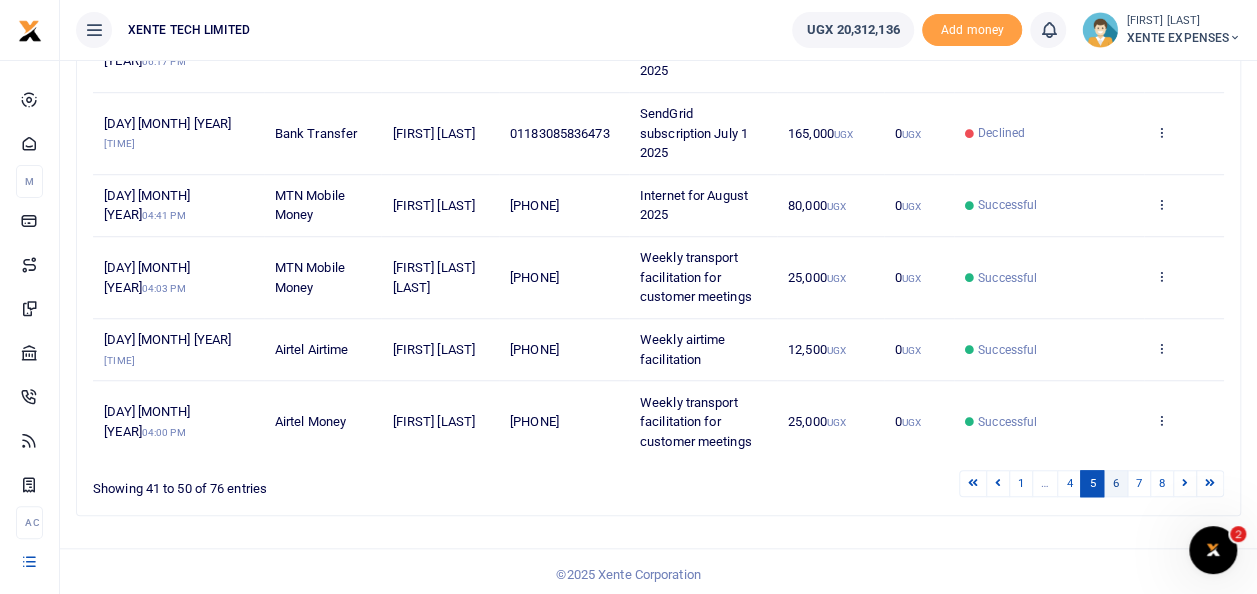 click on "6" at bounding box center (1115, 483) 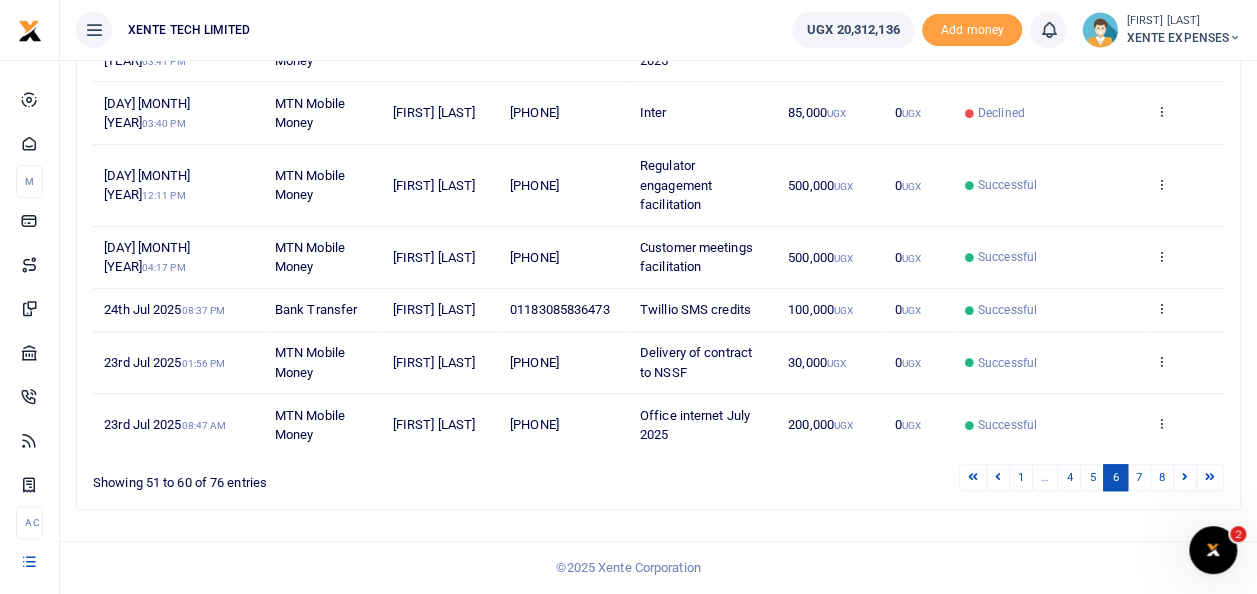 scroll, scrollTop: 593, scrollLeft: 0, axis: vertical 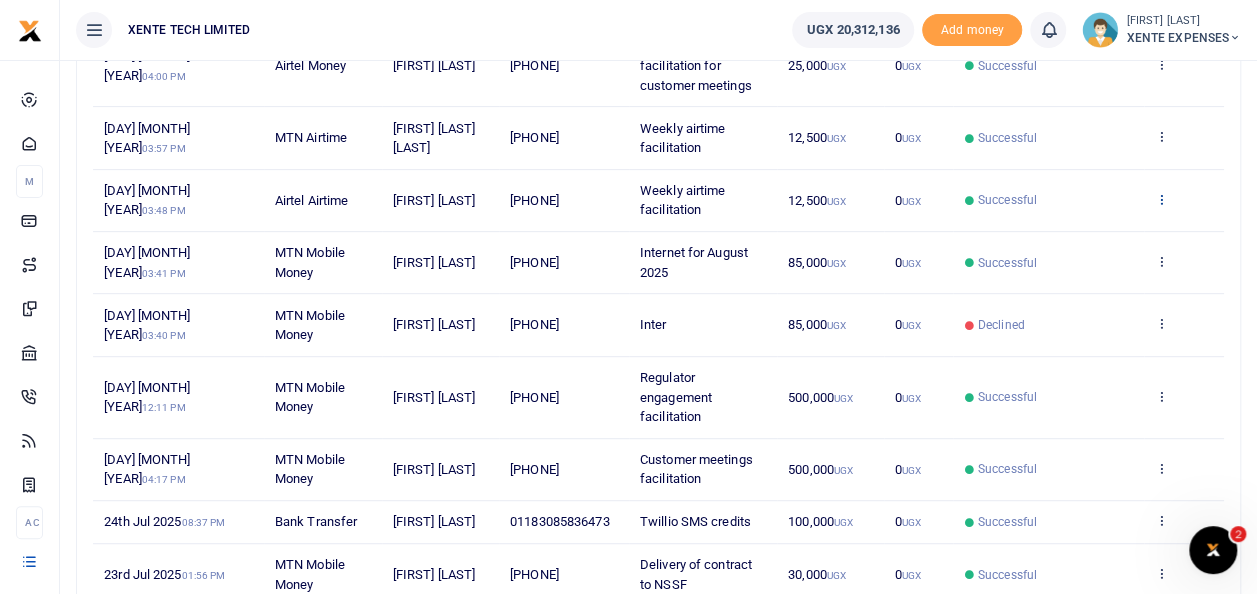 click at bounding box center [1161, 199] 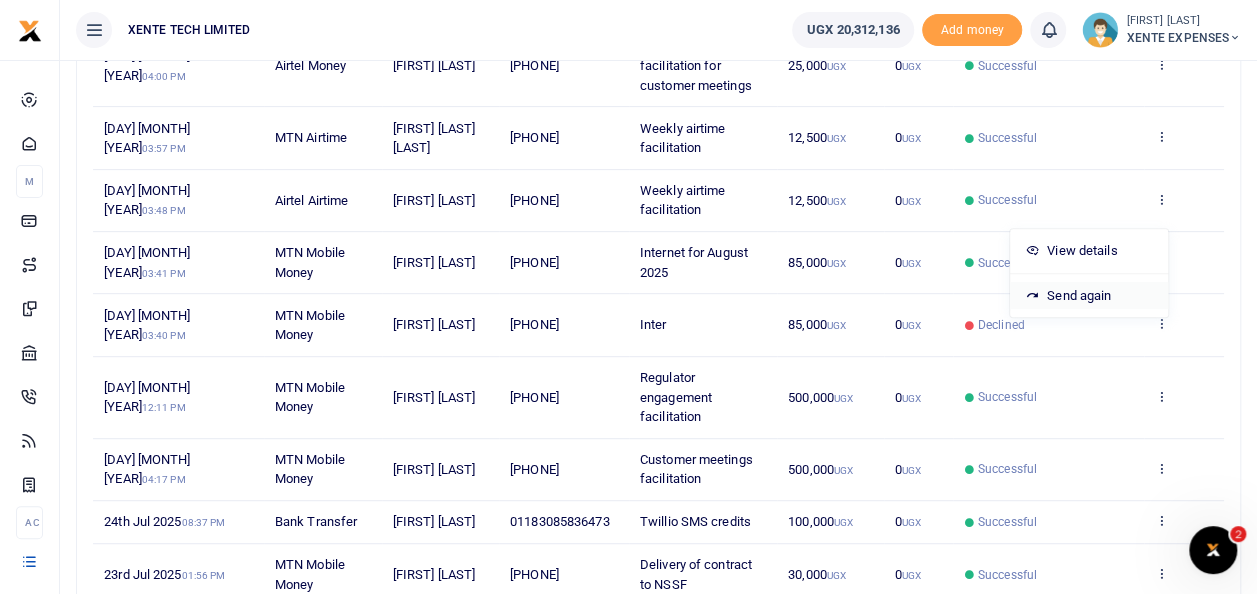 click on "Send again" at bounding box center [1089, 296] 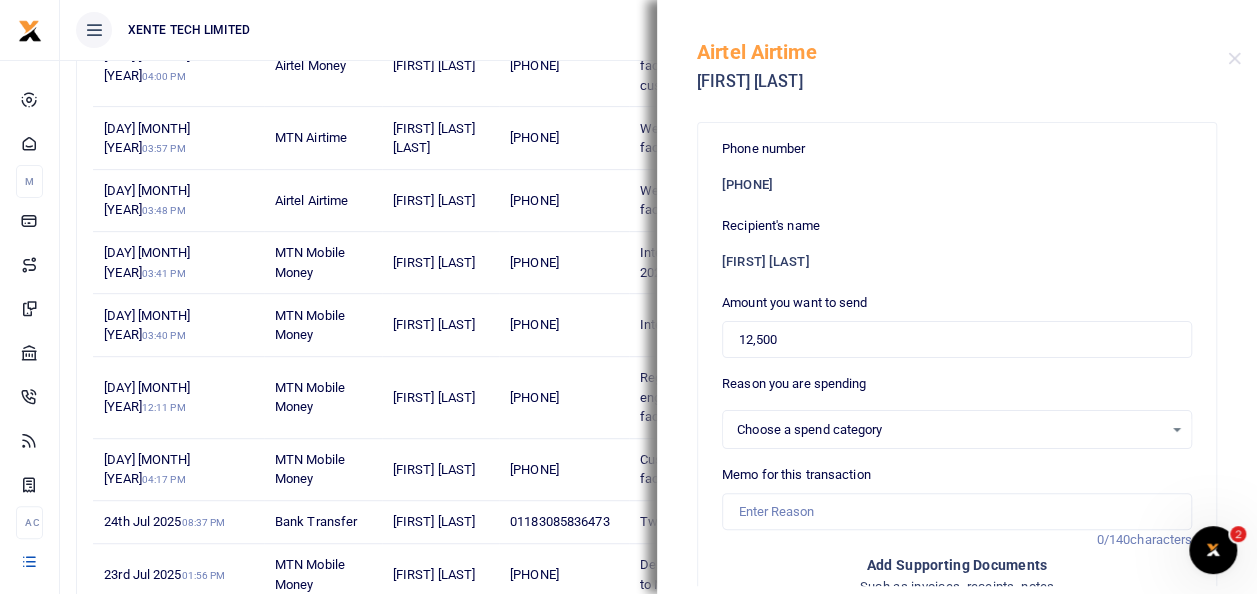 select on "15" 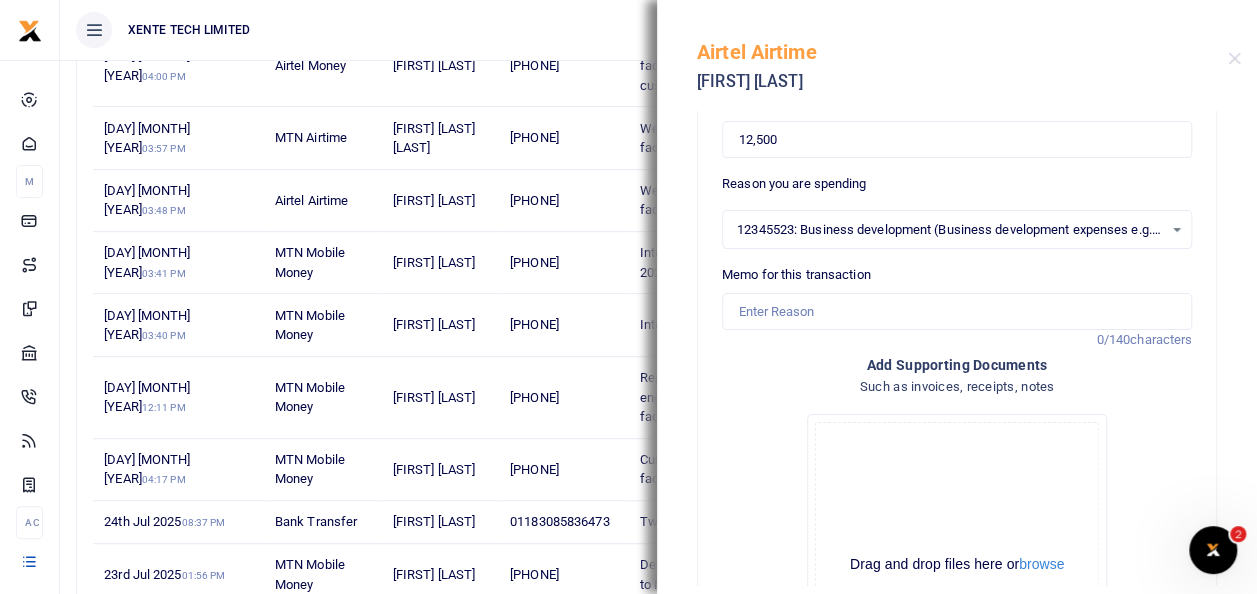 scroll, scrollTop: 216, scrollLeft: 0, axis: vertical 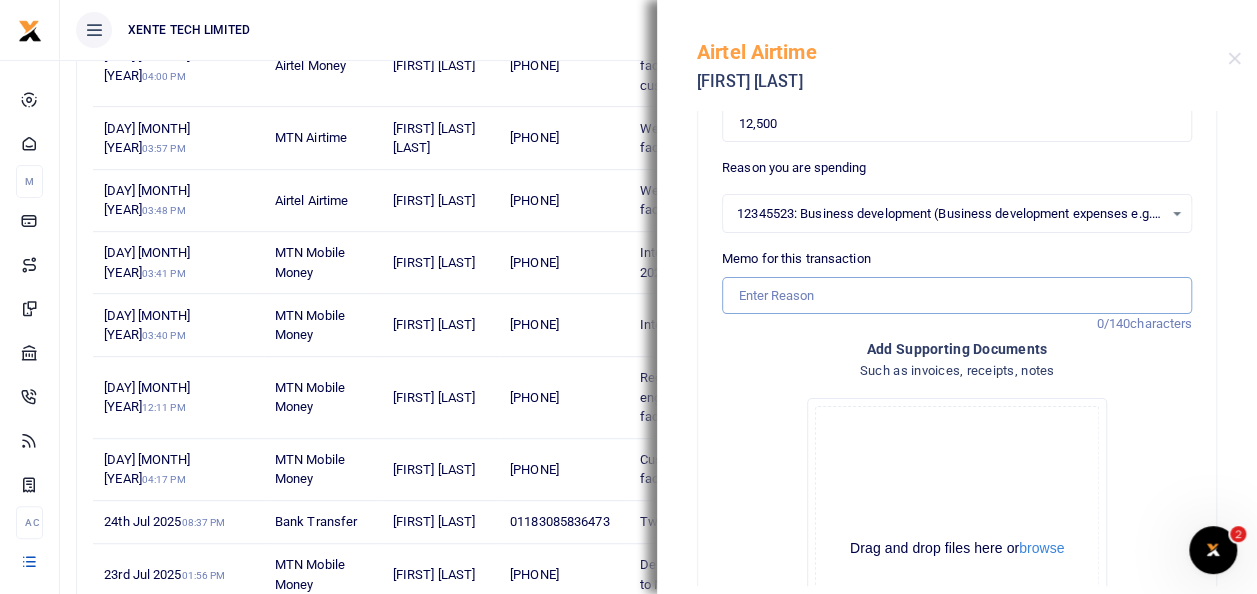 click on "Memo for this transaction" at bounding box center (957, 296) 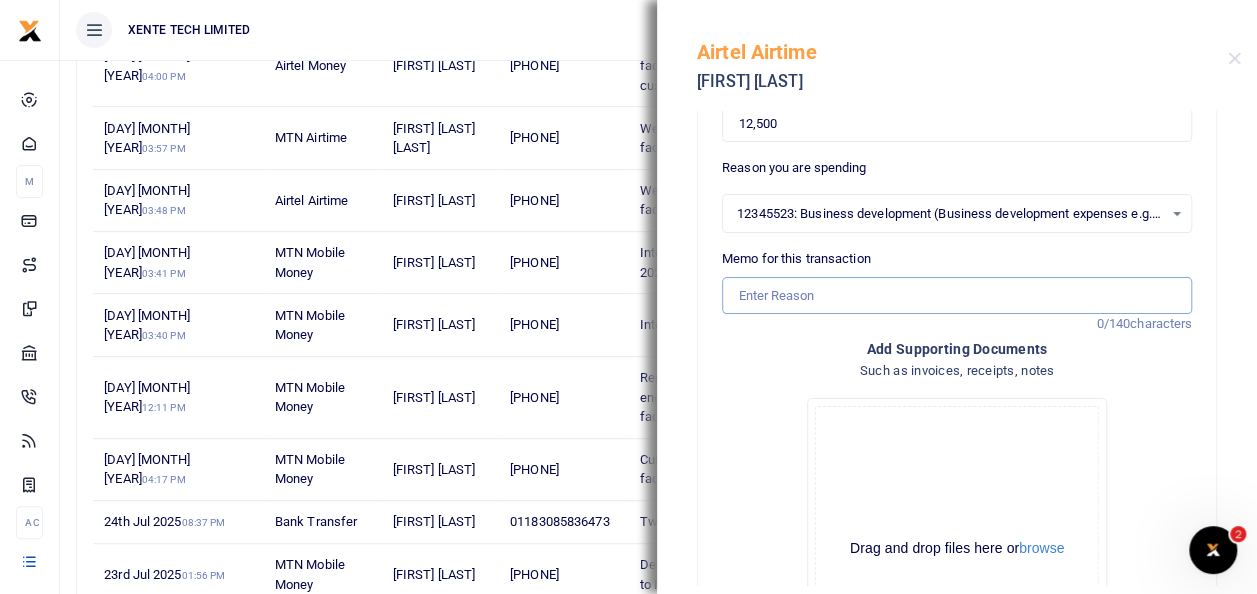 type on "Weekly airtime facilitation" 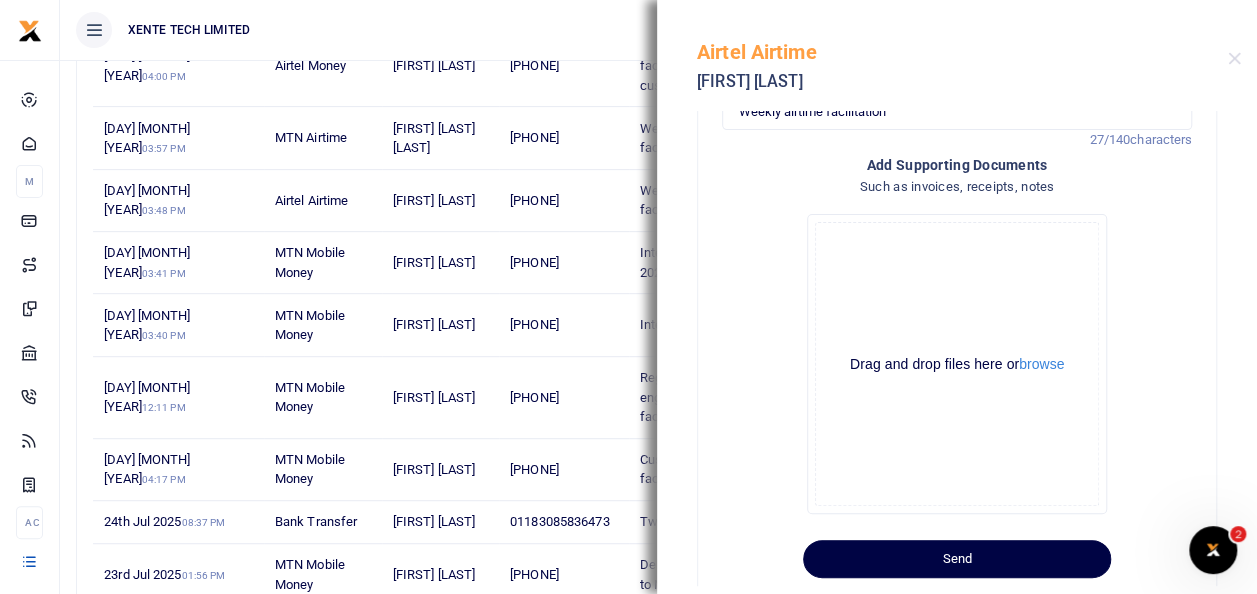 scroll, scrollTop: 438, scrollLeft: 0, axis: vertical 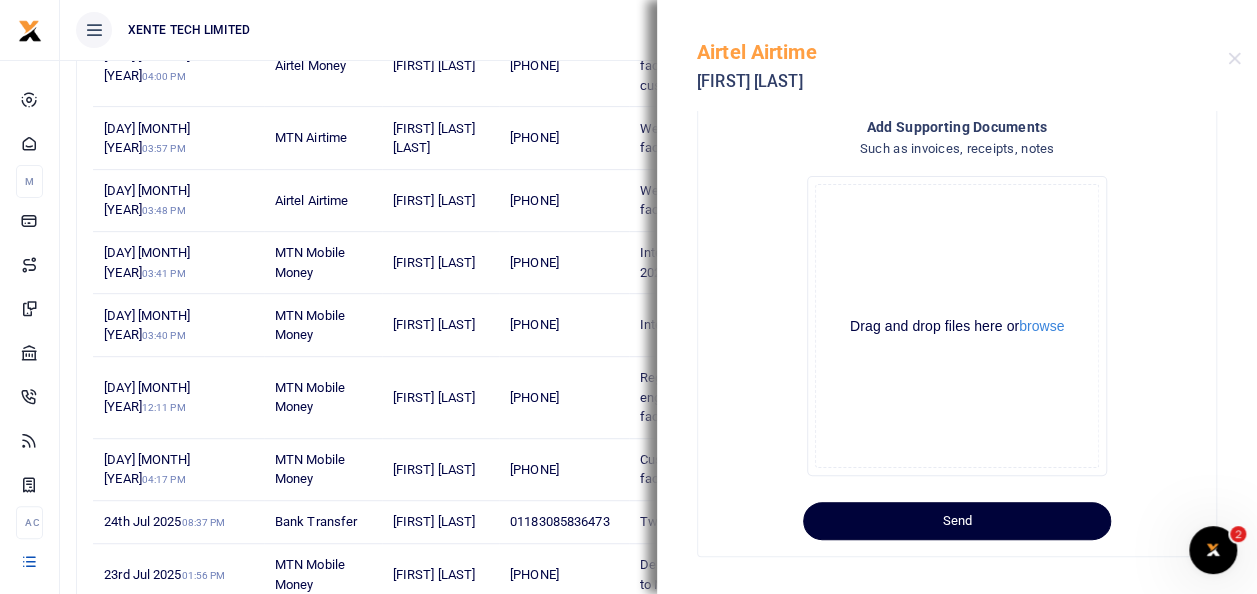 click on "Send" at bounding box center [957, 521] 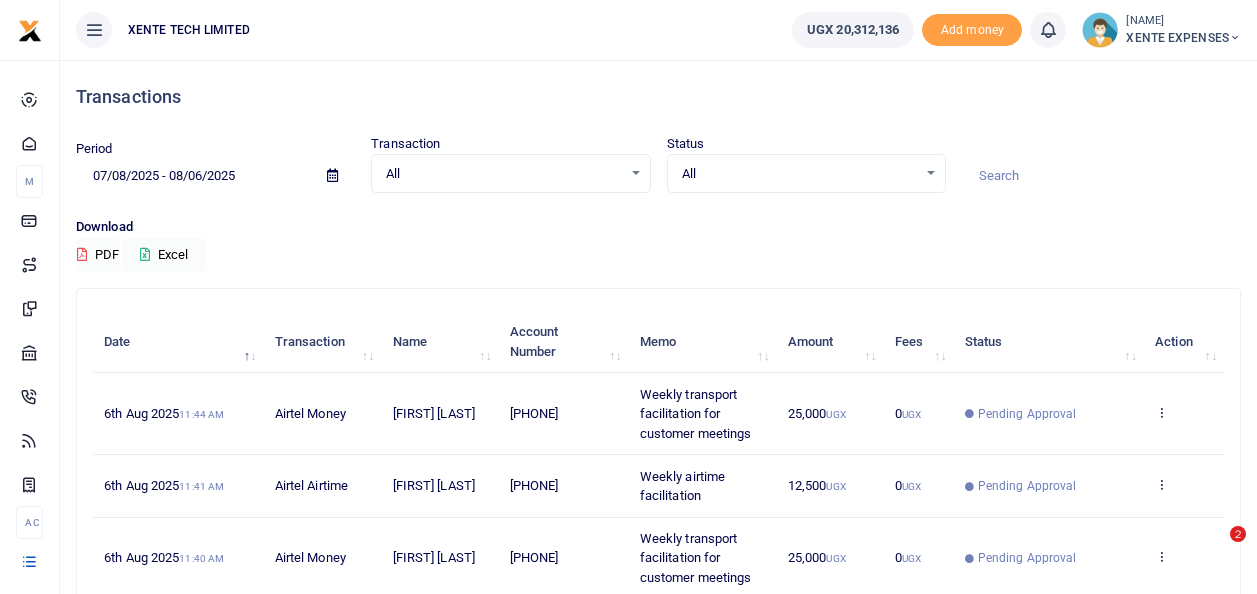scroll, scrollTop: 0, scrollLeft: 0, axis: both 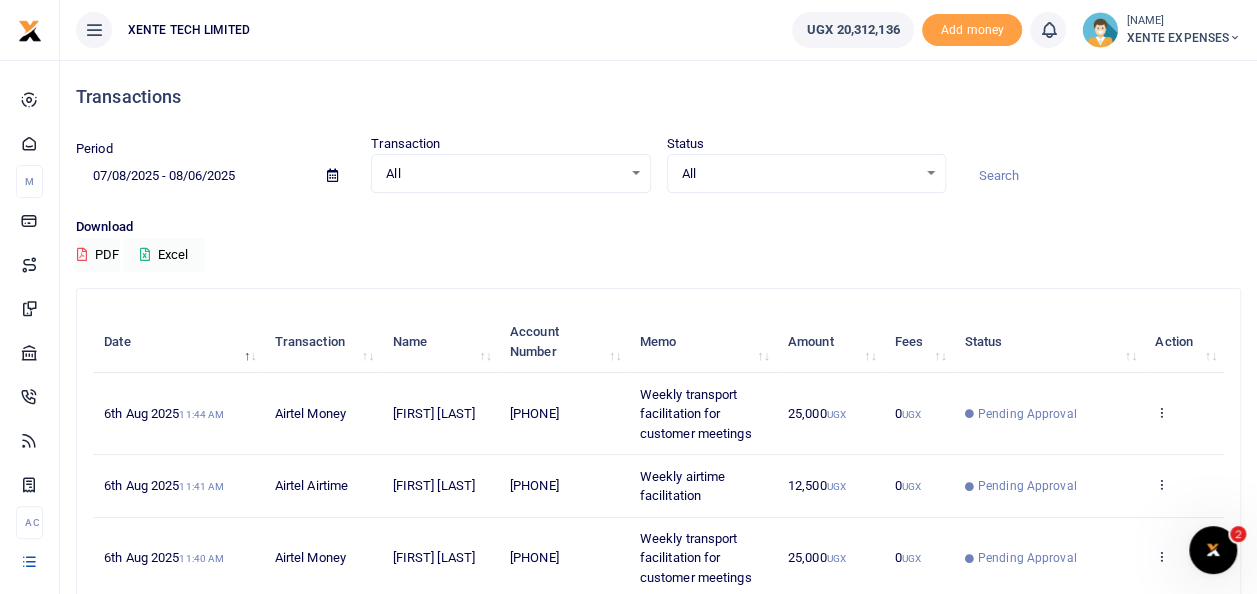 click at bounding box center [332, 175] 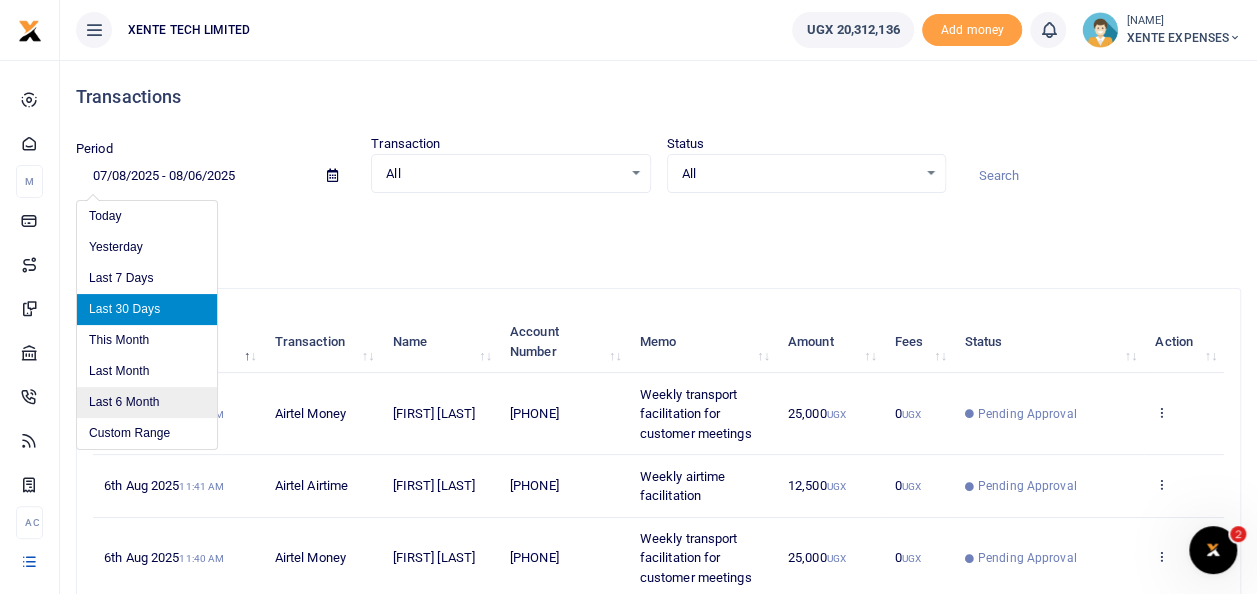 click on "Last 6 Month" at bounding box center [147, 402] 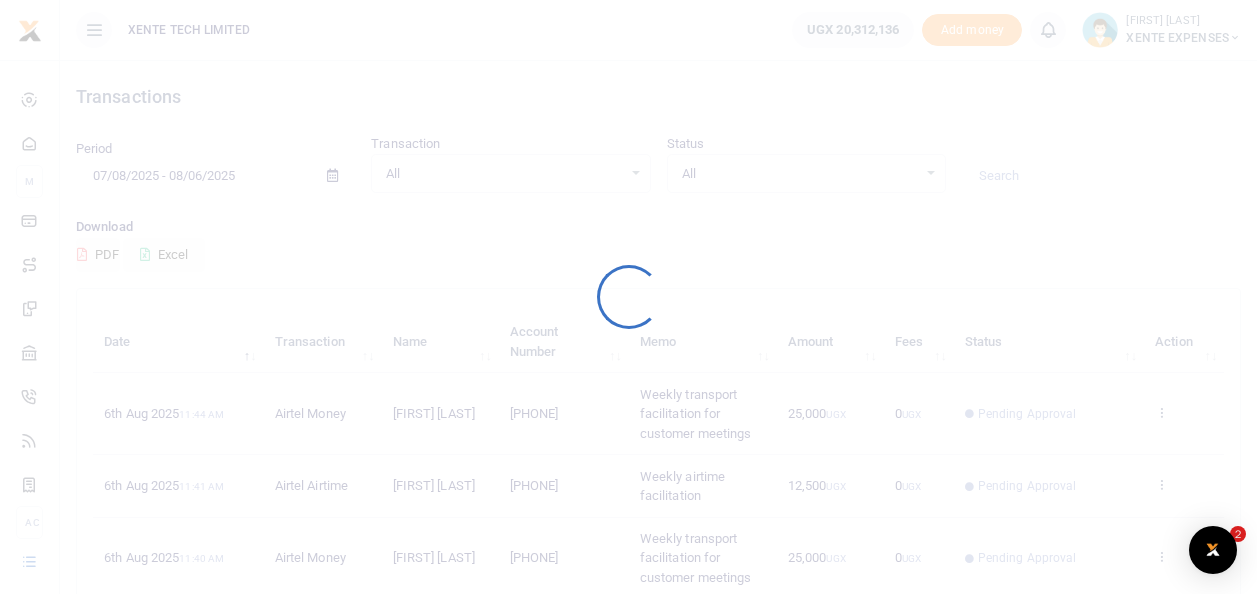 scroll, scrollTop: 0, scrollLeft: 0, axis: both 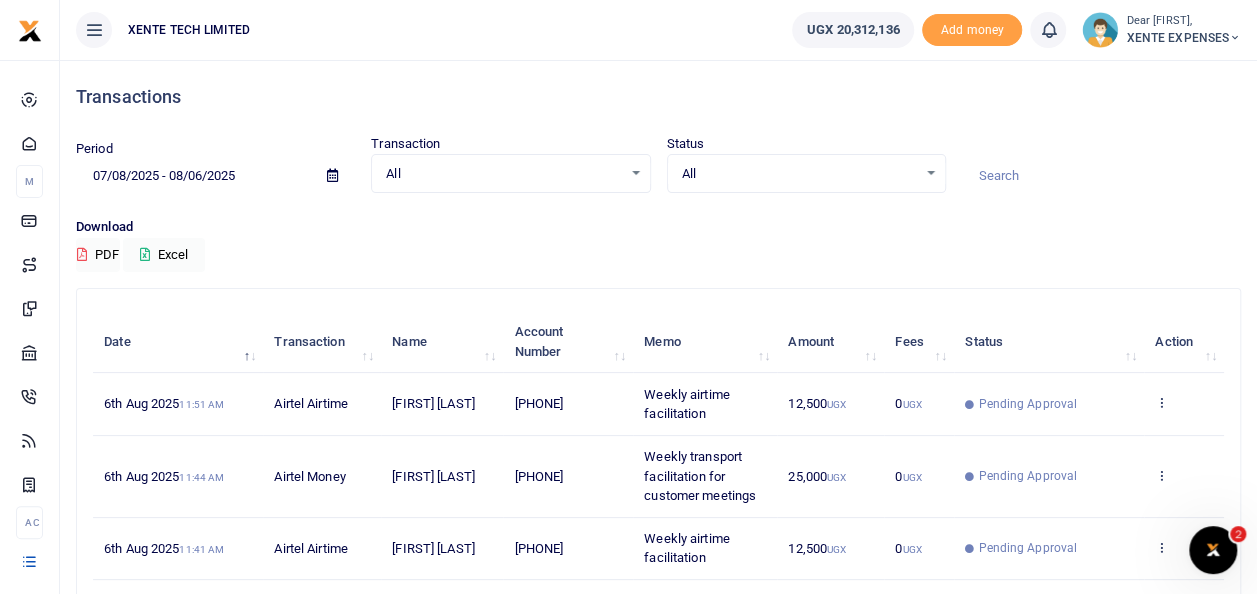 click at bounding box center (332, 175) 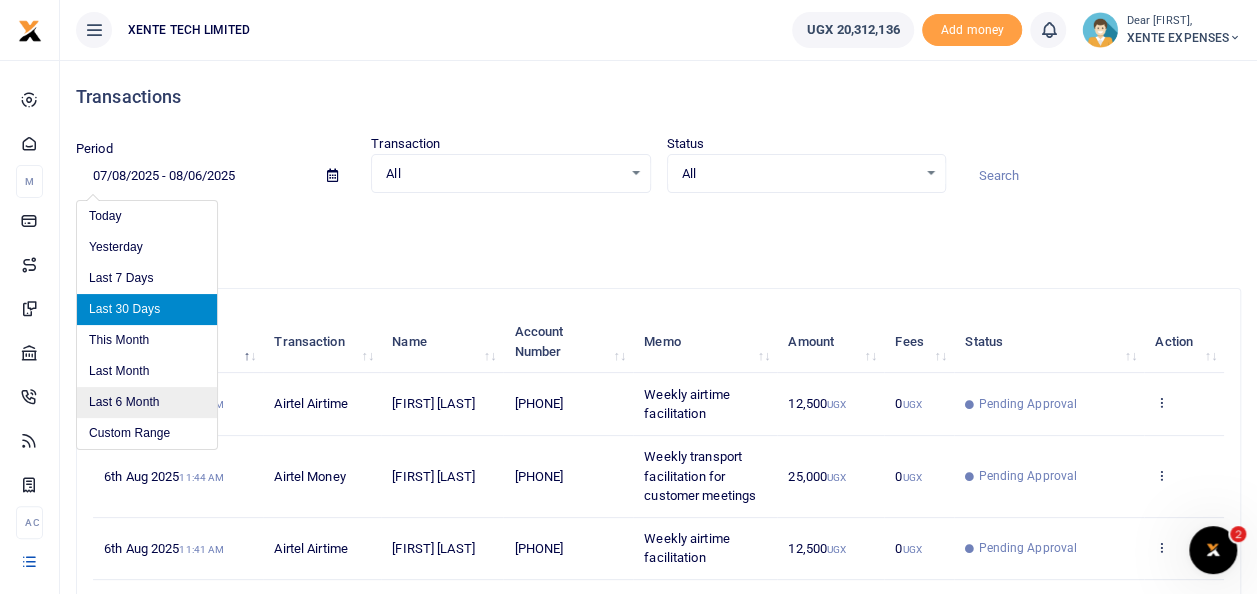 click on "Last 6 Month" at bounding box center (147, 402) 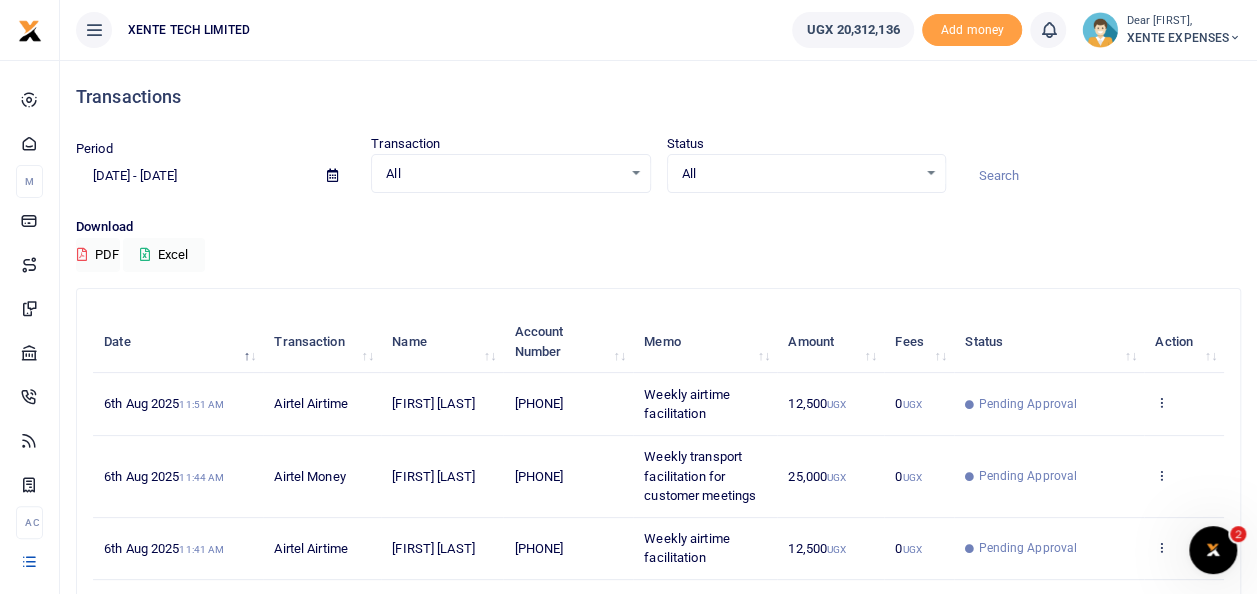 click at bounding box center [94, 30] 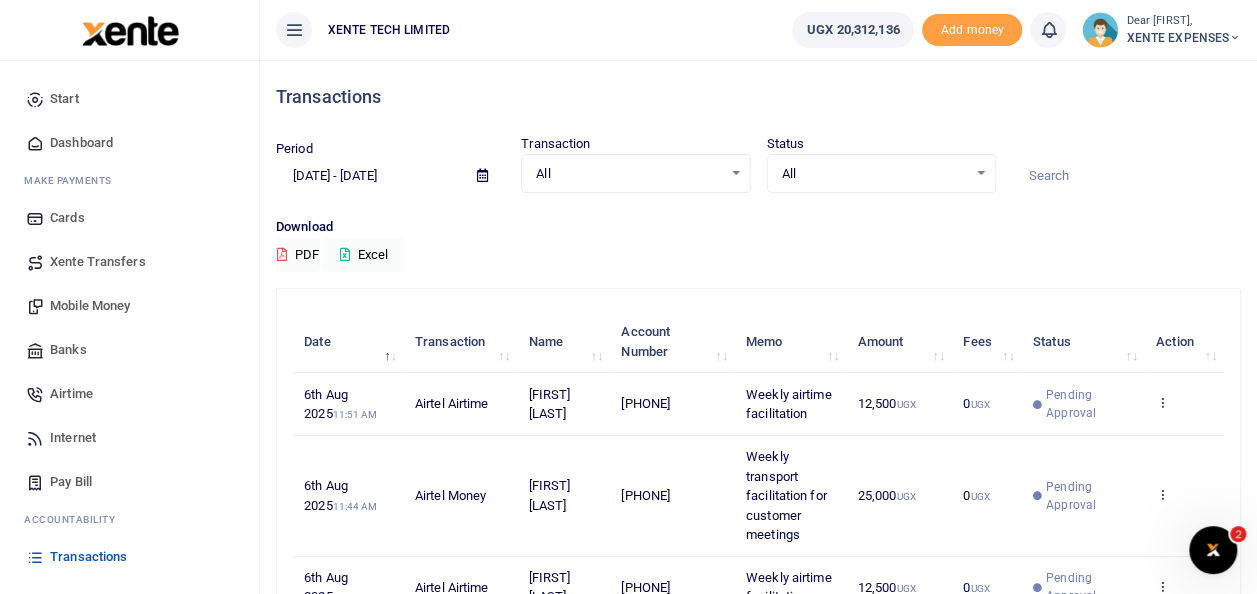 click on "Banks" at bounding box center [68, 350] 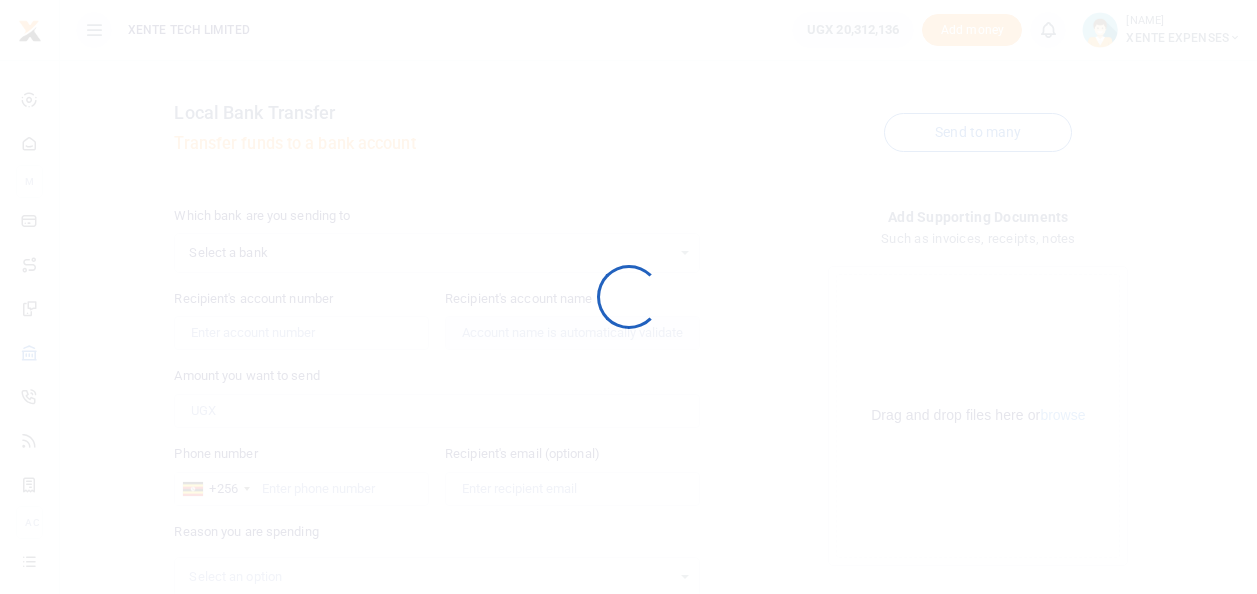 scroll, scrollTop: 0, scrollLeft: 0, axis: both 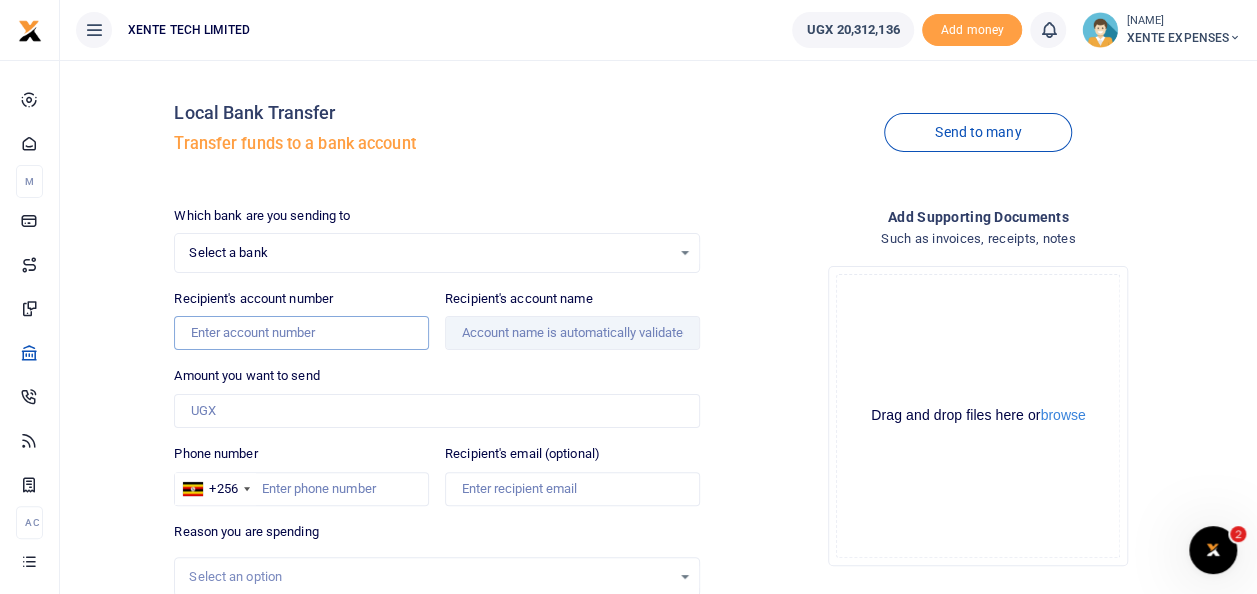 click on "Recipient's account number" at bounding box center [301, 333] 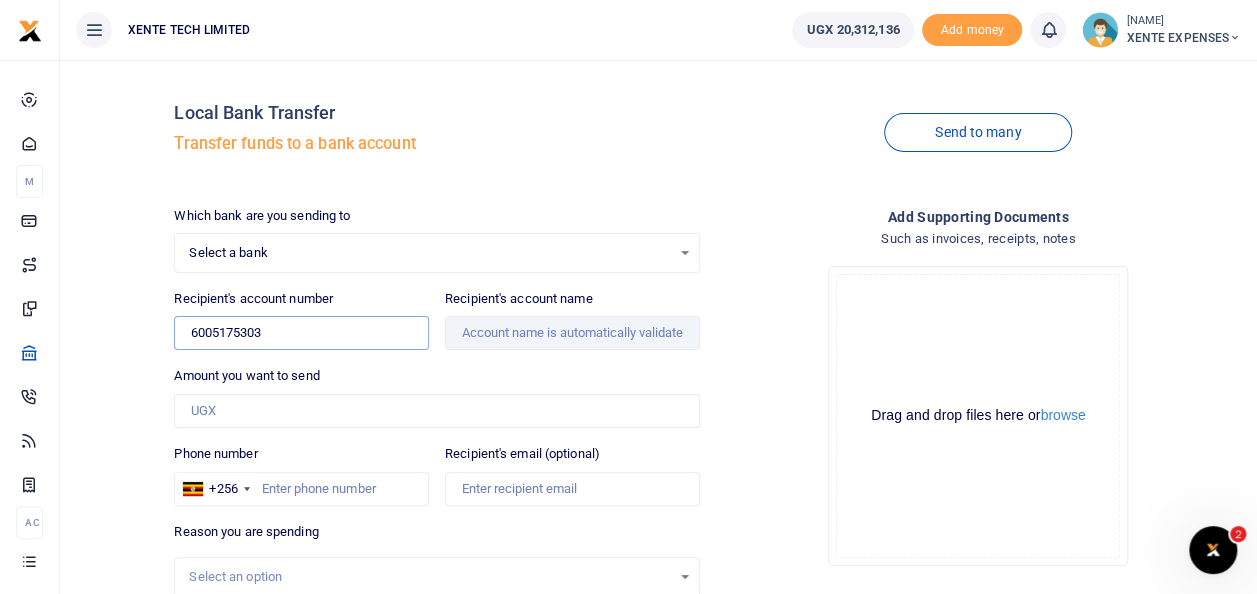 type on "6005175303" 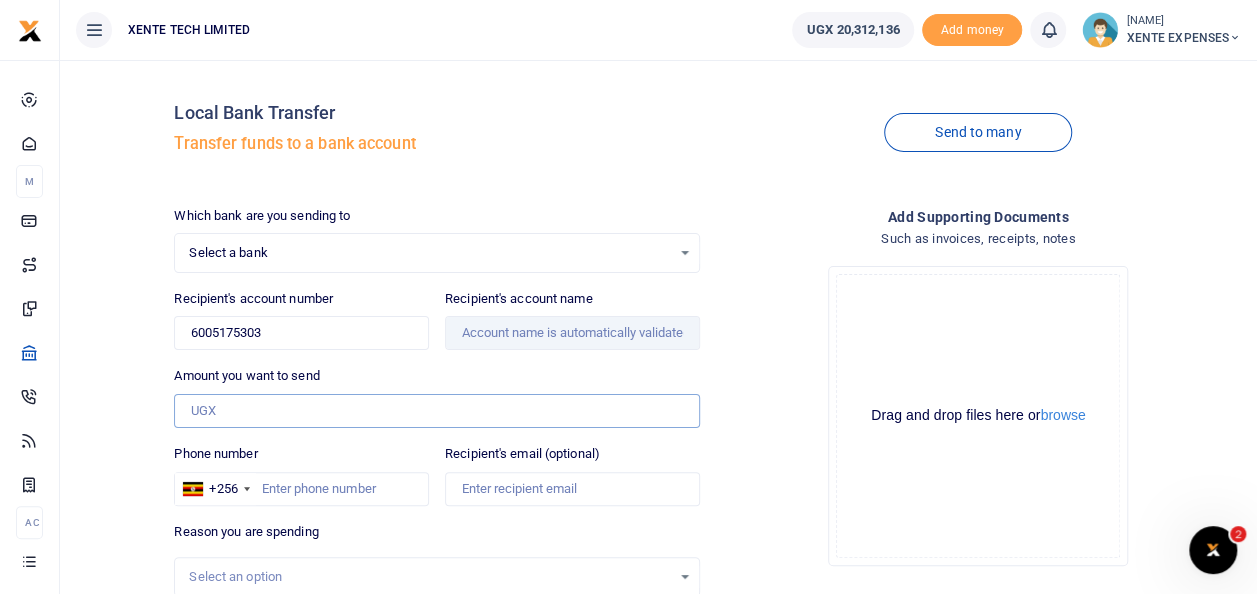 click on "Amount you want to send" at bounding box center (436, 411) 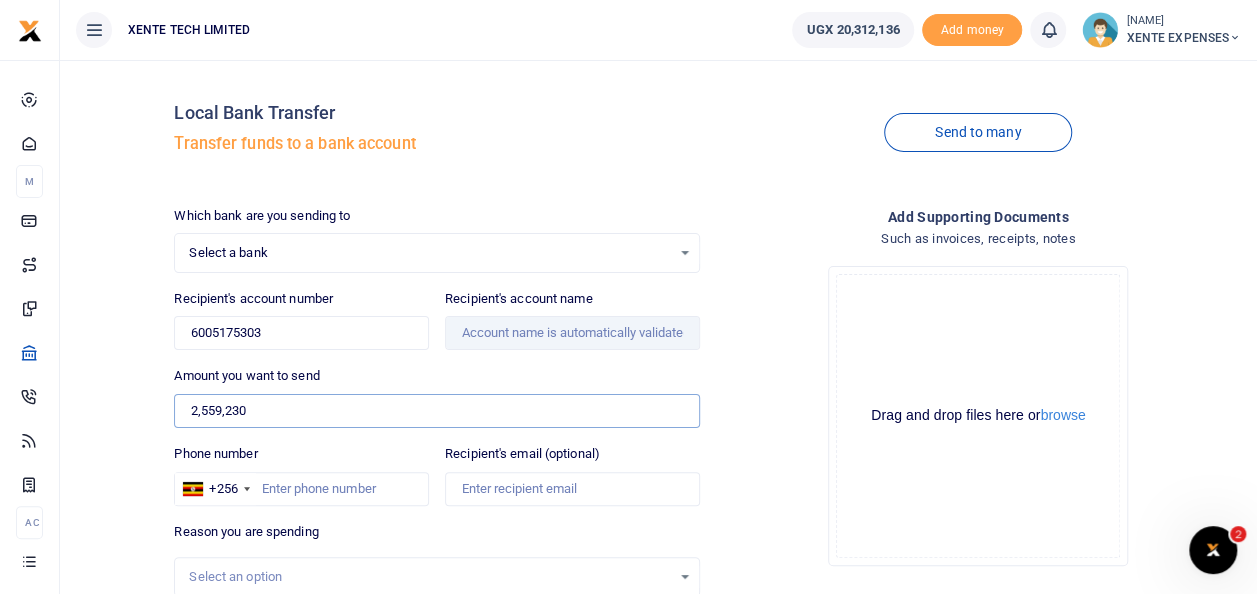 type on "2,559,230" 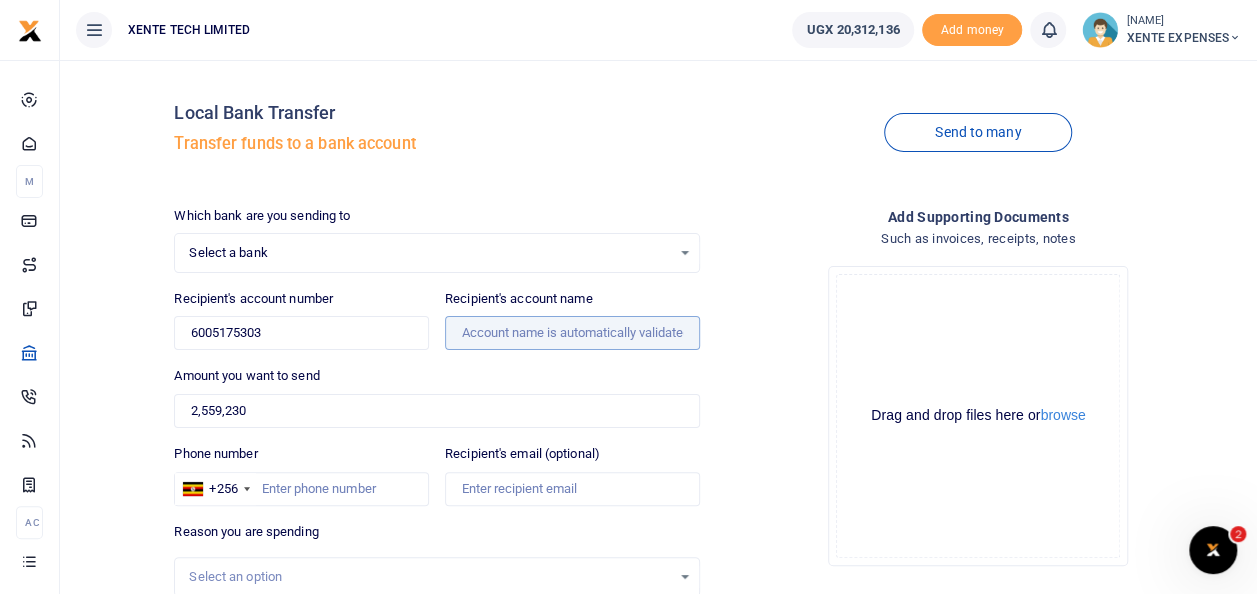 click on "Recipient's account name" at bounding box center [572, 333] 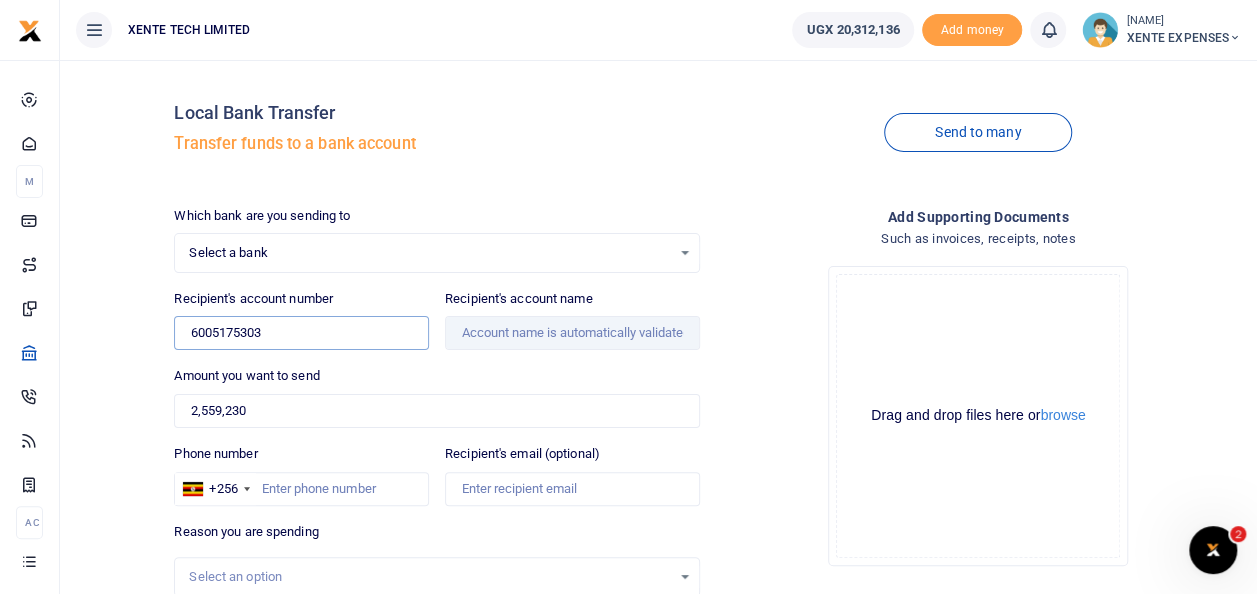 click on "6005175303" at bounding box center (301, 333) 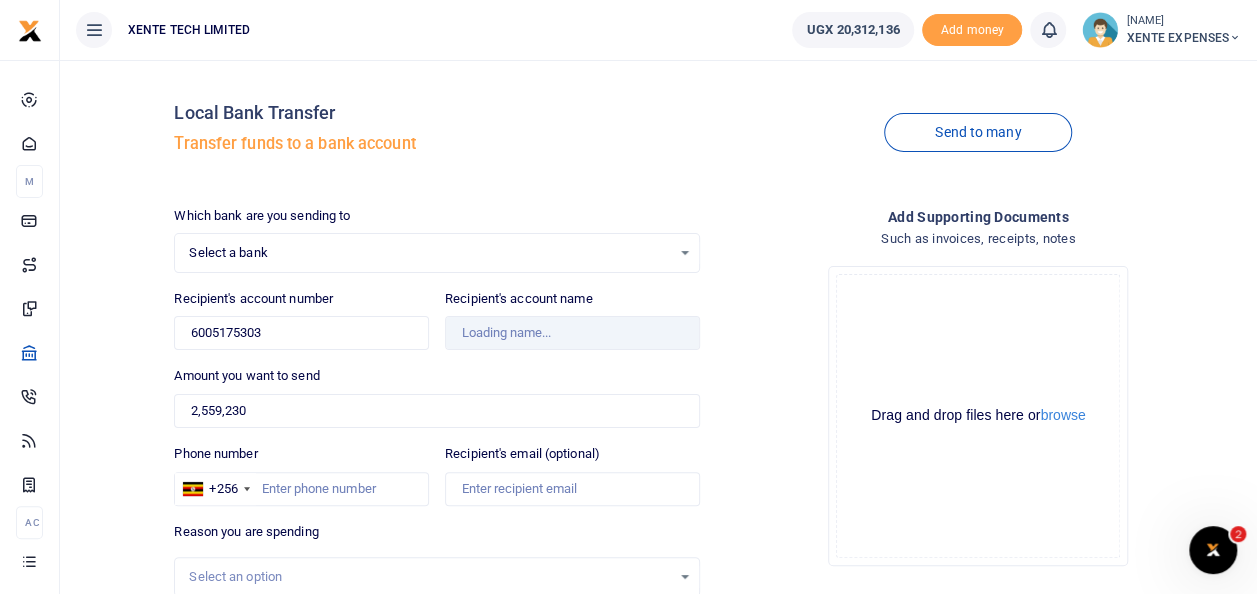 click on "Which bank are you sending to
Select a bank Select an option...
Select a bank
ABC Bank
Absa Bank Uganda Ltd
Bank of Africa
Bank of Baroda
Bank Of India
Cairo Bank Uganda
Centenary Bank
DFCU Bank
Diamond Trust Bank
Ecobank
EQUITY BANK UGANDALTD
EXIM Bank
Finance Trust Bank
Guaranty Trust Bank
Housing Finance Bank
I & M Bank Uganda Ltd
Kenya Commercial Bank
NCBA Bank
Opportunity Bank
Post Bank Uganda
Standard Chartered Bank
Stanbic Bank
Tropical Bank
United Bank for Africa
Uganda Development Bank
UGAFODE MFI
Recipient's account number
[ACCOUNT_NUMBER]
[PRICE]" at bounding box center (436, 497) 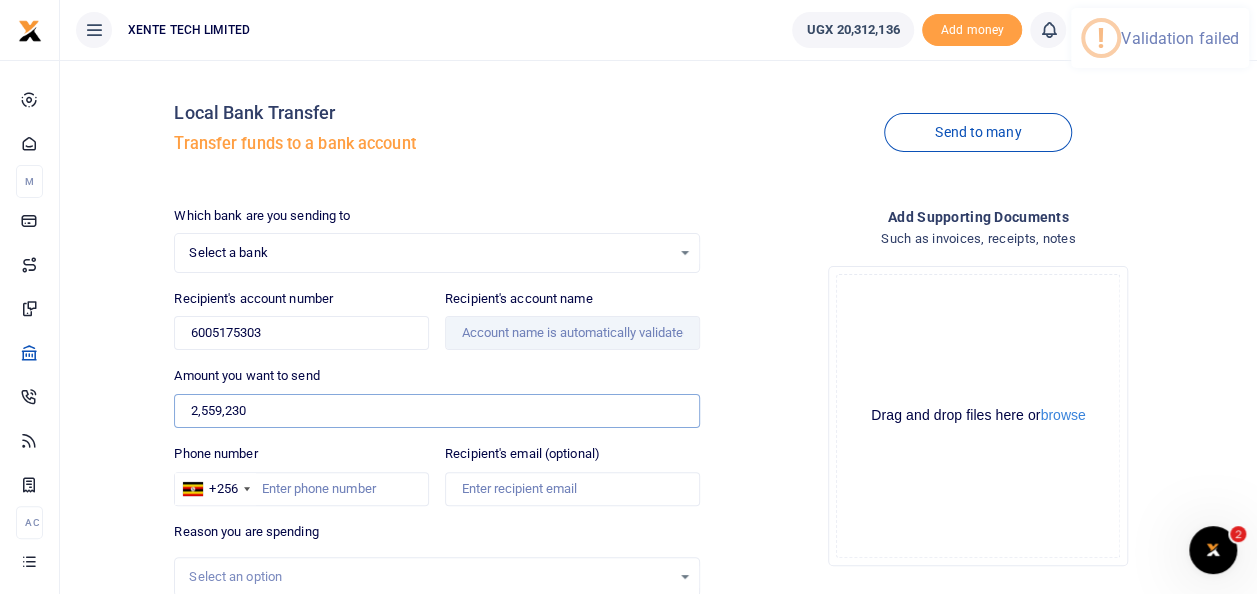 click on "2,559,230" at bounding box center (436, 411) 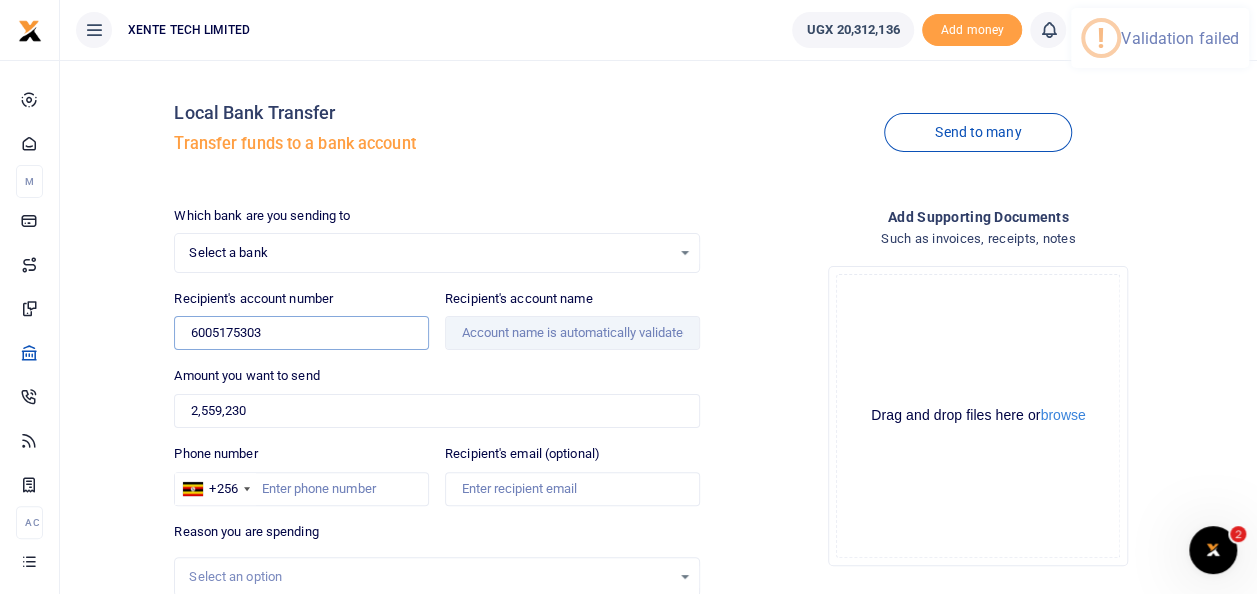drag, startPoint x: 276, startPoint y: 337, endPoint x: 154, endPoint y: 338, distance: 122.0041 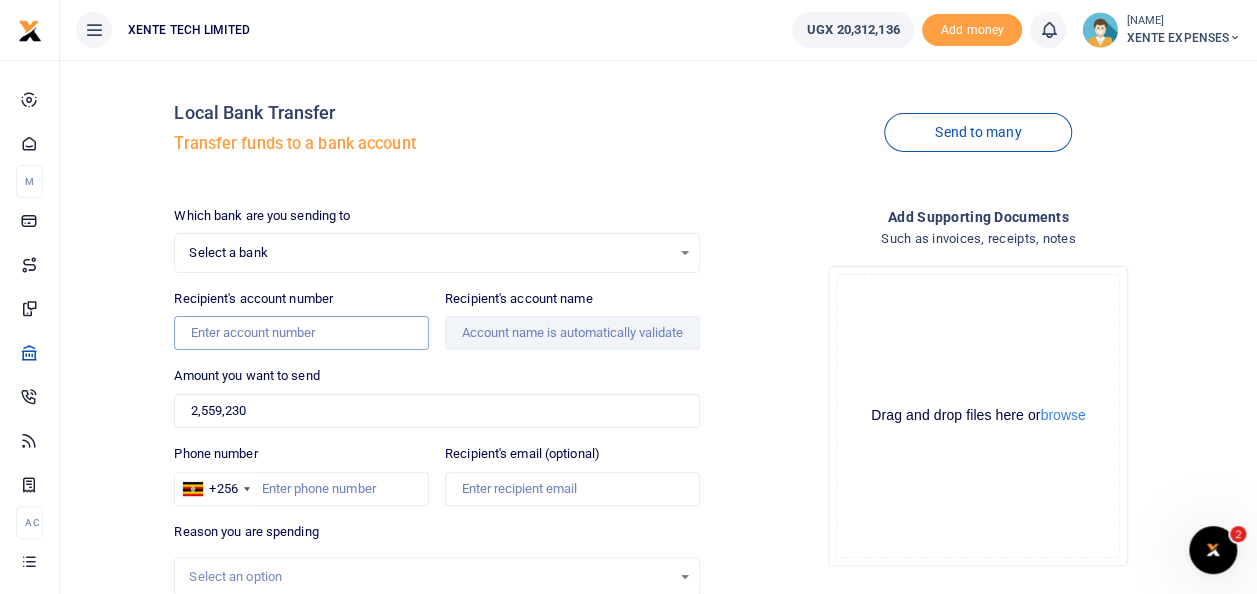 type 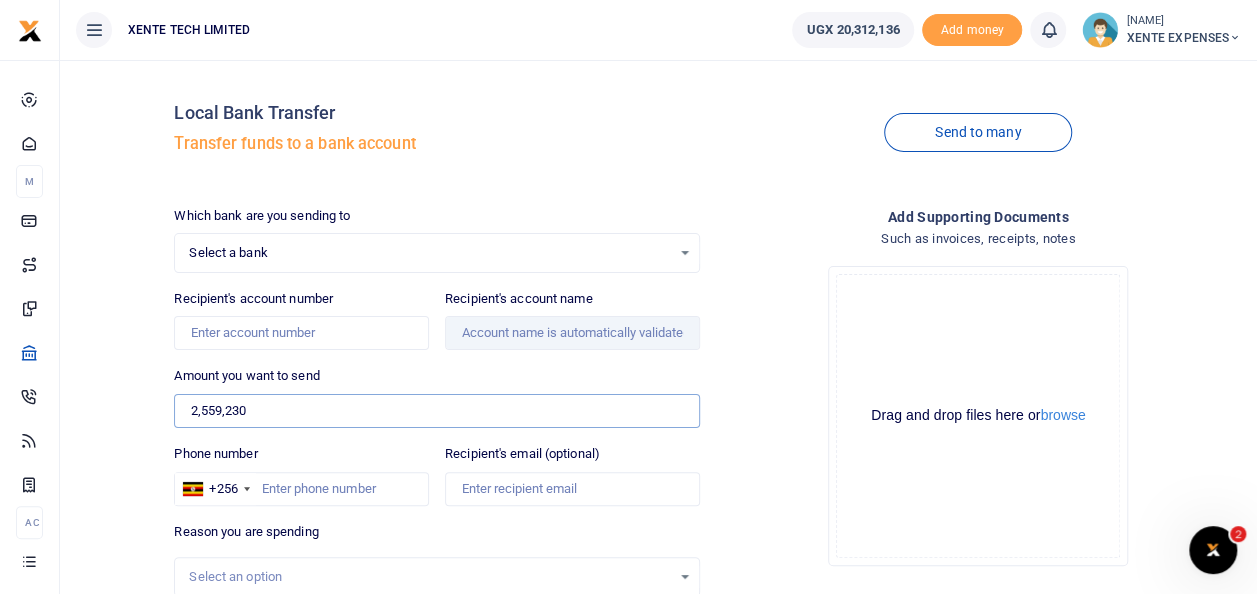 drag, startPoint x: 276, startPoint y: 412, endPoint x: 159, endPoint y: 408, distance: 117.06836 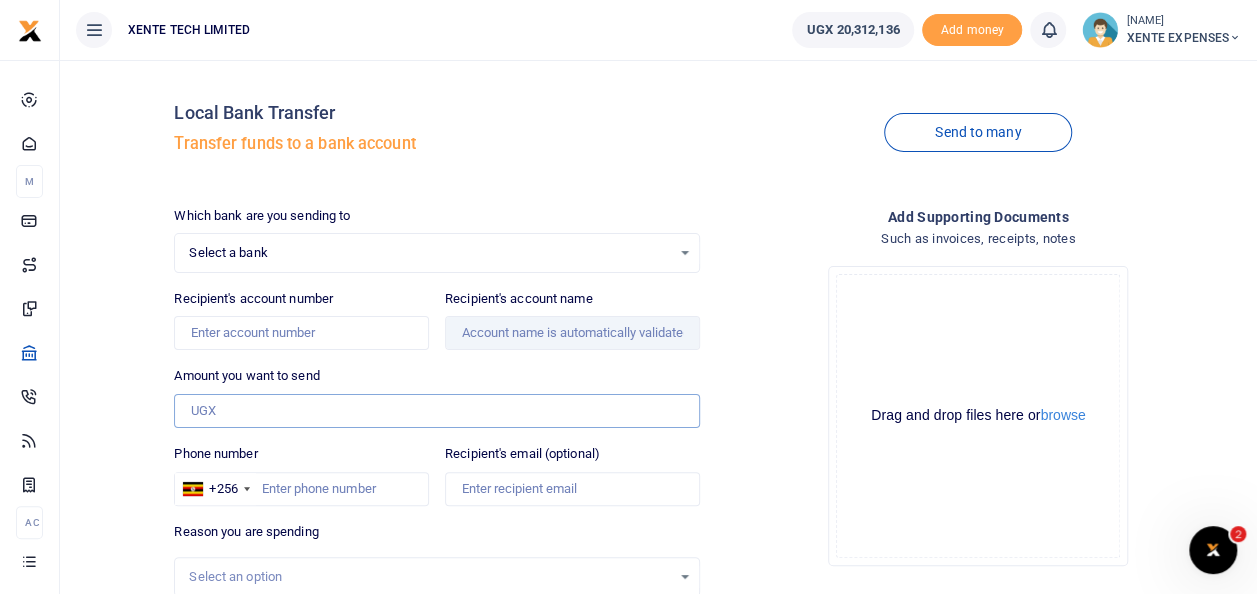 type on "0" 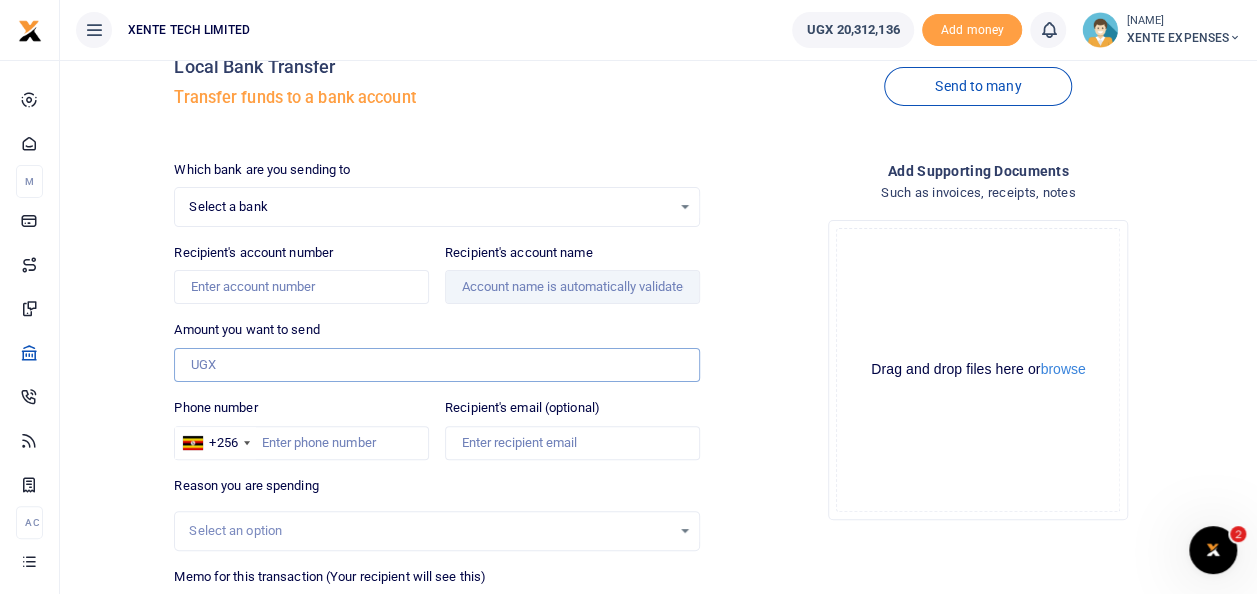 scroll, scrollTop: 0, scrollLeft: 0, axis: both 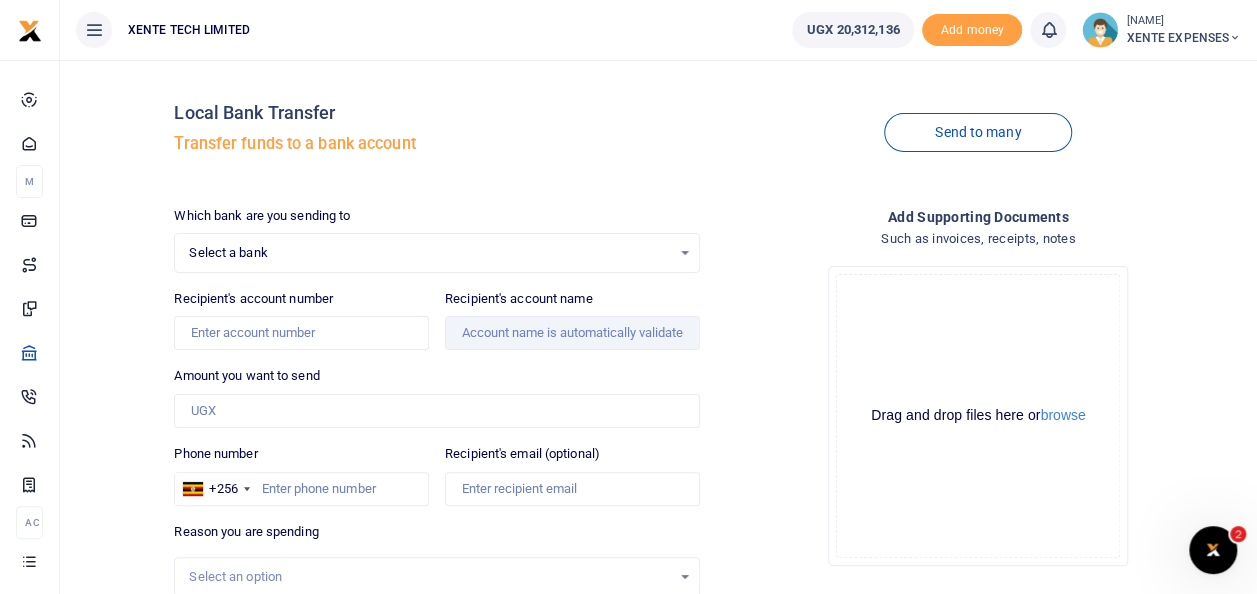 click on "Select a bank" at bounding box center (429, 253) 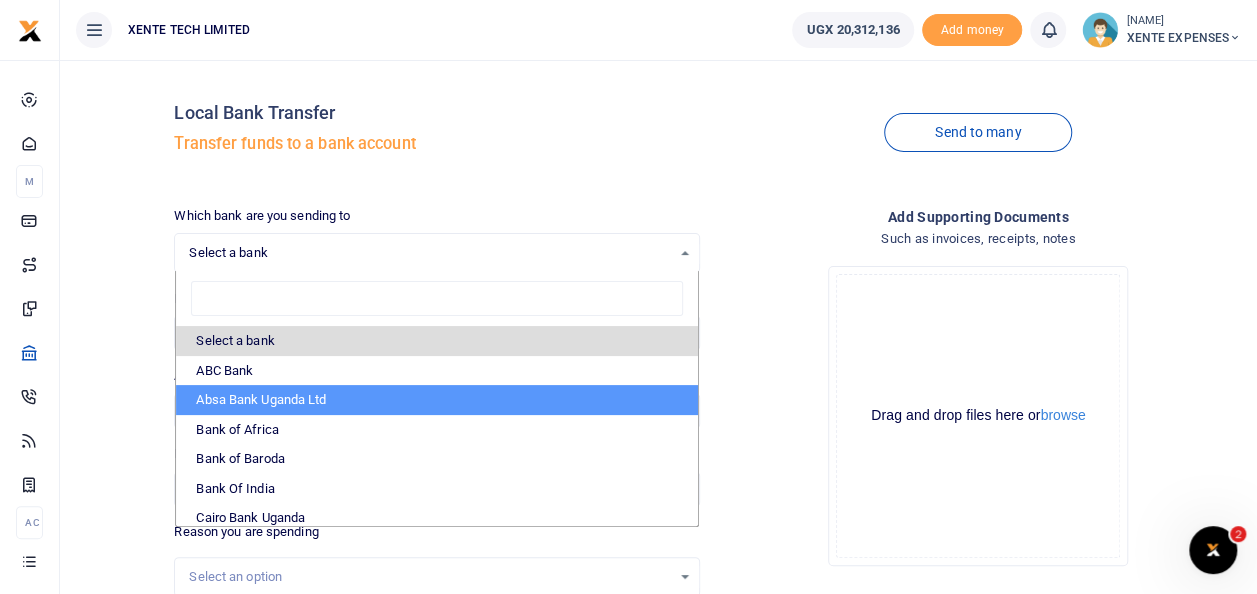 click on "Absa Bank Uganda Ltd" at bounding box center (436, 400) 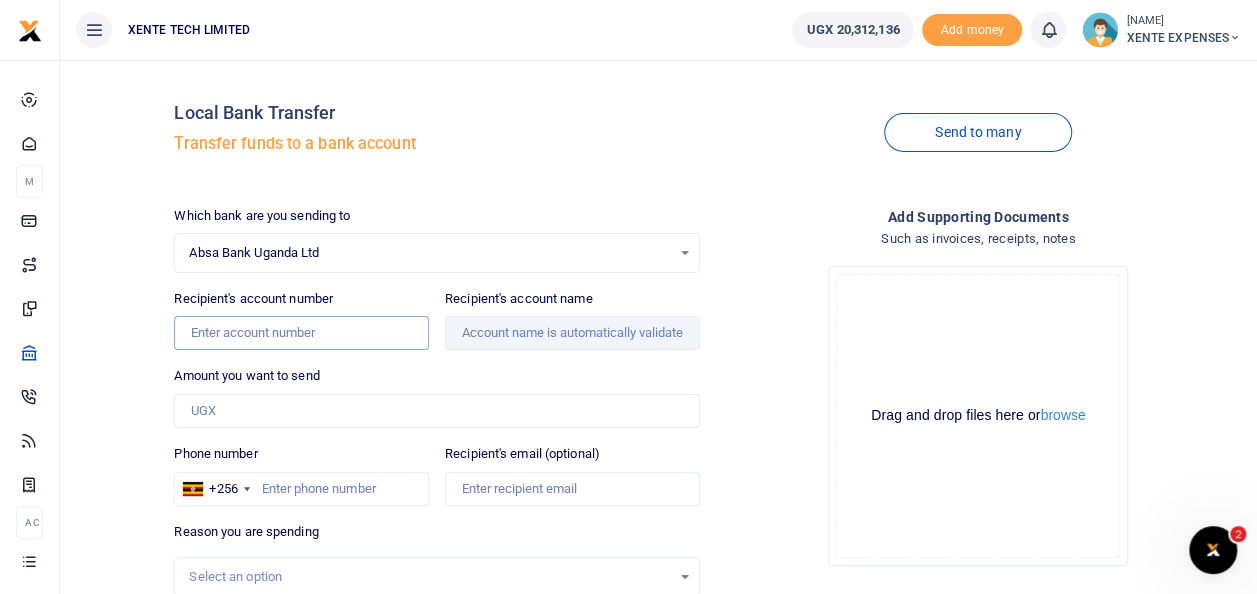 click on "Recipient's account number" at bounding box center [301, 333] 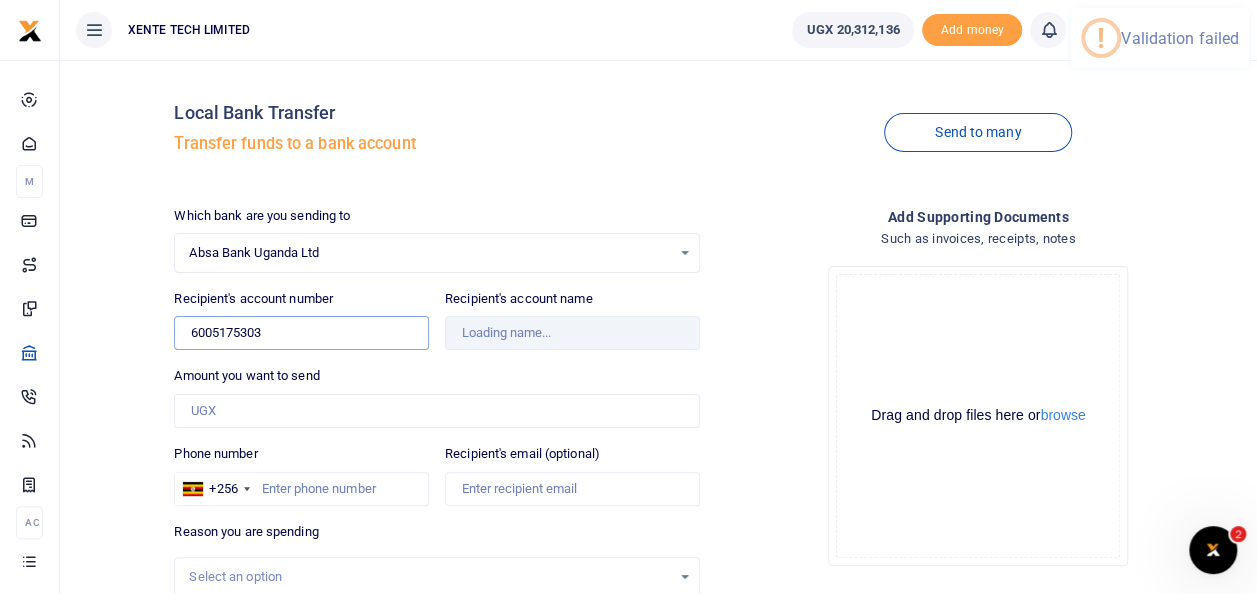 type on "6005175303" 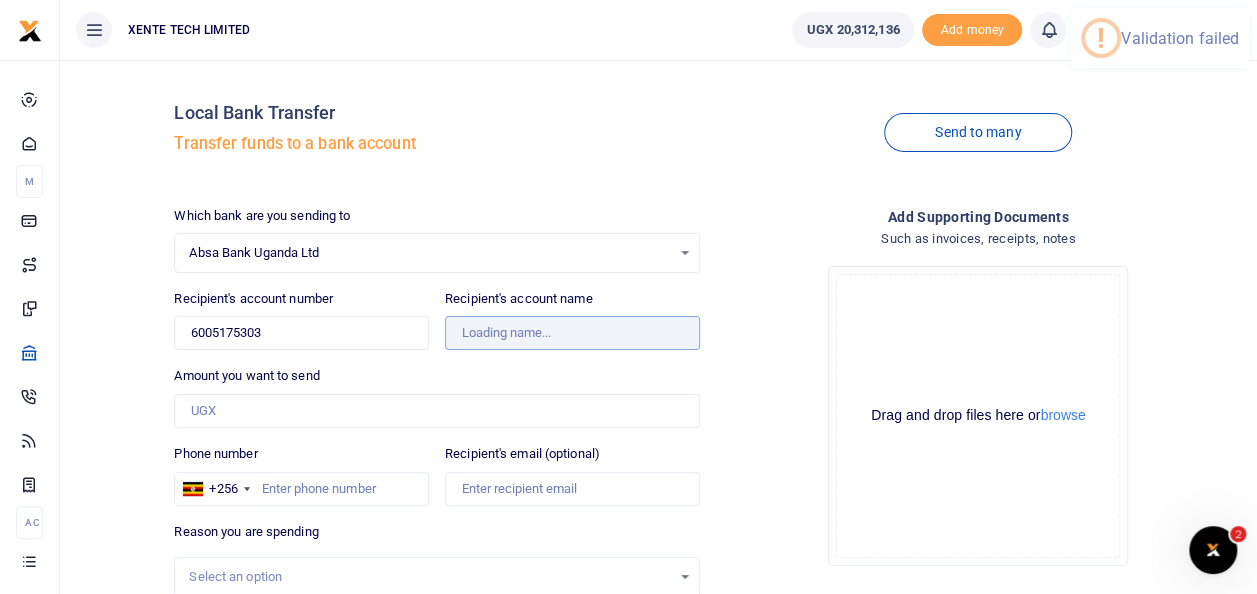 type on "Xente Tech Limited" 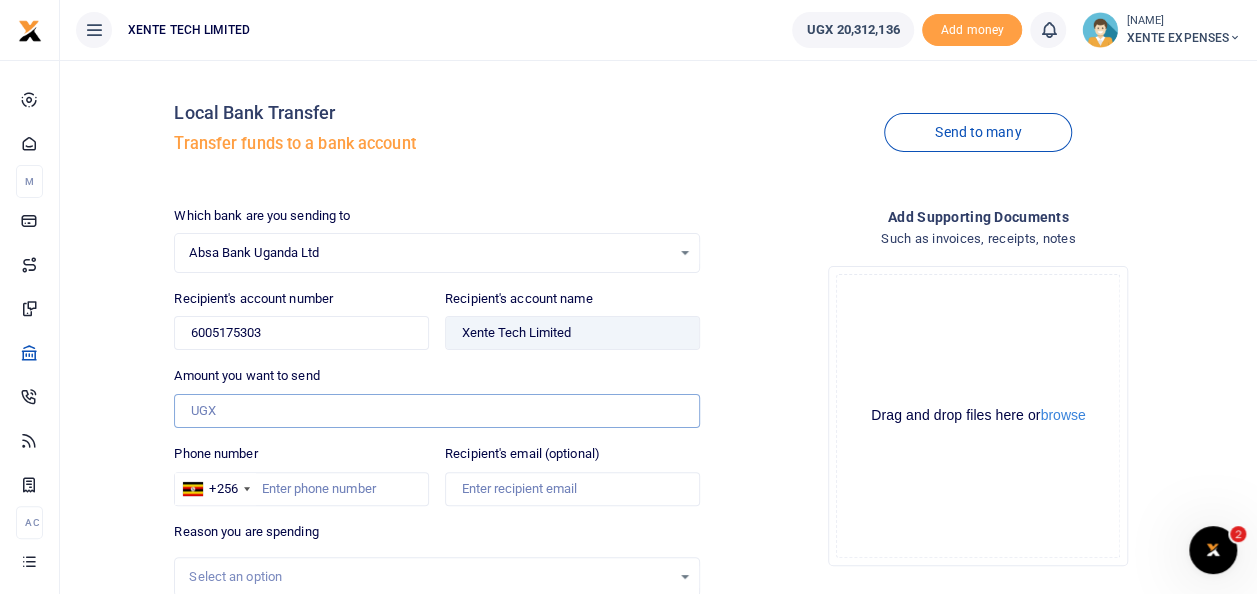 click on "Amount you want to send" at bounding box center [436, 411] 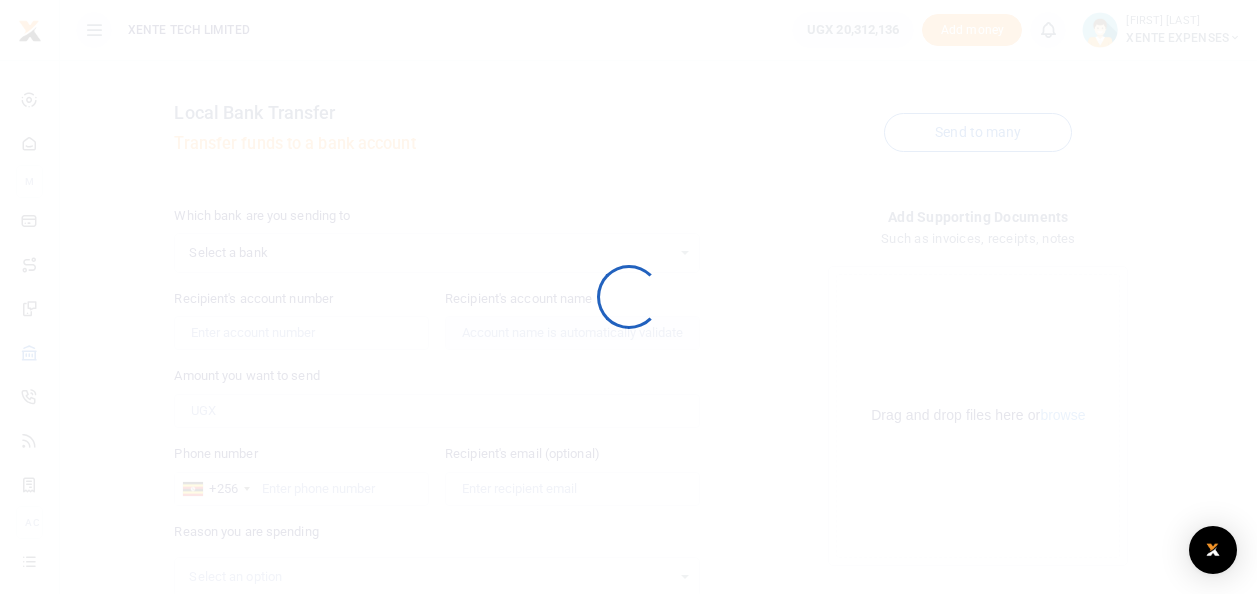 scroll, scrollTop: 0, scrollLeft: 0, axis: both 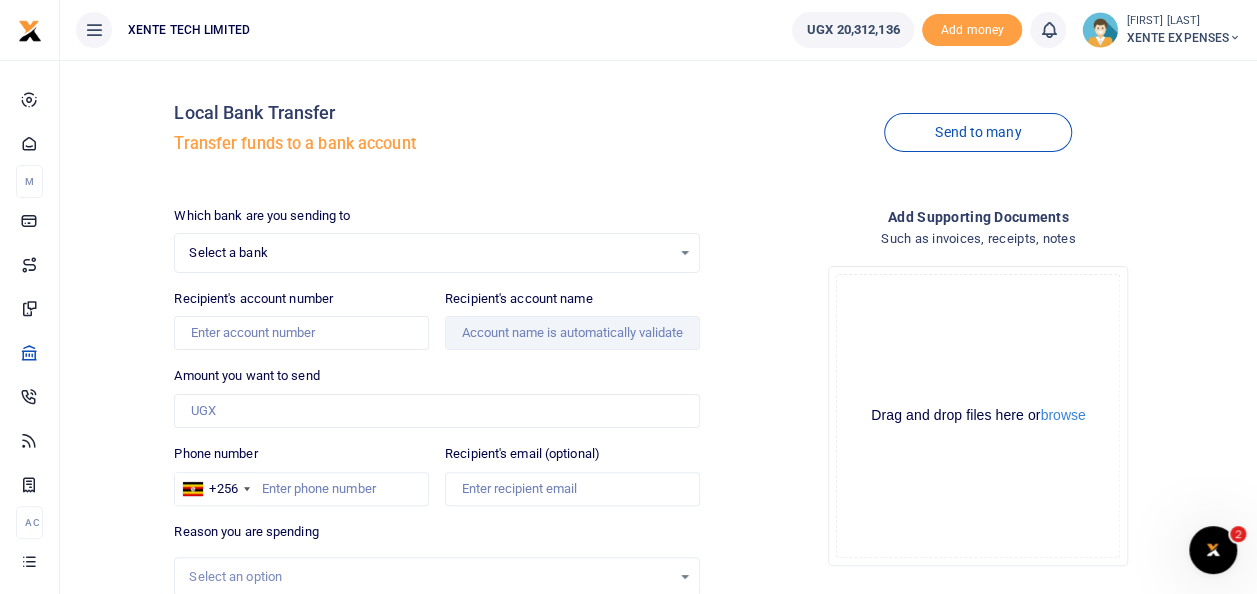 click on "Select a bank Select an option..." at bounding box center [436, 253] 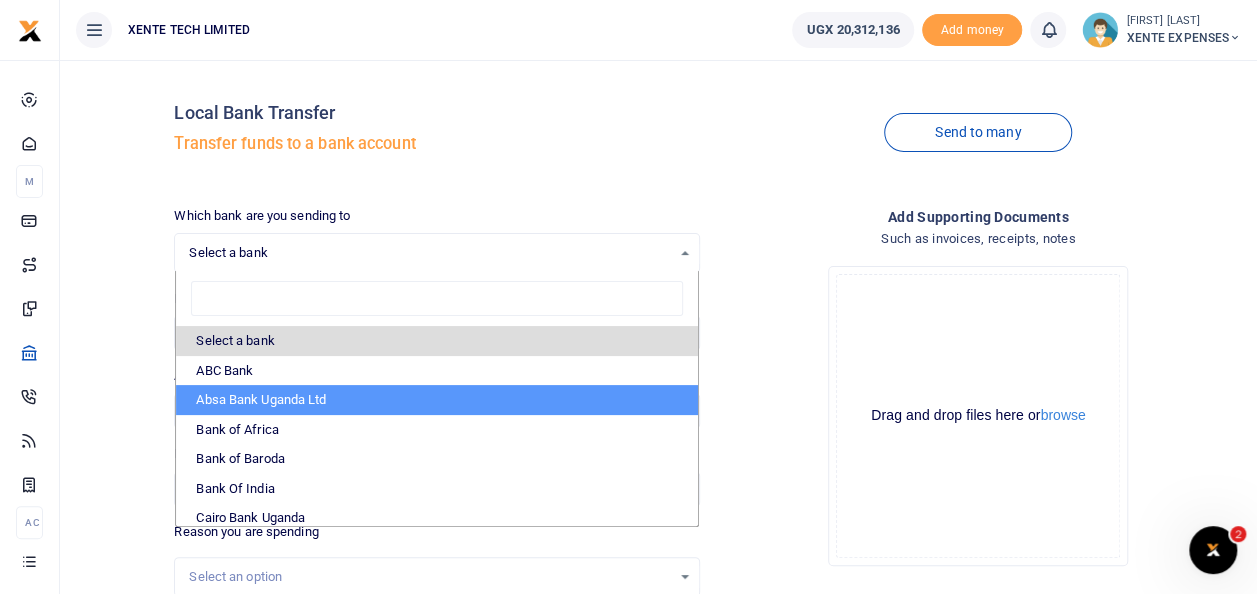 click on "Absa Bank Uganda Ltd" at bounding box center (436, 400) 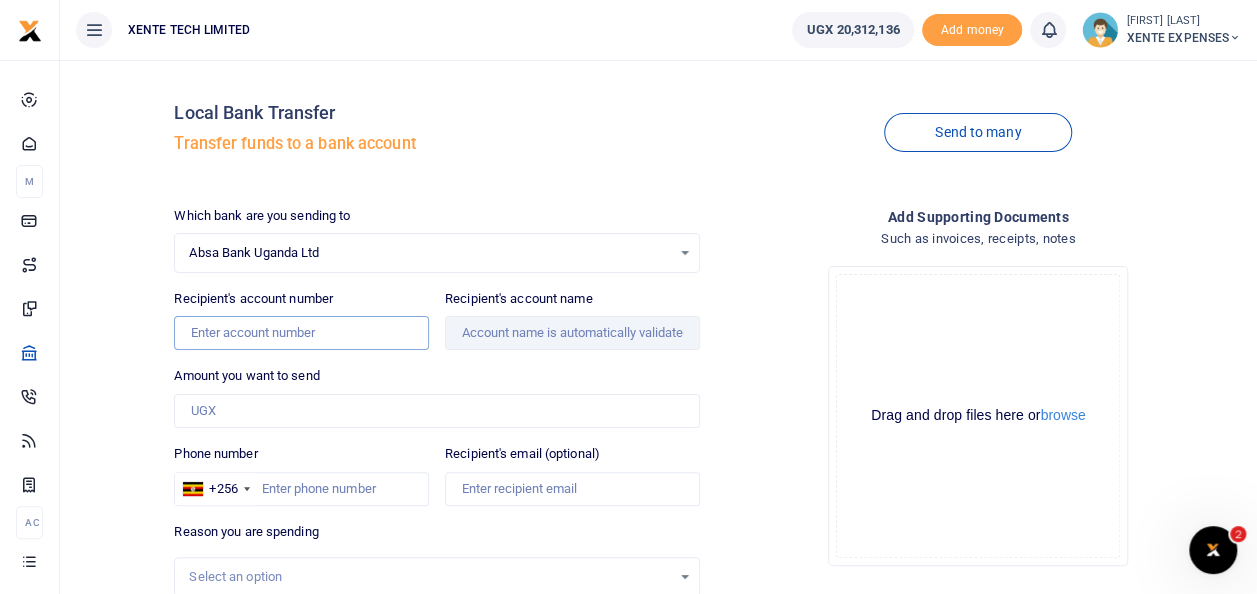 click on "Recipient's account number" at bounding box center (301, 333) 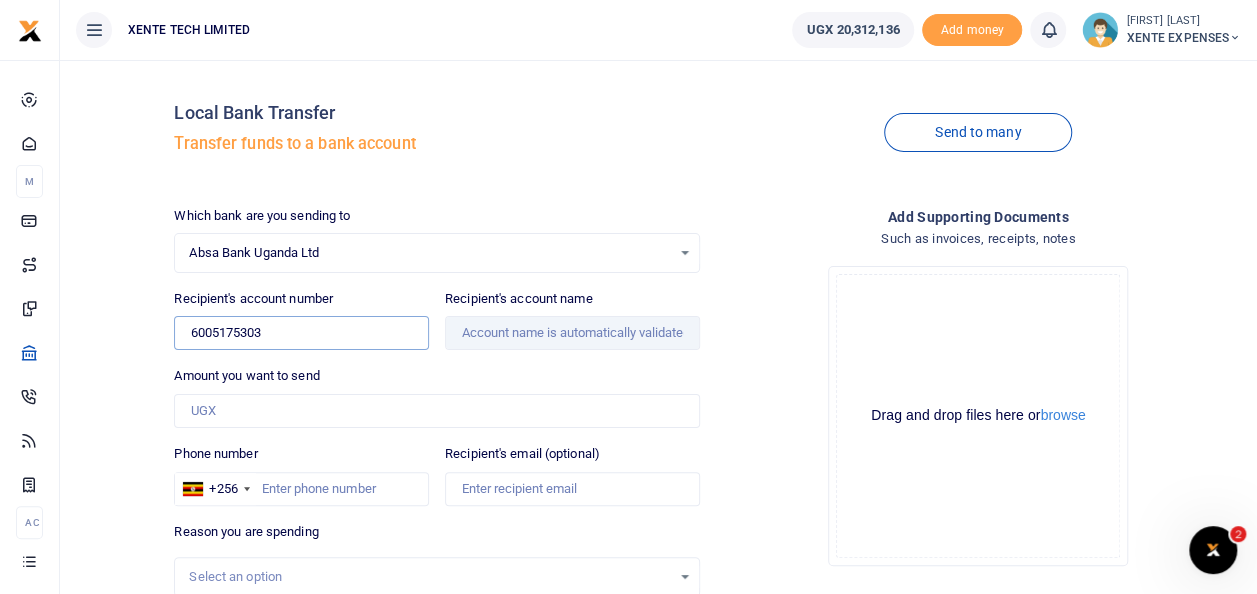 type on "6005175303" 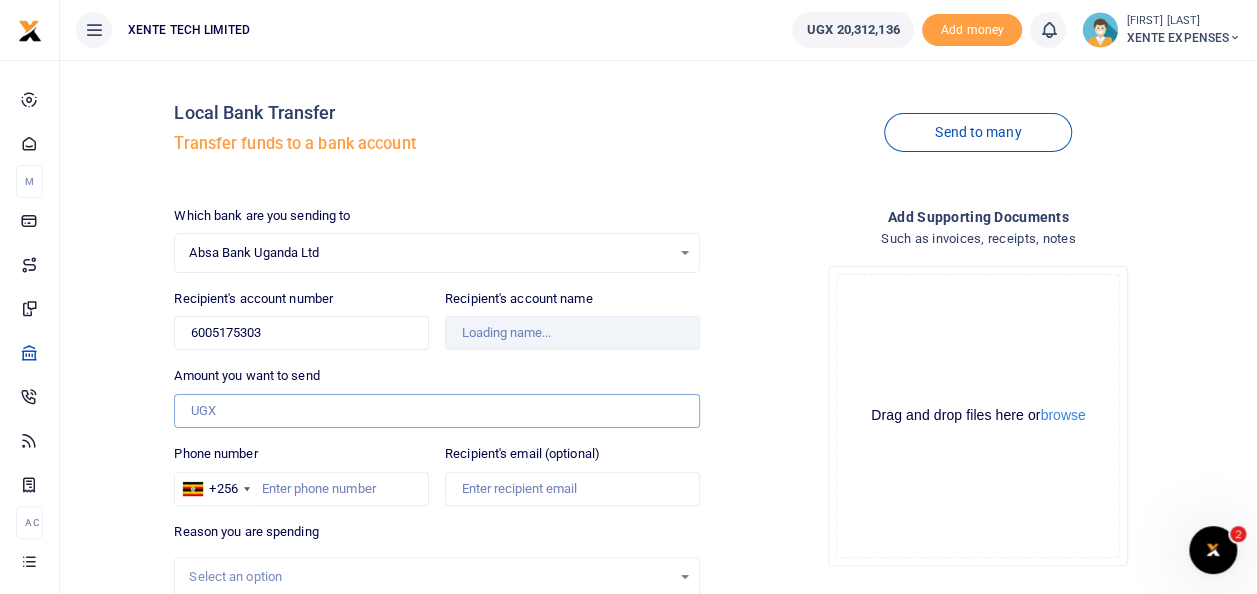 click on "Amount you want to send" at bounding box center [436, 411] 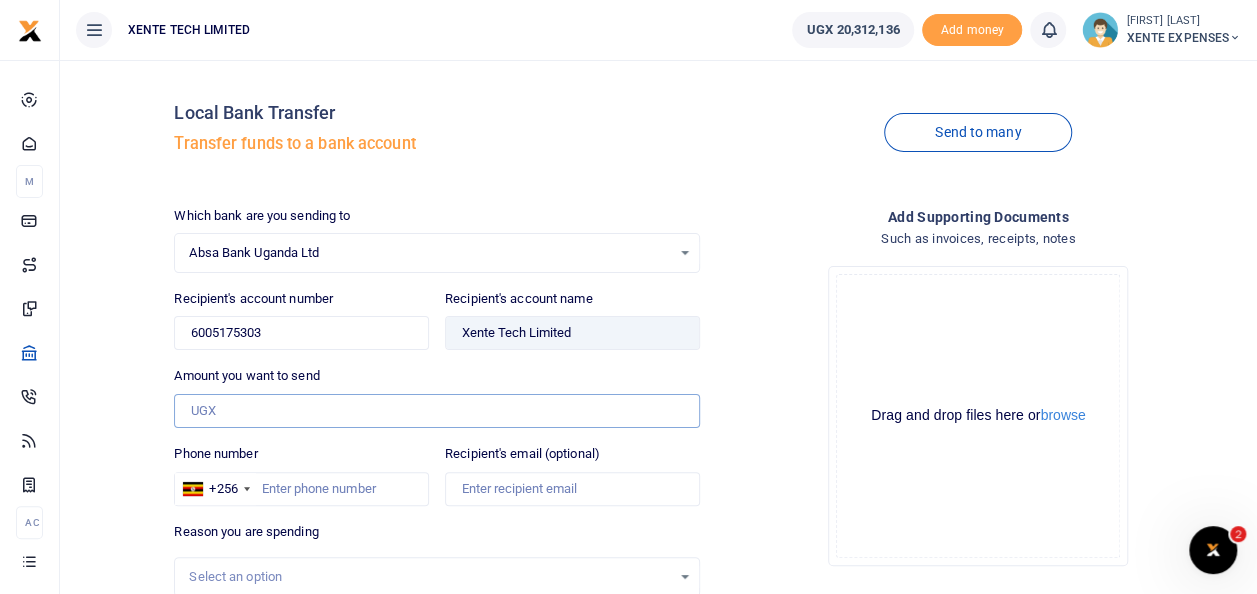 paste on "2559230" 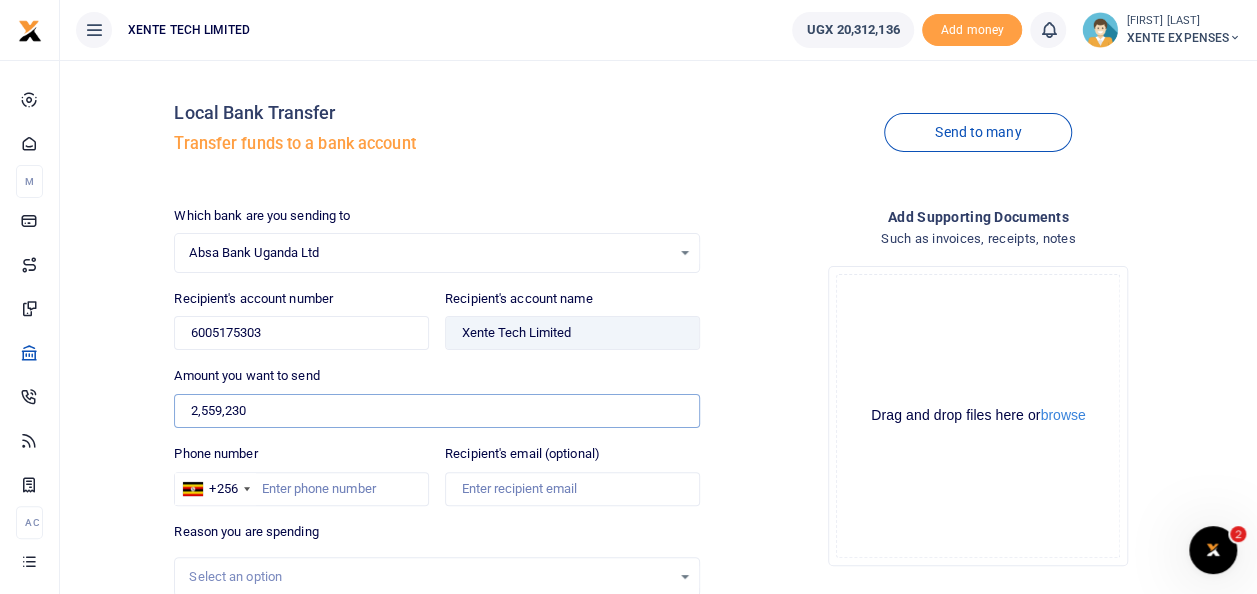 type on "2,559,230" 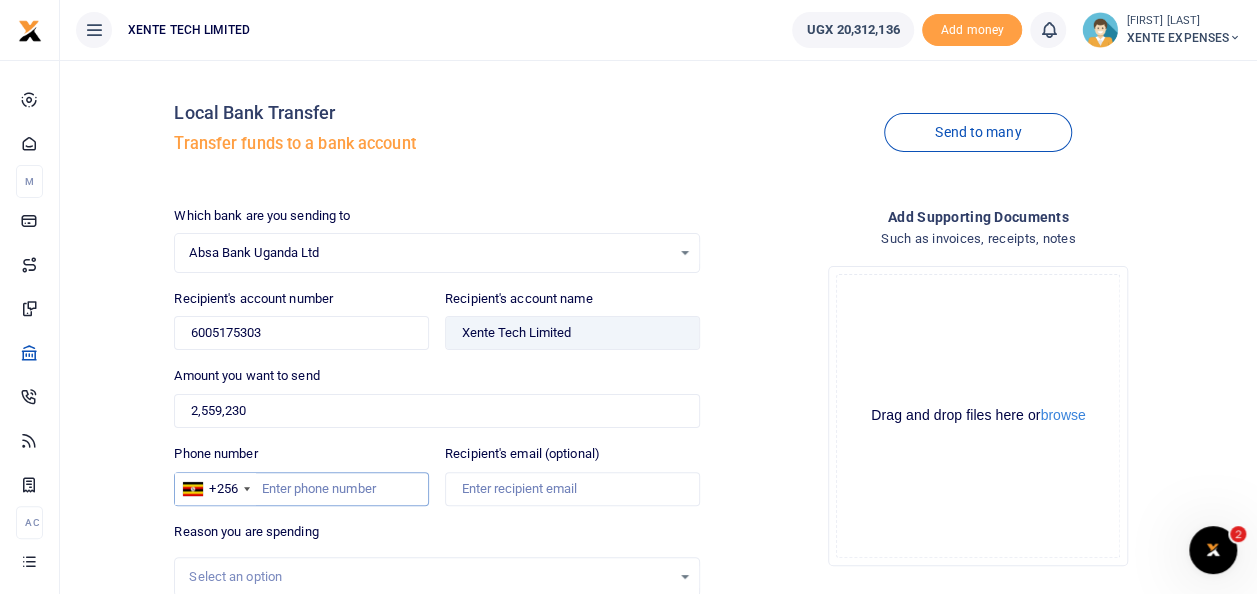 click on "Phone number" at bounding box center [301, 489] 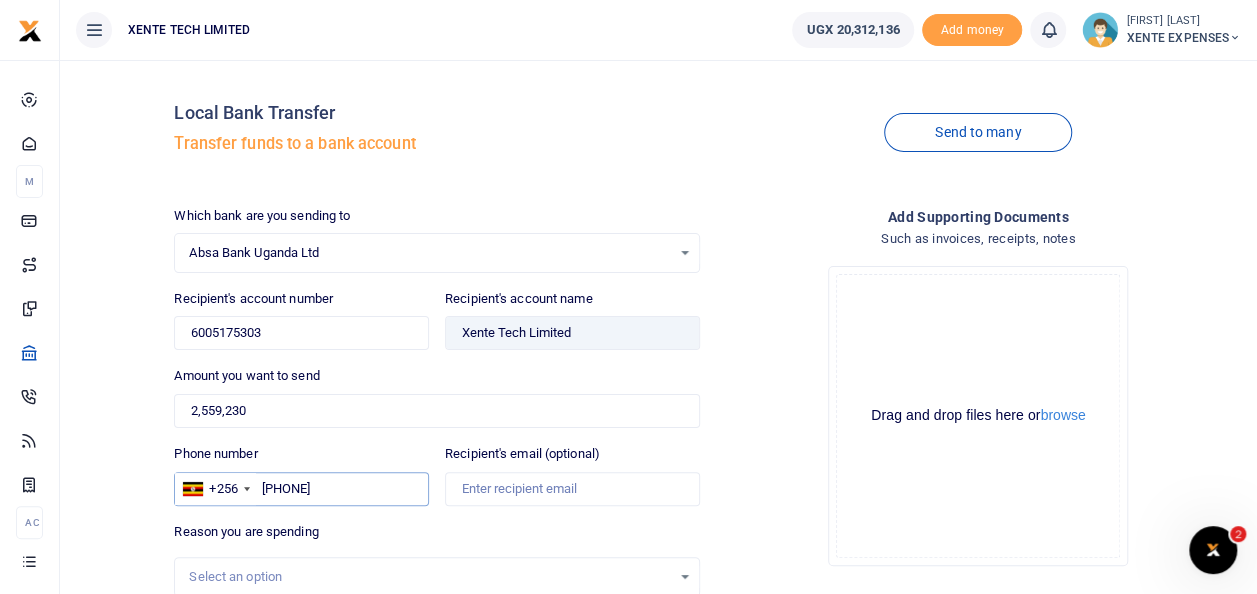 type on "773433026" 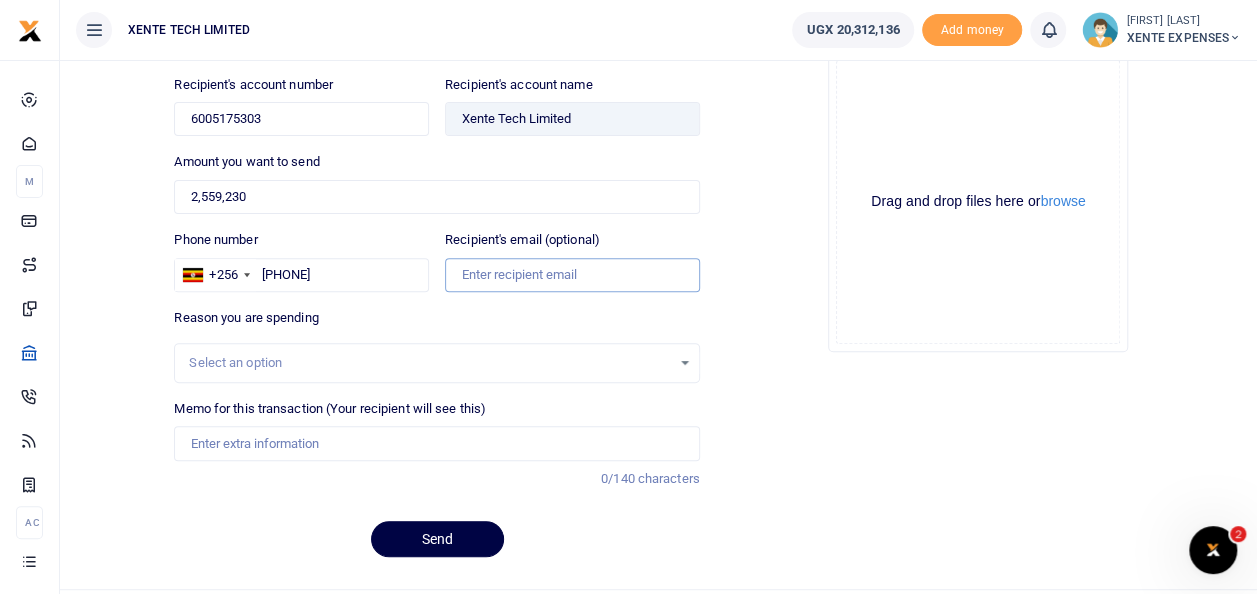 scroll, scrollTop: 223, scrollLeft: 0, axis: vertical 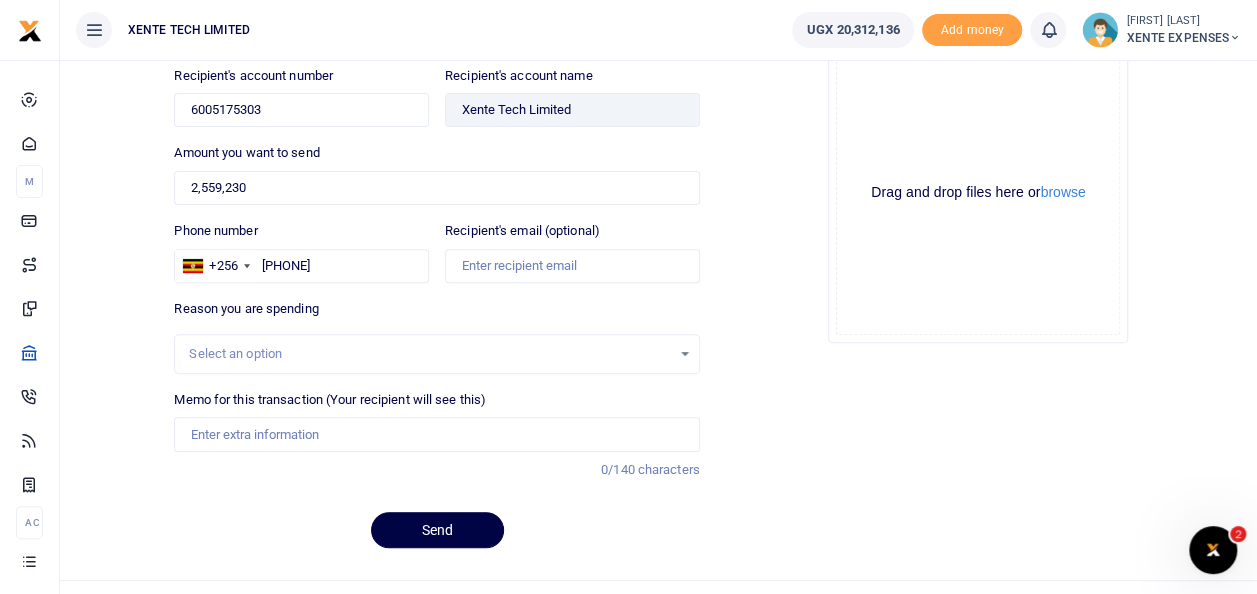 click on "Select an option" at bounding box center (429, 354) 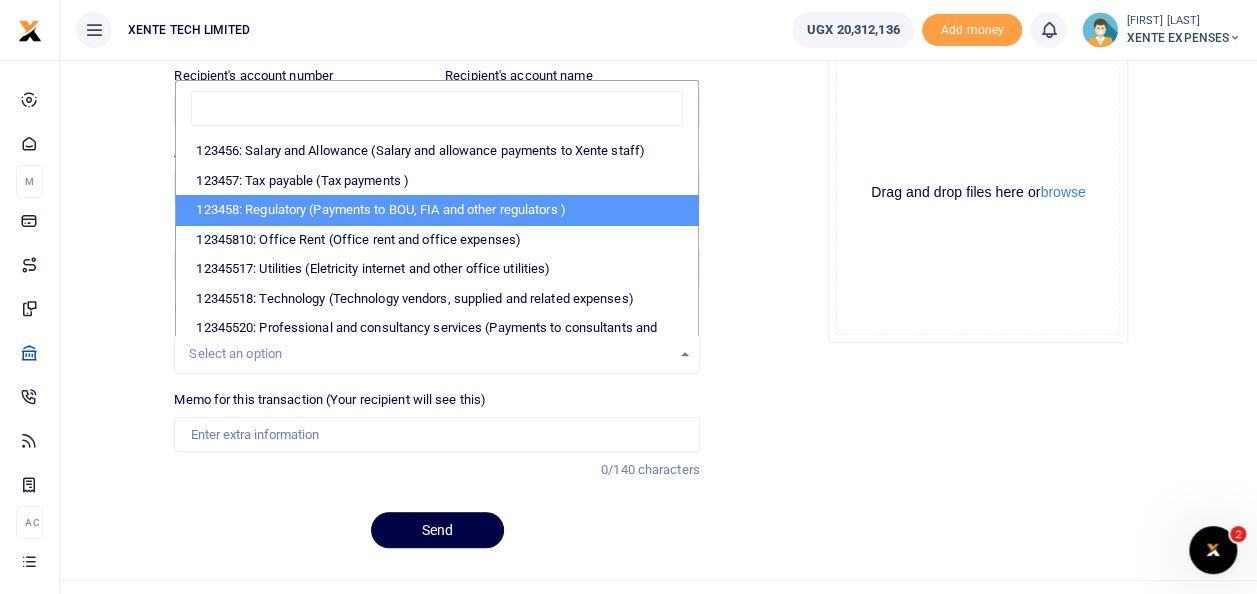 click on "123458: Regulatory (Payments to BOU, FIA and other regulators )" at bounding box center [436, 210] 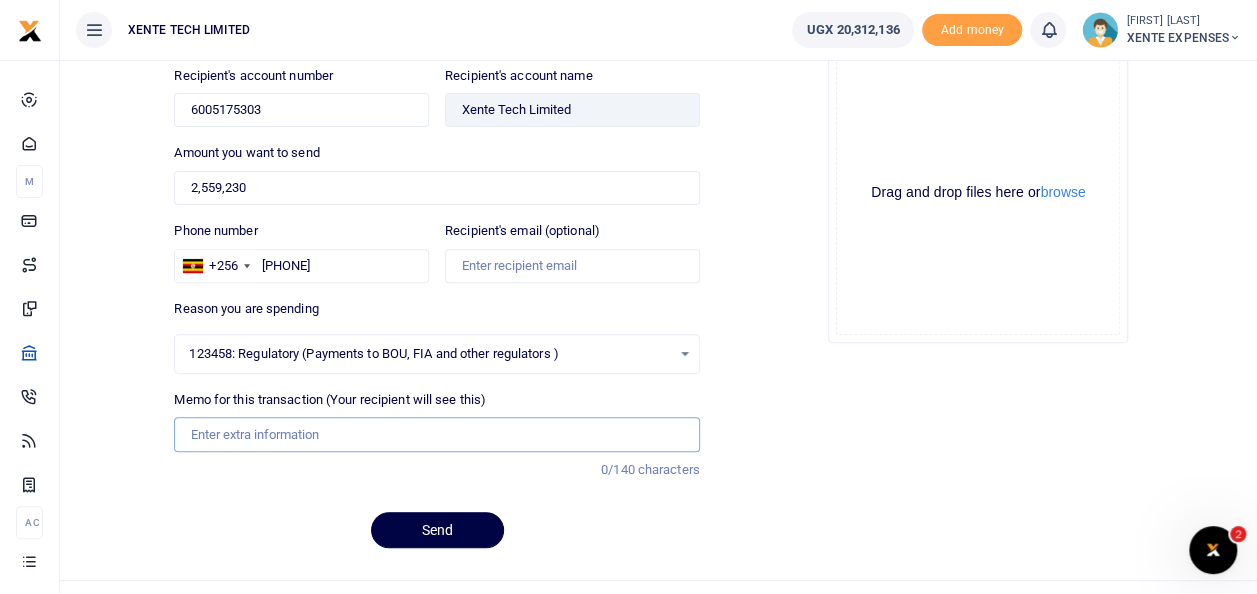 click on "Memo for this transaction (Your recipient will see this)" at bounding box center (436, 434) 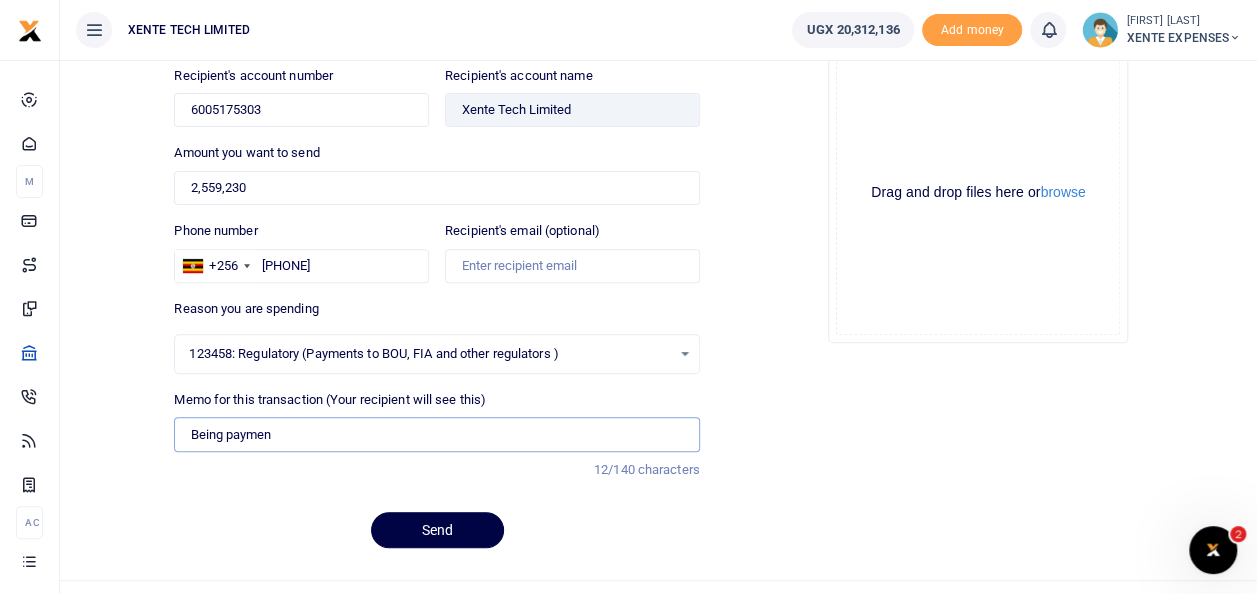 type on "Being paymen" 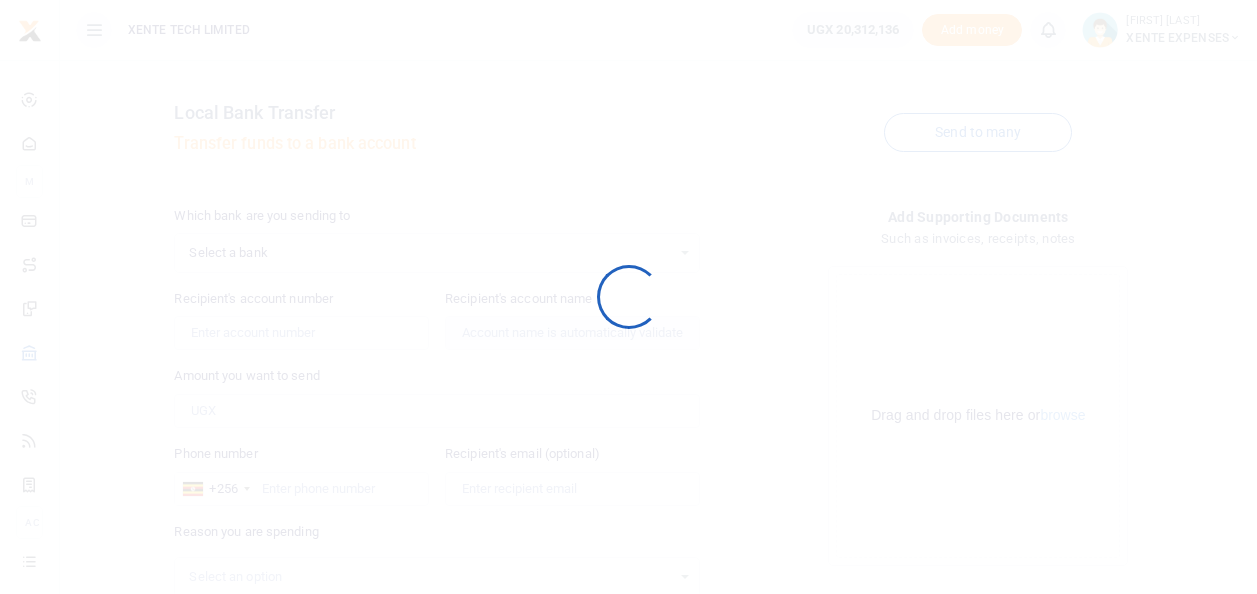 scroll, scrollTop: 0, scrollLeft: 0, axis: both 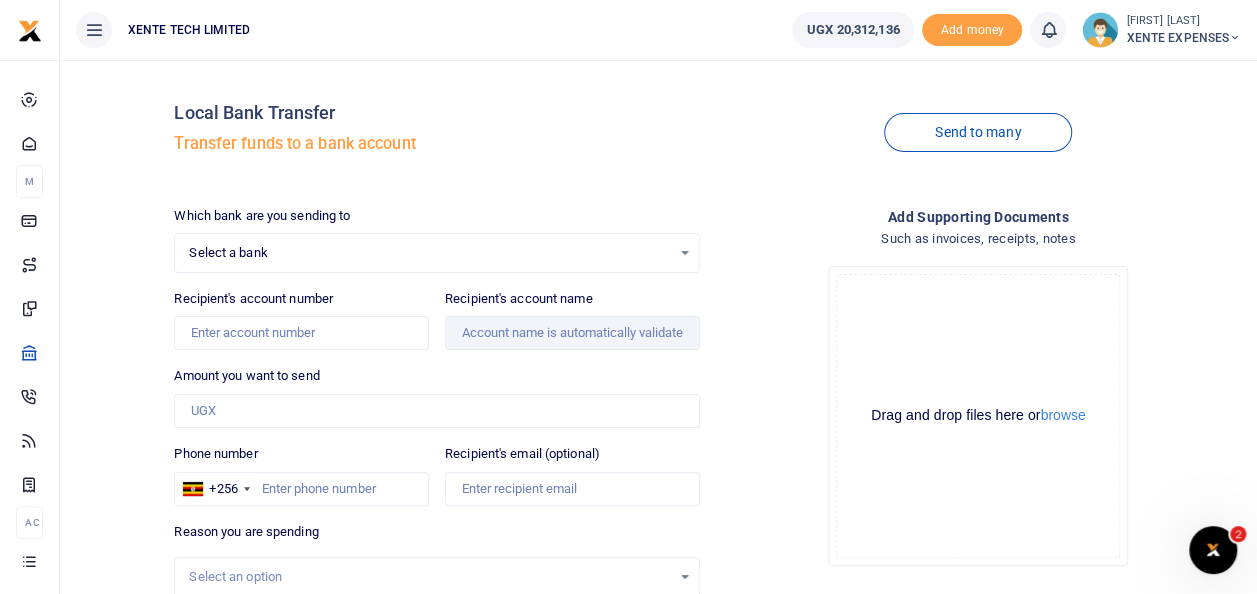 click on "Select a bank" at bounding box center (429, 253) 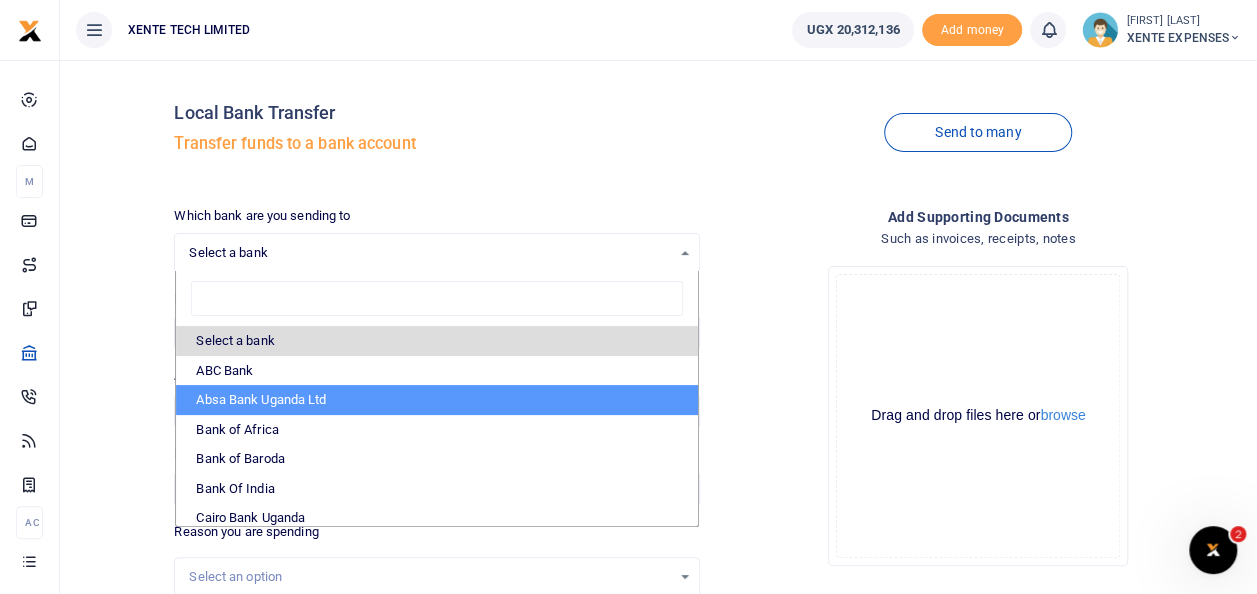 click on "Absa Bank Uganda Ltd" at bounding box center [436, 400] 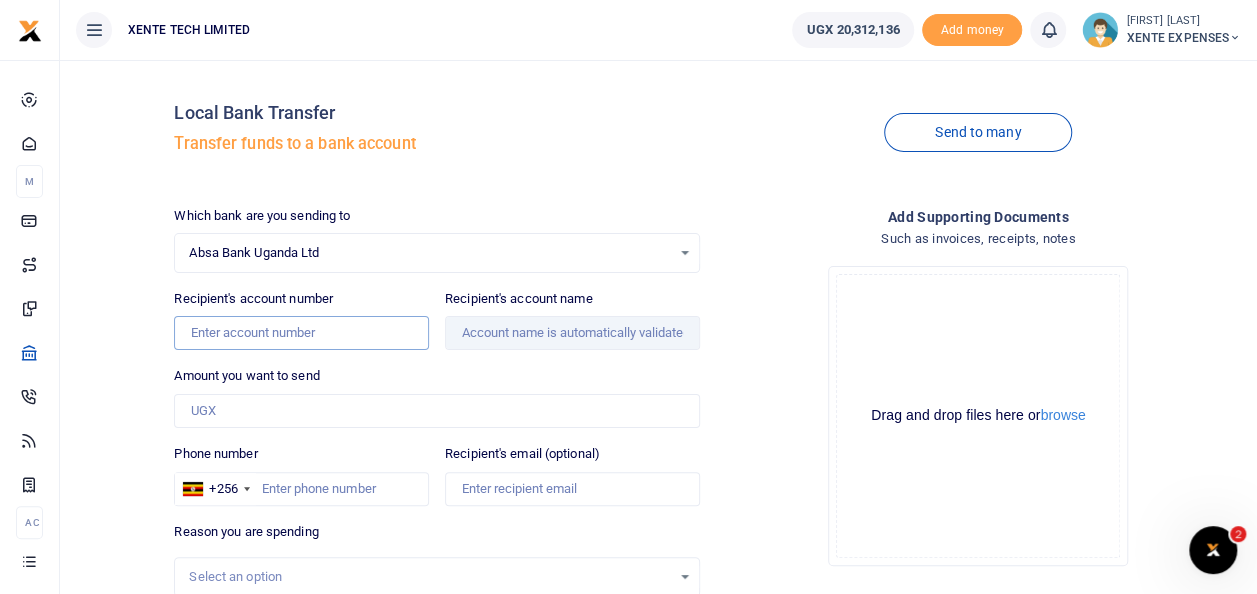 click on "Recipient's account number" at bounding box center [301, 333] 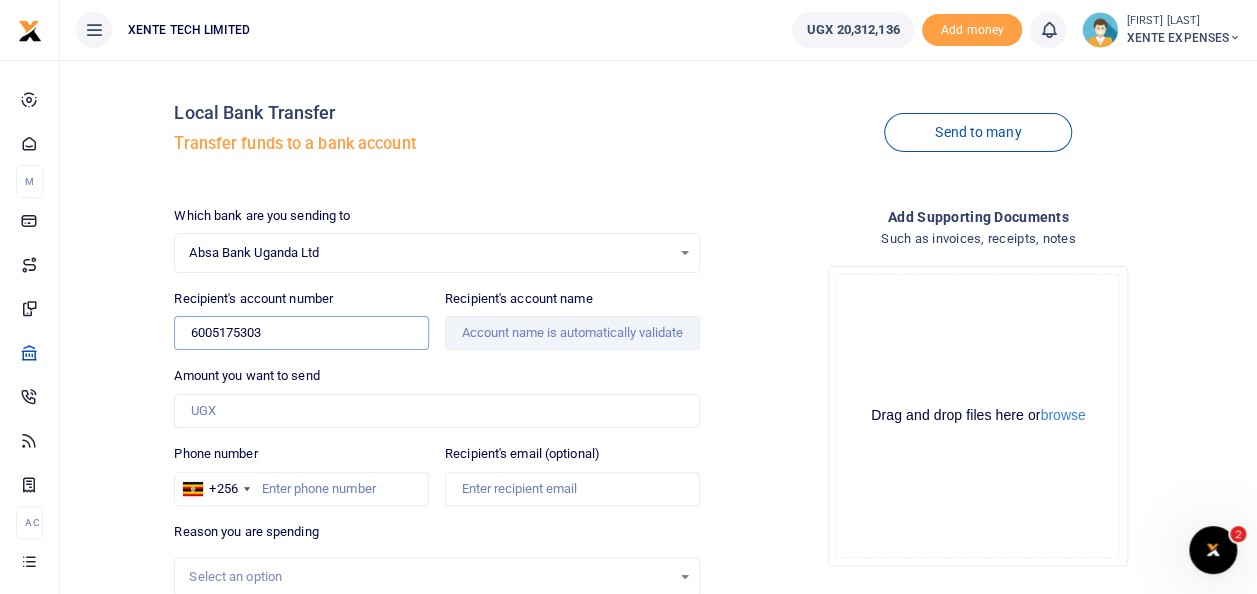 type on "6005175303" 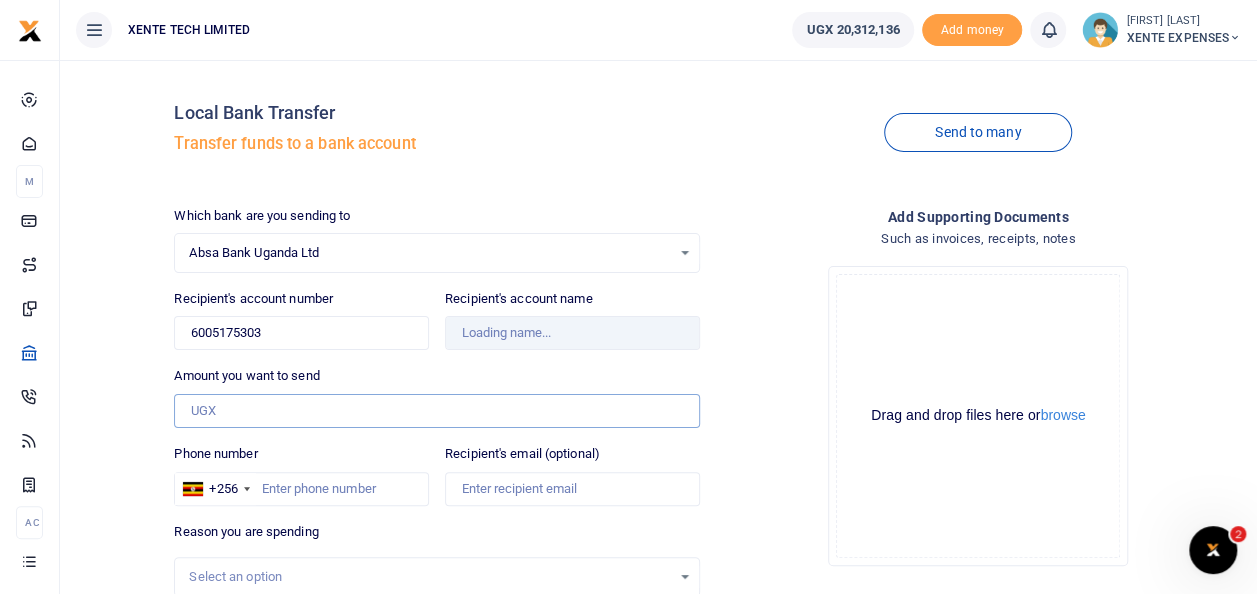 click on "Amount you want to send" at bounding box center (436, 411) 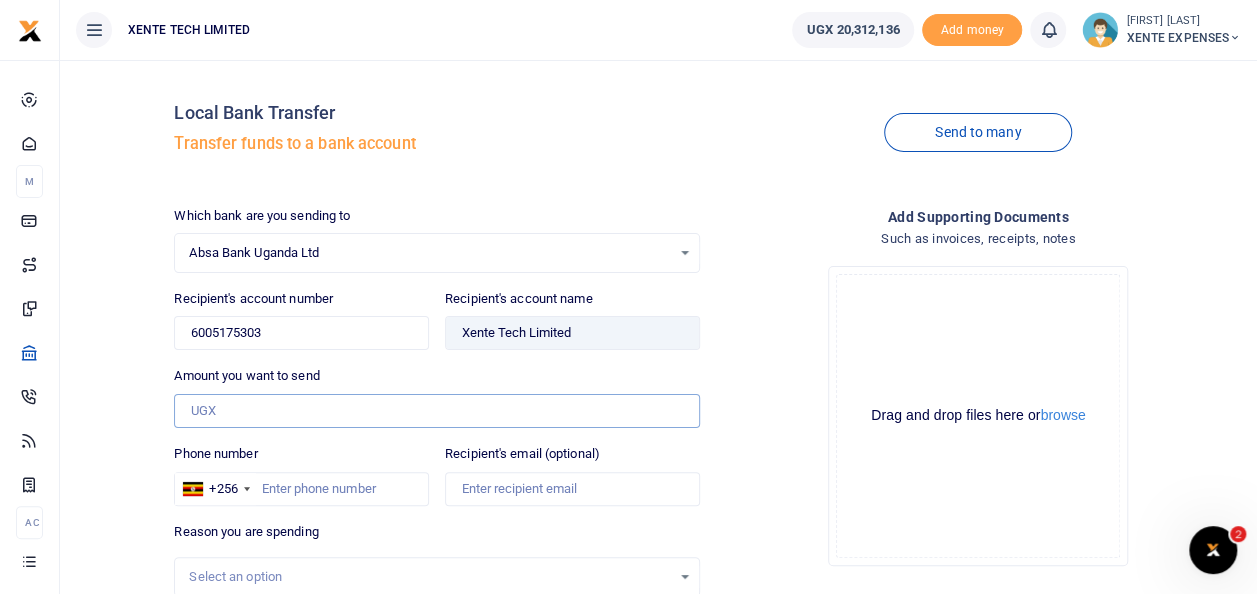 type on "2,559,230" 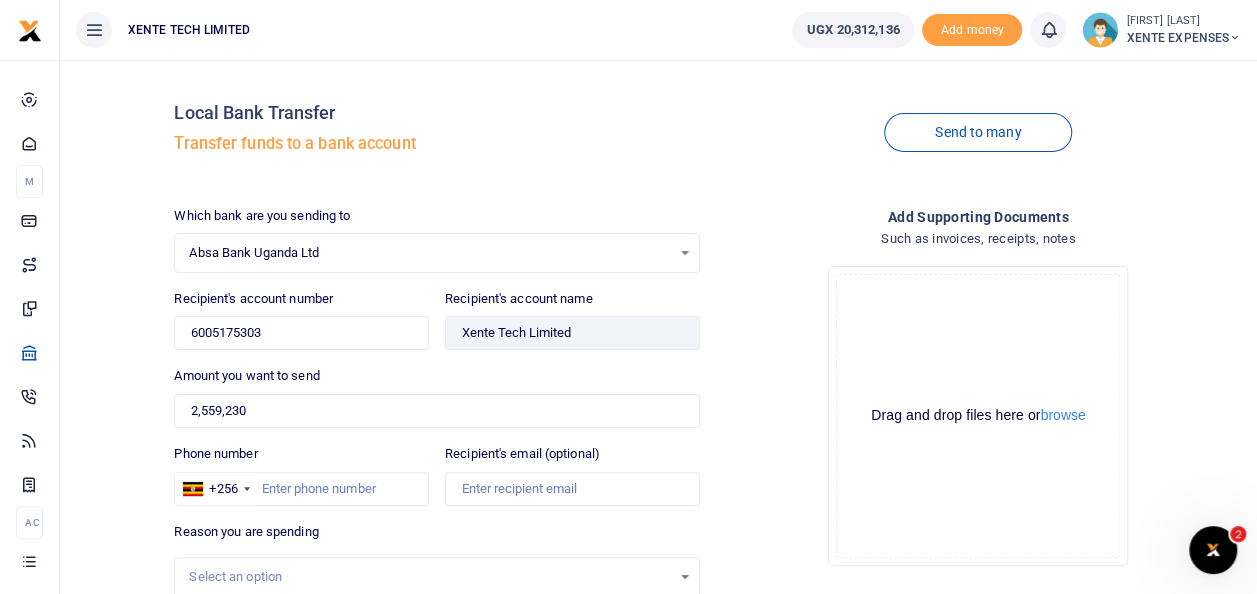 type on "Being paymen" 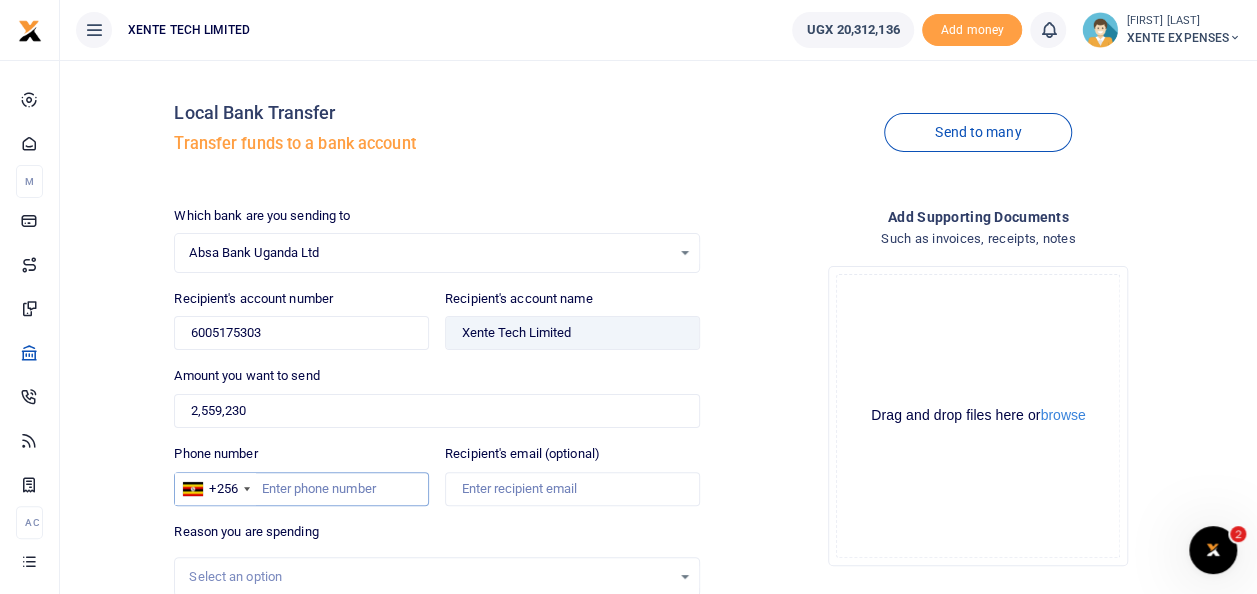 click on "Phone number" at bounding box center [301, 489] 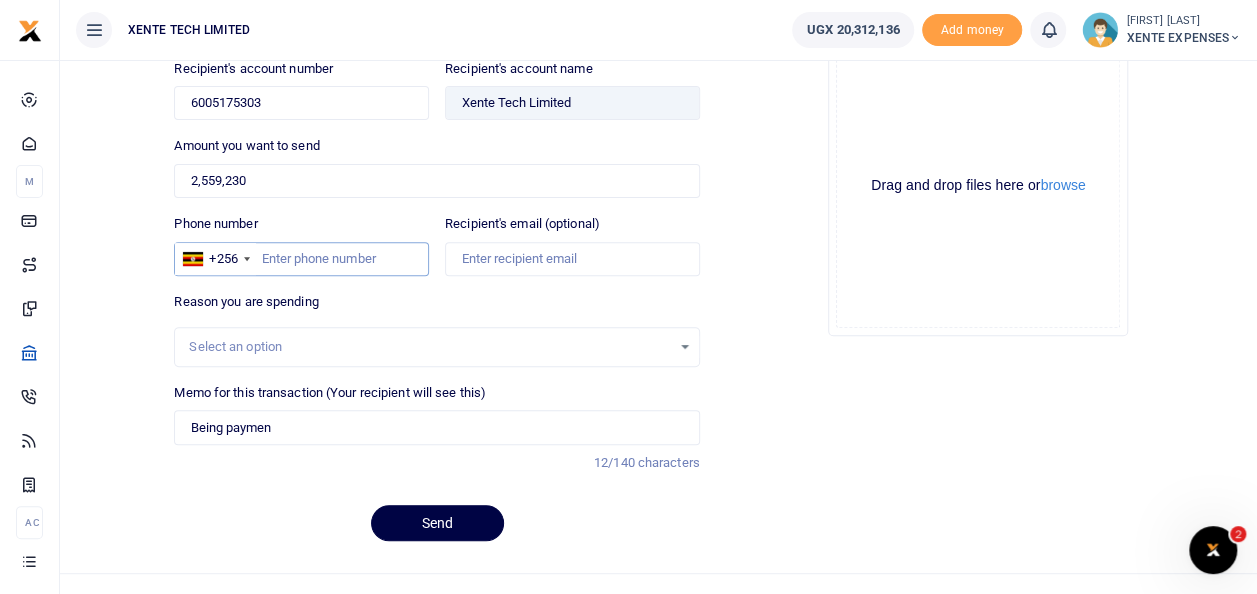 scroll, scrollTop: 256, scrollLeft: 0, axis: vertical 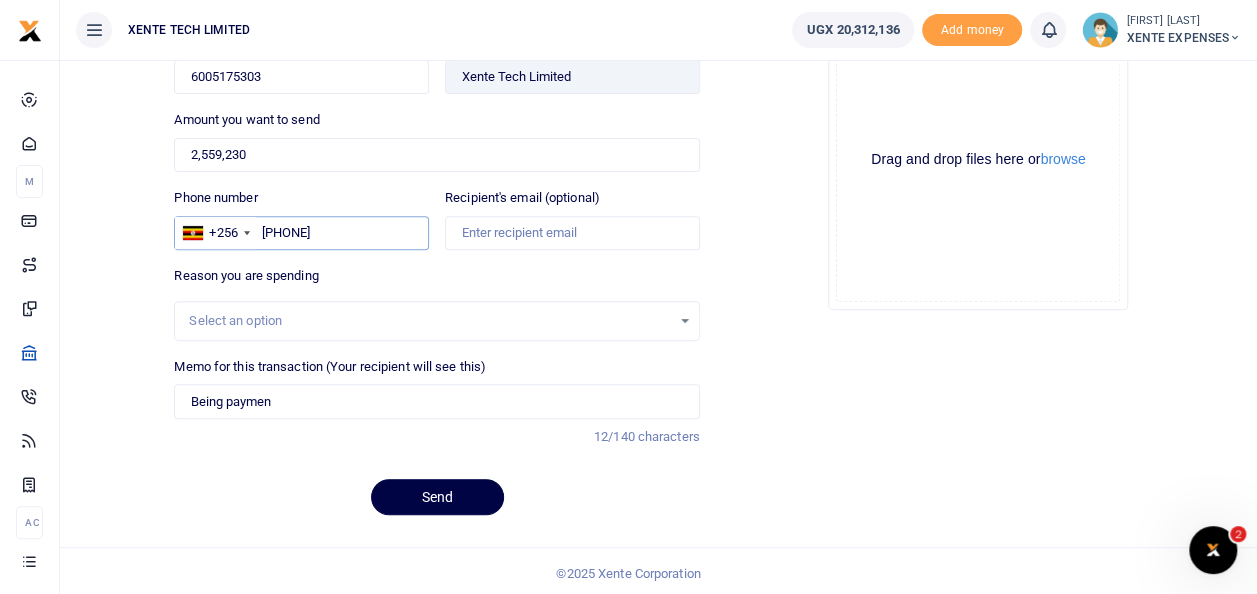 type on "[PHONE]" 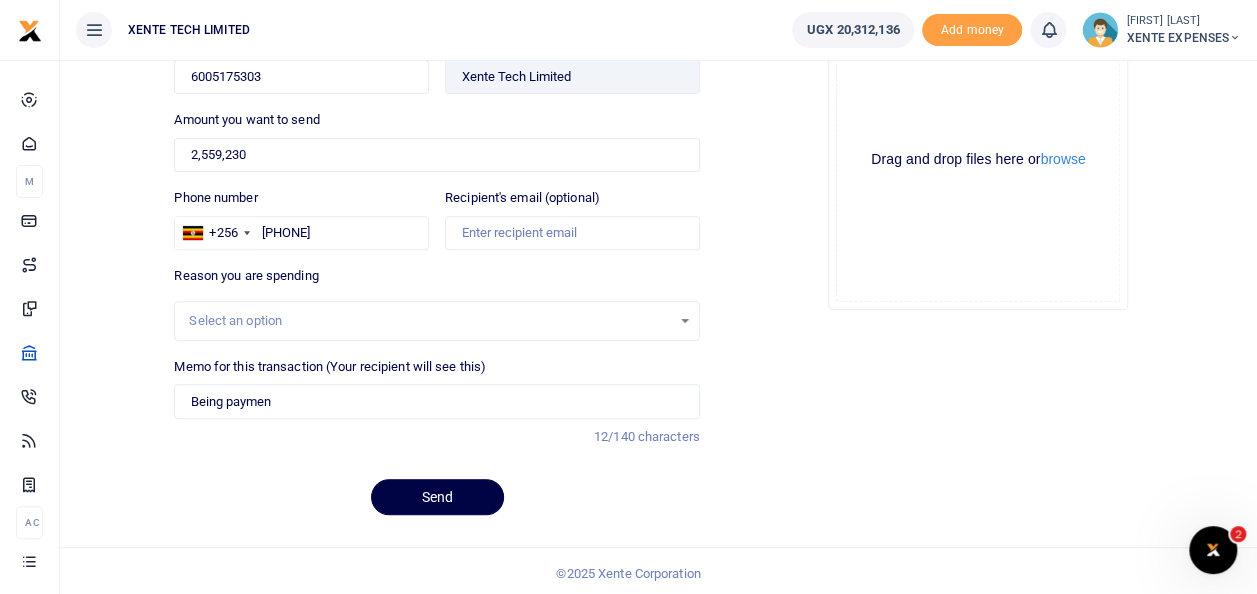 click on "Select an option" at bounding box center [429, 321] 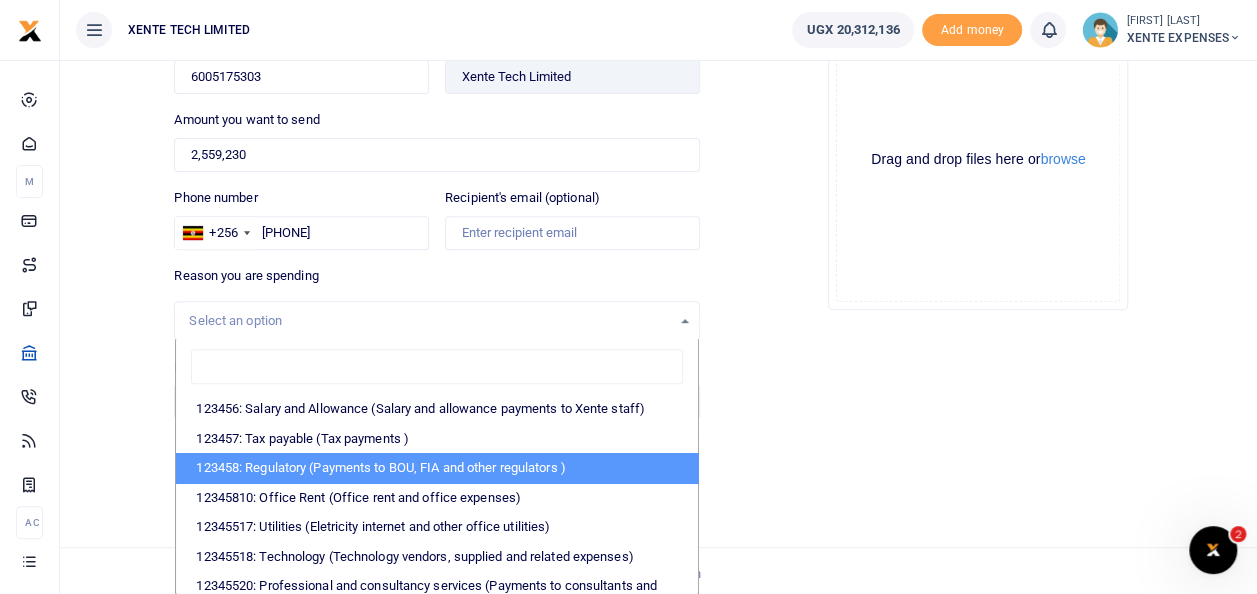 click on "123458: Regulatory (Payments to BOU, FIA and other regulators )" at bounding box center (436, 468) 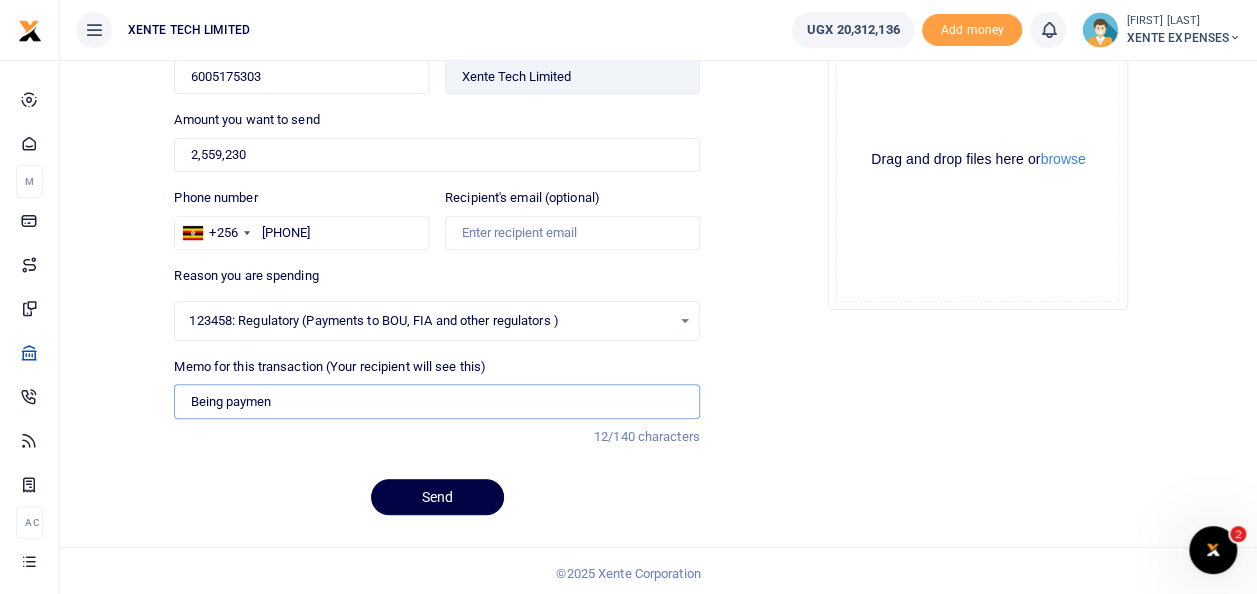 click on "Being paymen" at bounding box center (436, 401) 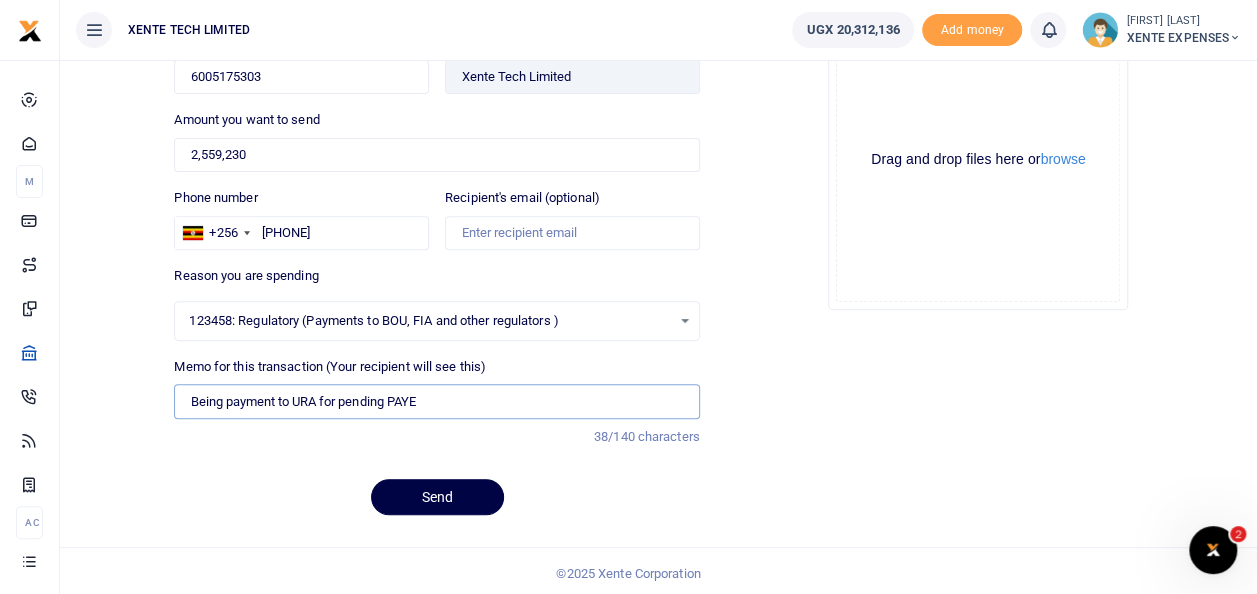 click on "Being payment to URA for pending PAYE" at bounding box center (436, 401) 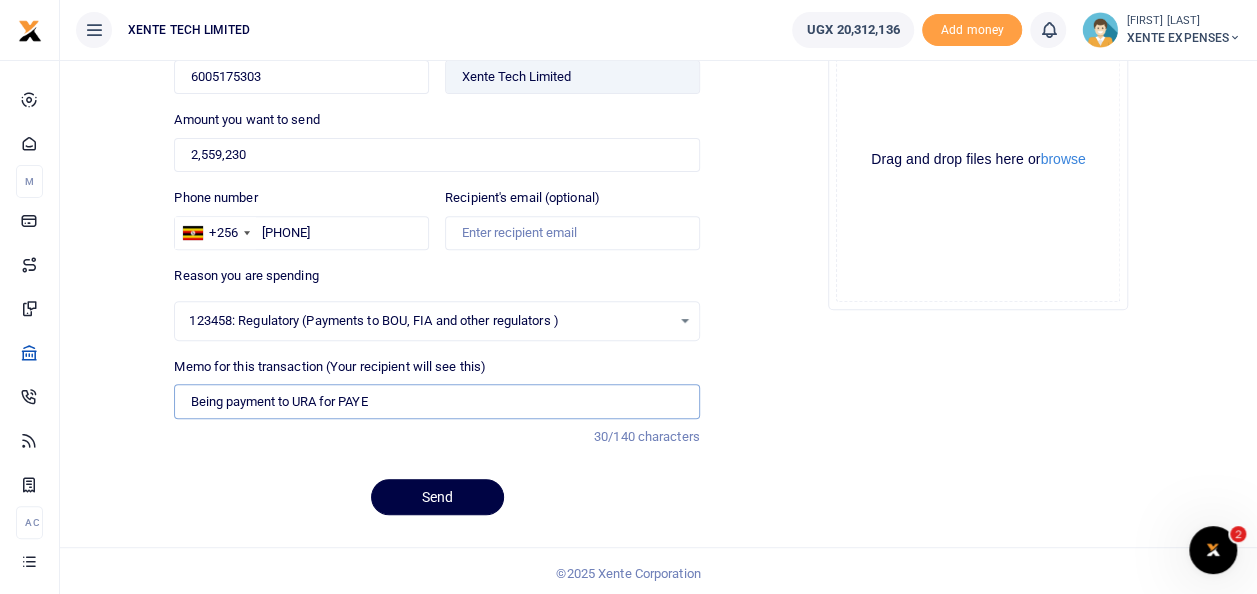 click on "Being payment to URA for PAYE" at bounding box center (436, 401) 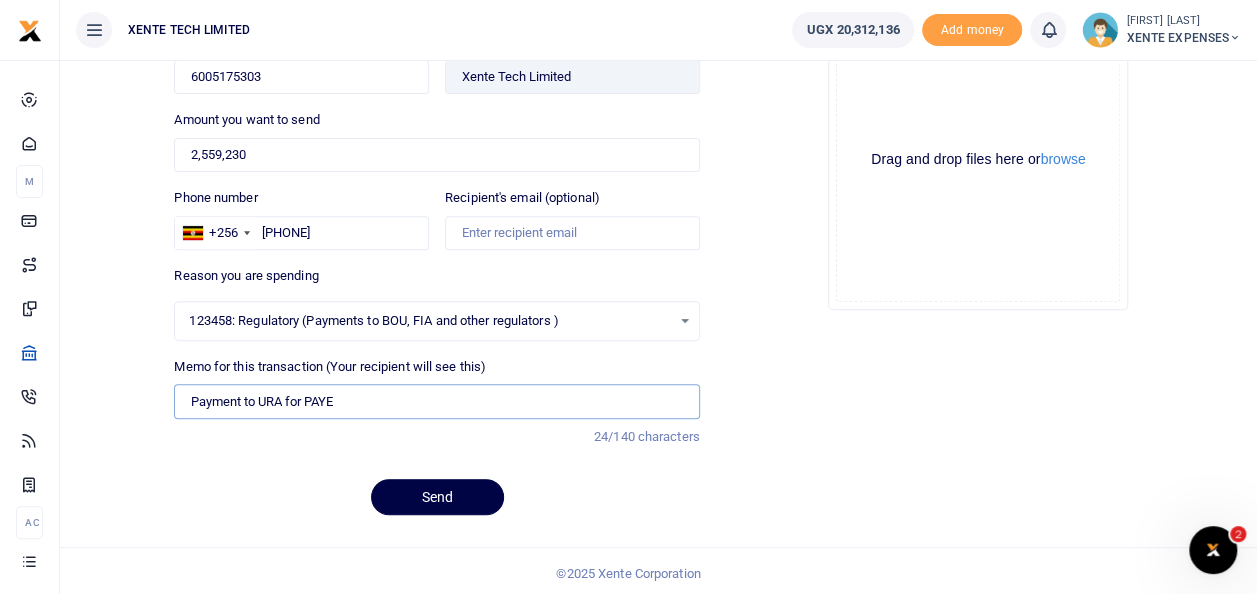 click on "Payment to URA for PAYE" at bounding box center (436, 401) 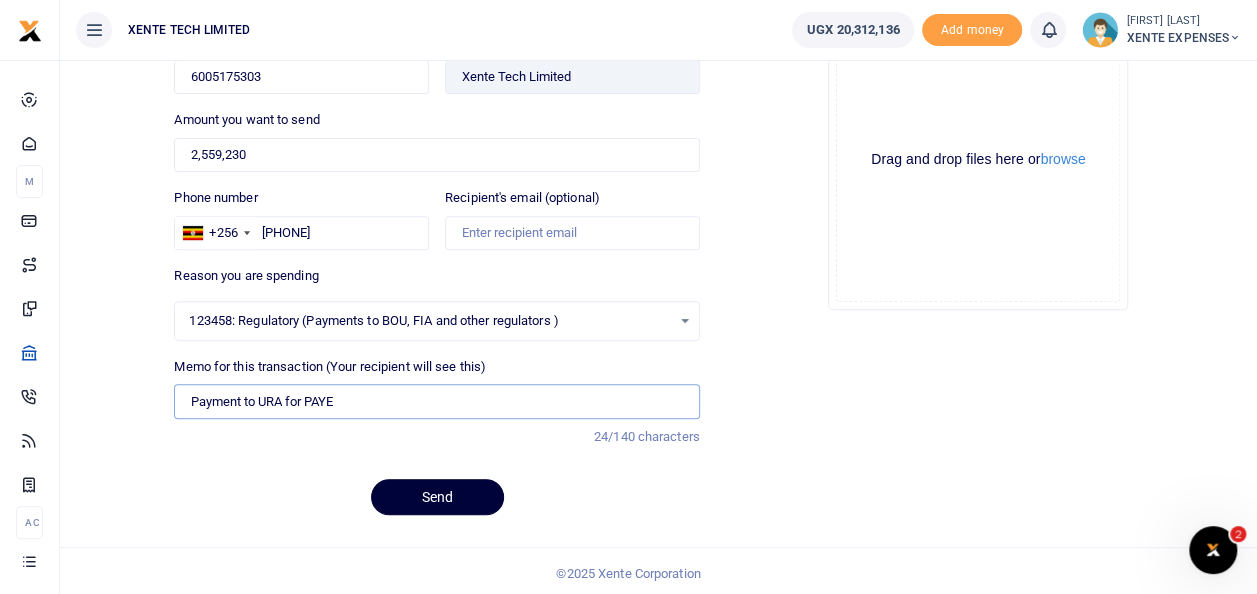 type on "Payment to URA for PAYE" 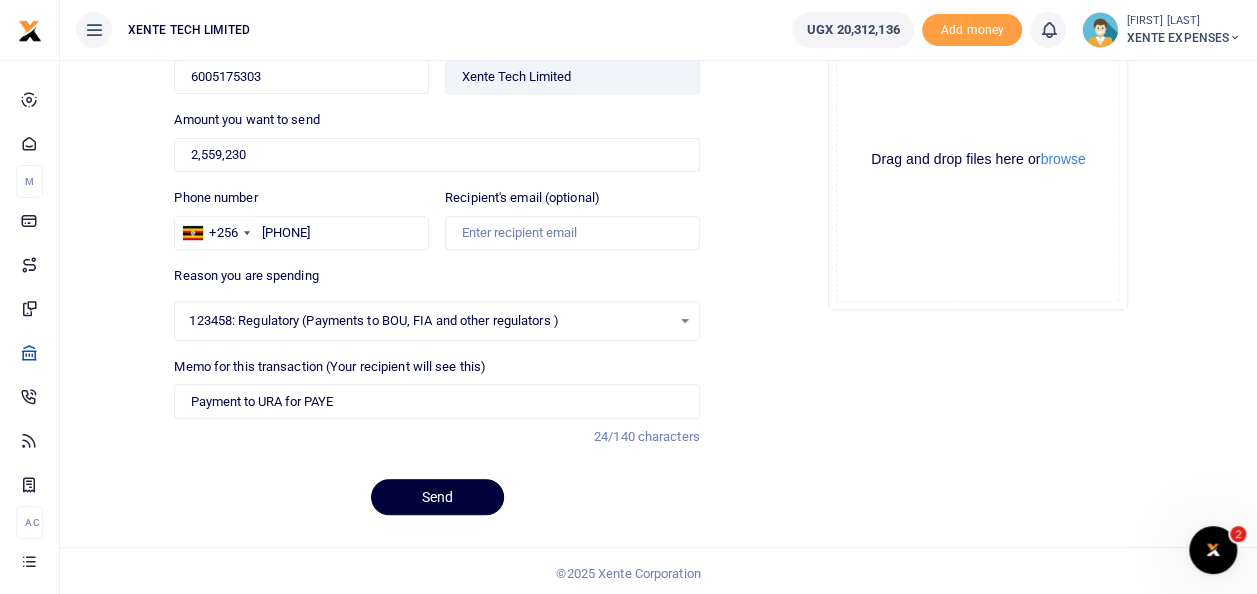 click on "Send" at bounding box center [437, 497] 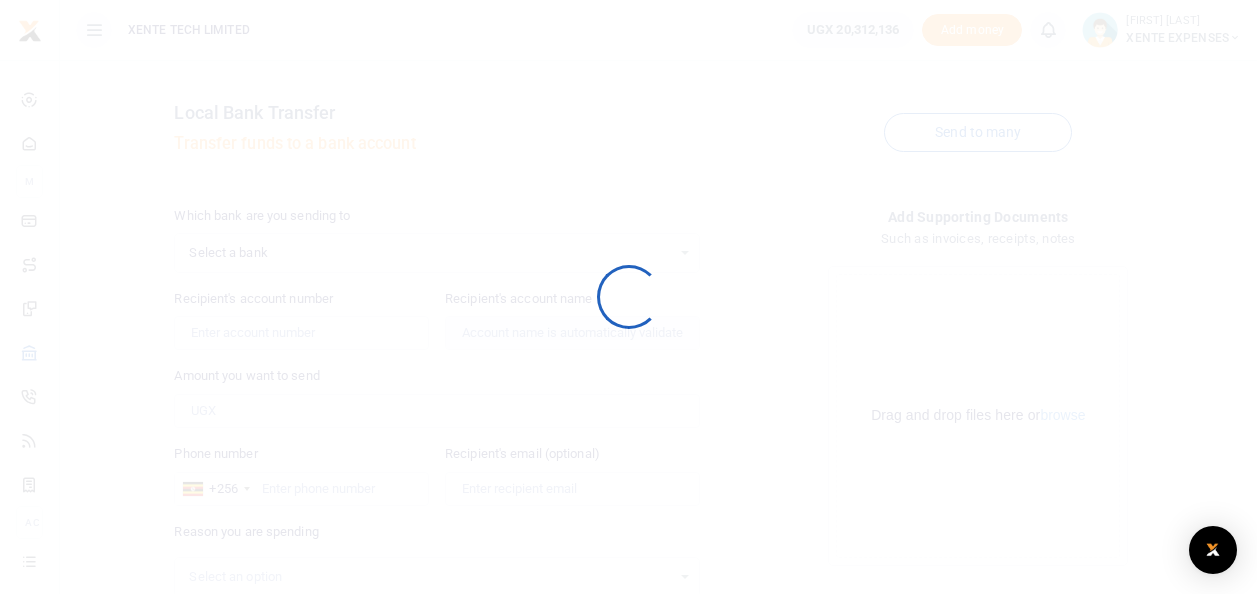 scroll, scrollTop: 255, scrollLeft: 0, axis: vertical 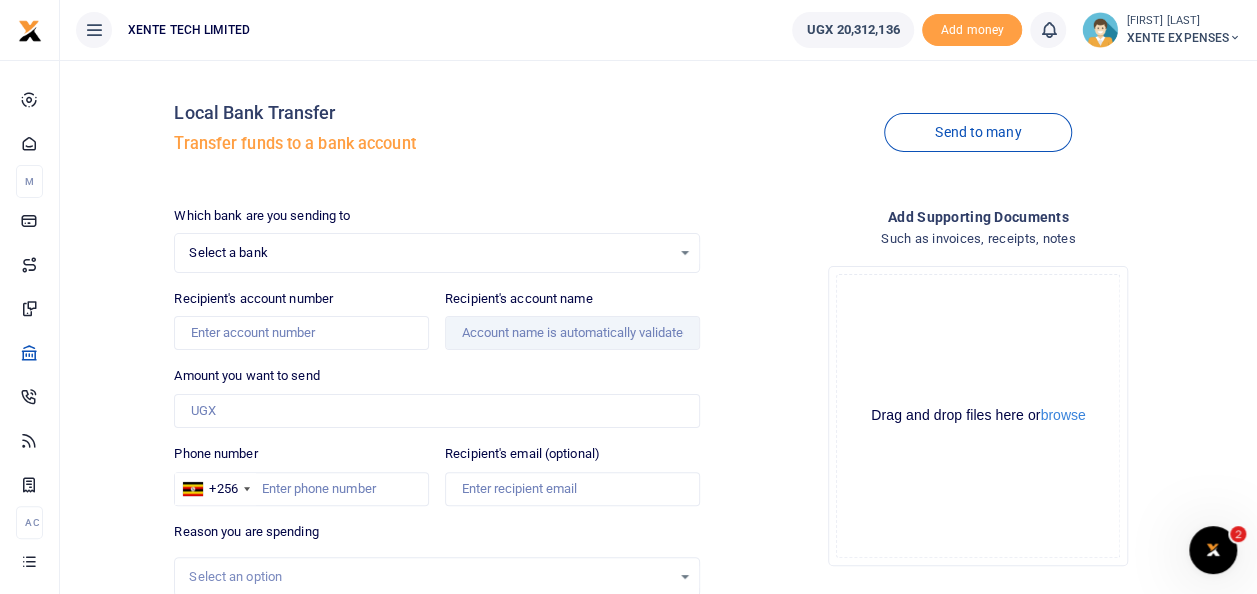 click on "Select a bank Select an option..." at bounding box center [436, 253] 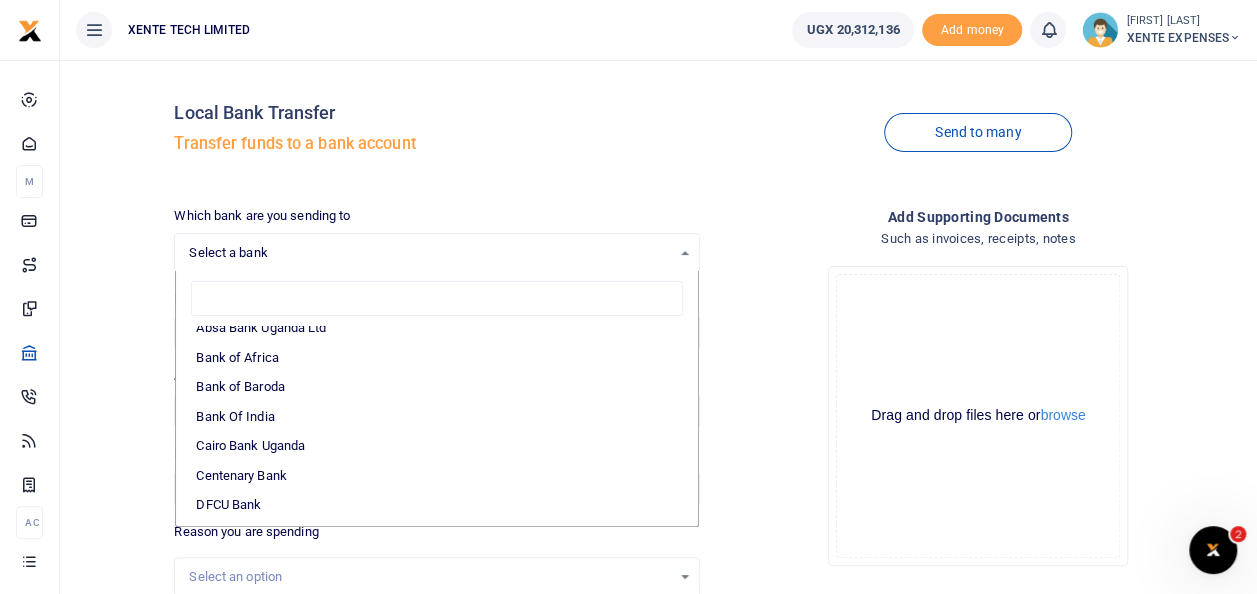 scroll, scrollTop: 0, scrollLeft: 0, axis: both 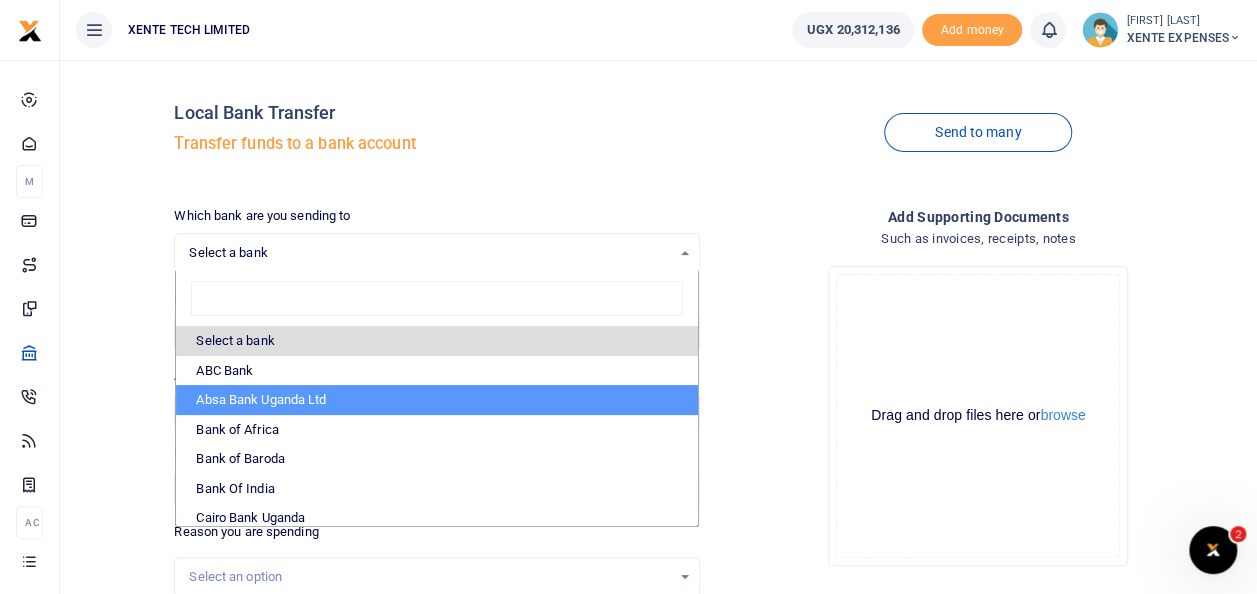 click on "Absa Bank Uganda Ltd" at bounding box center (436, 400) 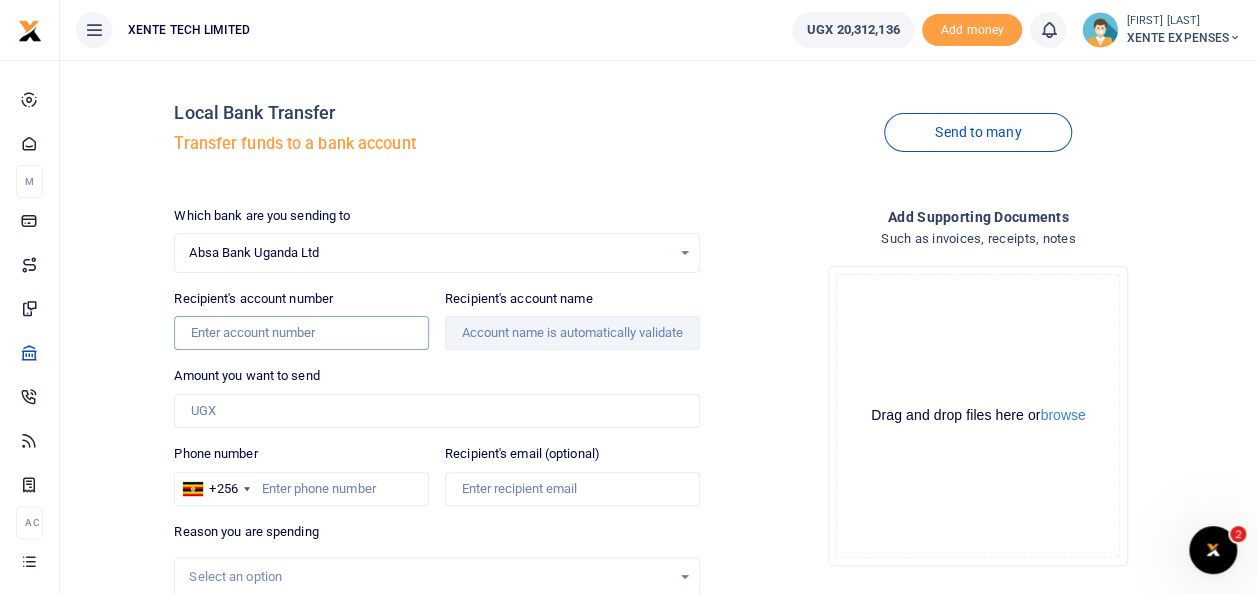 click on "Recipient's account number" at bounding box center [301, 333] 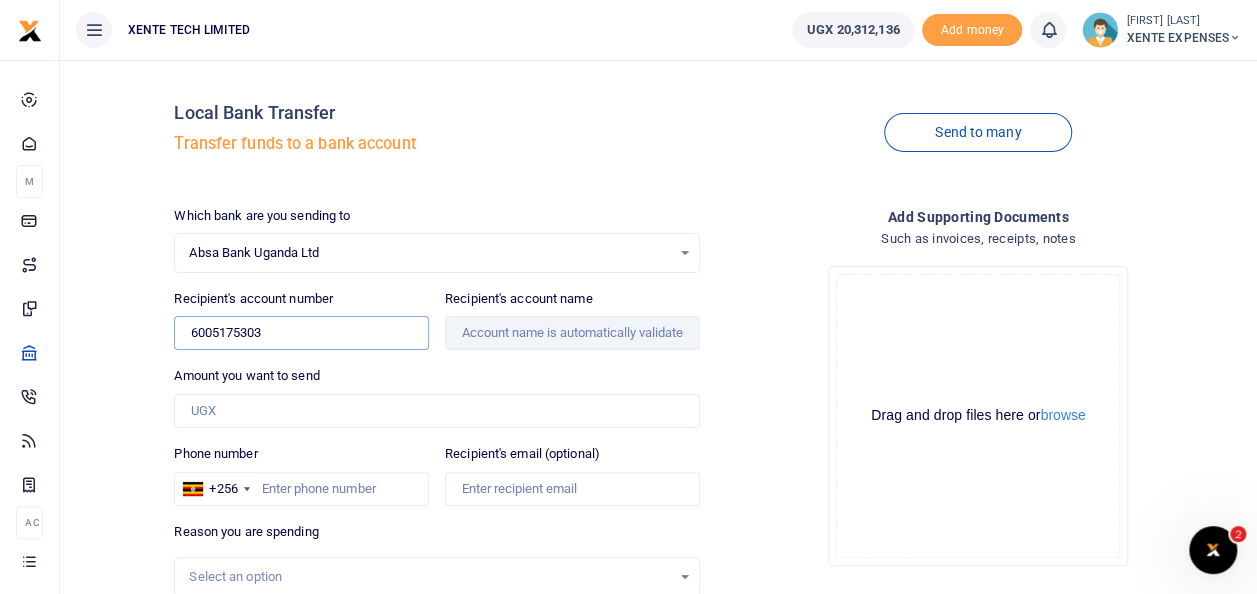 type on "6005175303" 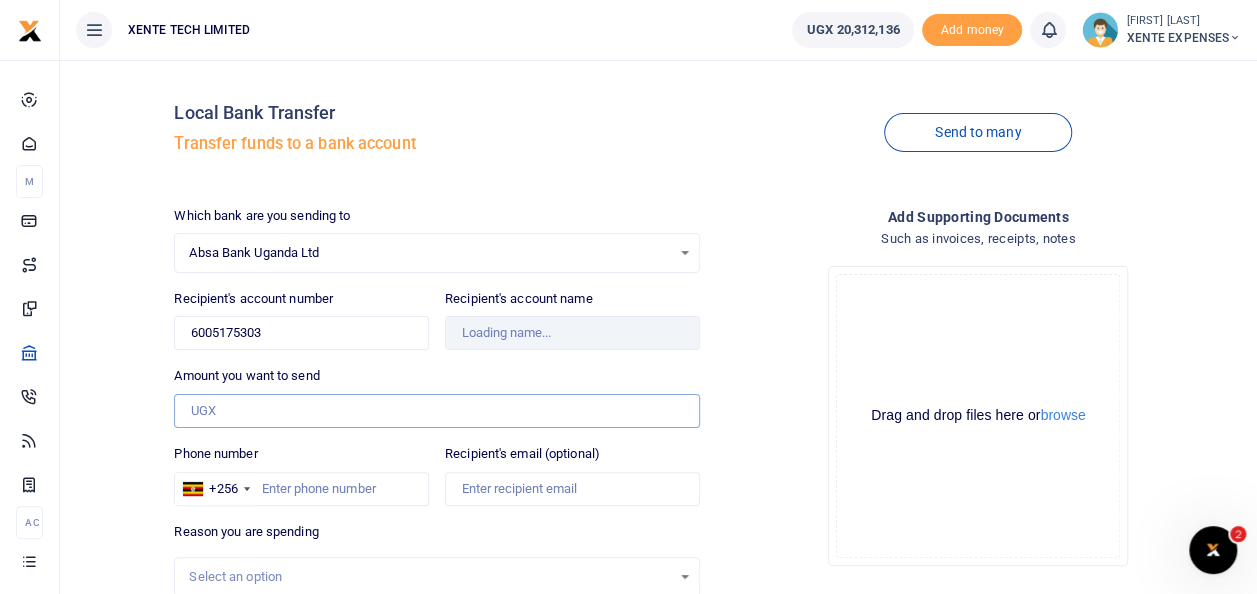 click on "Amount you want to send" at bounding box center (436, 411) 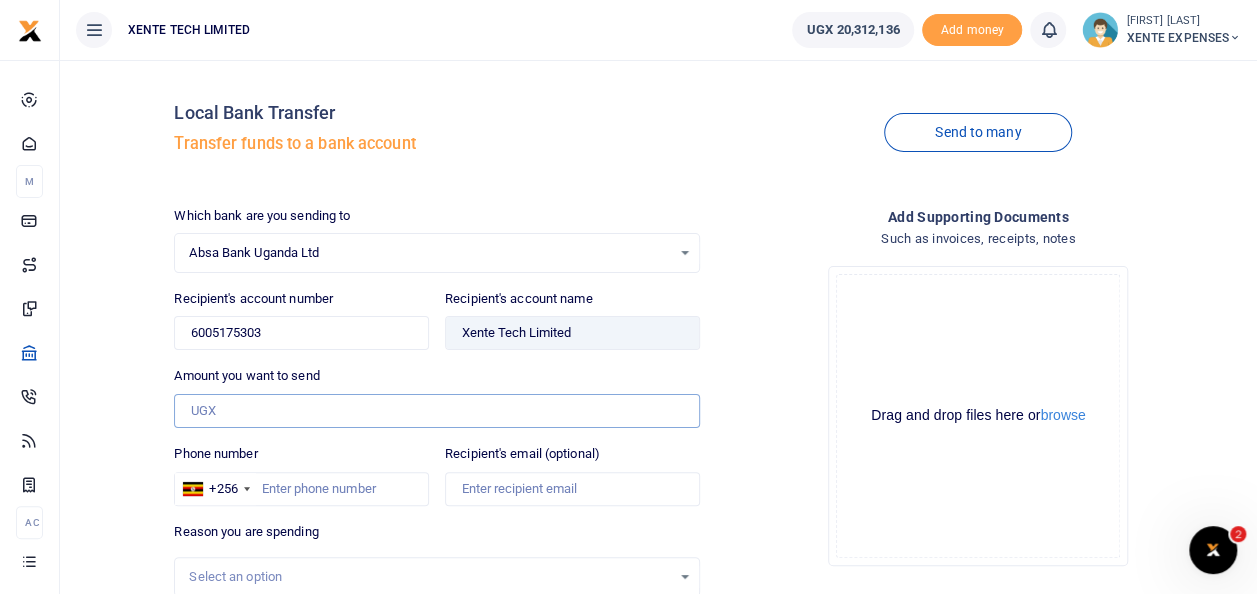 paste on "[ACCOUNT_NUMBER]" 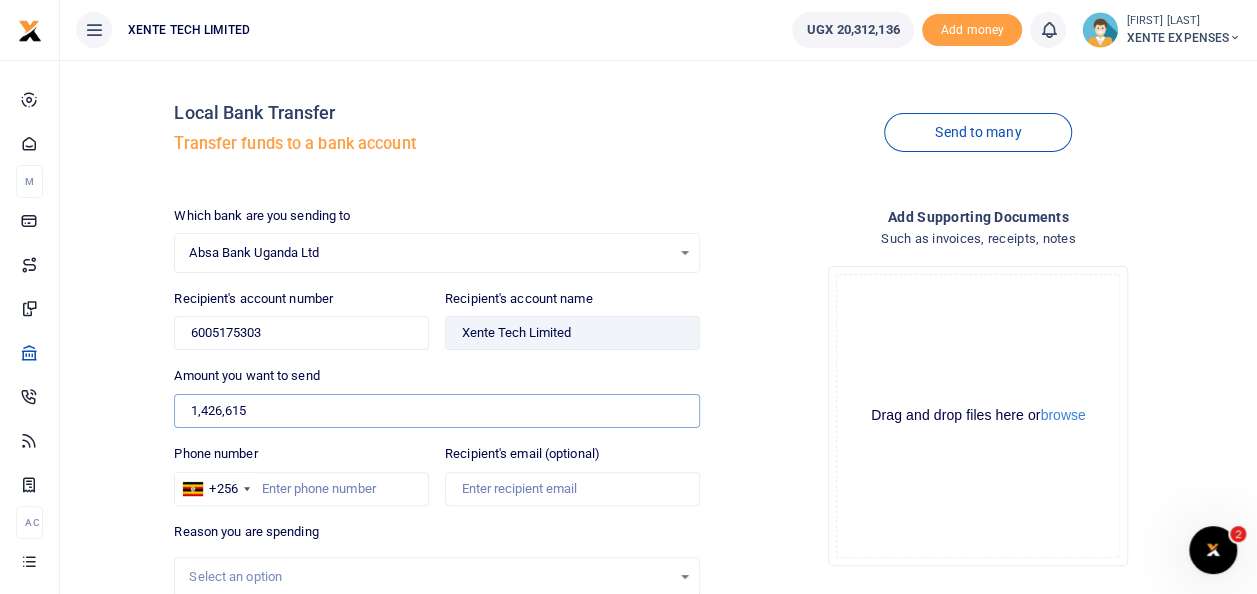 type on "1,426,615" 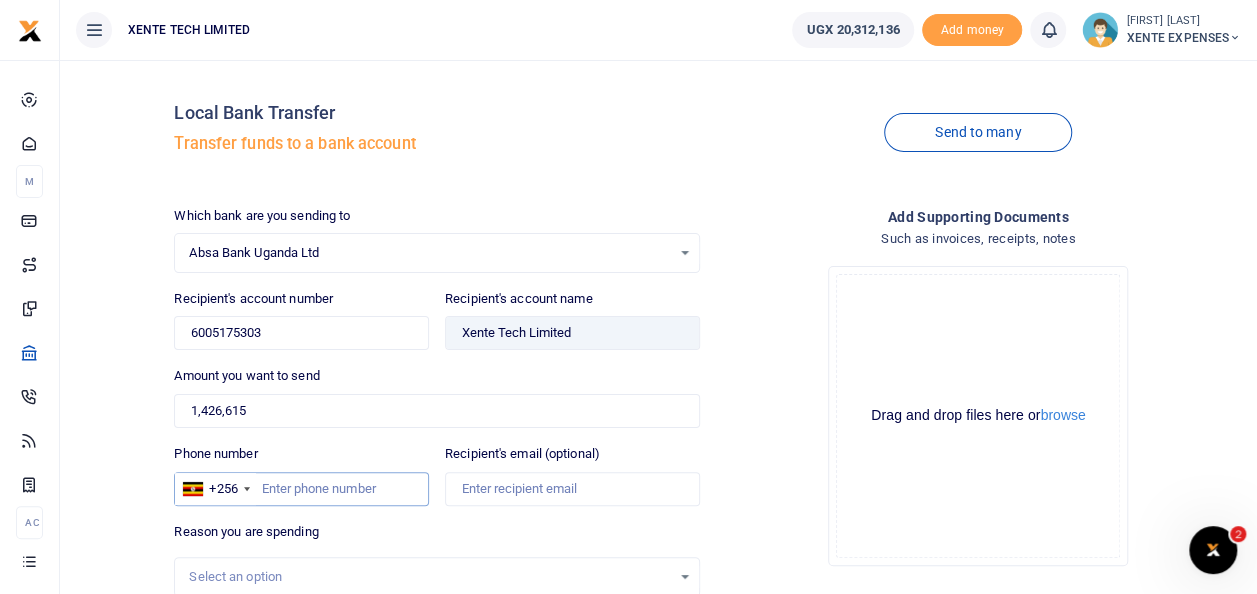 click on "Phone number" at bounding box center (301, 489) 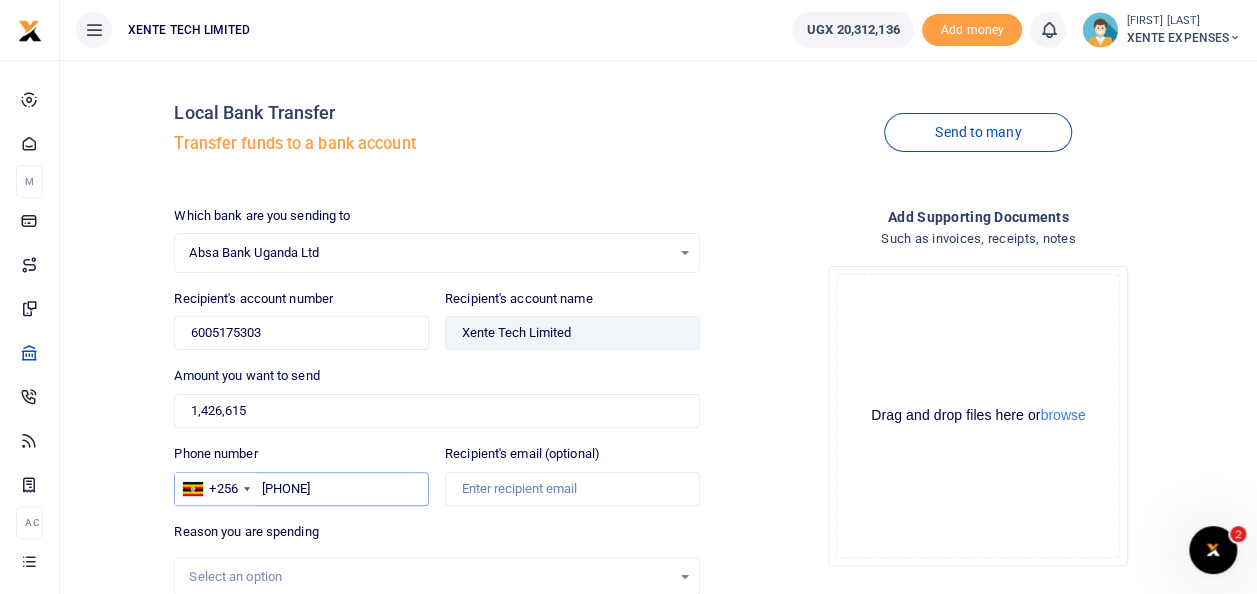 type on "[PHONE]" 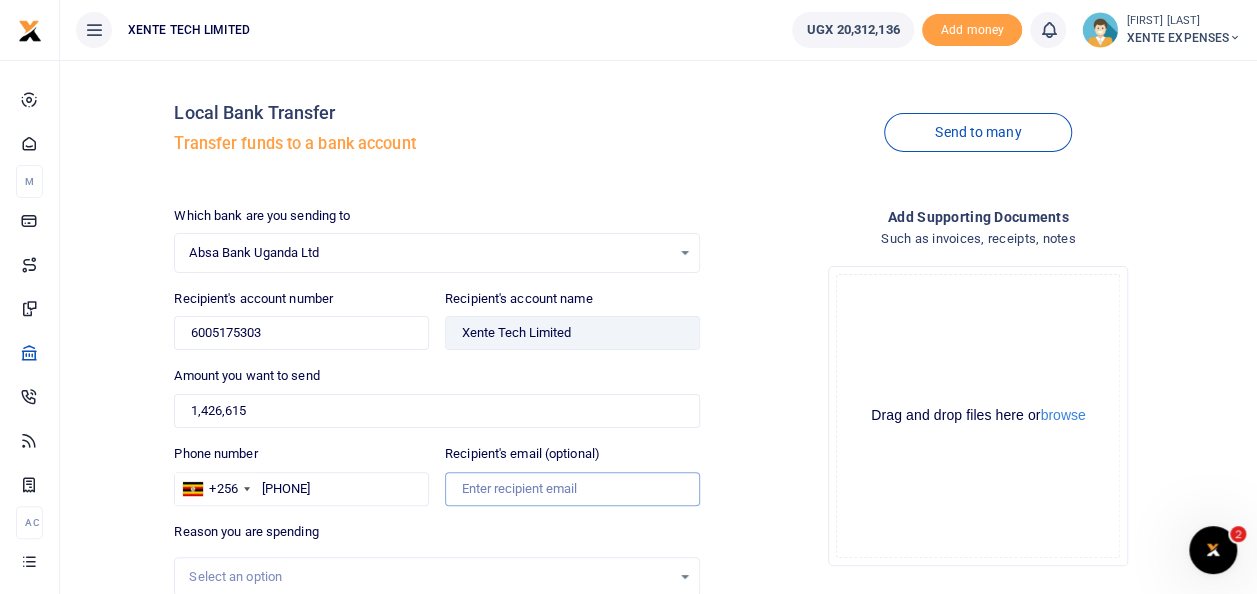 click on "Recipient's email (optional)" at bounding box center (572, 489) 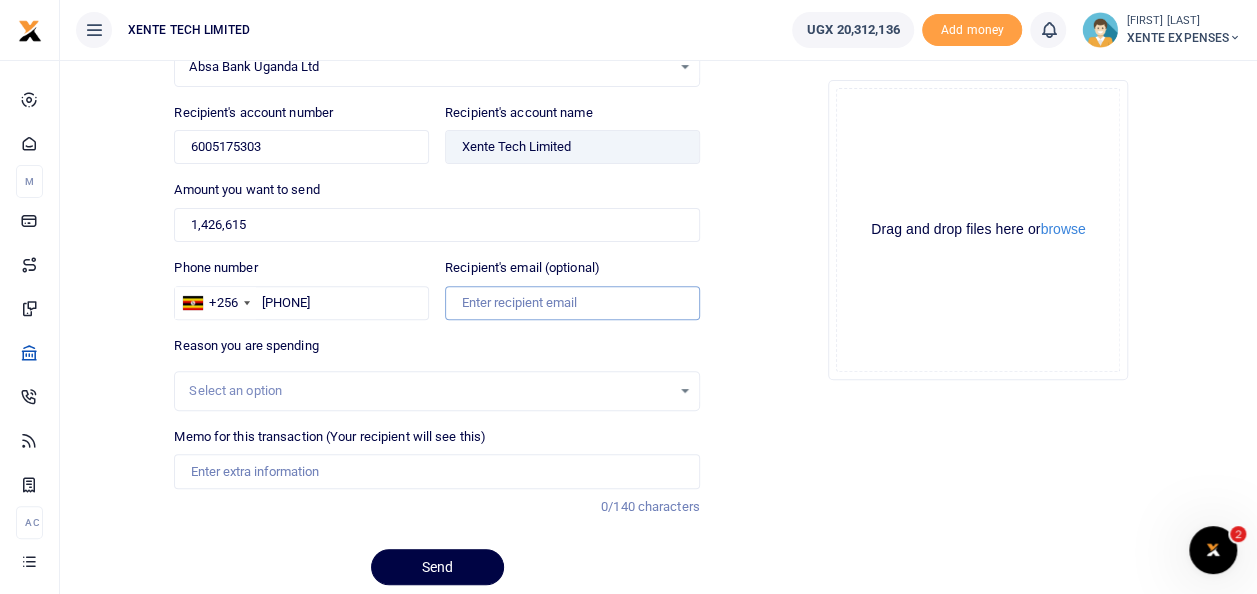 scroll, scrollTop: 195, scrollLeft: 0, axis: vertical 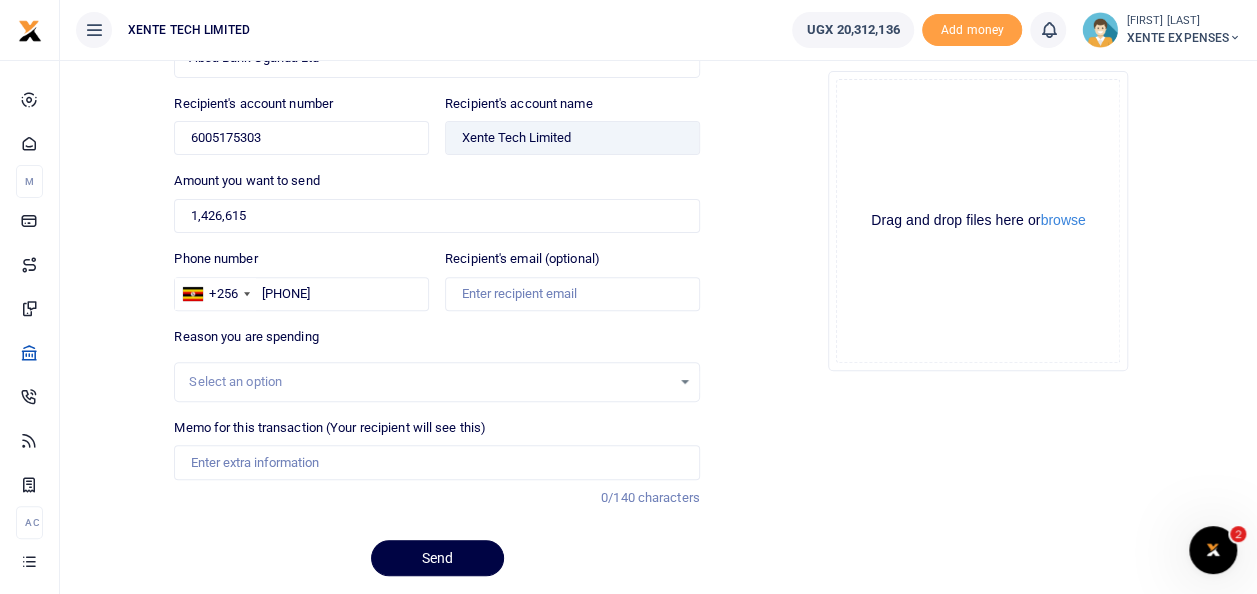 click on "Select an option" at bounding box center (436, 382) 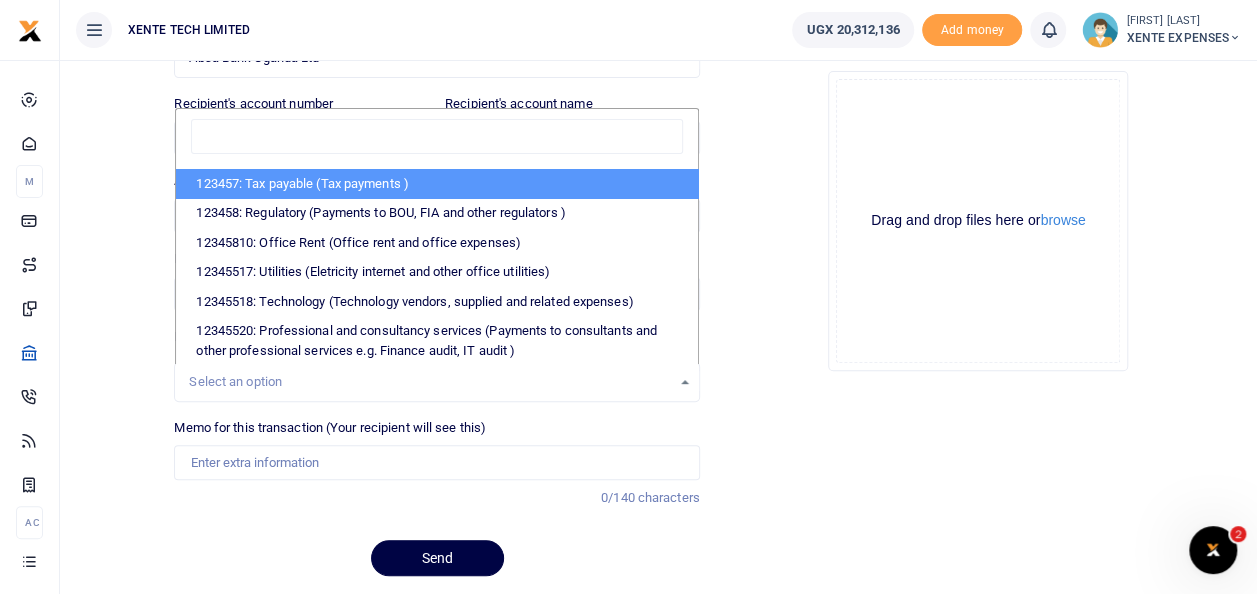 scroll, scrollTop: 0, scrollLeft: 0, axis: both 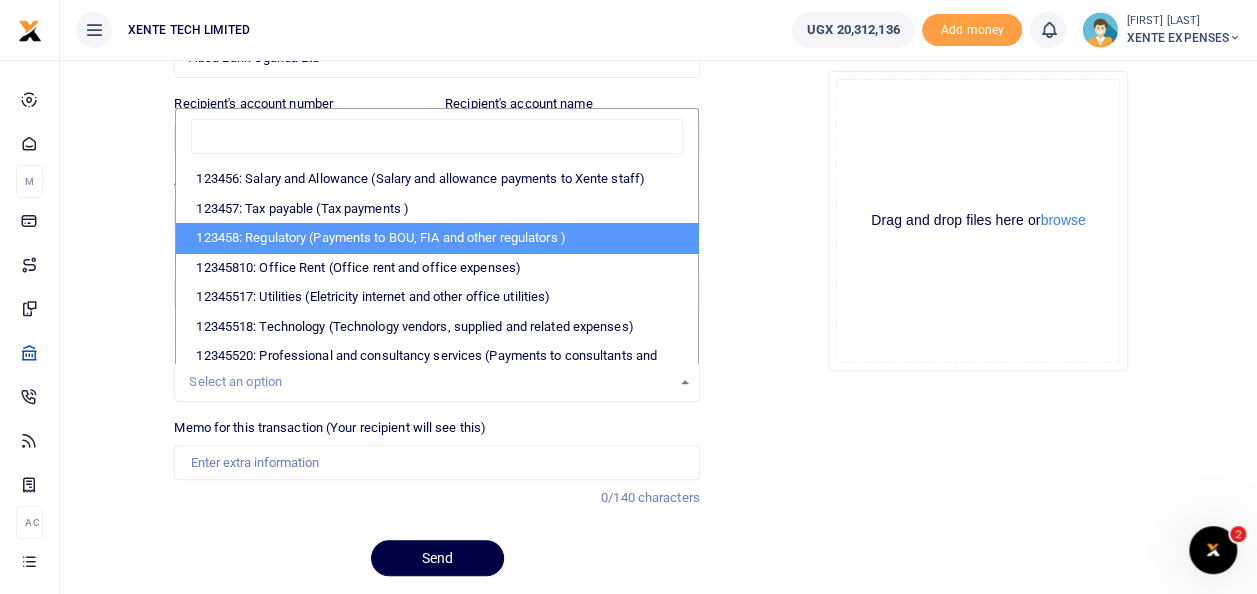 click on "123458: Regulatory (Payments to BOU, FIA and other regulators )" at bounding box center [436, 238] 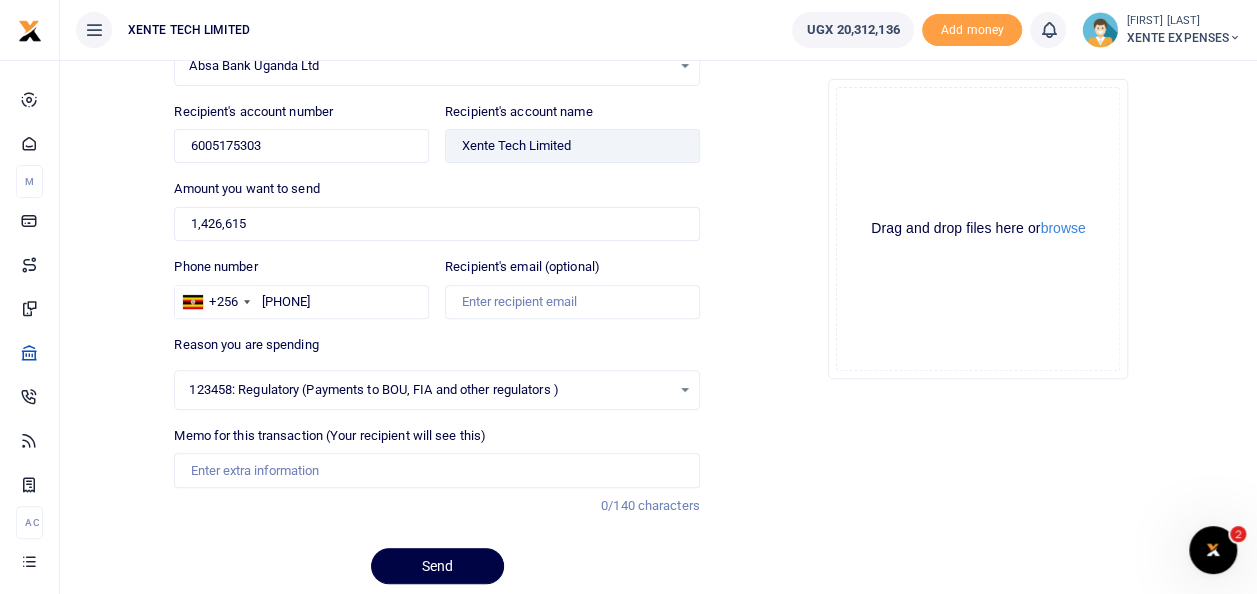 scroll, scrollTop: 256, scrollLeft: 0, axis: vertical 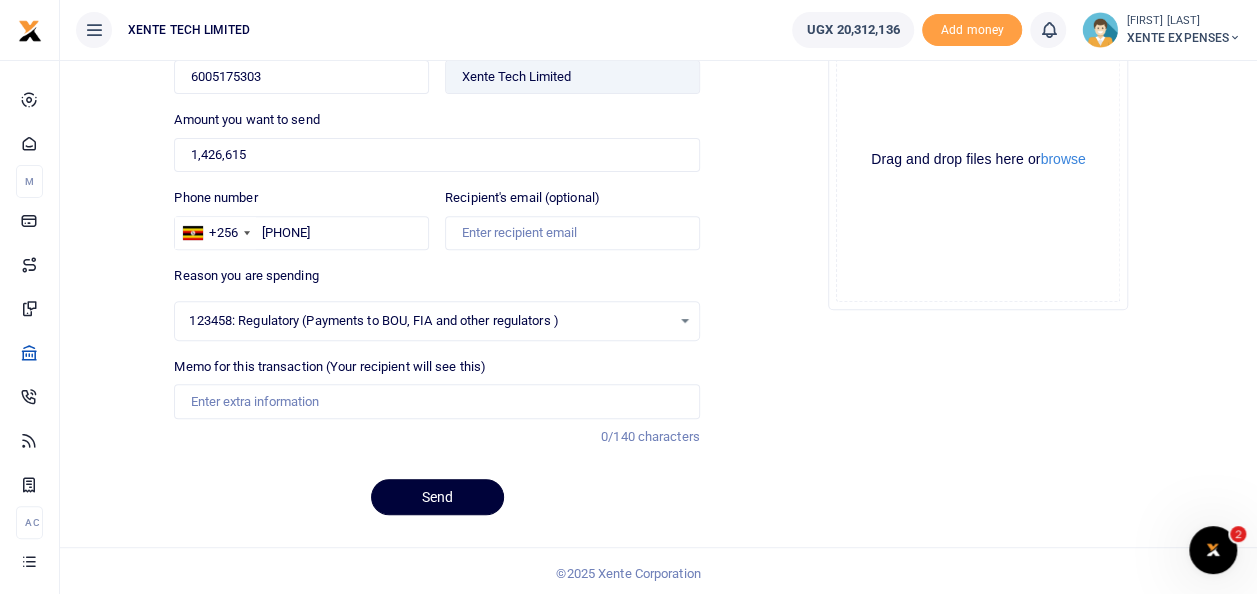 click on "Send" at bounding box center (437, 497) 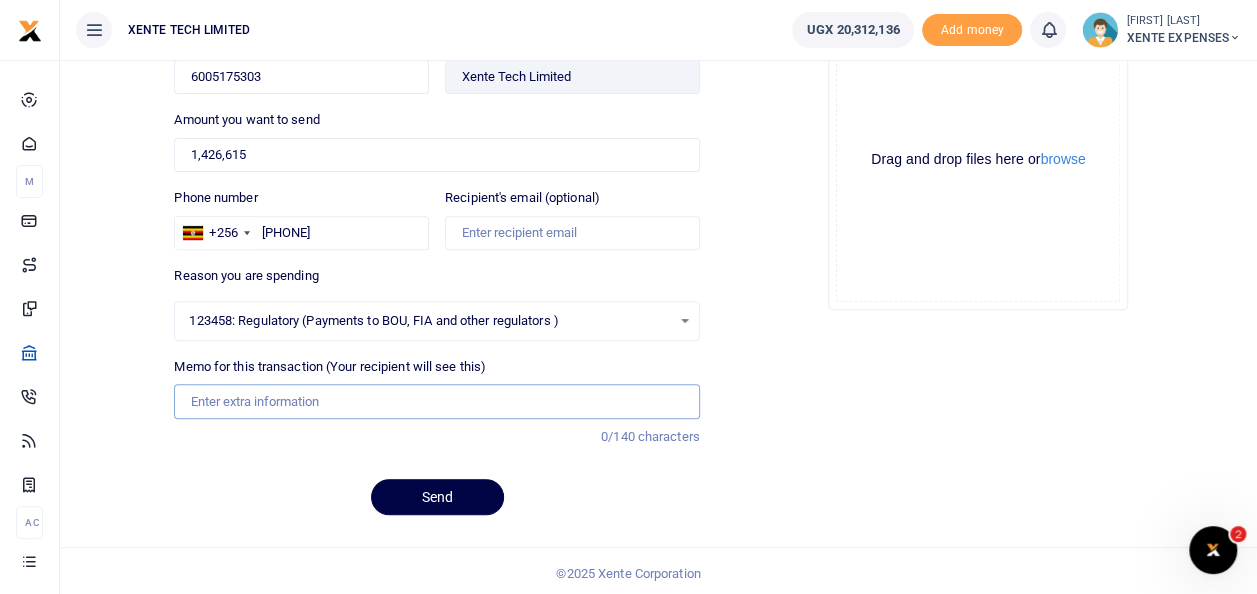 click on "Memo for this transaction (Your recipient will see this)" at bounding box center (436, 401) 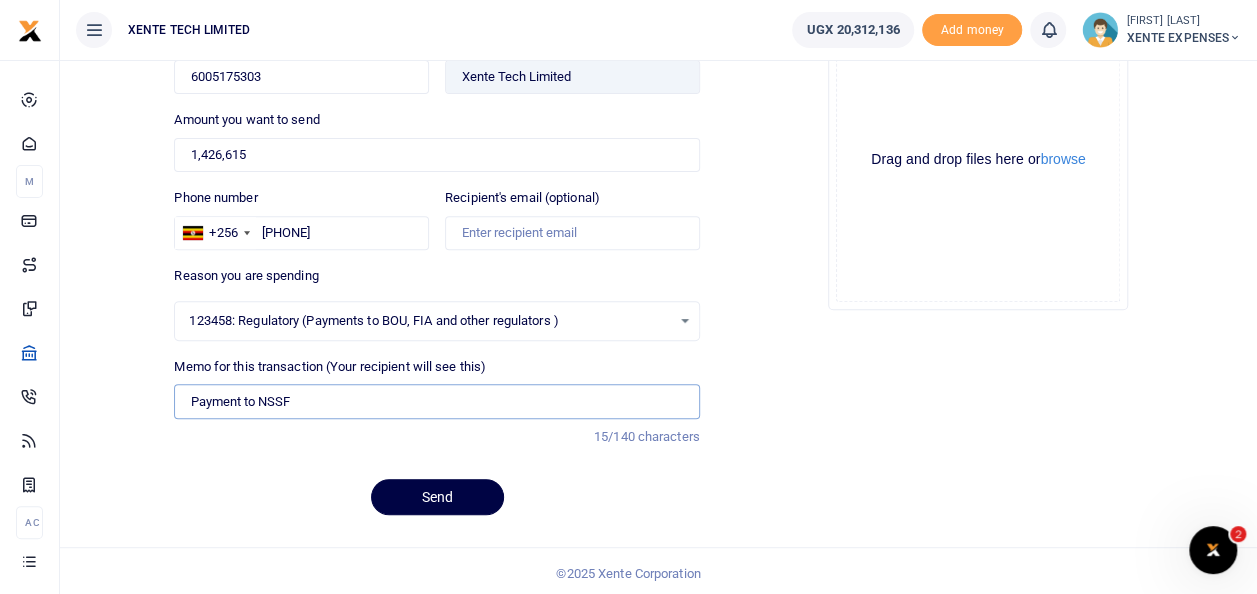 type on "Payment to NSSF" 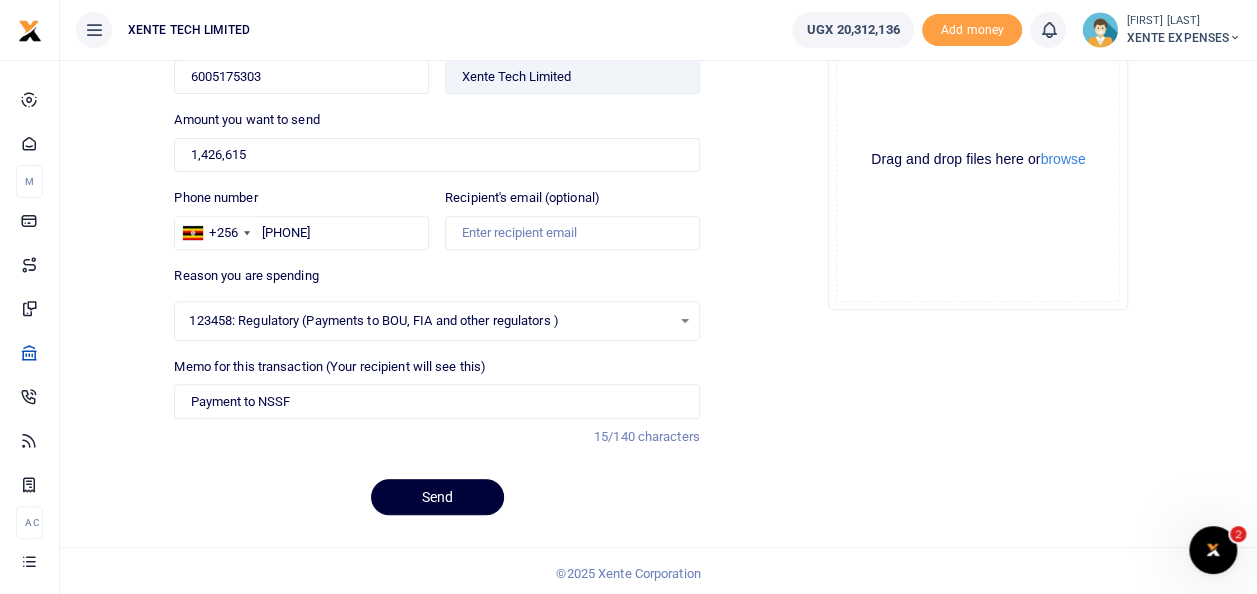 click on "Send" at bounding box center [437, 497] 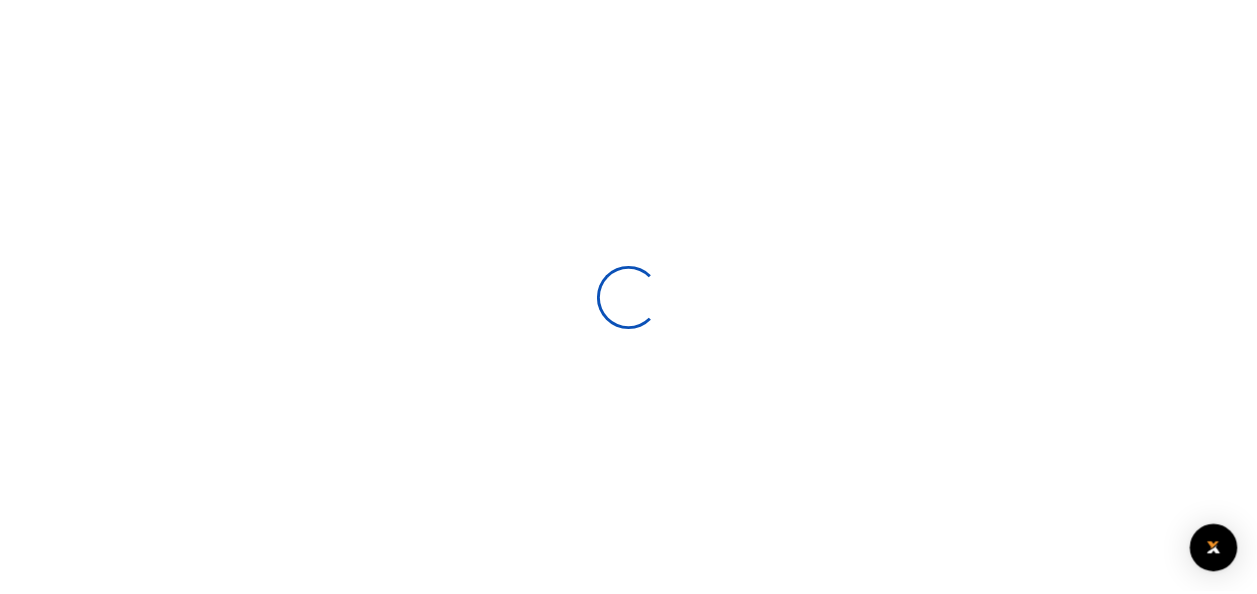 scroll, scrollTop: 255, scrollLeft: 0, axis: vertical 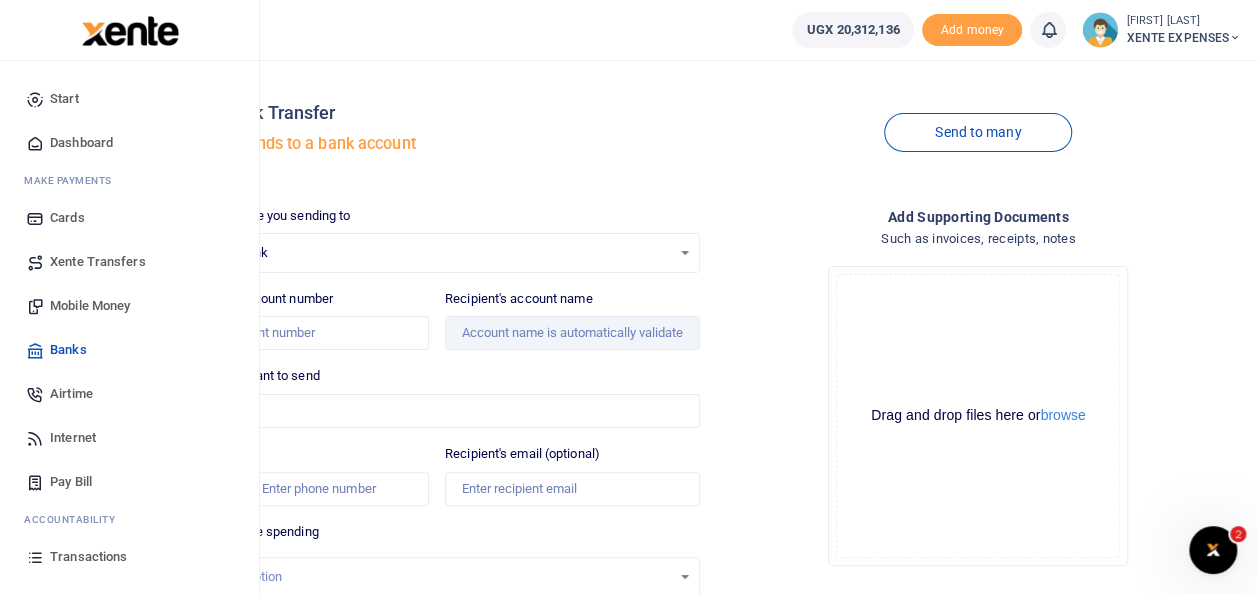 click on "Transactions" at bounding box center [88, 557] 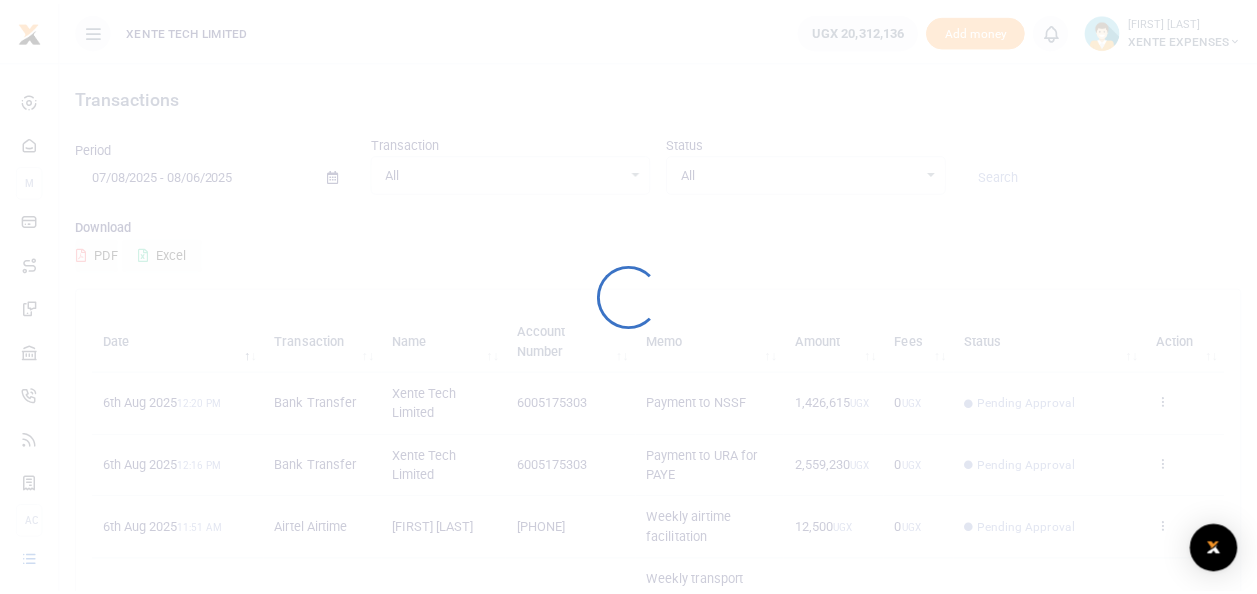 scroll, scrollTop: 0, scrollLeft: 0, axis: both 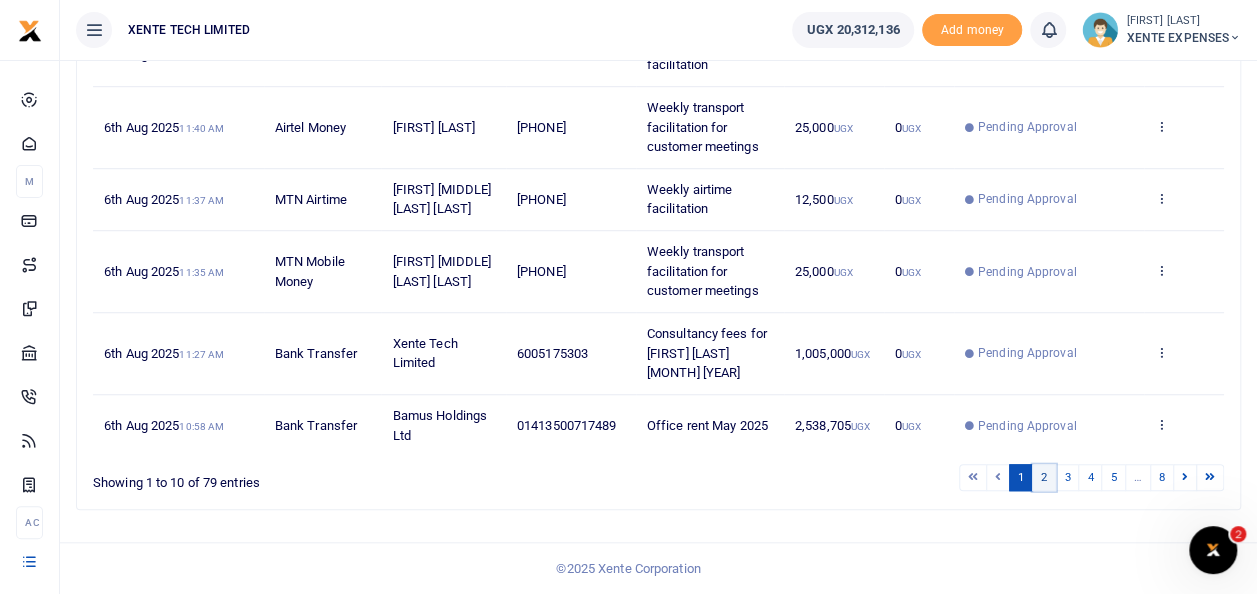 click on "2" at bounding box center (1044, 477) 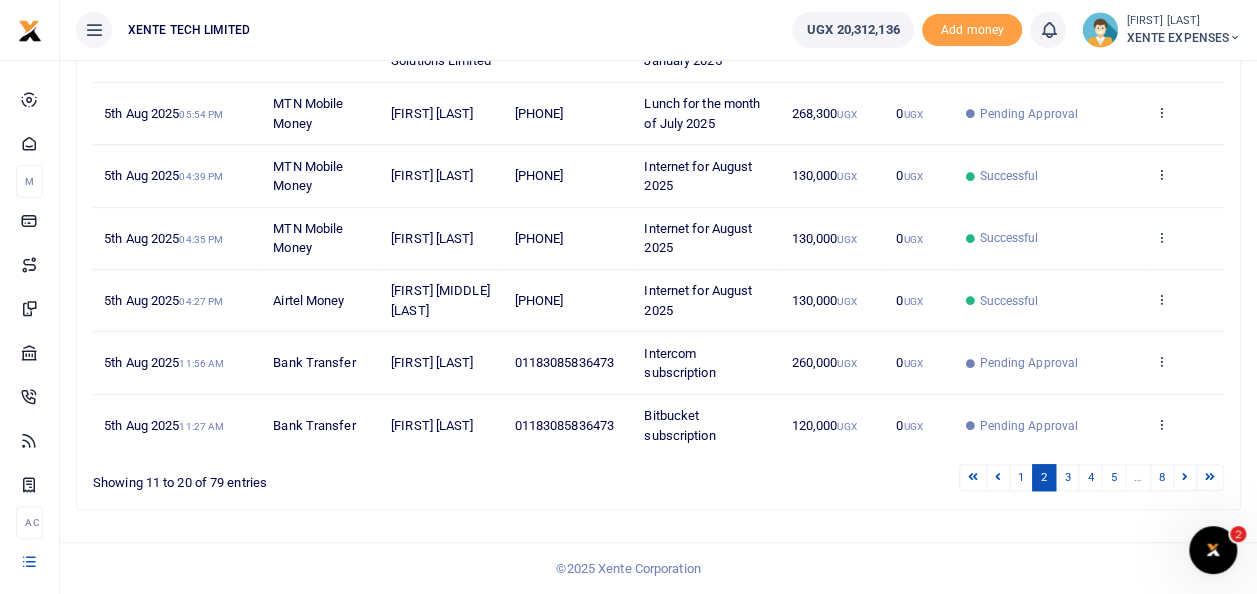 scroll, scrollTop: 573, scrollLeft: 0, axis: vertical 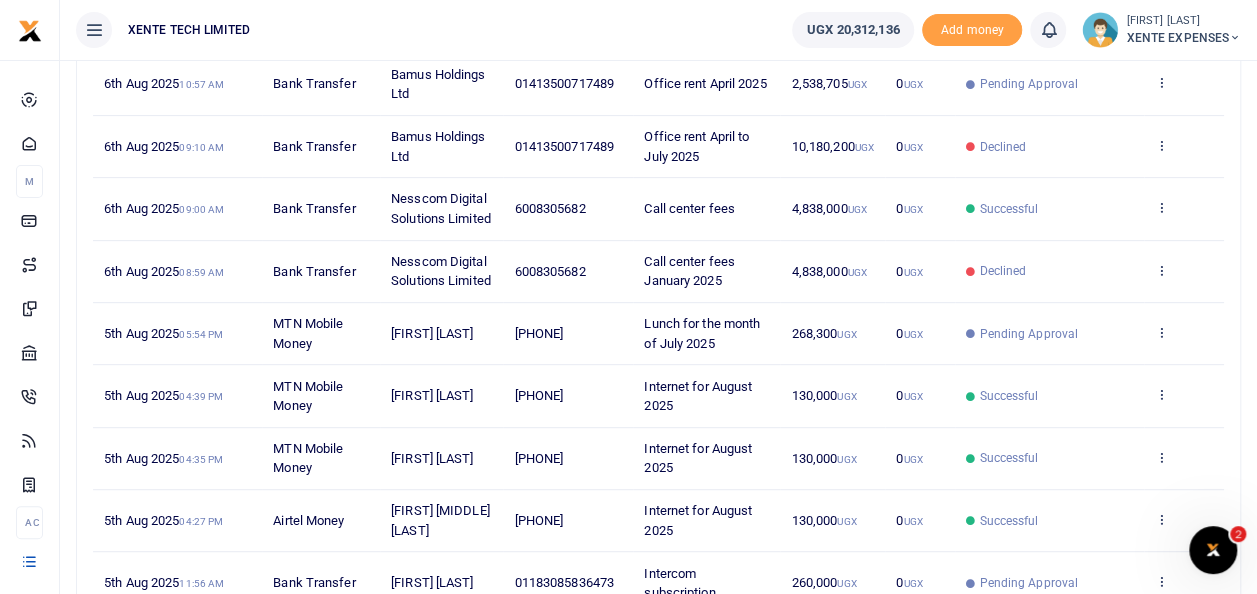 drag, startPoint x: 1271, startPoint y: 236, endPoint x: 344, endPoint y: 202, distance: 927.6233 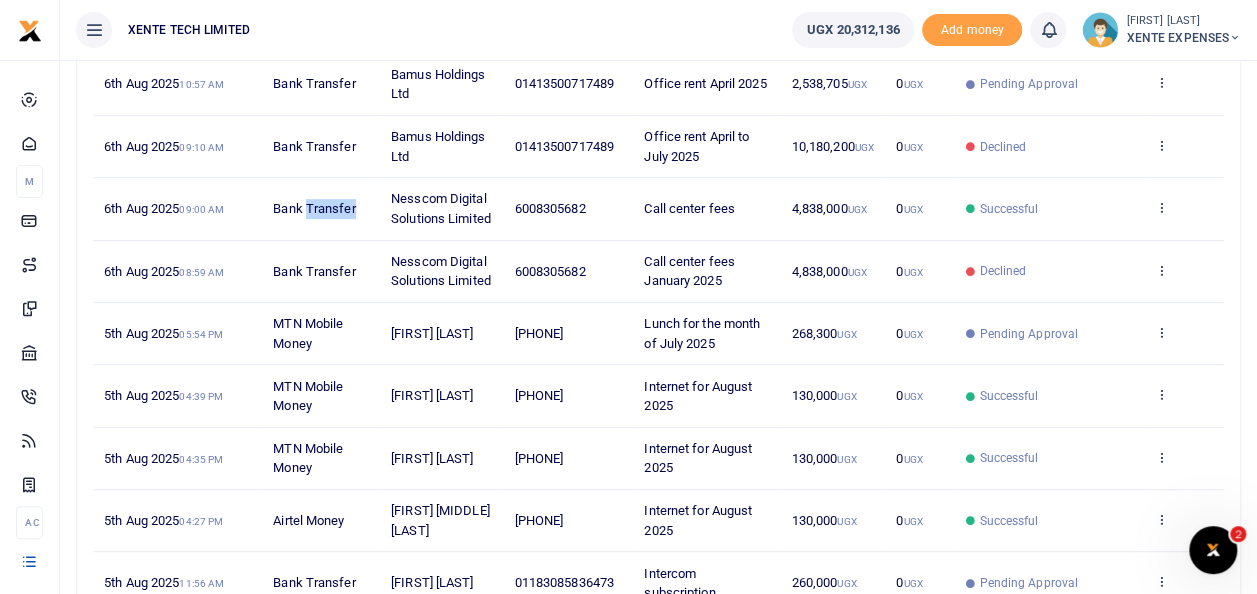 click on "Bank Transfer" at bounding box center [321, 209] 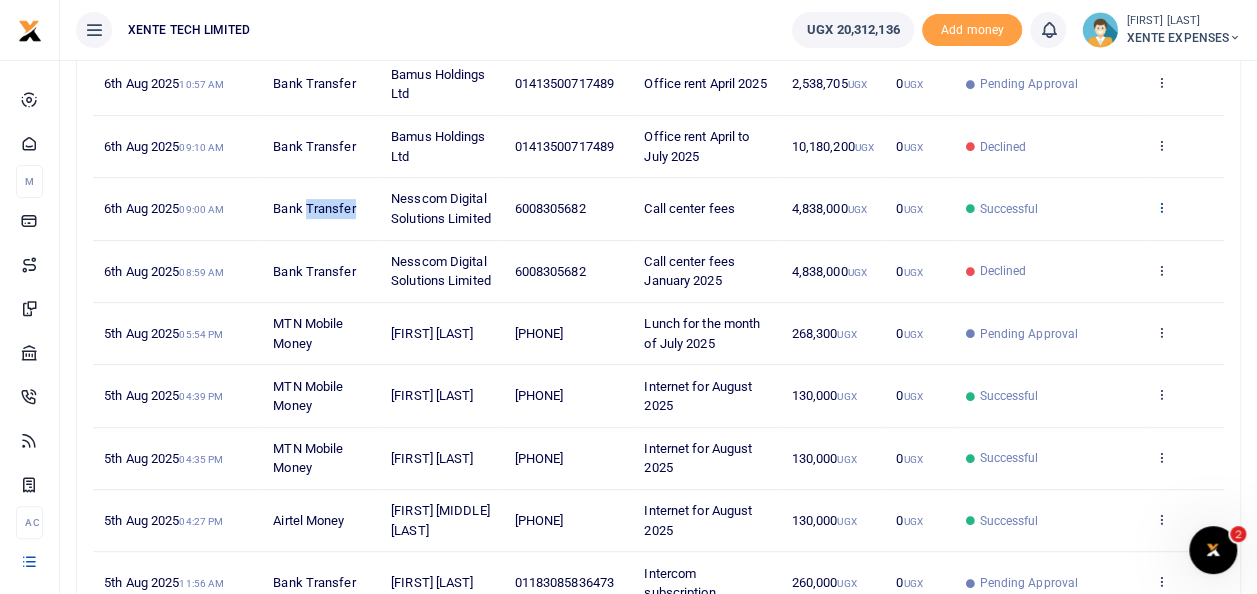 click at bounding box center (1161, 207) 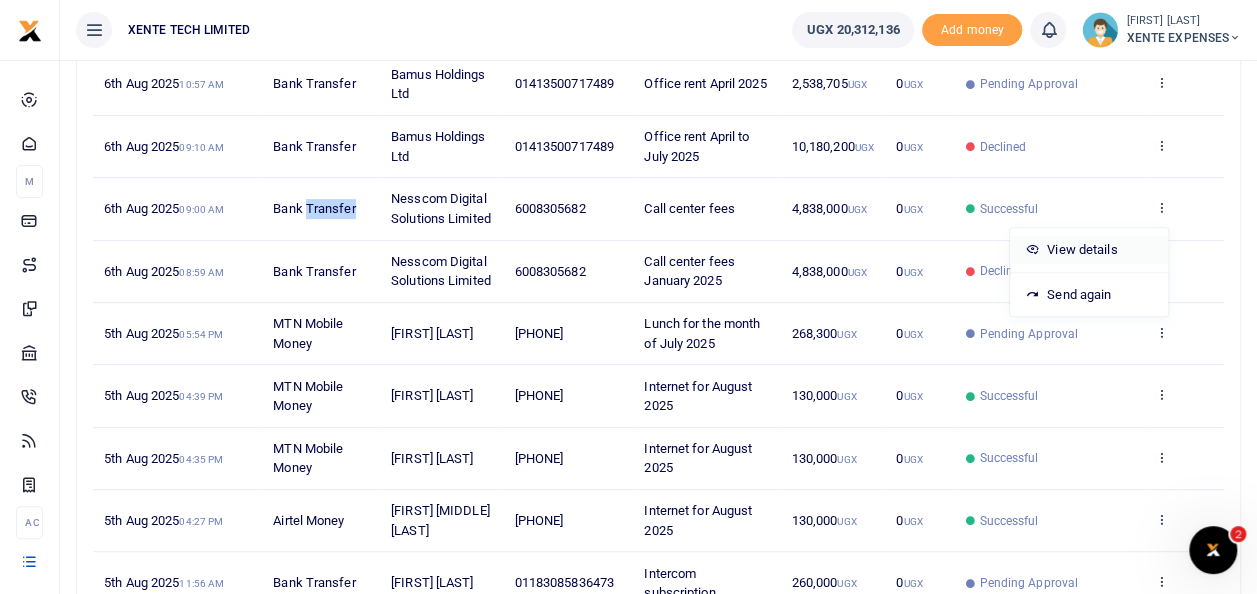 click on "View details" at bounding box center [1089, 250] 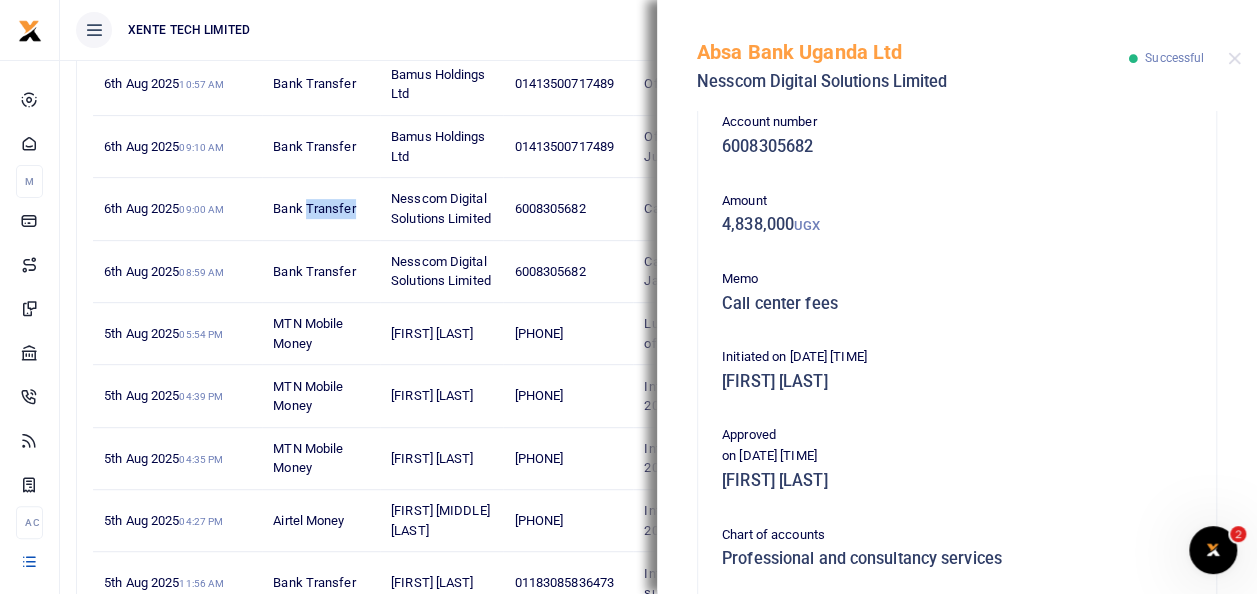 scroll, scrollTop: 28, scrollLeft: 0, axis: vertical 